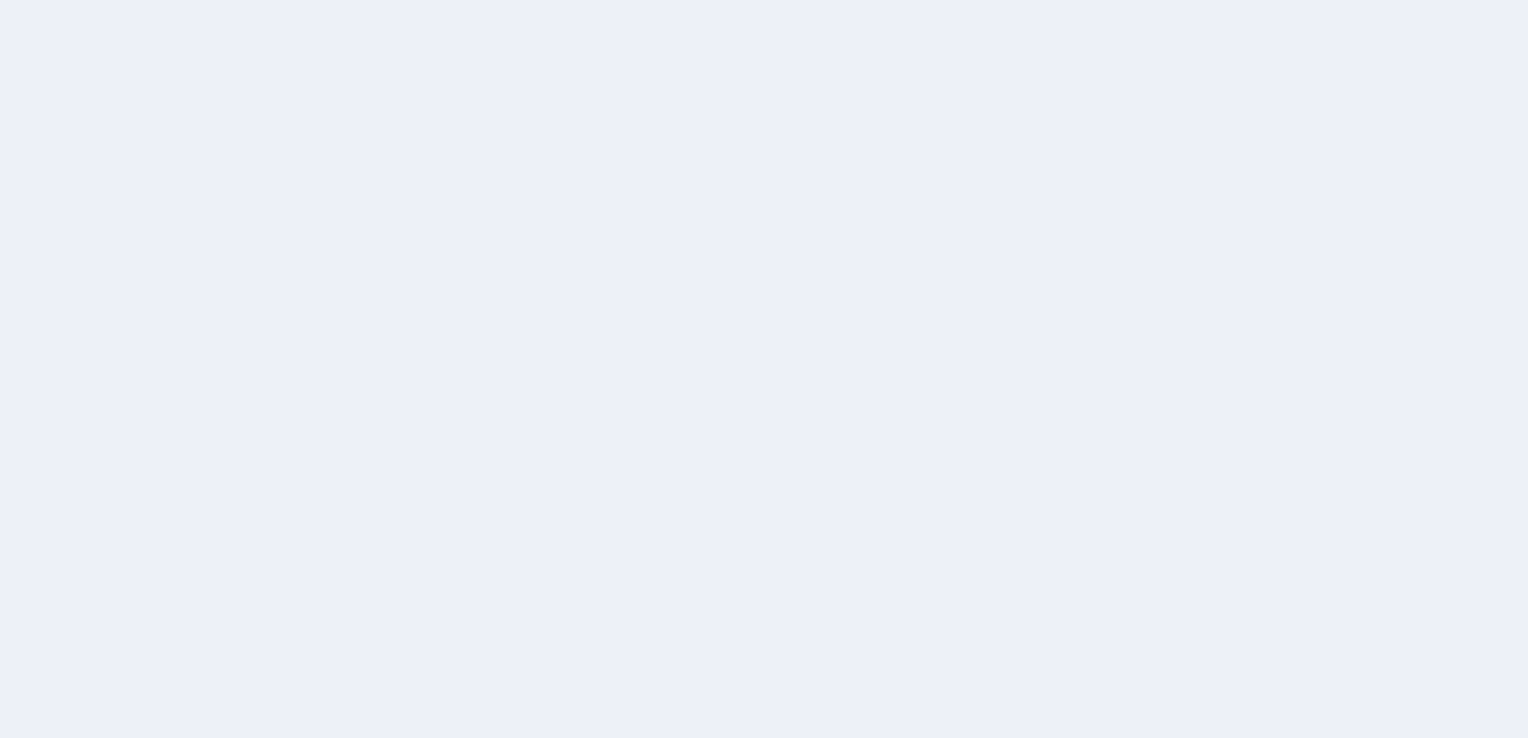 scroll, scrollTop: 0, scrollLeft: 0, axis: both 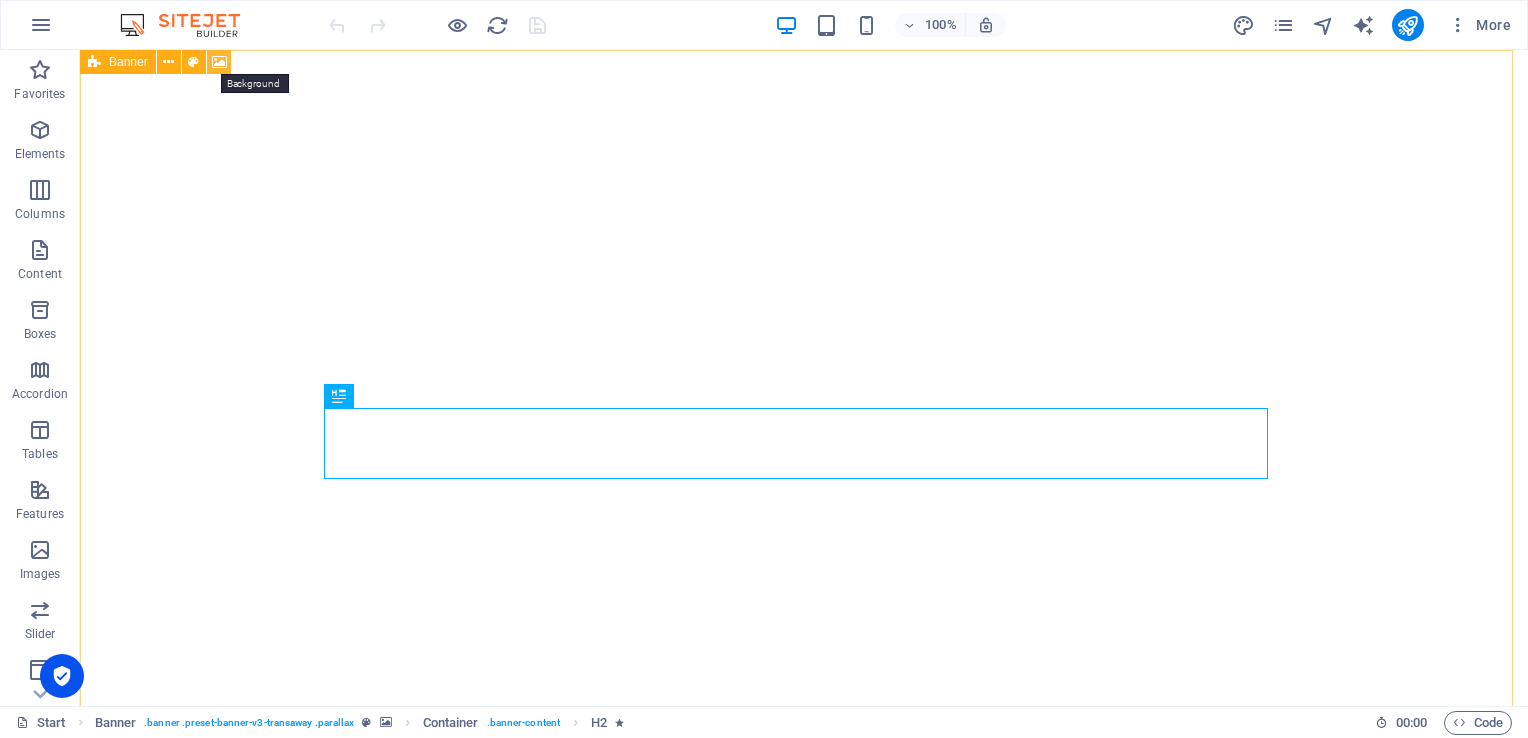 click at bounding box center [219, 62] 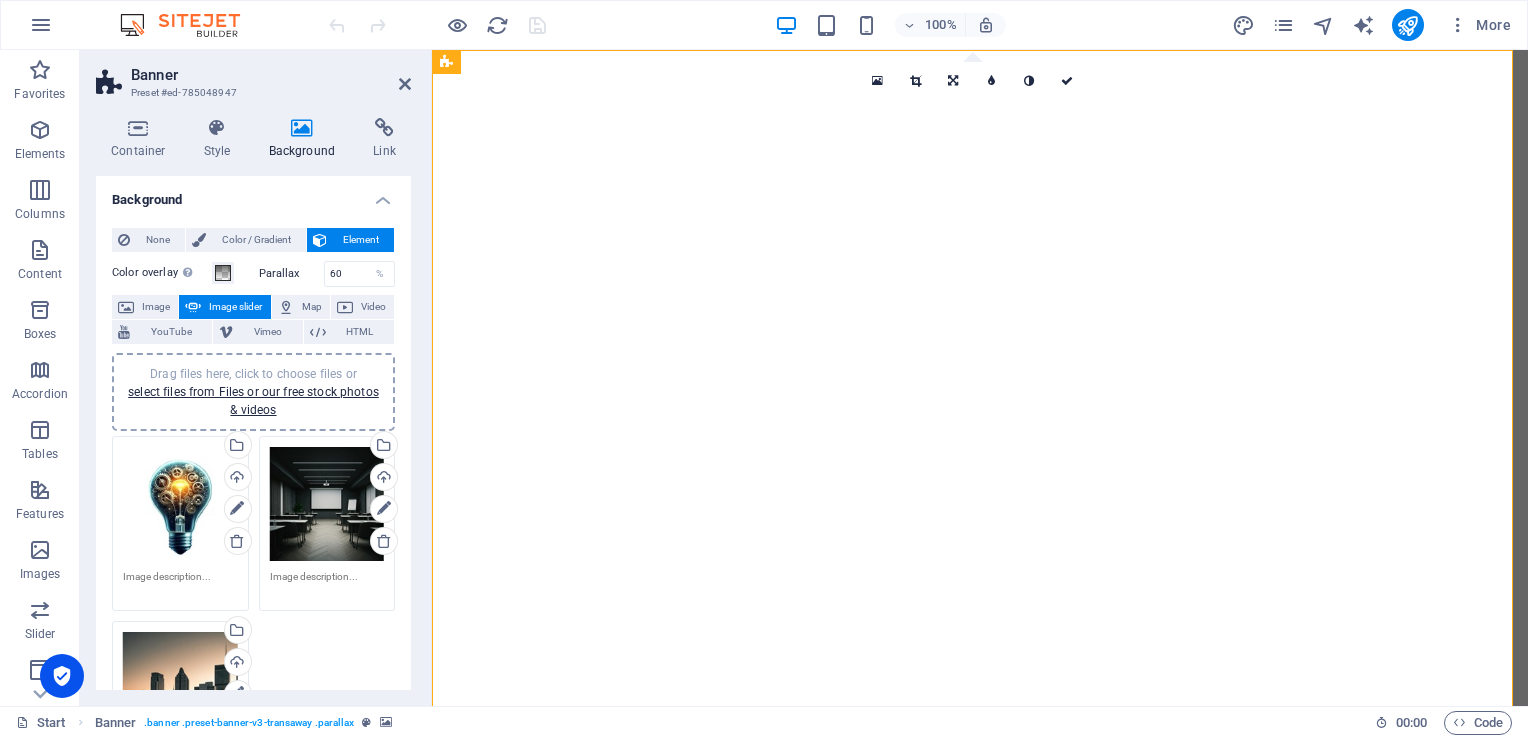 click on "Drag files here, click to choose files or select files from Files or our free stock photos & videos" at bounding box center (180, 504) 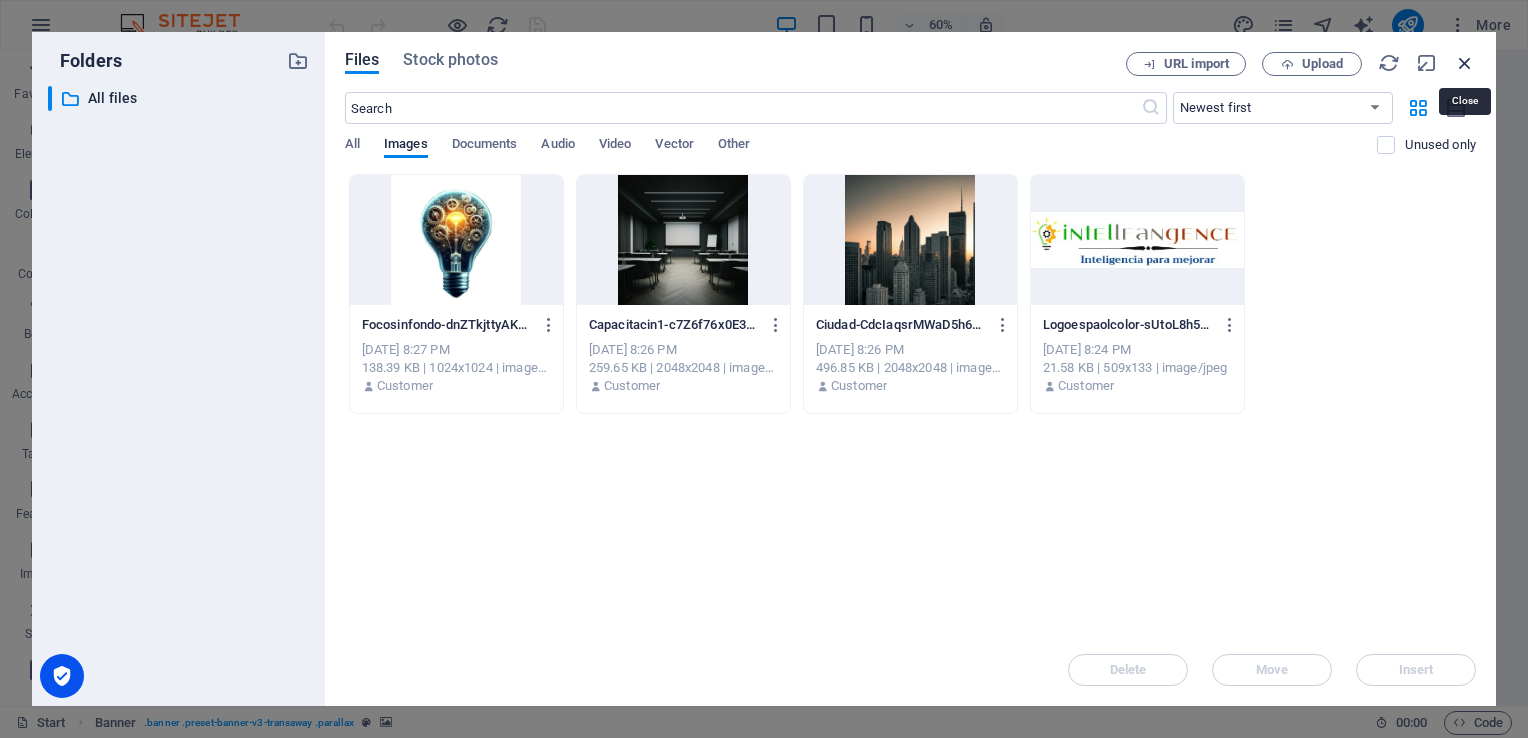 click at bounding box center [1465, 63] 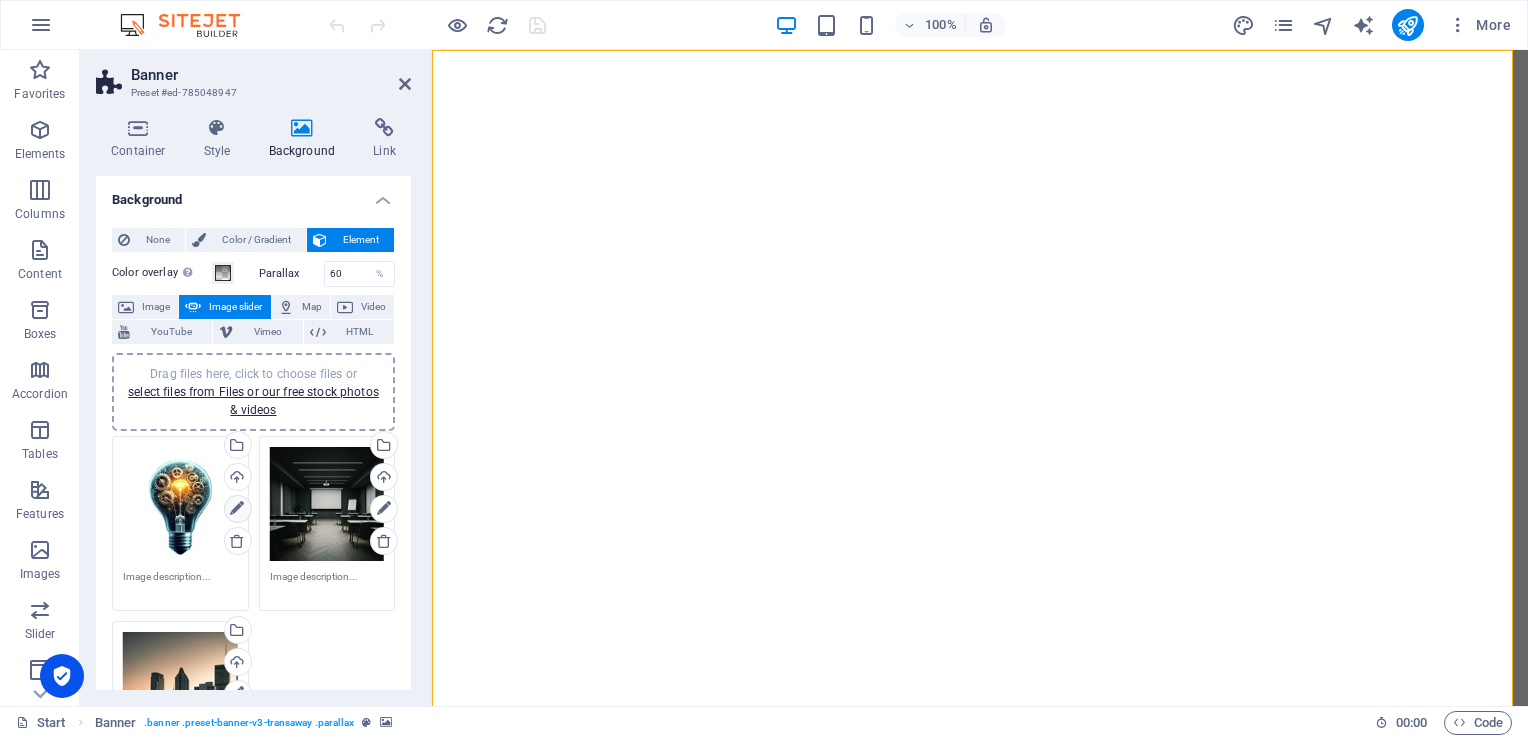 click at bounding box center [237, 509] 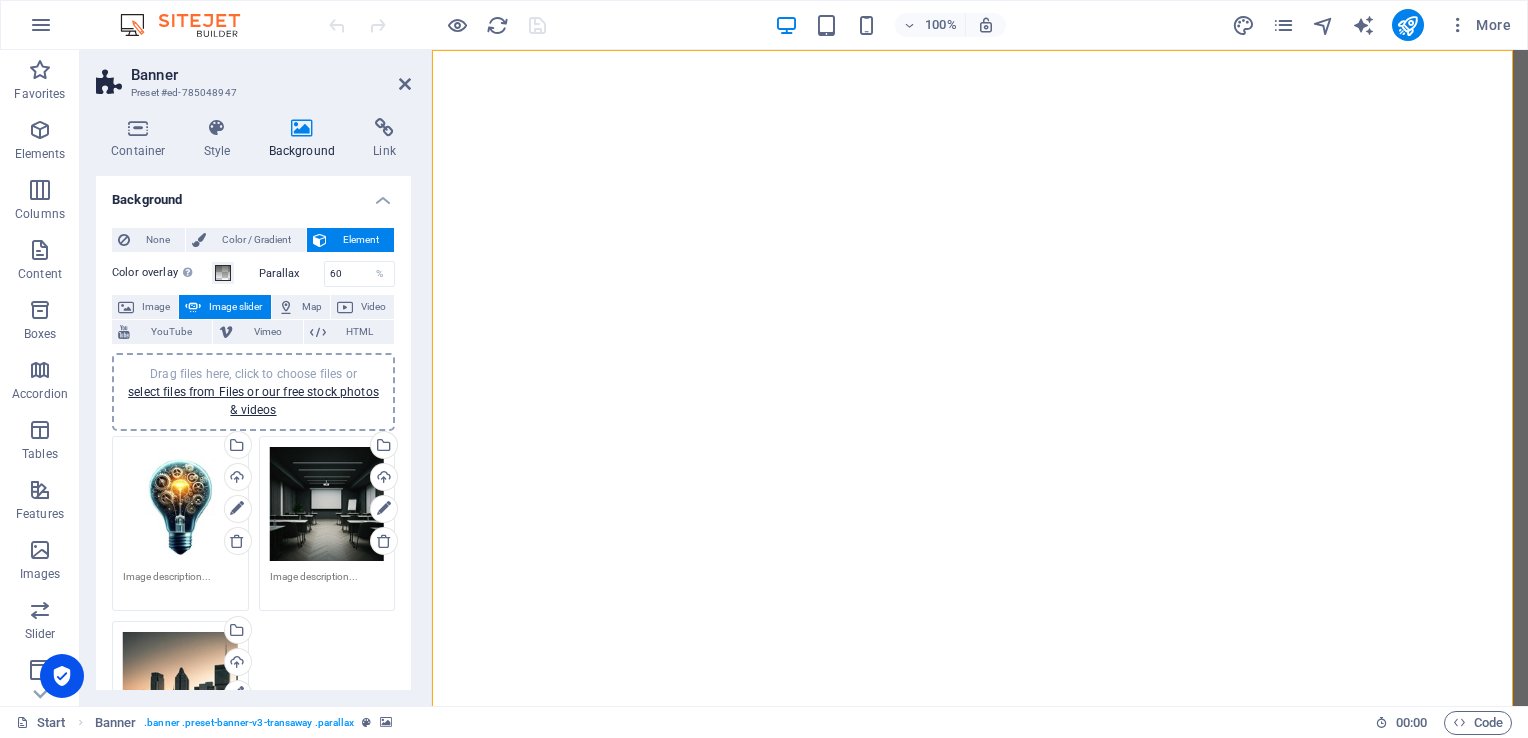 drag, startPoint x: 192, startPoint y: 495, endPoint x: 269, endPoint y: 630, distance: 155.41557 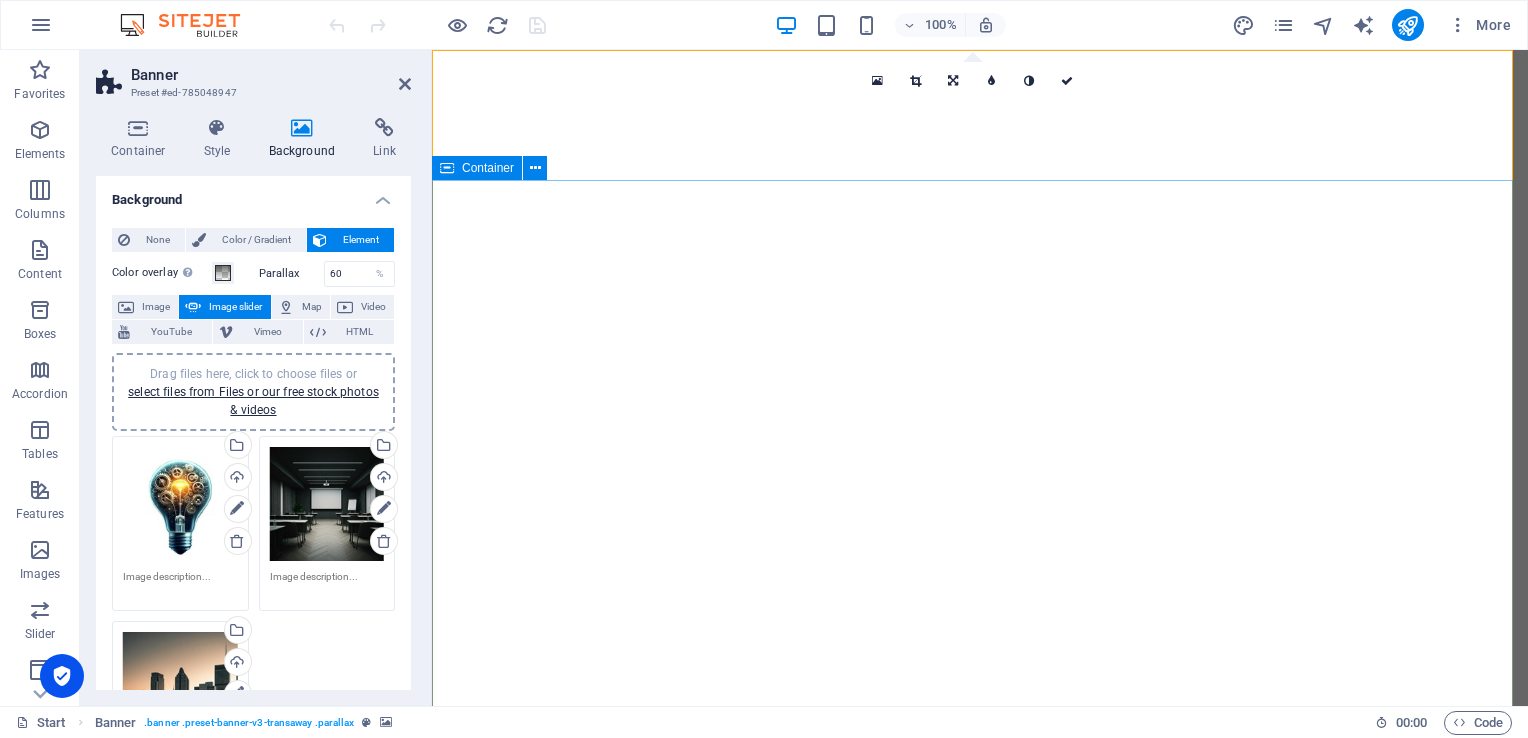 click on "INTELIGENCIA PARA MEJORAR" at bounding box center [980, 1210] 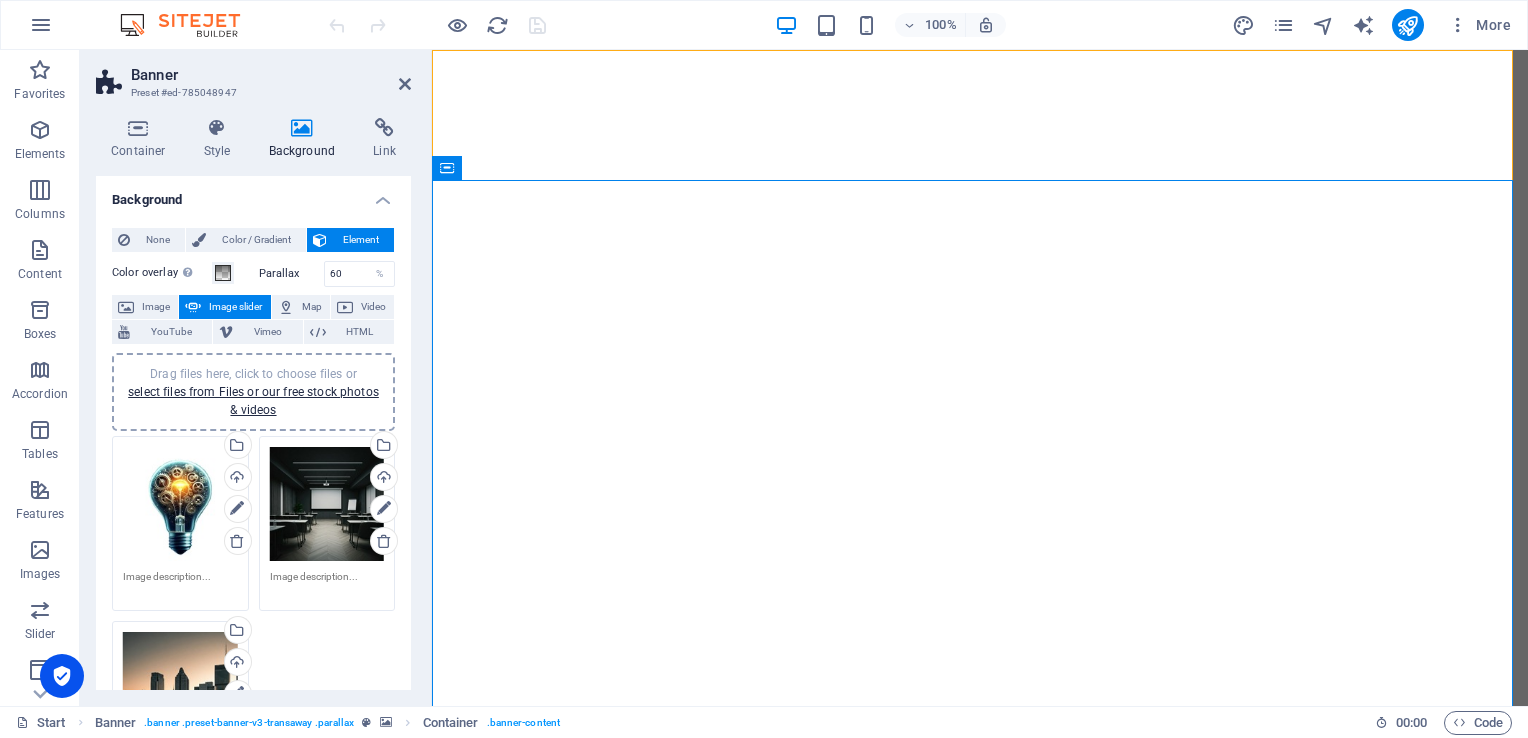 click on "Drag files here, click to choose files or select files from Files or our free stock photos & videos" at bounding box center (327, 504) 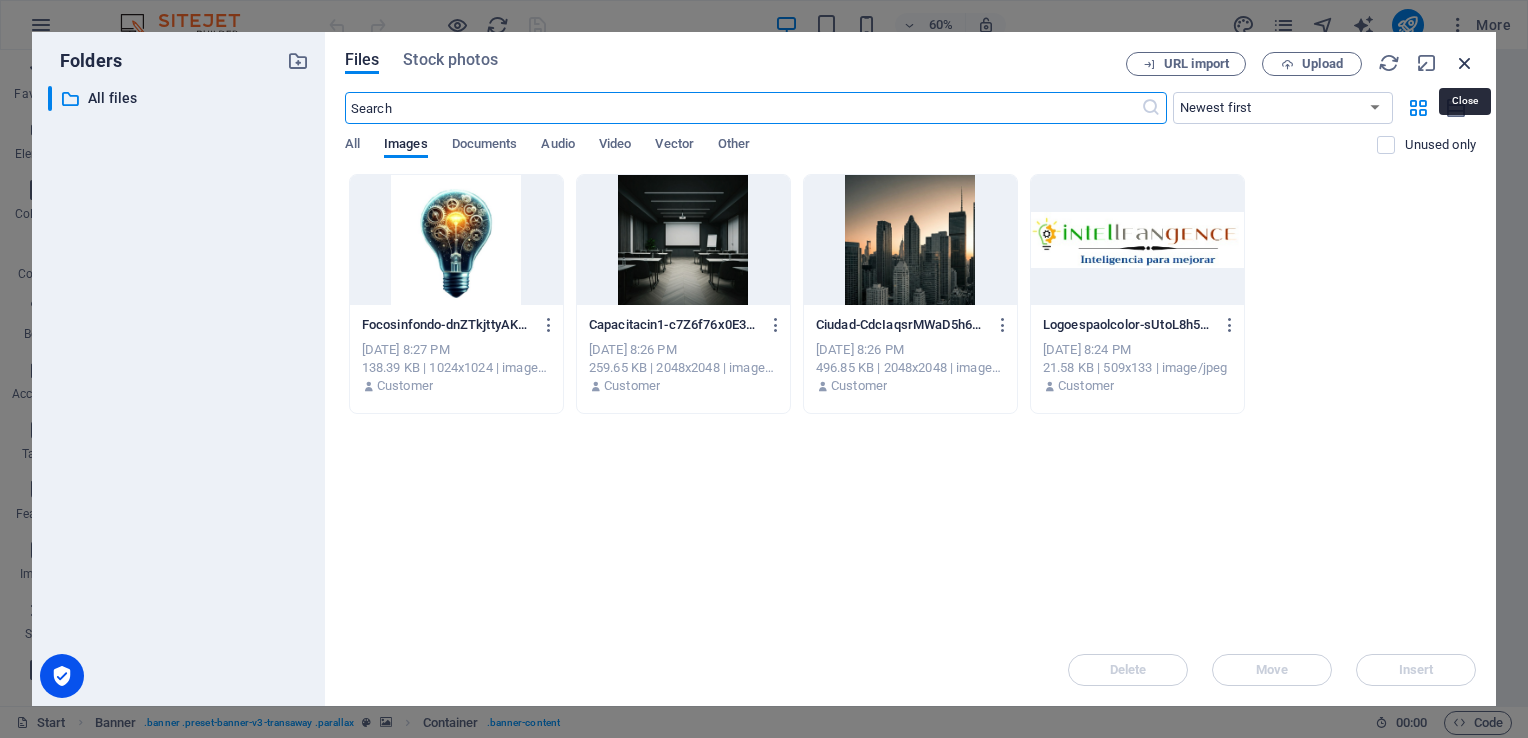click at bounding box center (1465, 63) 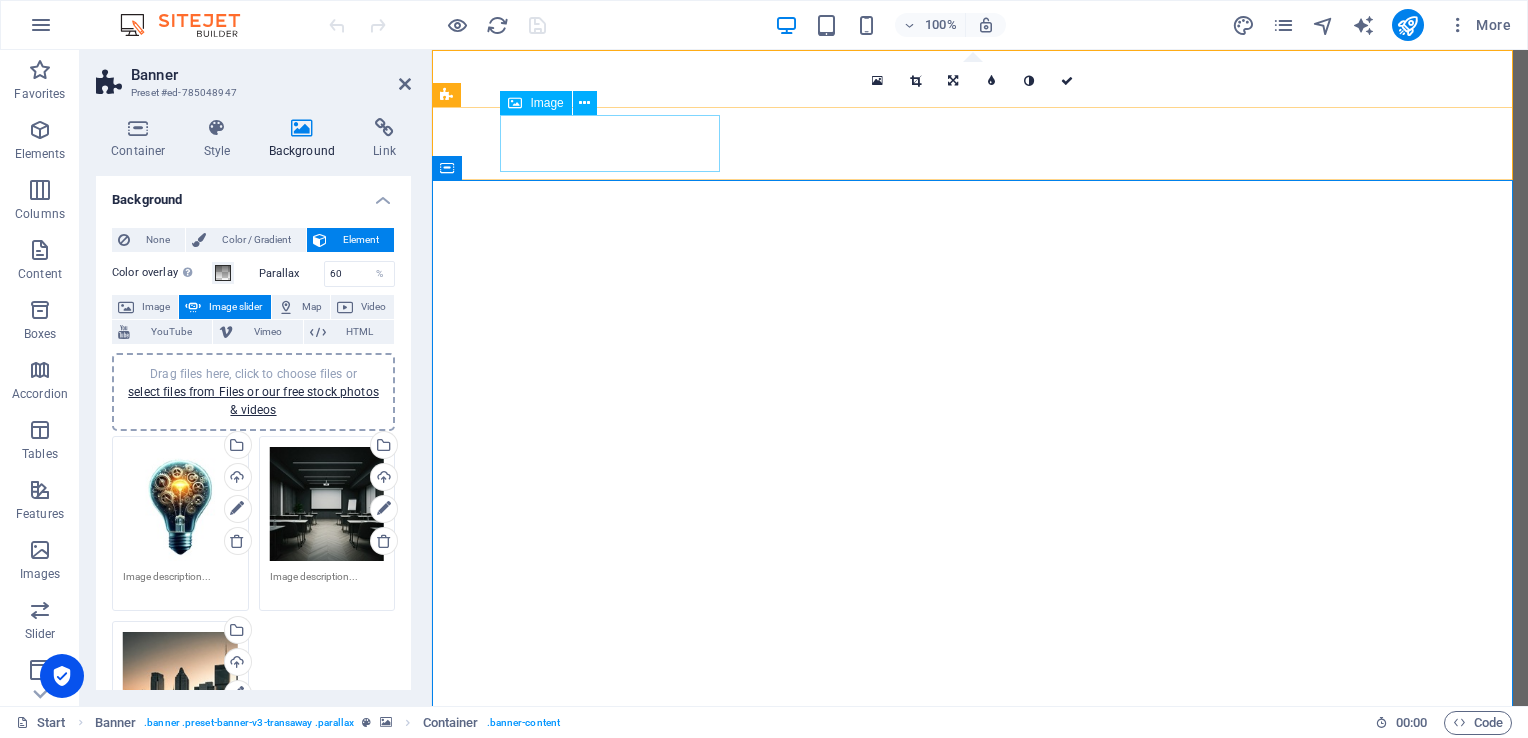 click at bounding box center (980, 988) 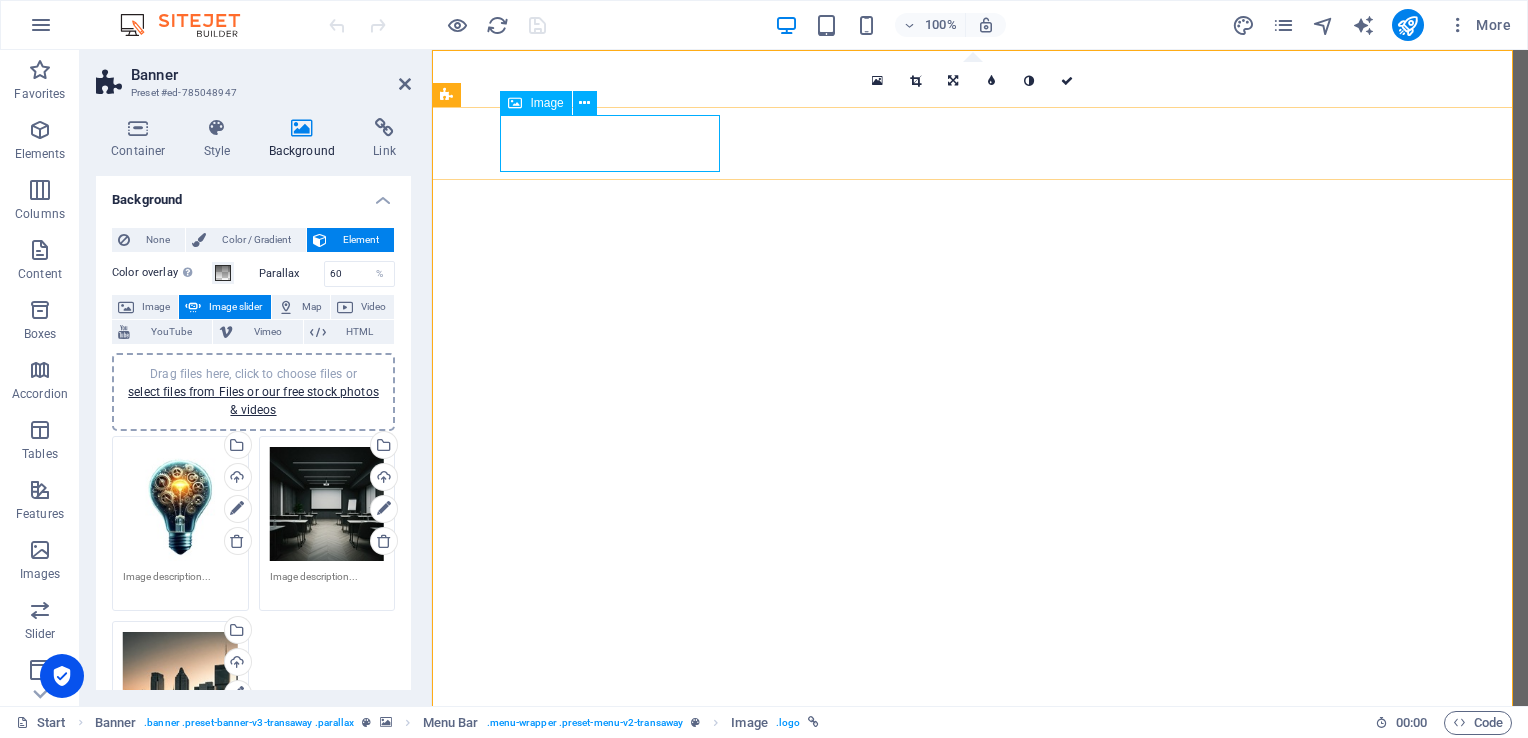 click on "Image" at bounding box center [546, 103] 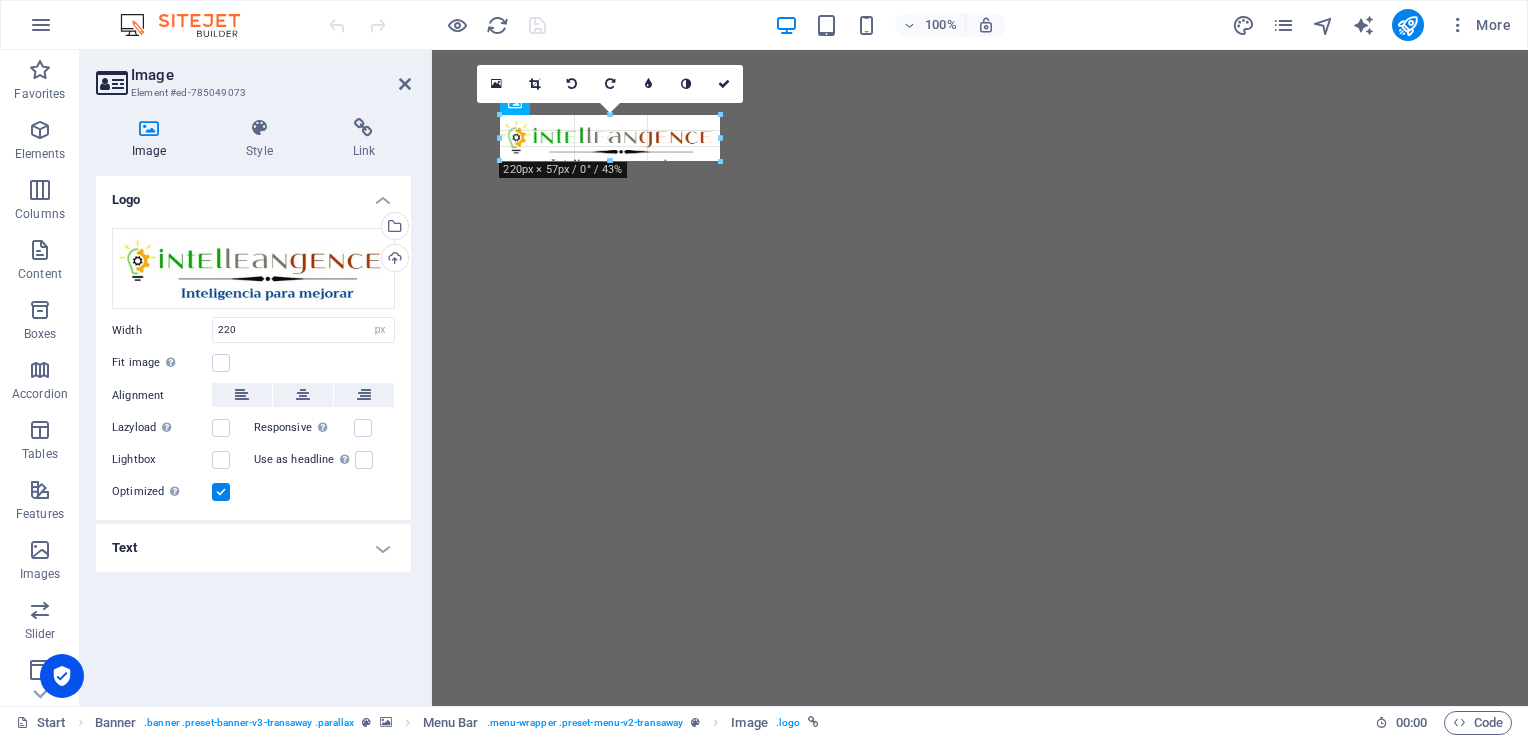 drag, startPoint x: 718, startPoint y: 170, endPoint x: 676, endPoint y: 131, distance: 57.31492 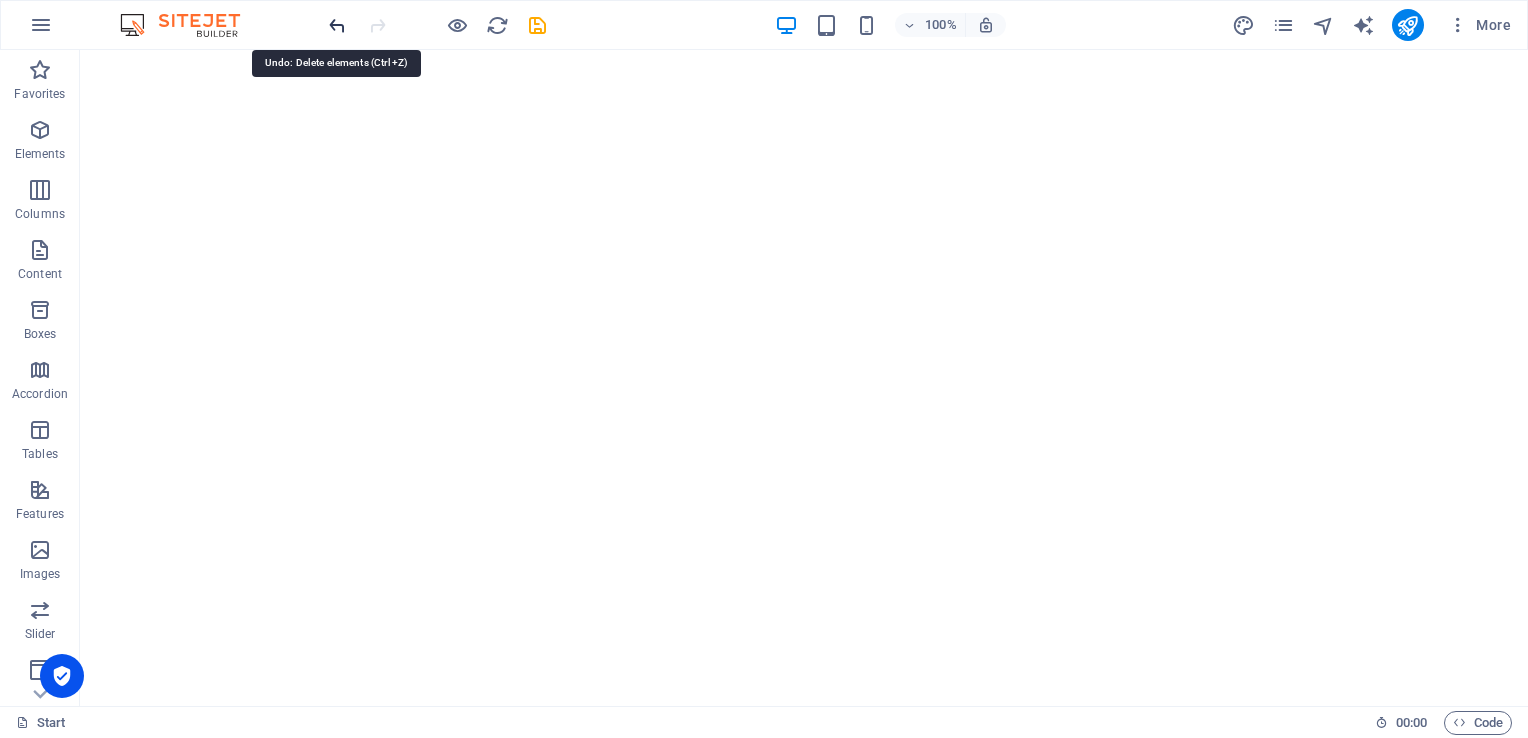 click at bounding box center (337, 25) 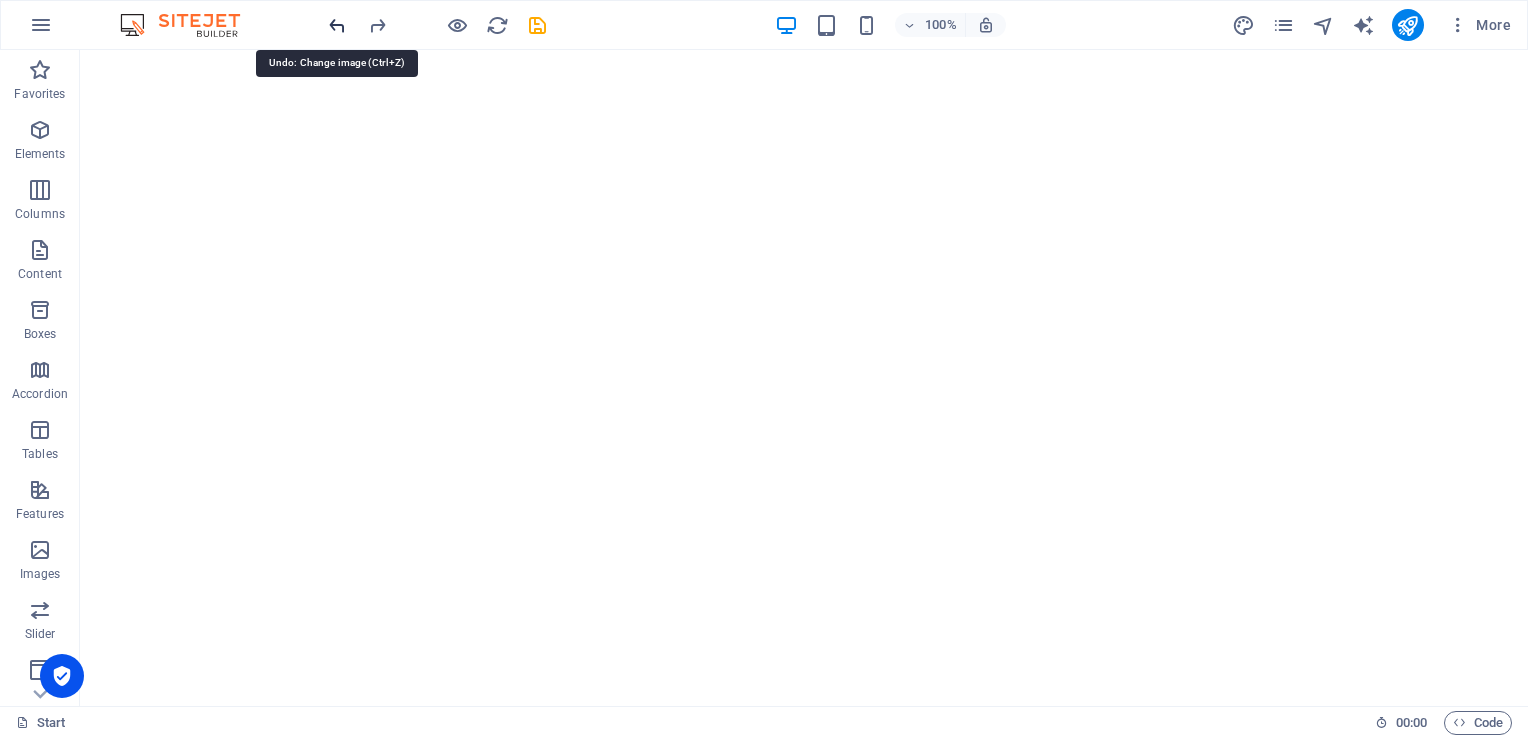 click at bounding box center [337, 25] 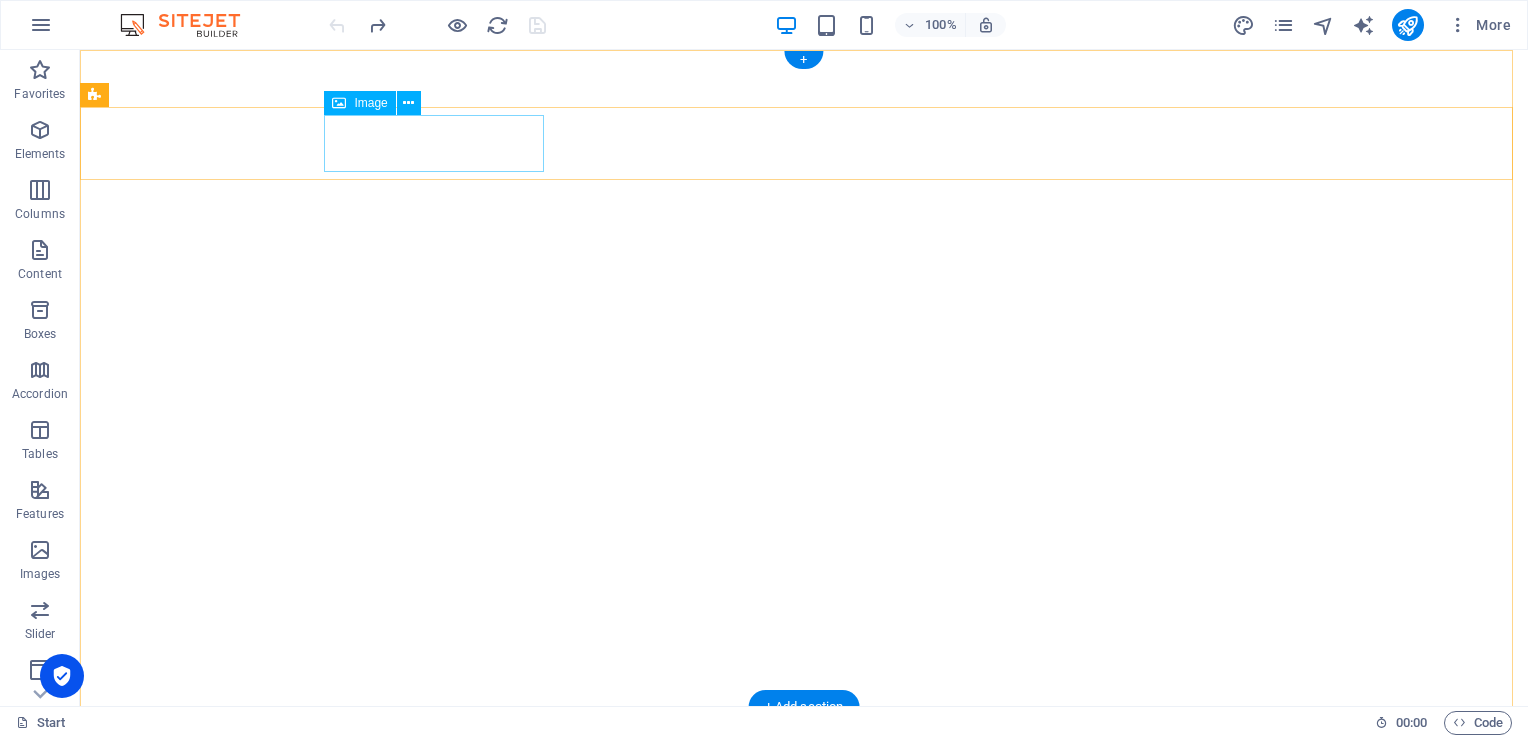 click at bounding box center (804, 988) 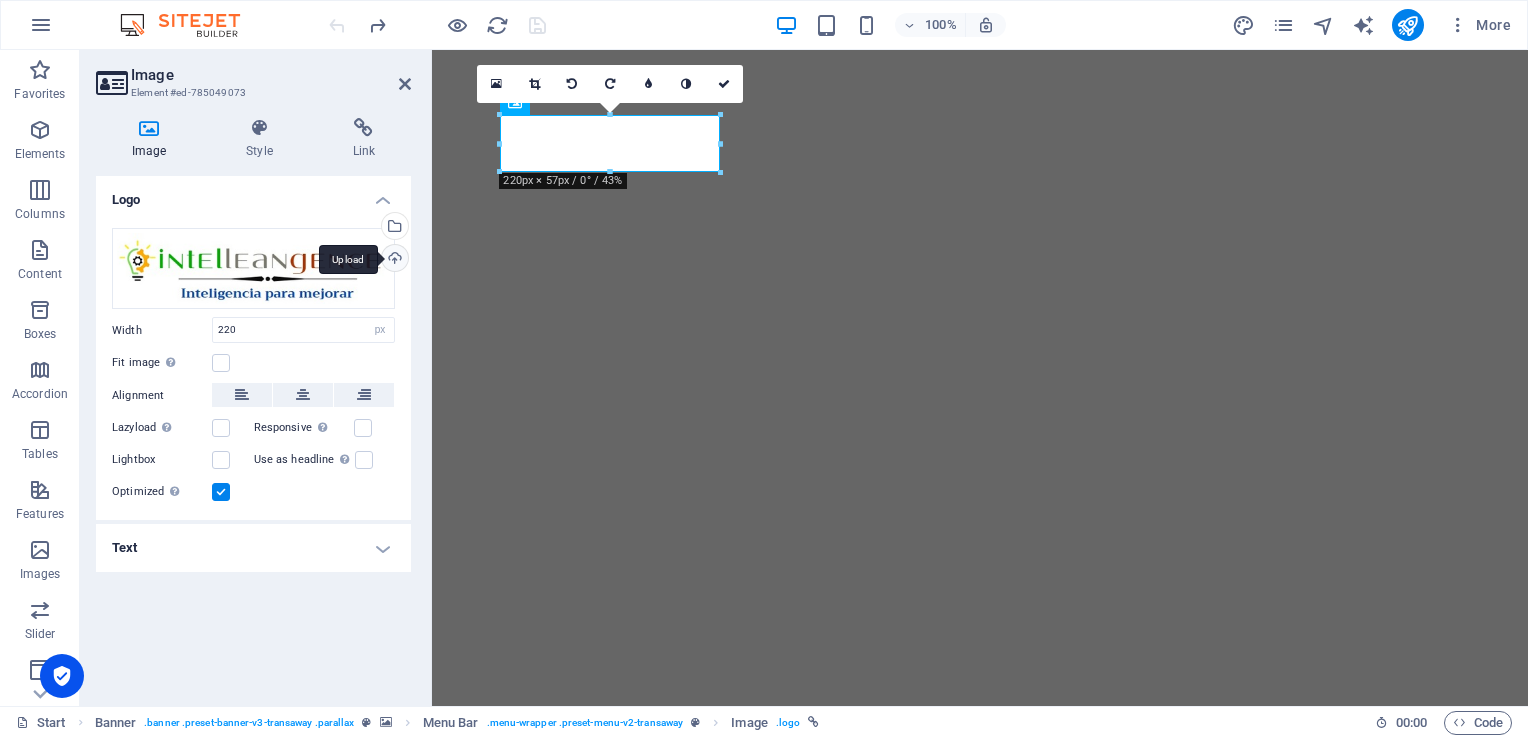 click on "Upload" at bounding box center [393, 260] 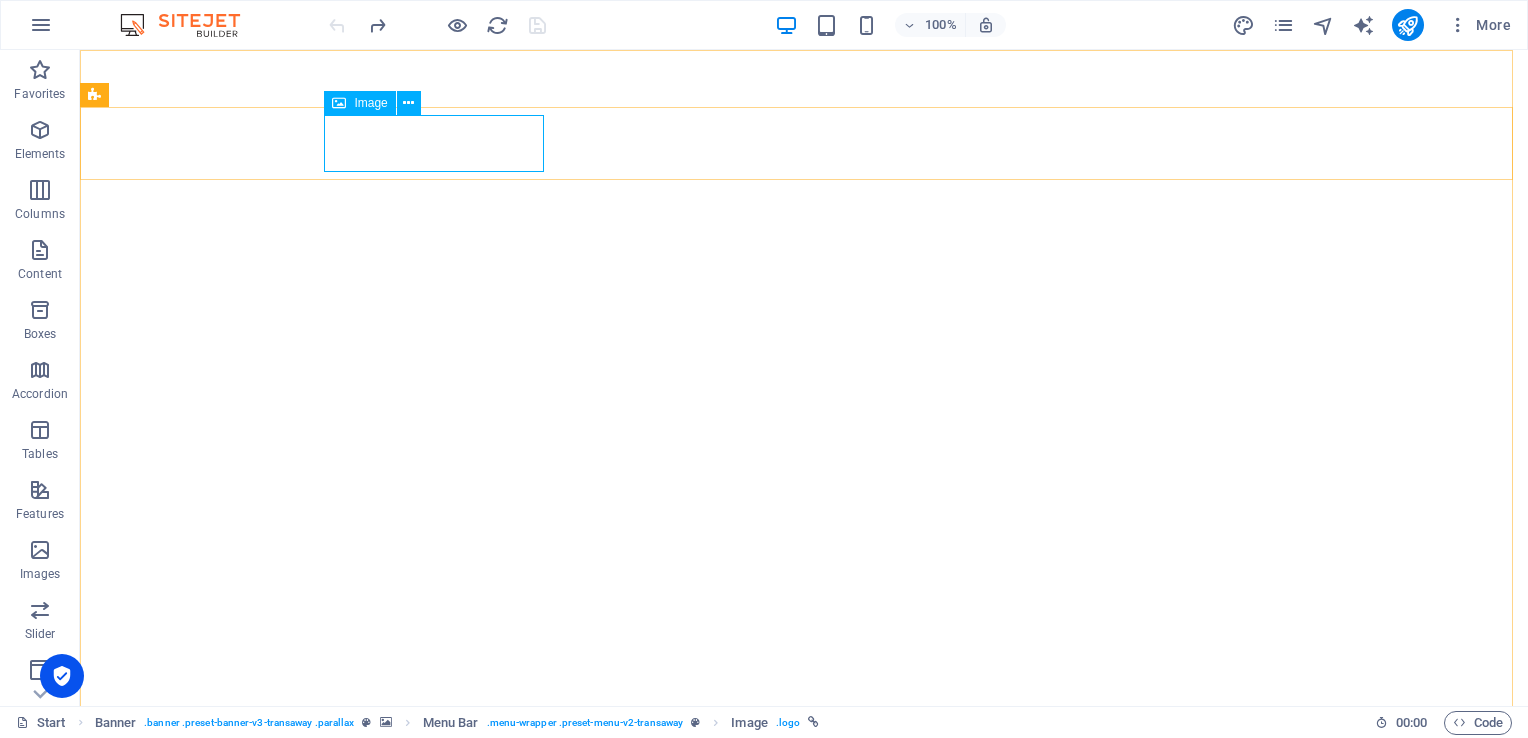 click on "Image" at bounding box center (370, 103) 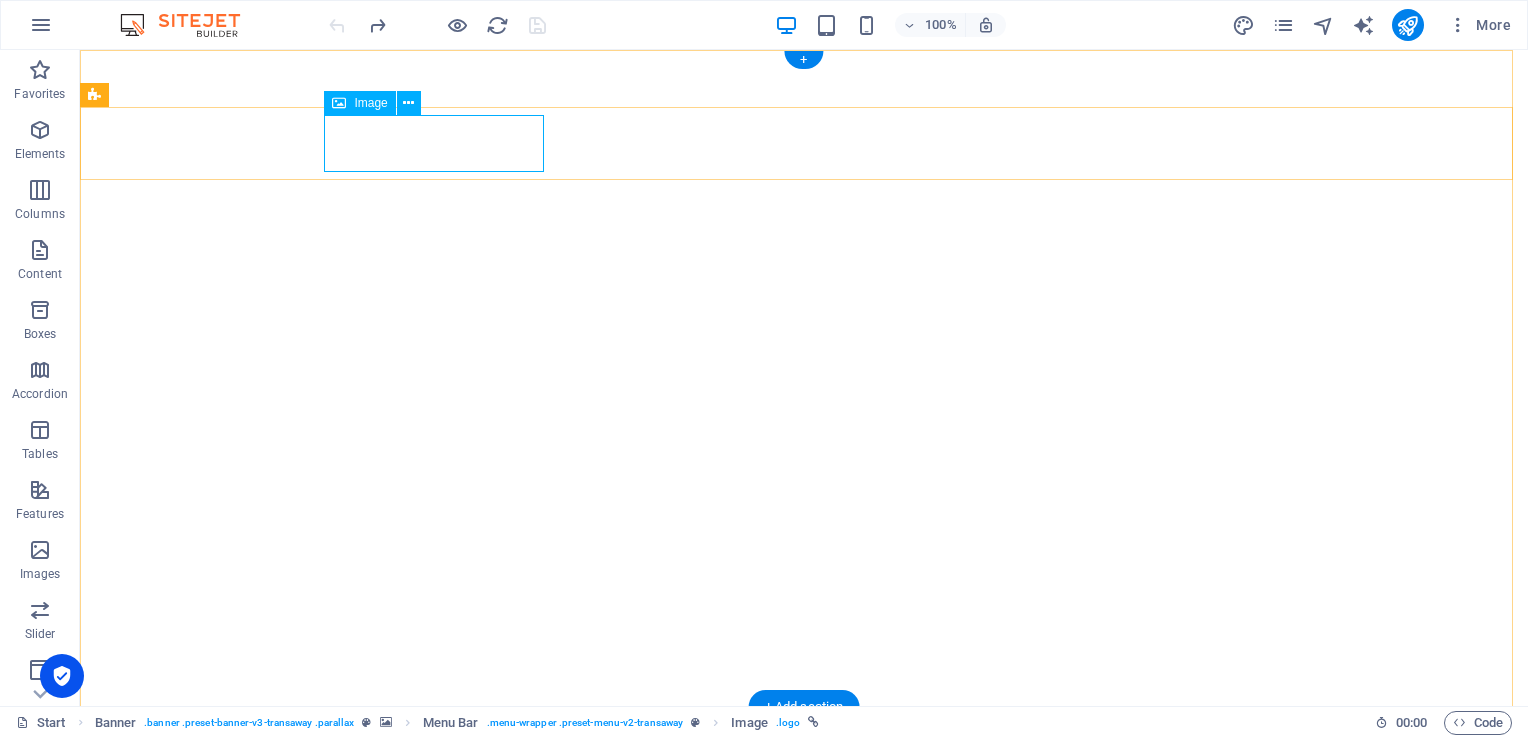 click at bounding box center [804, 988] 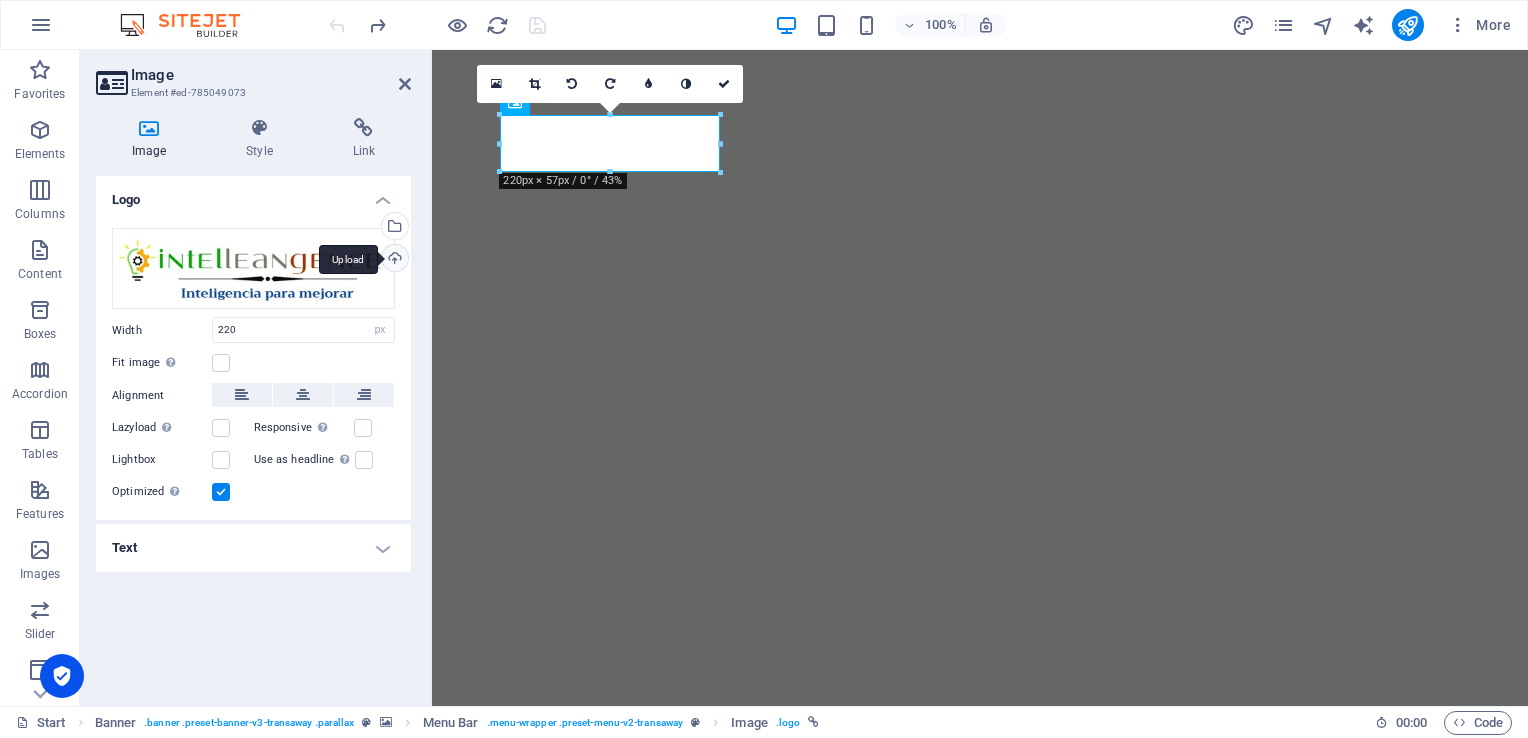 click on "Upload" at bounding box center (393, 260) 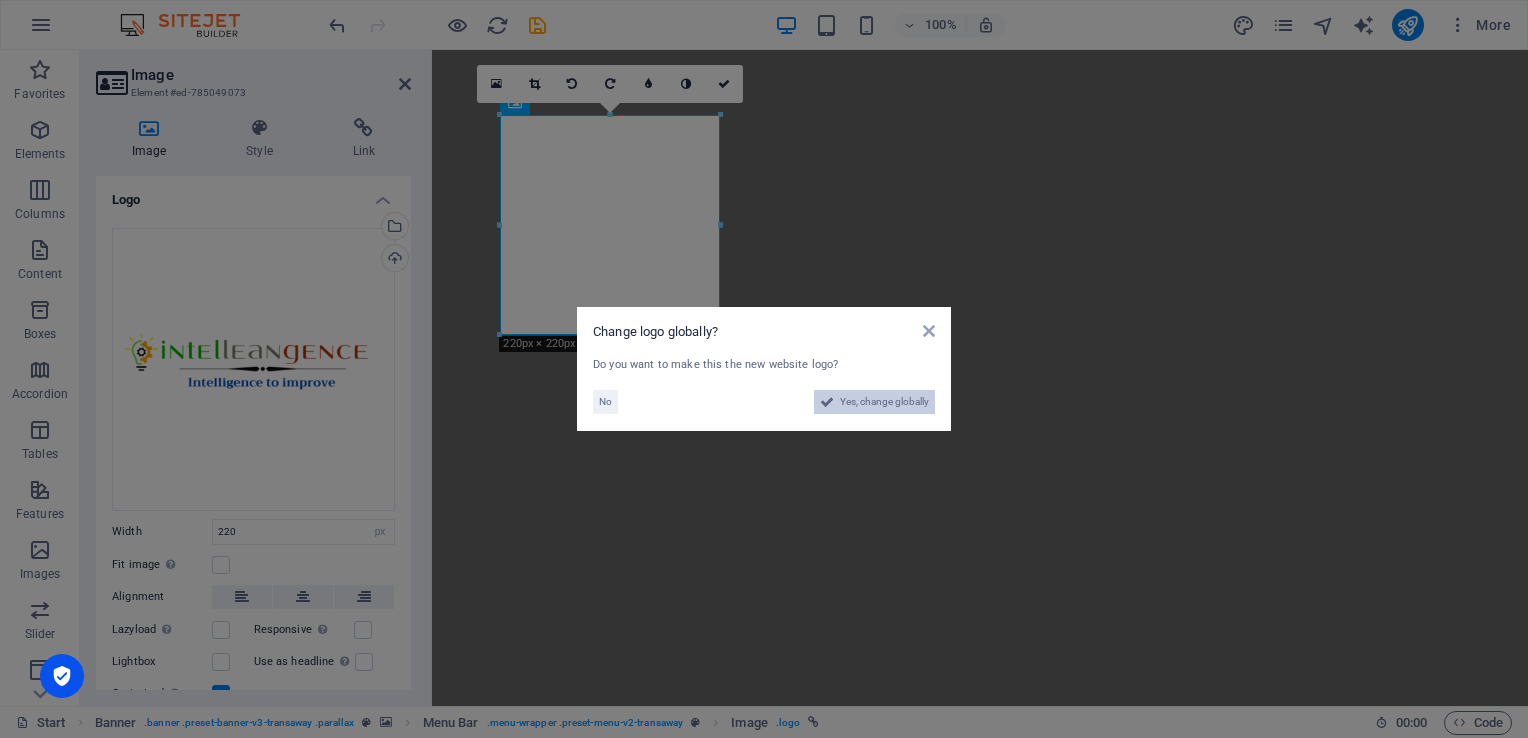 click on "Yes, change globally" at bounding box center (884, 402) 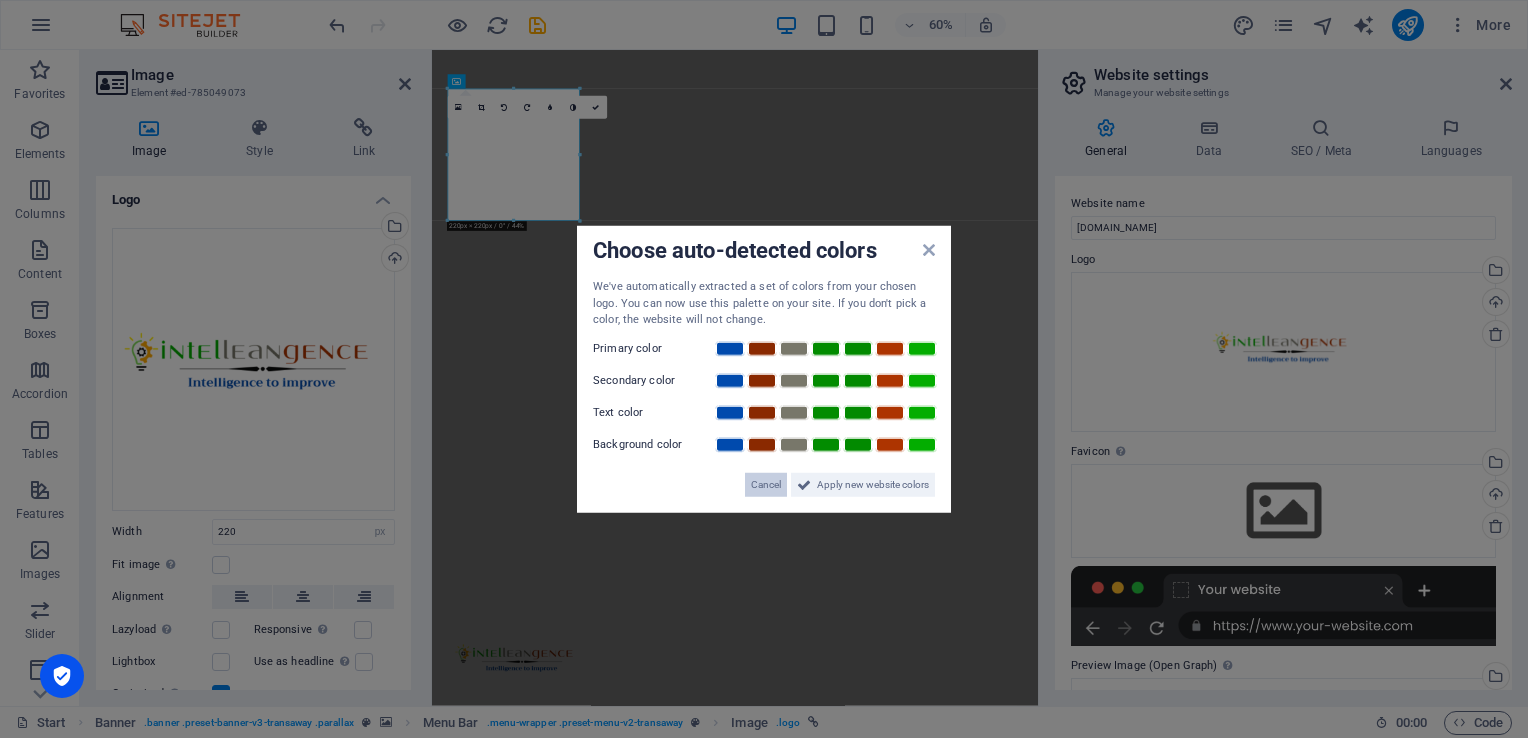 click on "Cancel" at bounding box center [766, 484] 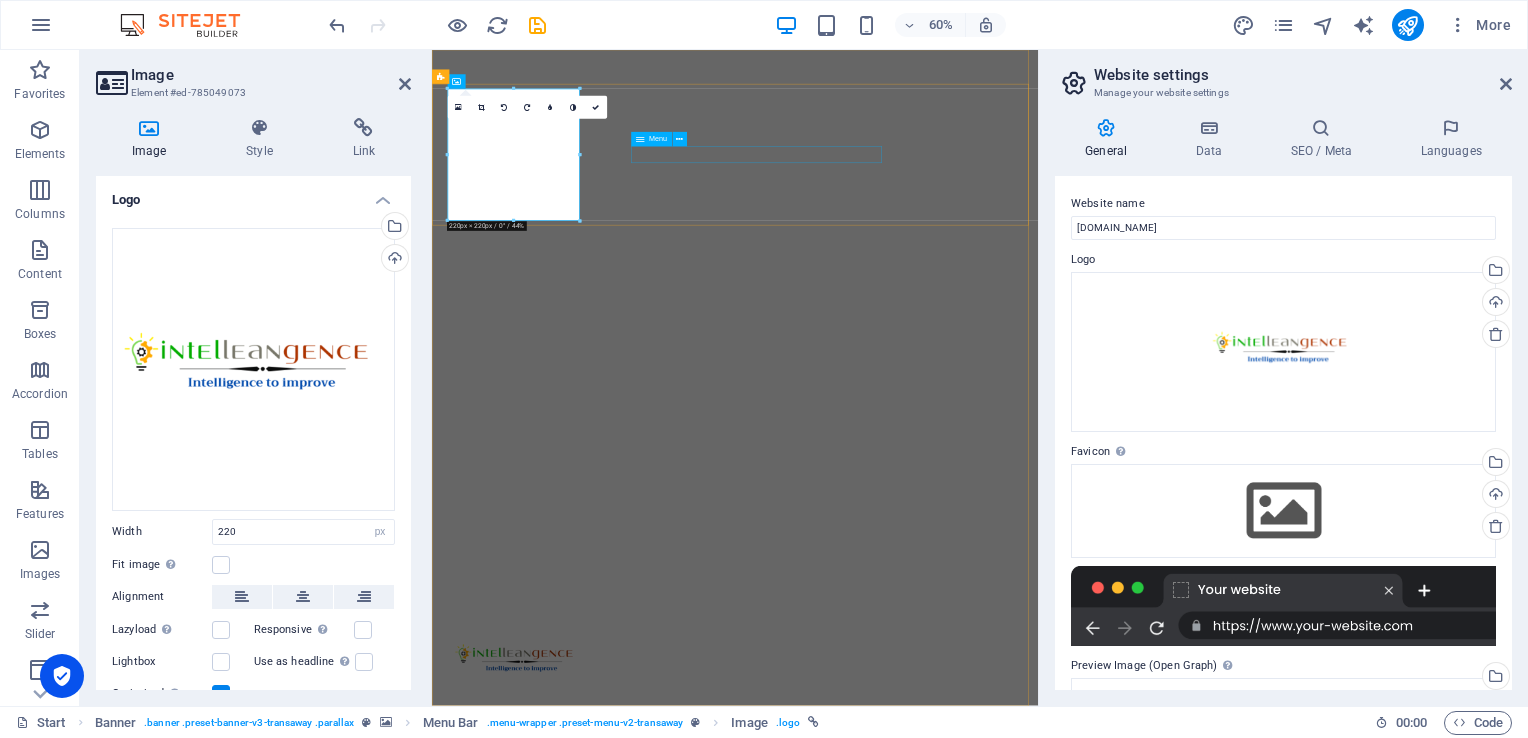 drag, startPoint x: 693, startPoint y: 220, endPoint x: 884, endPoint y: 220, distance: 191 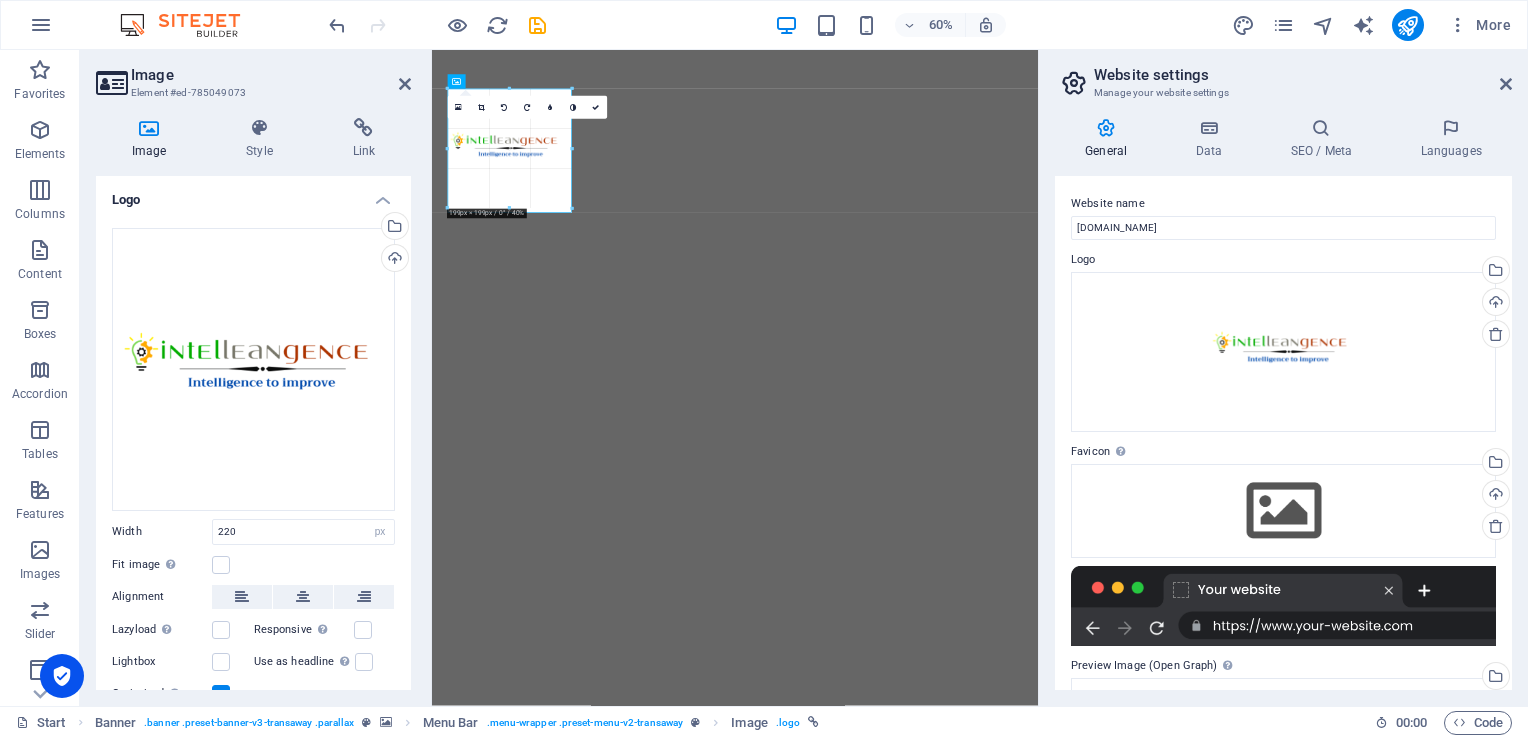 click at bounding box center [730, 378] 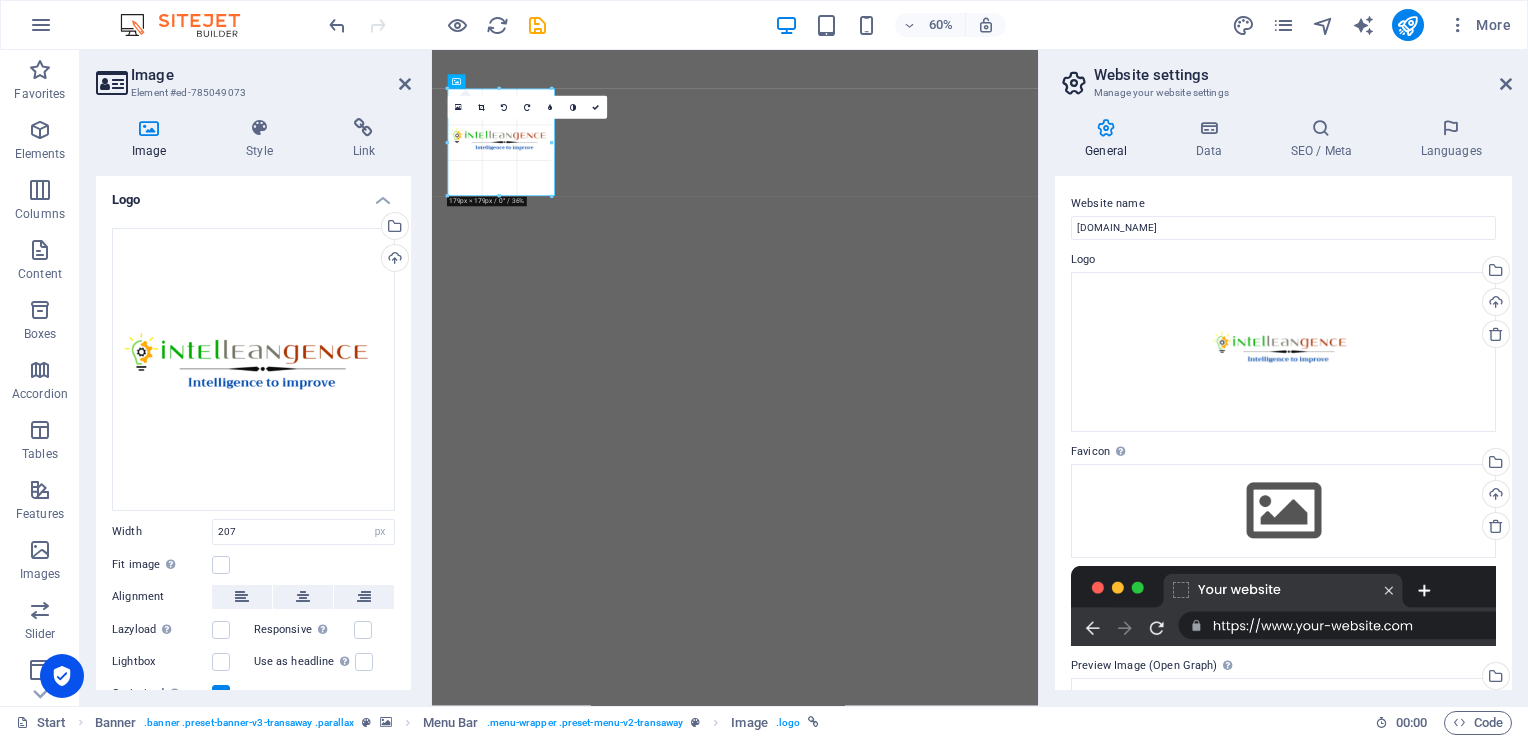 drag, startPoint x: 513, startPoint y: 211, endPoint x: 553, endPoint y: 177, distance: 52.49762 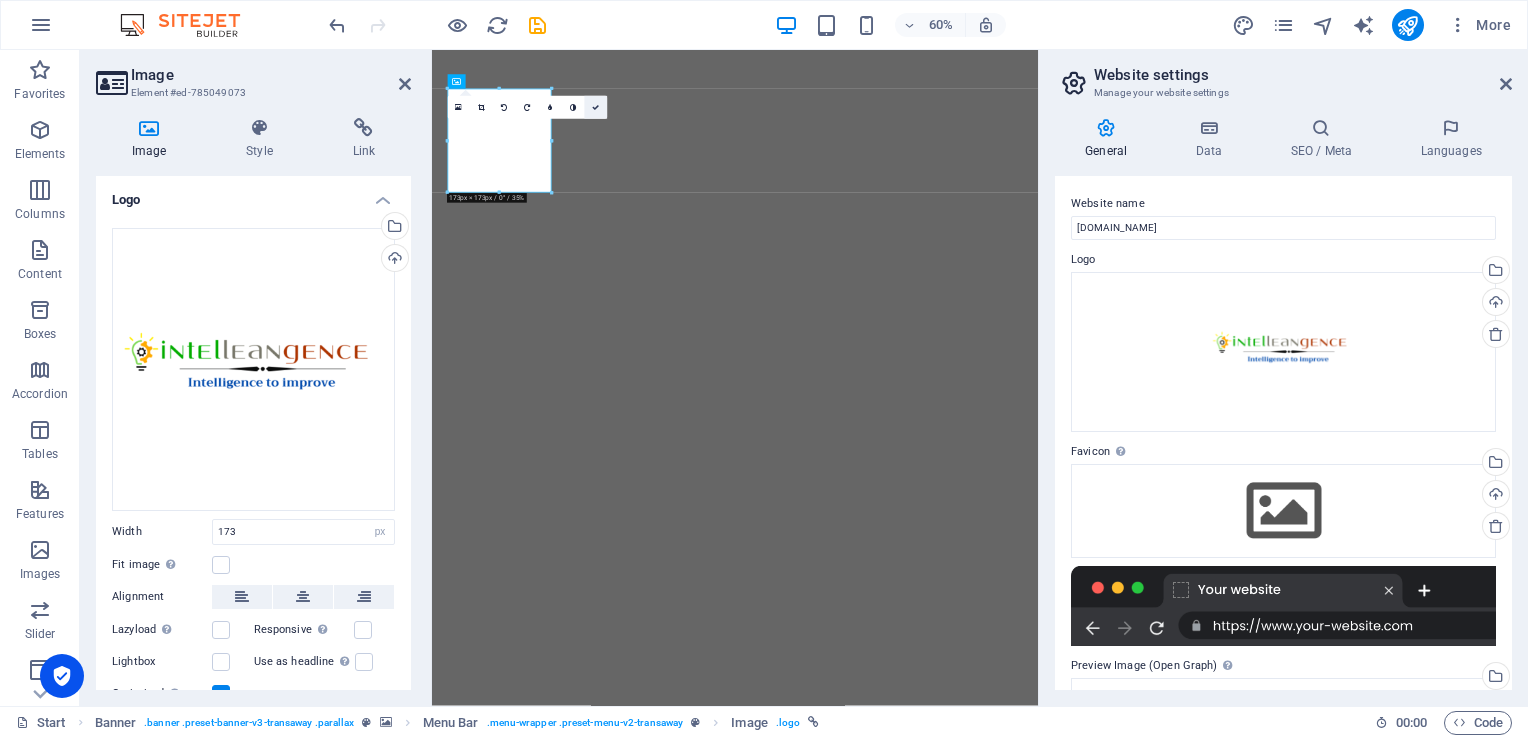 click at bounding box center (595, 107) 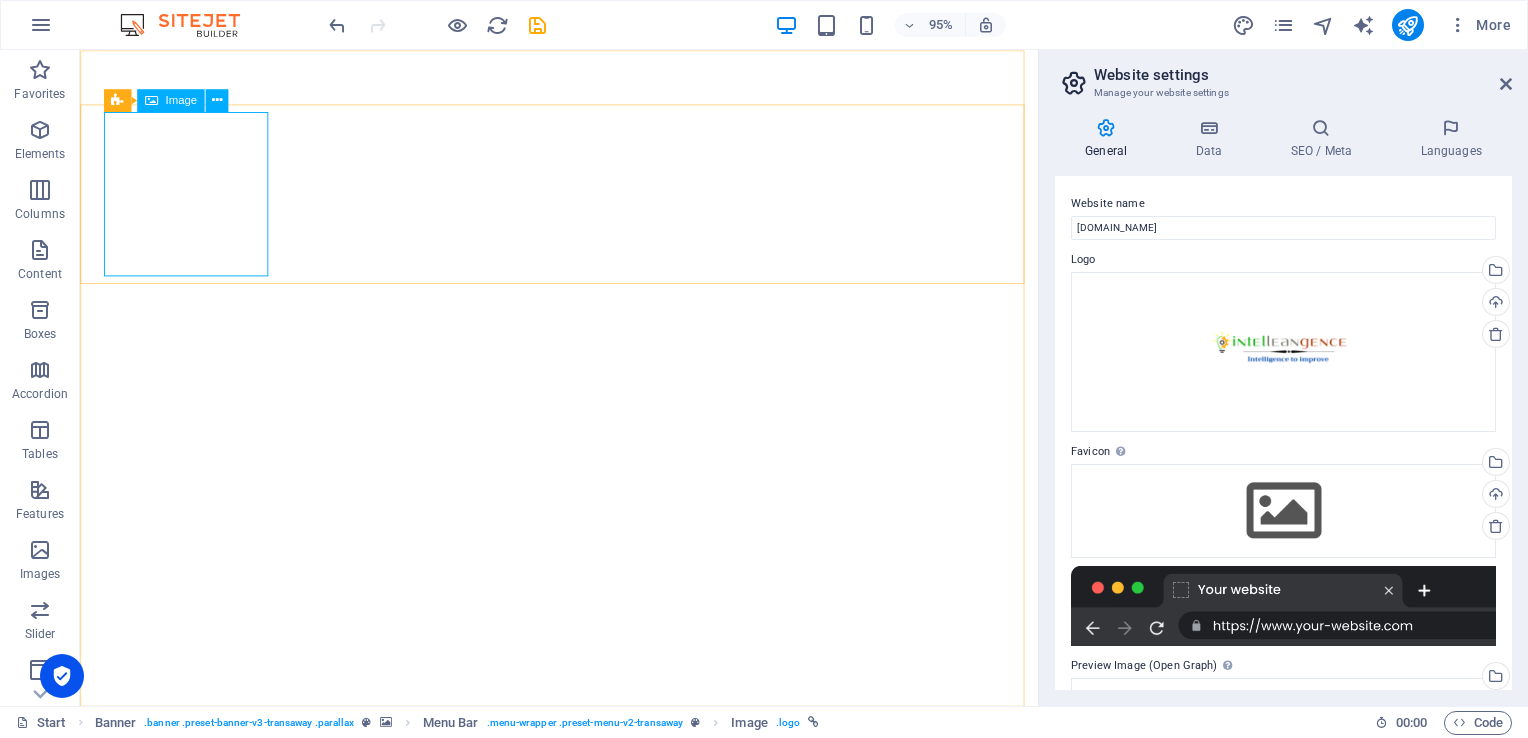 click on "Image" at bounding box center [181, 100] 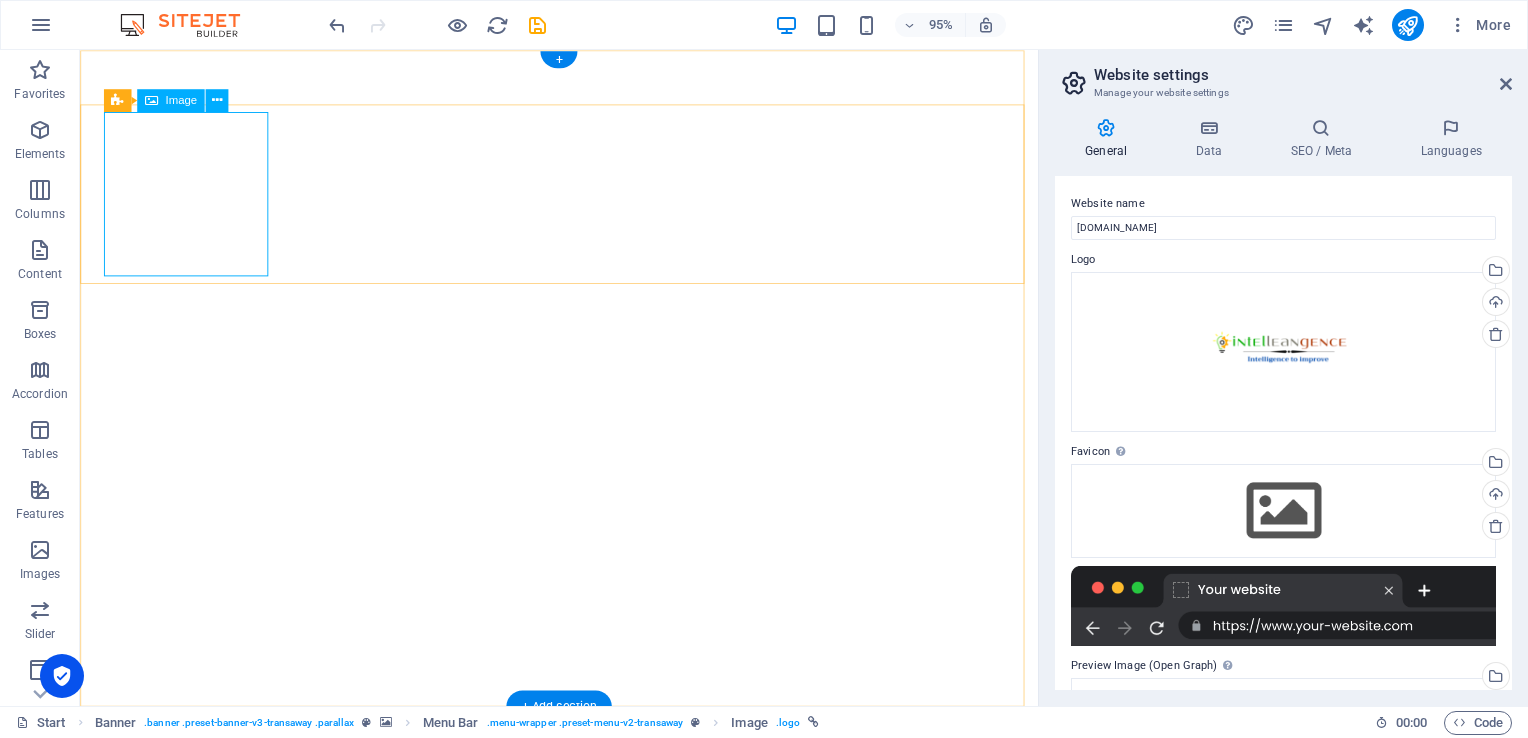 click at bounding box center (584, 1483) 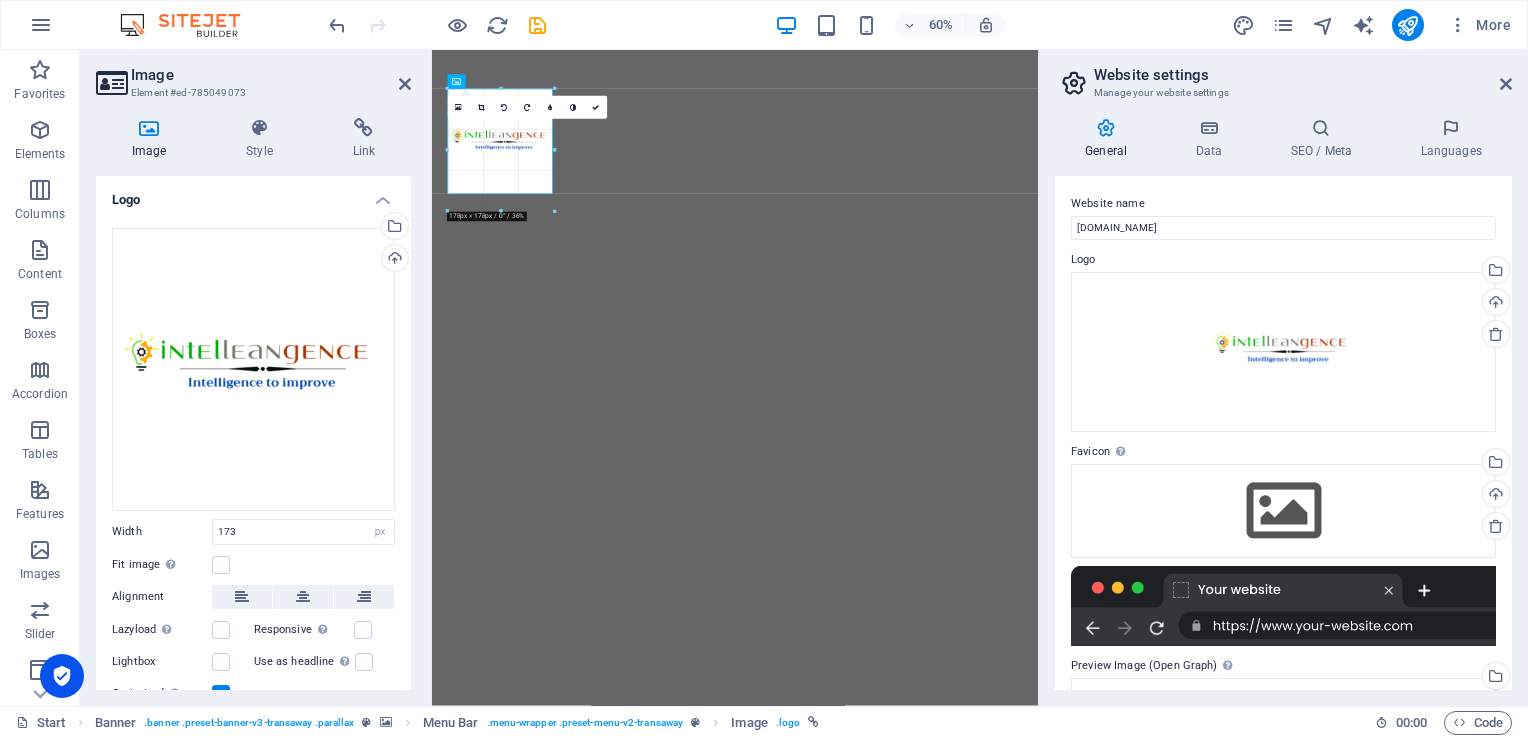 drag, startPoint x: 552, startPoint y: 141, endPoint x: 252, endPoint y: 152, distance: 300.2016 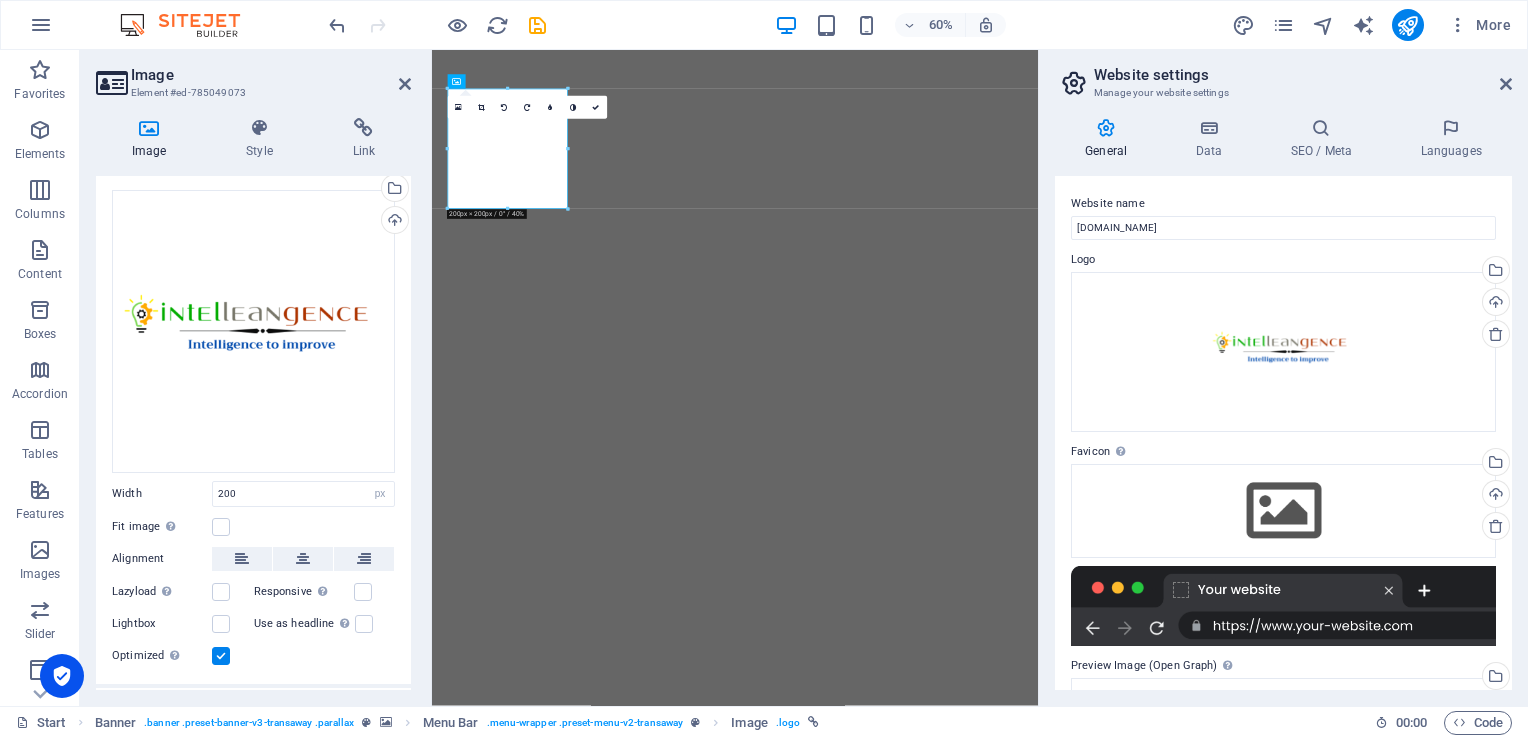 scroll, scrollTop: 78, scrollLeft: 0, axis: vertical 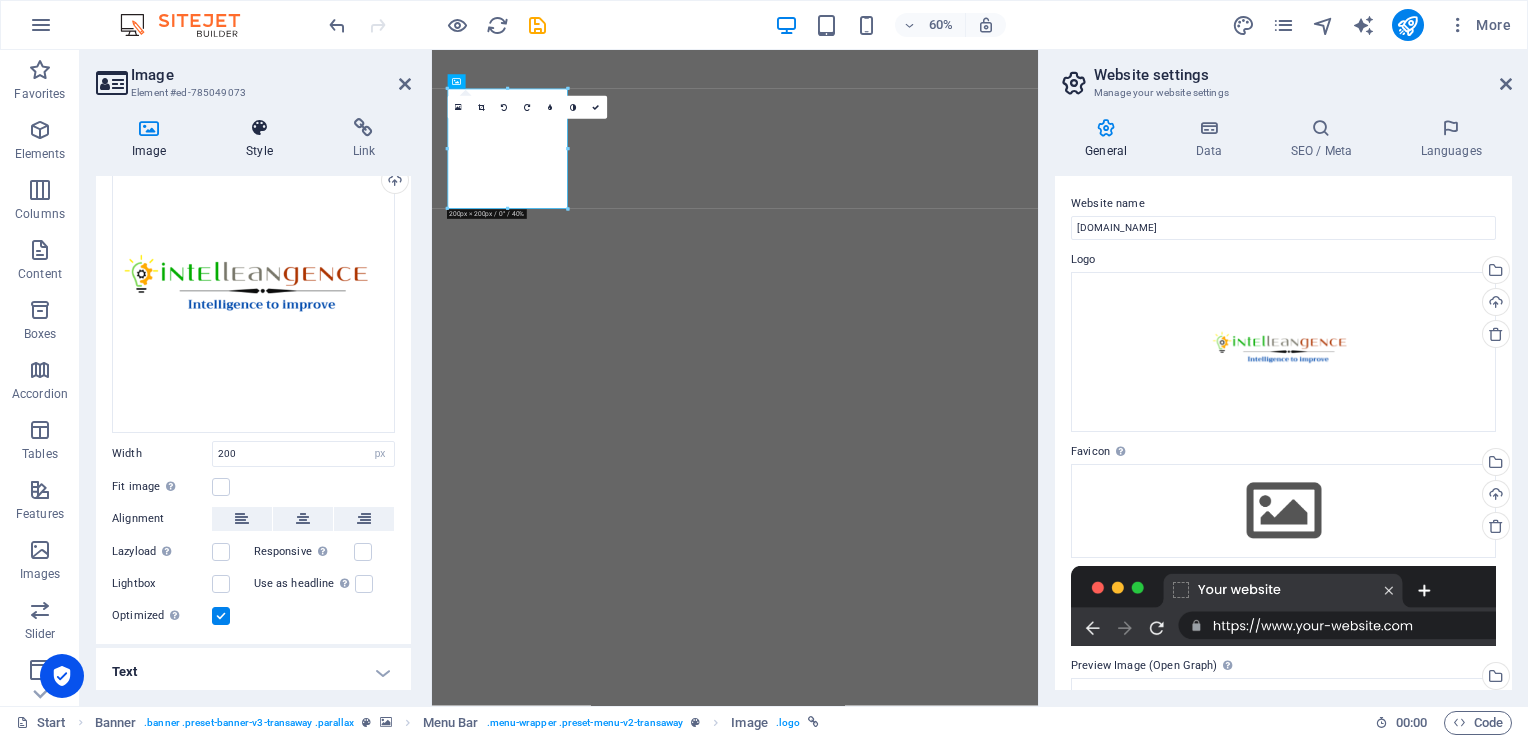 click at bounding box center (259, 128) 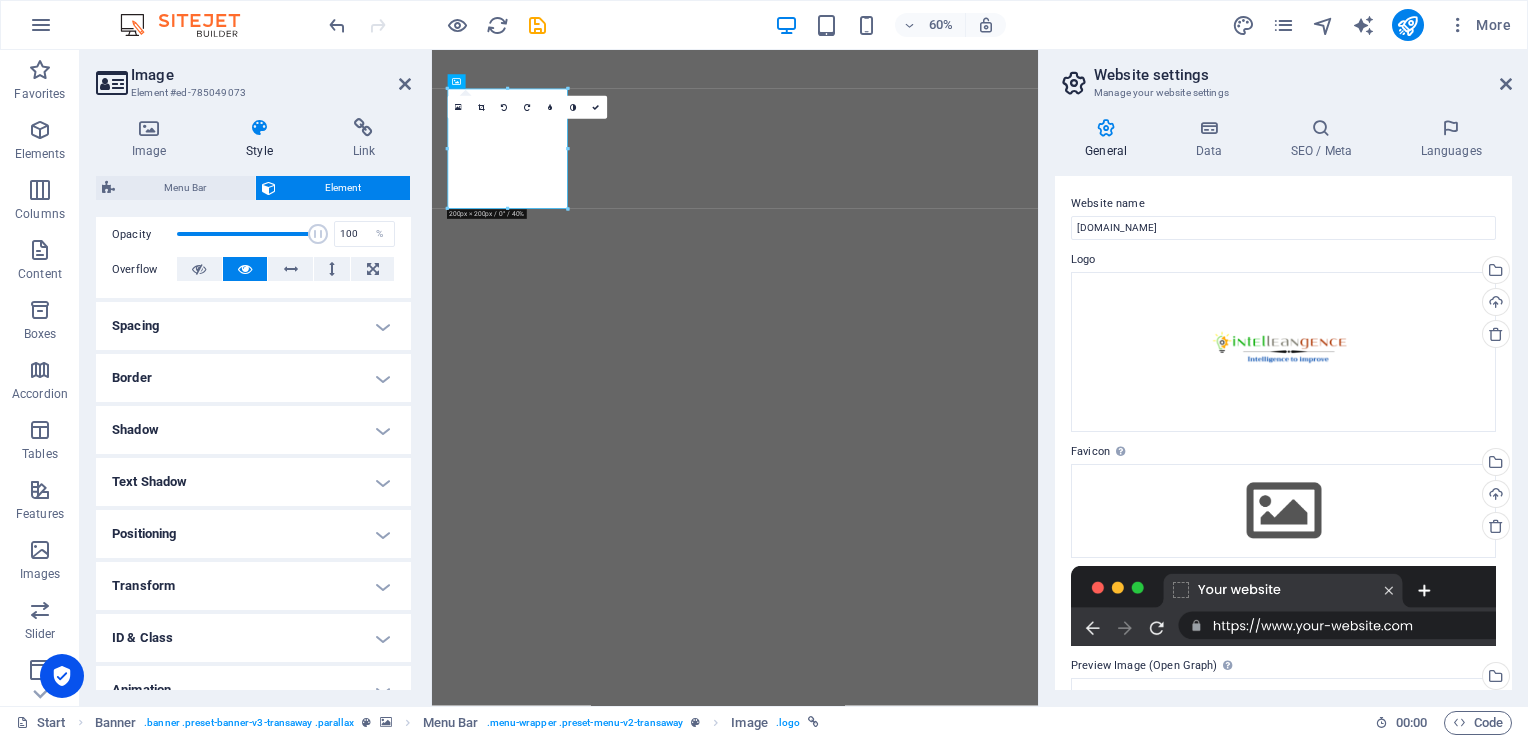 scroll, scrollTop: 300, scrollLeft: 0, axis: vertical 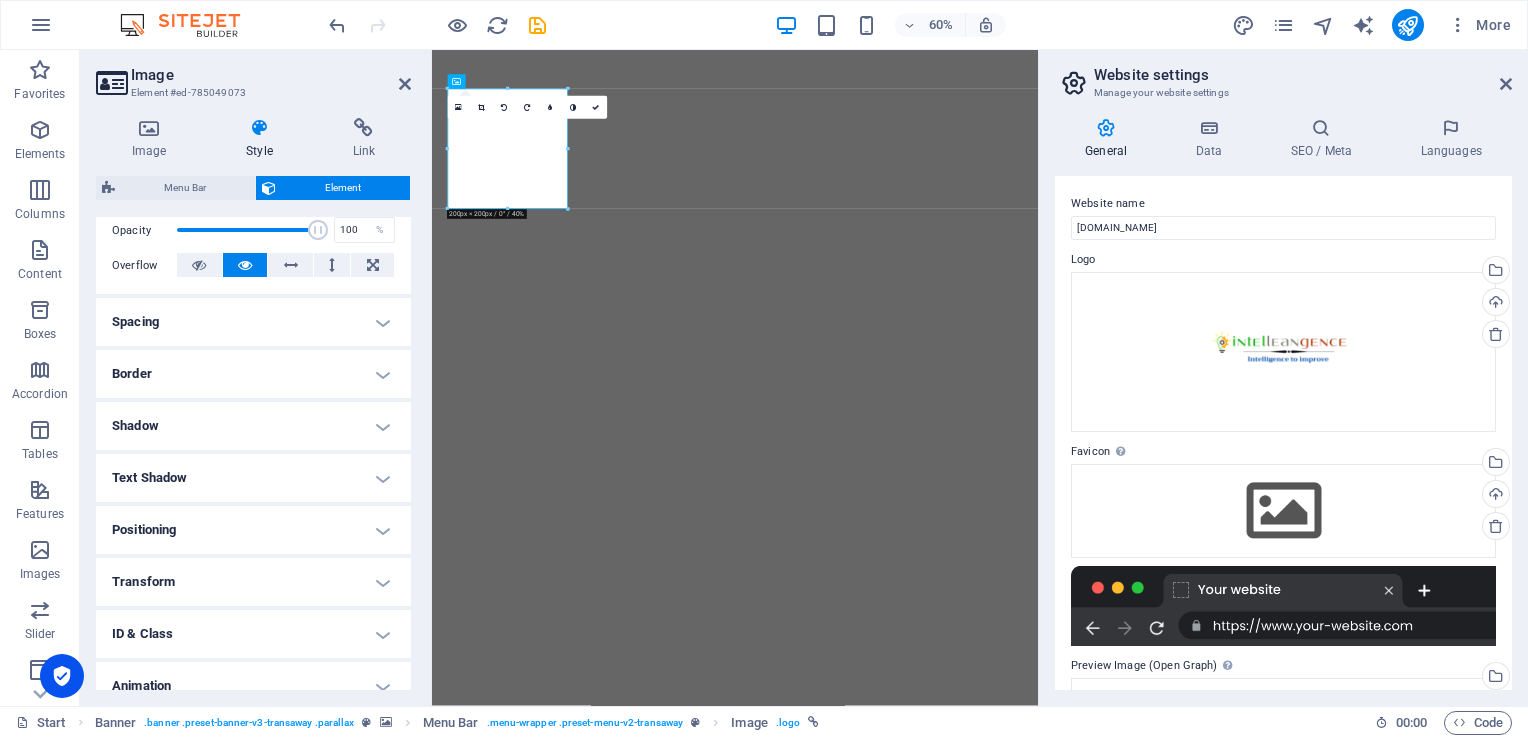 click on "Transform" at bounding box center (253, 582) 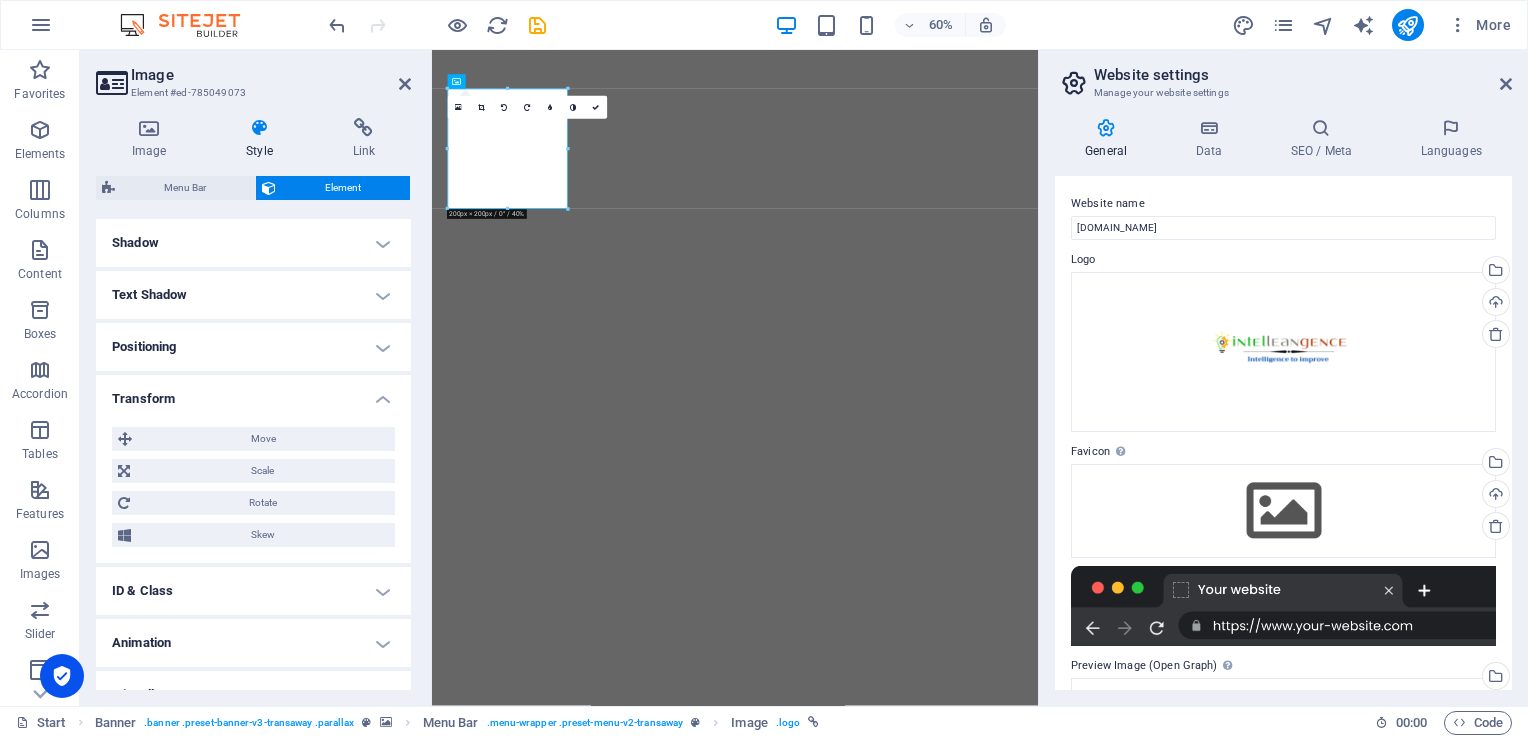 scroll, scrollTop: 511, scrollLeft: 0, axis: vertical 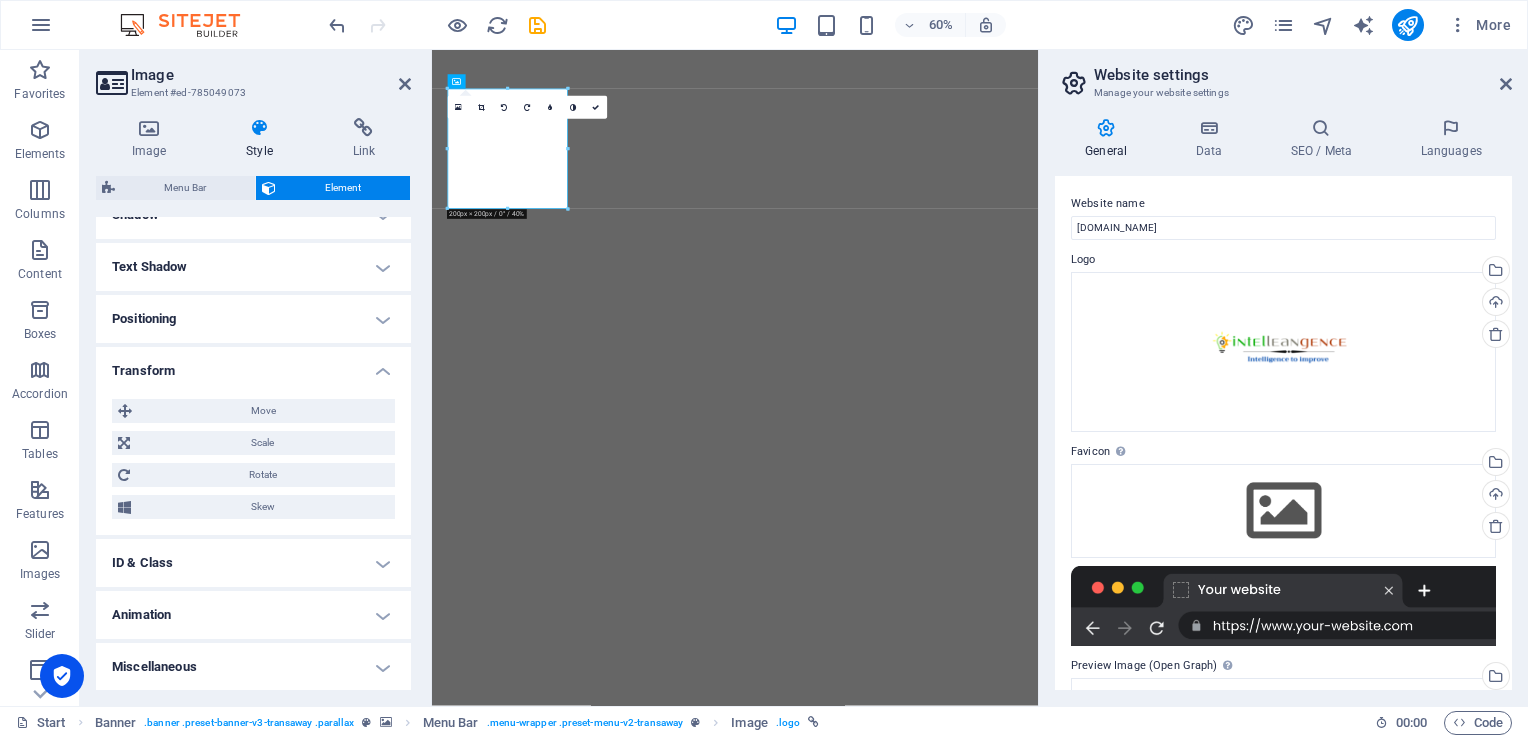 click on "Text Shadow" at bounding box center [253, 267] 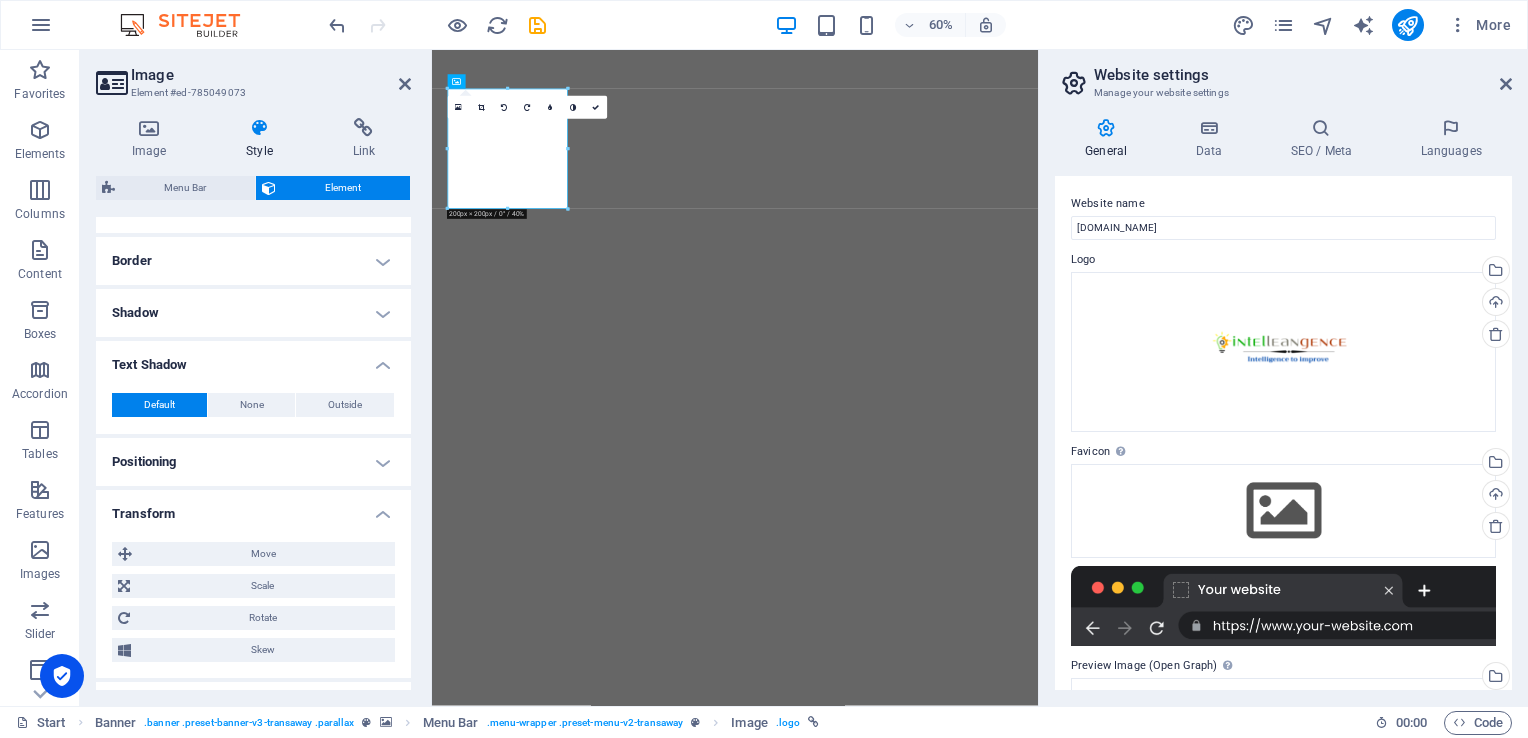 scroll, scrollTop: 411, scrollLeft: 0, axis: vertical 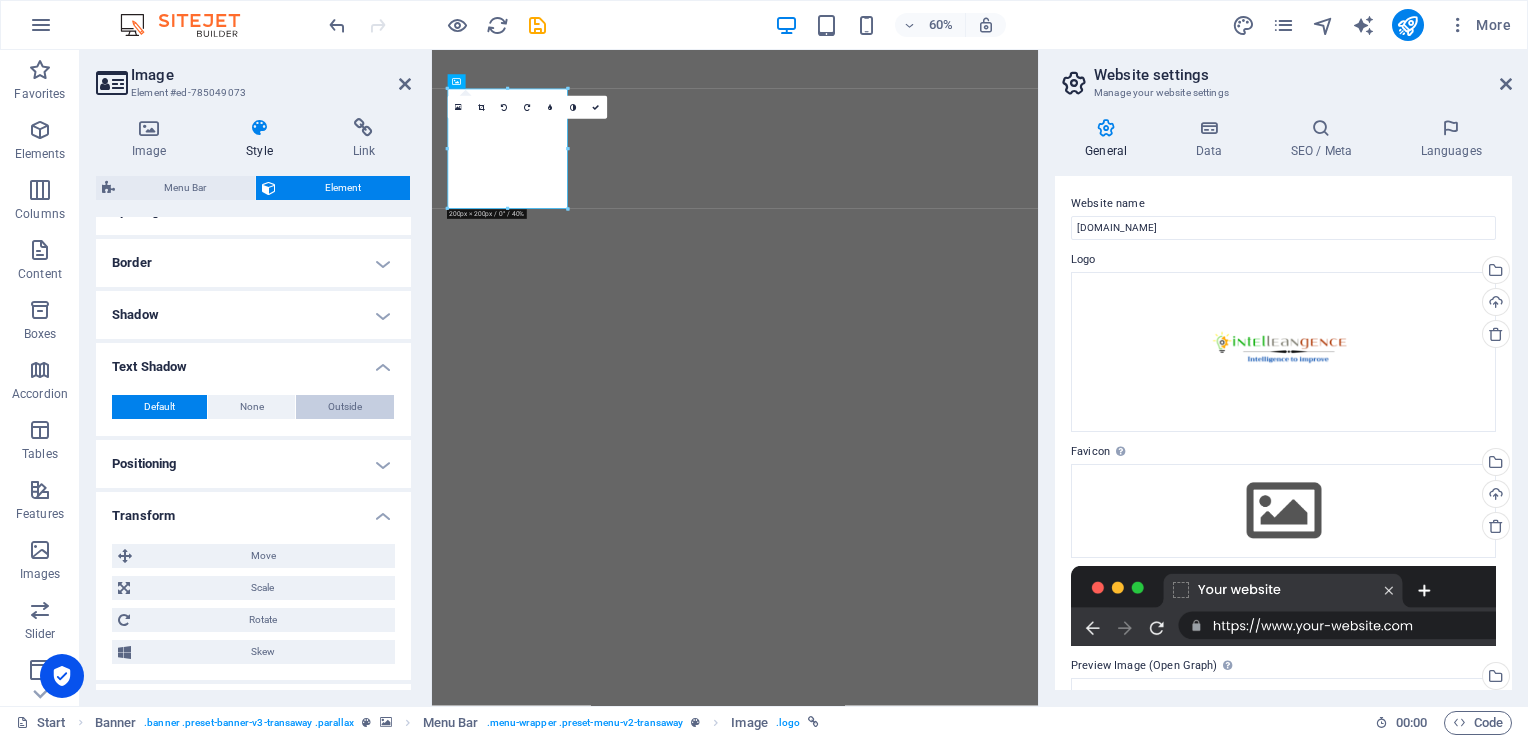 click on "Outside" at bounding box center (345, 407) 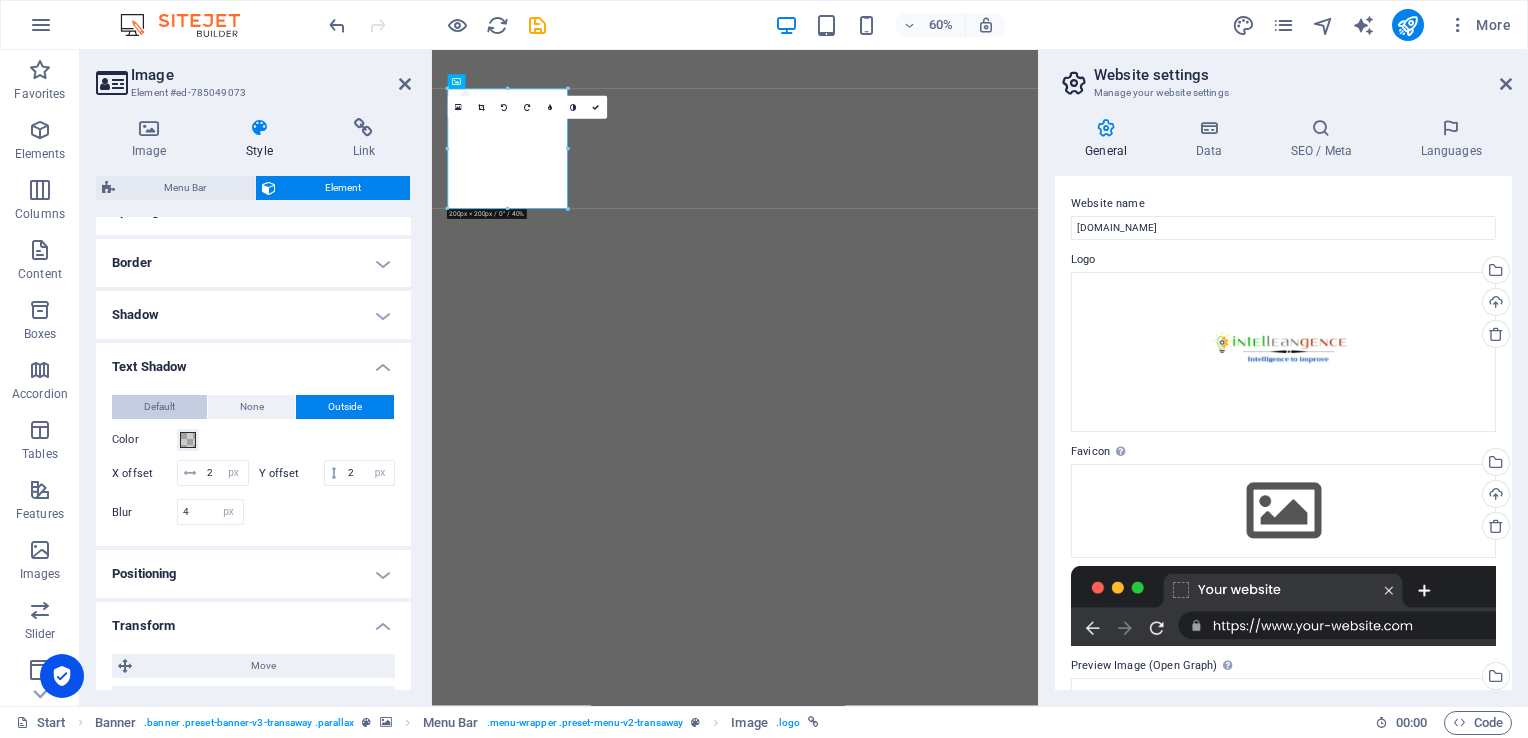 click on "Default" at bounding box center (159, 407) 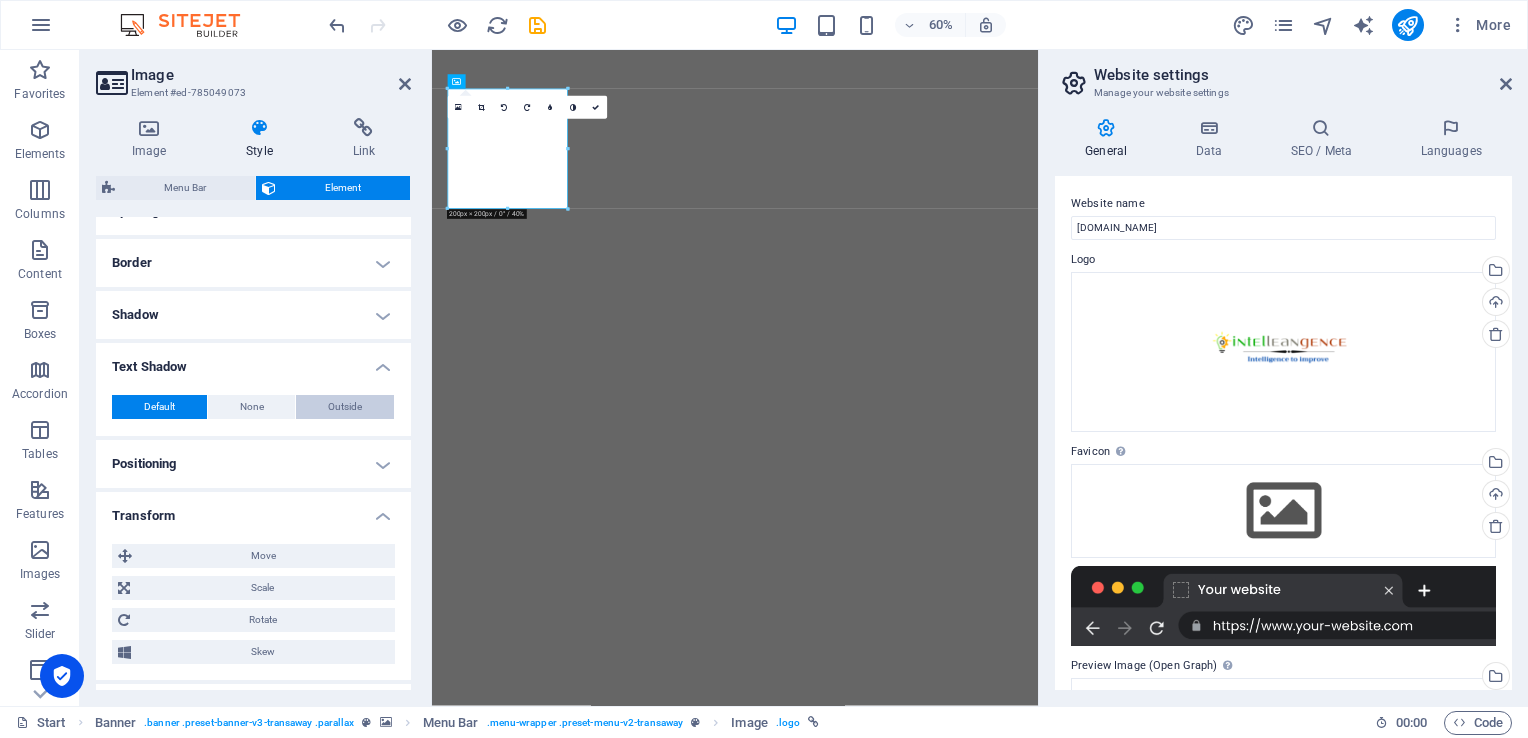 click on "Outside" at bounding box center (345, 407) 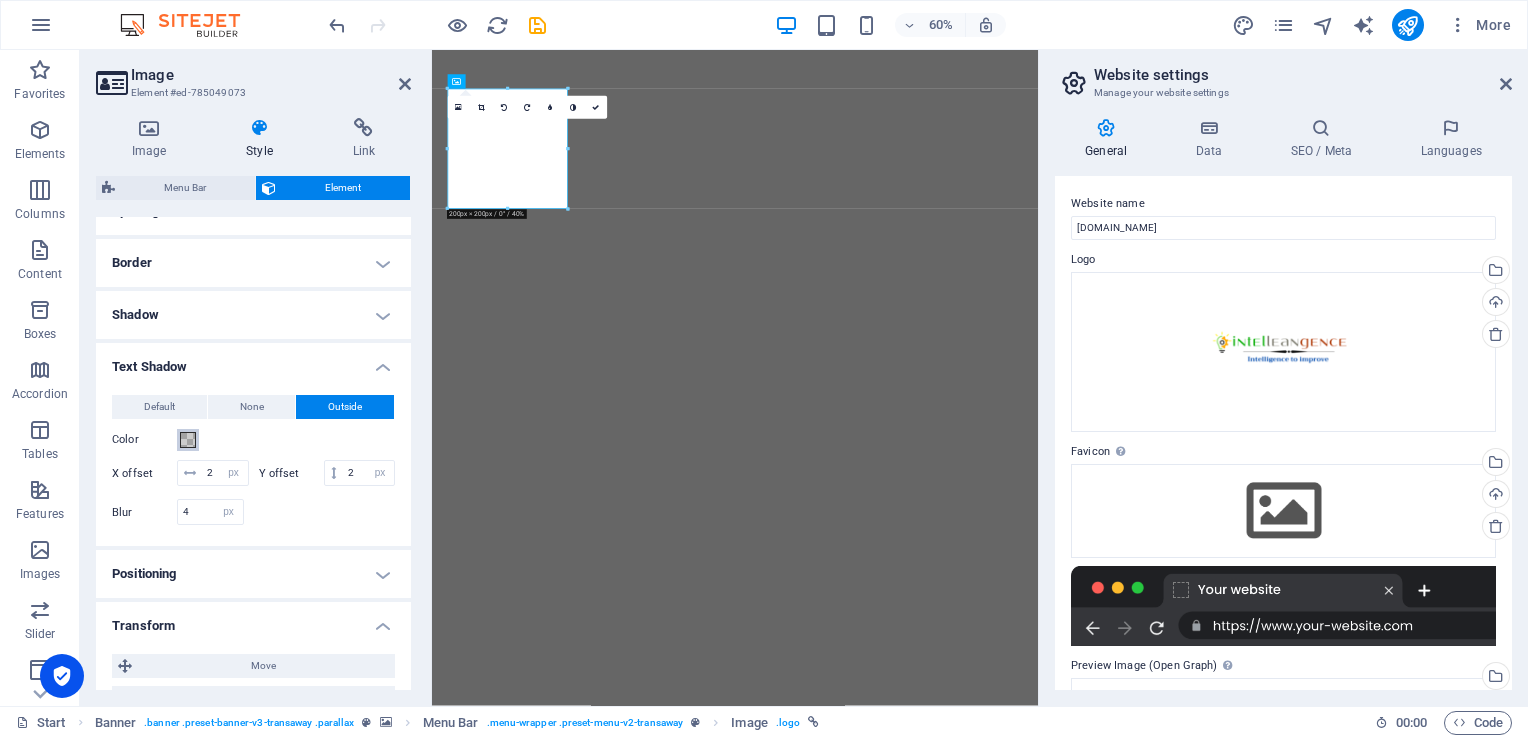 click at bounding box center [188, 440] 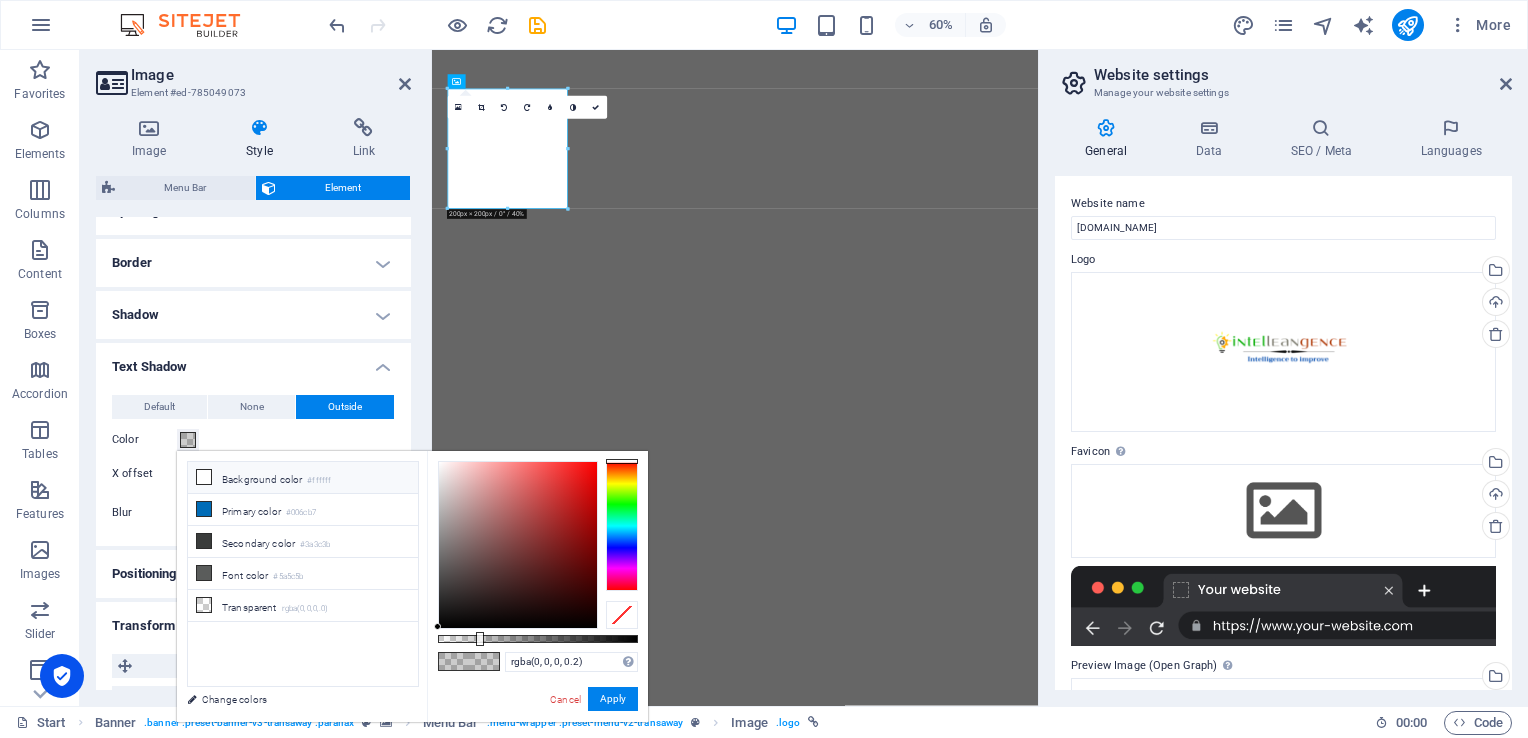 click on "Background color
#ffffff" at bounding box center (303, 478) 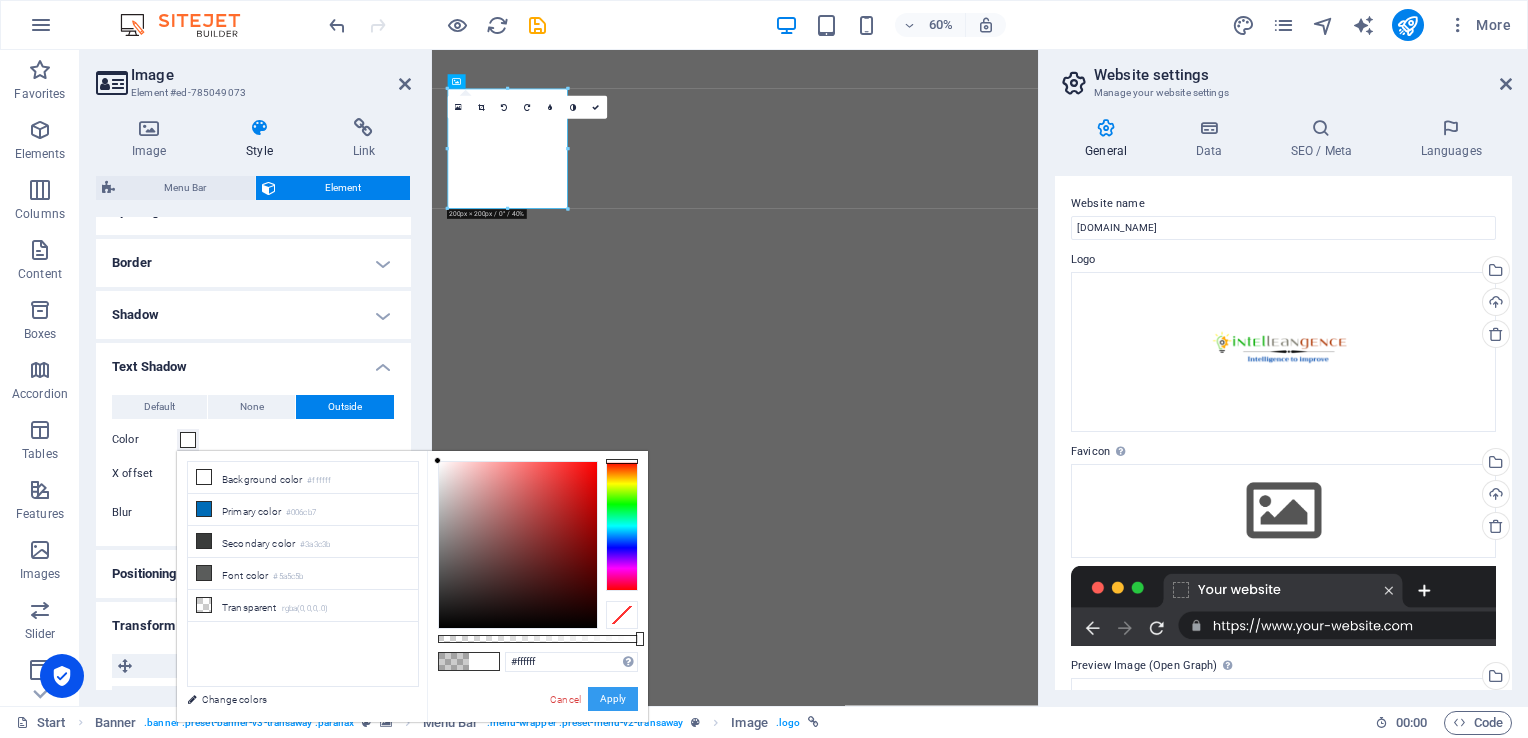 click on "Apply" at bounding box center [613, 699] 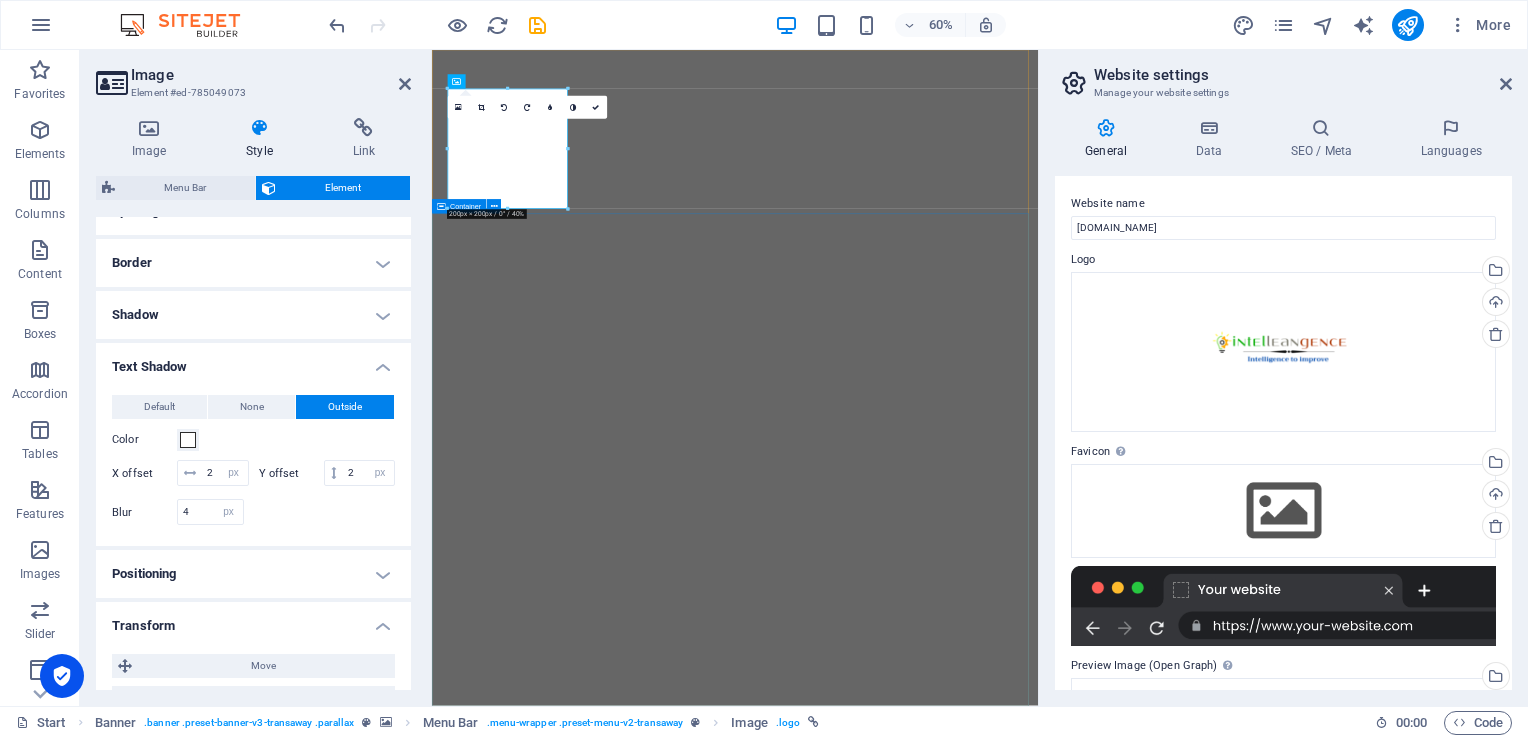 click on "INTELIGENCIA PARA MEJORAR" at bounding box center (937, 1790) 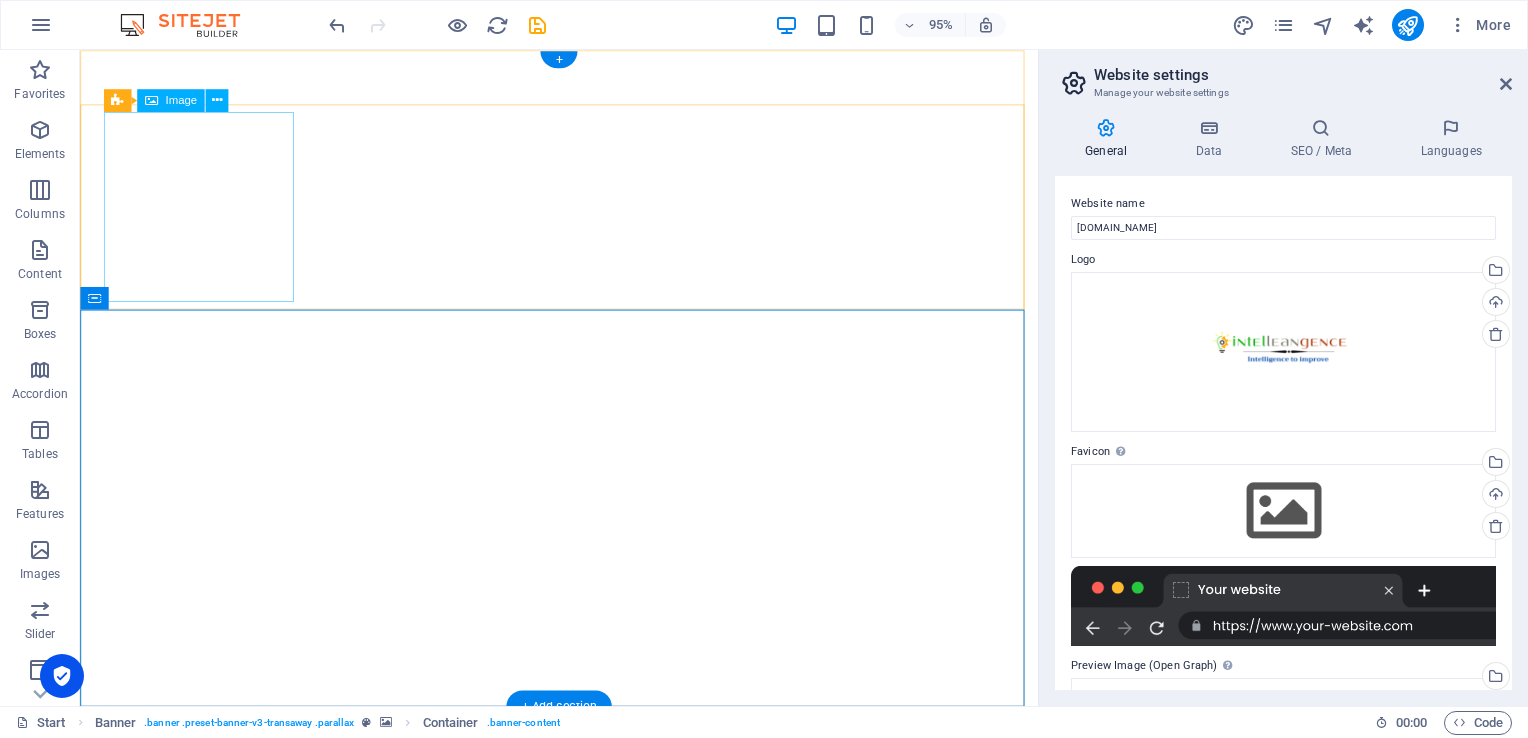 click at bounding box center [584, 1497] 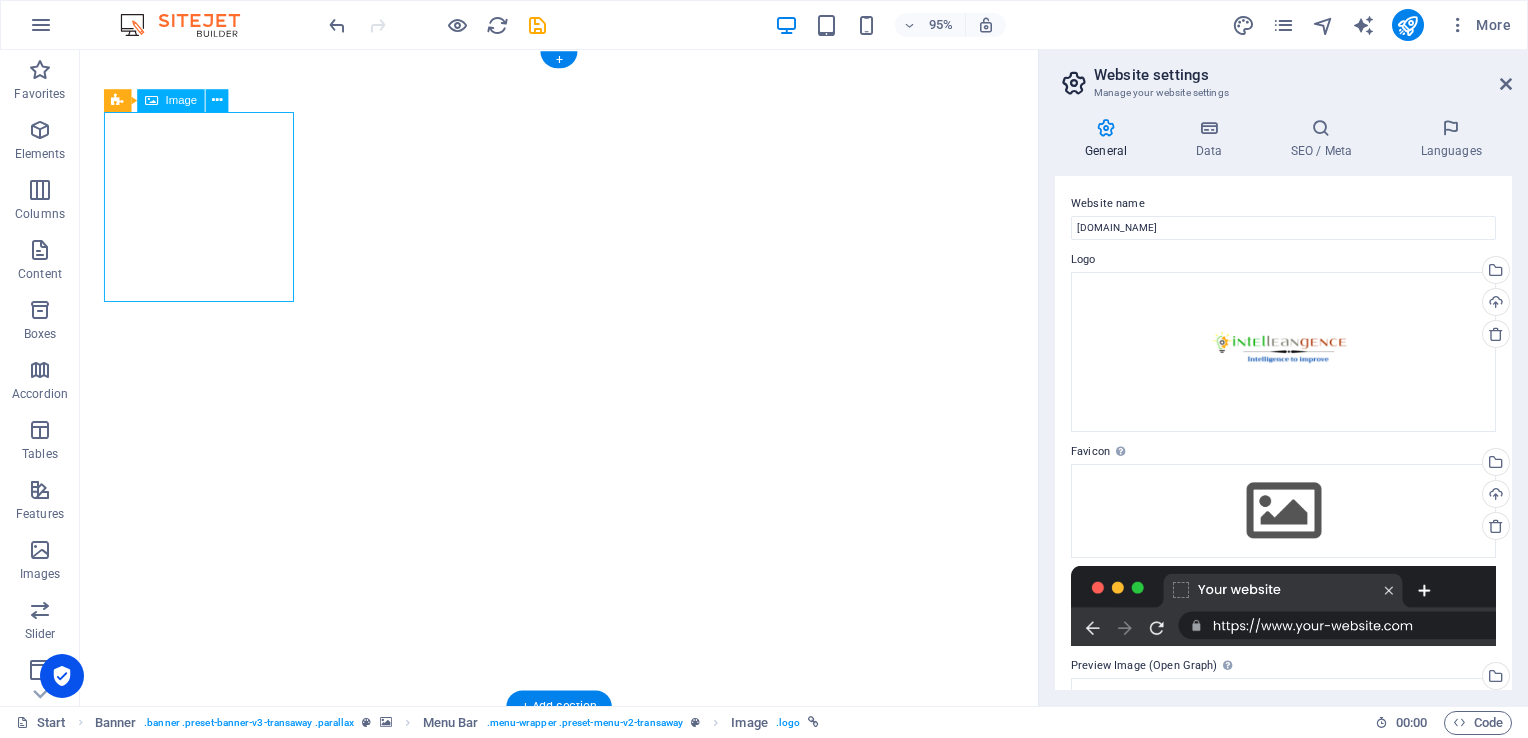 click at bounding box center [584, 1497] 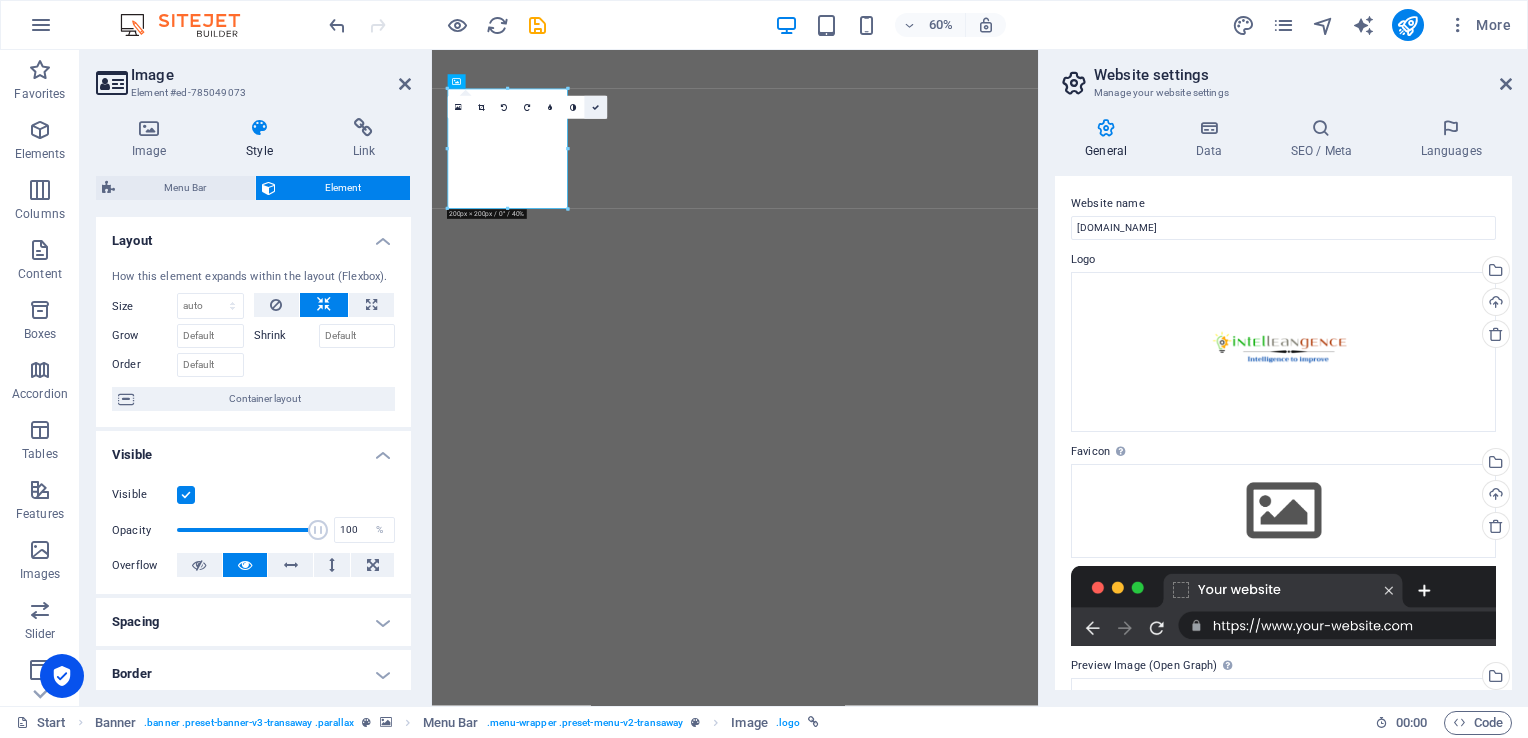 click at bounding box center (595, 107) 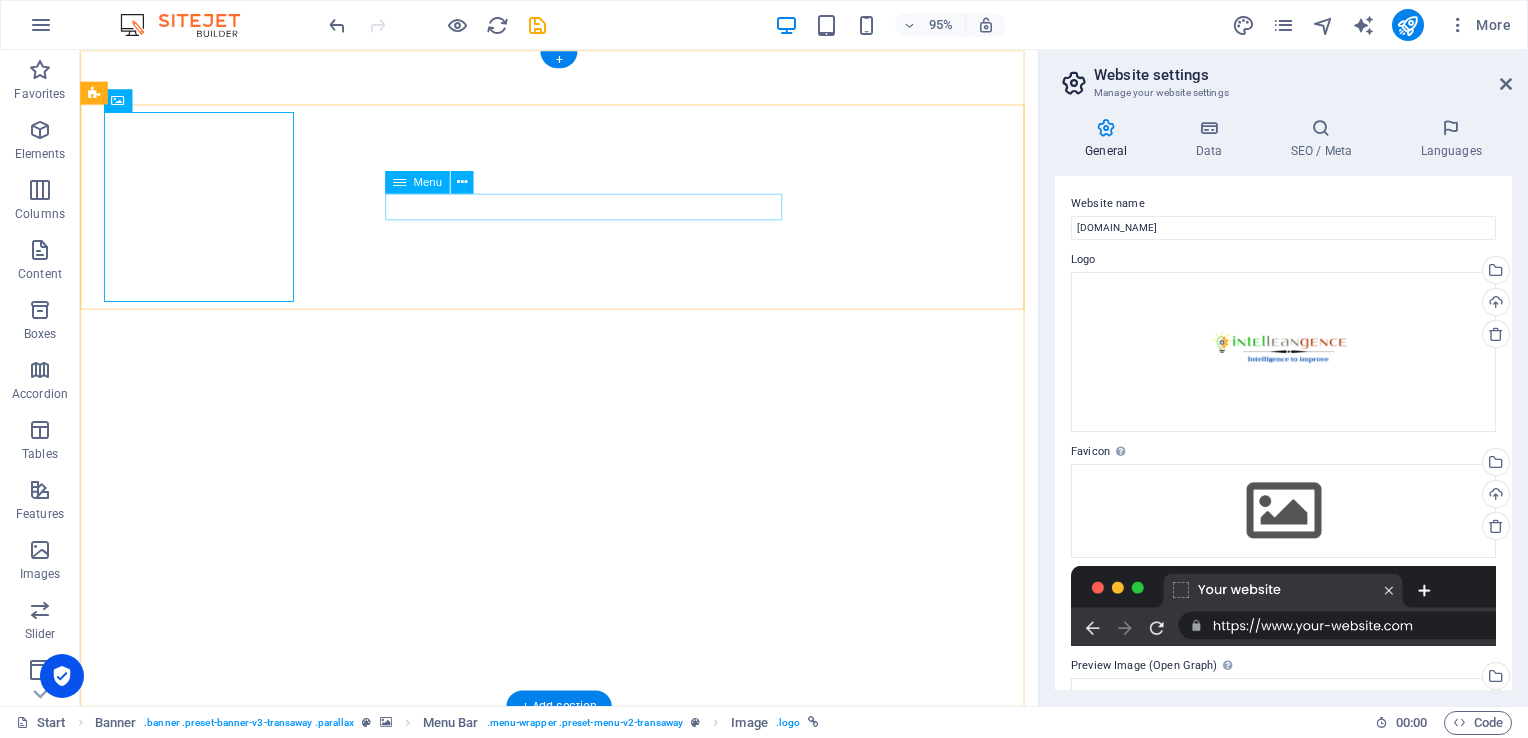 click on "Home About us Services Pricing Contact" at bounding box center (584, 1611) 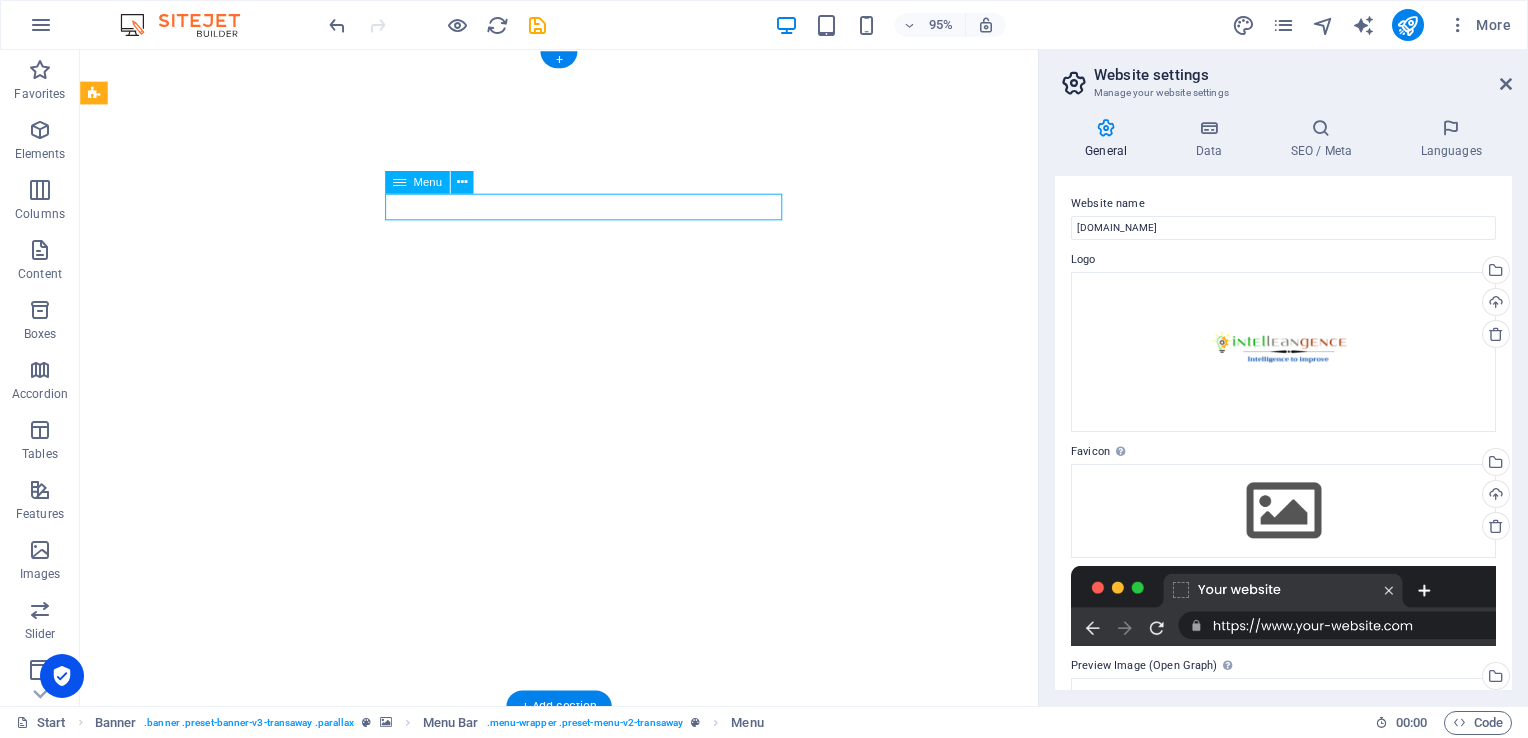 click on "Home About us Services Pricing Contact" at bounding box center (584, 1611) 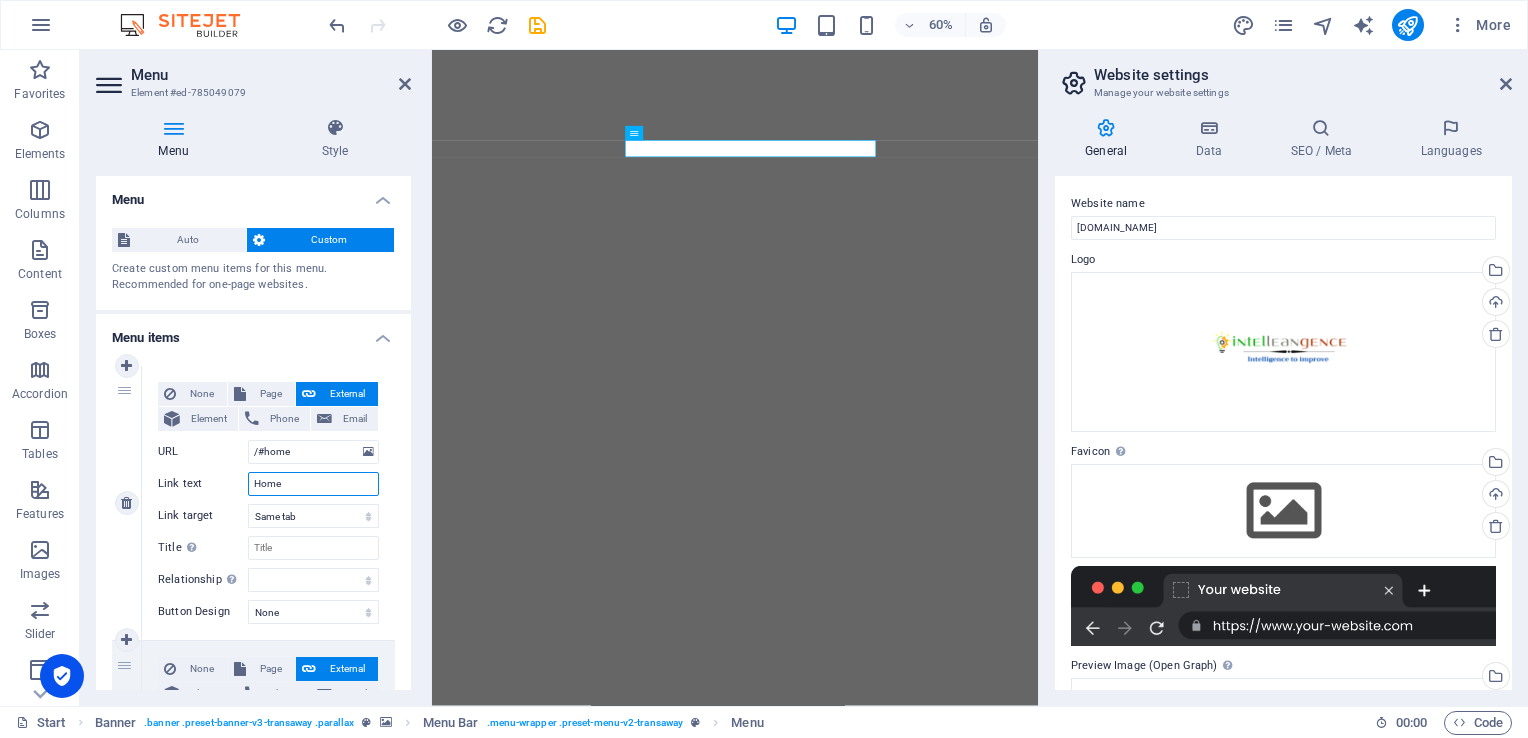 click on "Home" at bounding box center [313, 484] 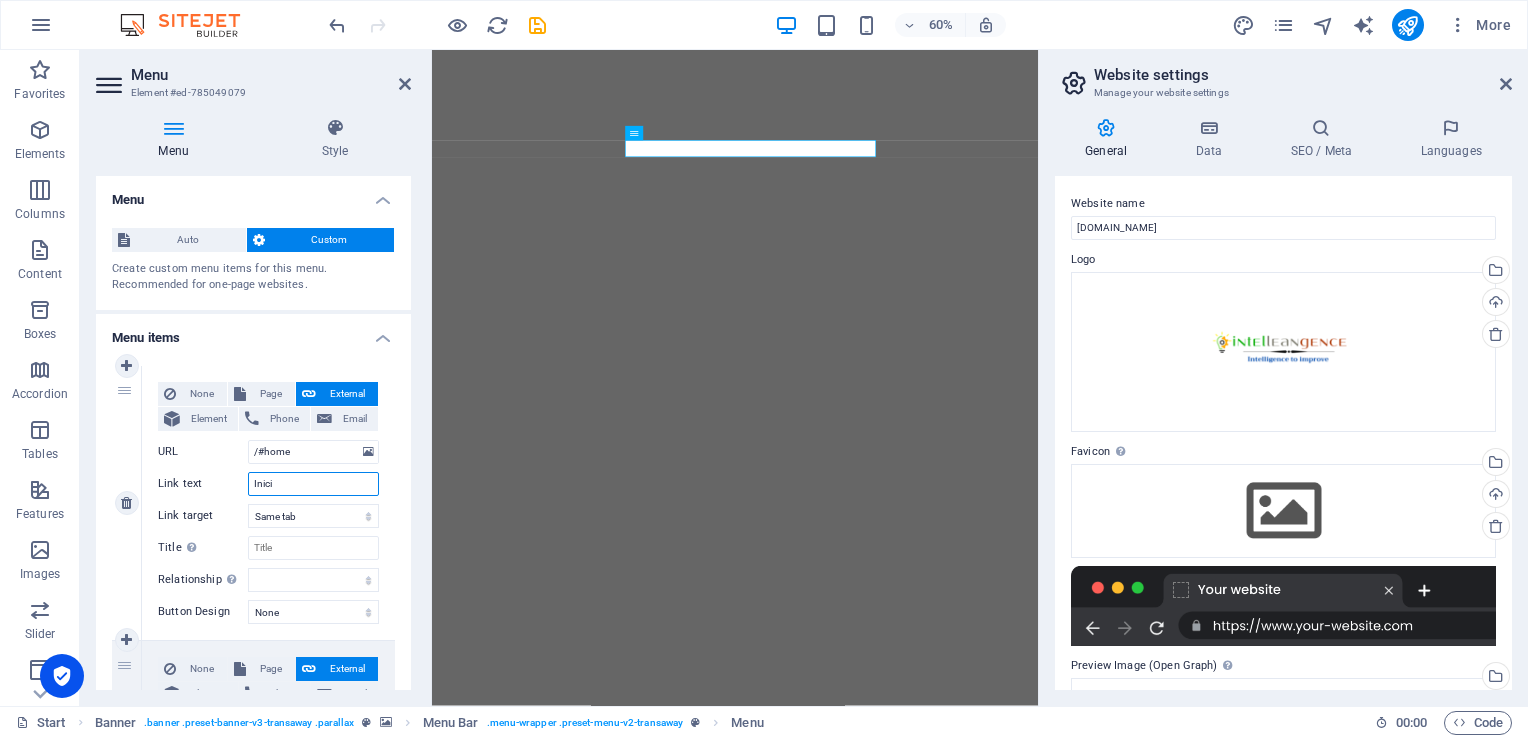 type on "Inicio" 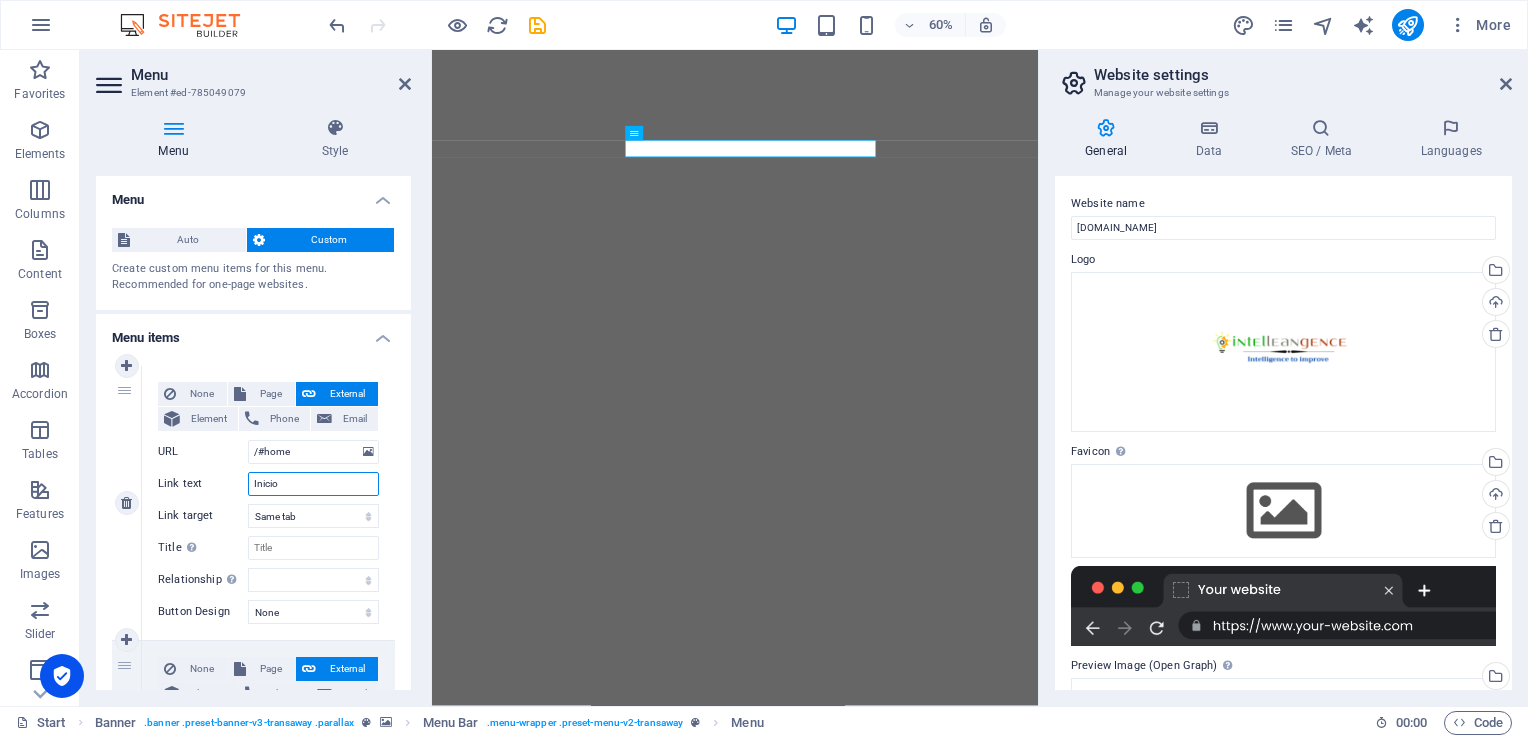 select 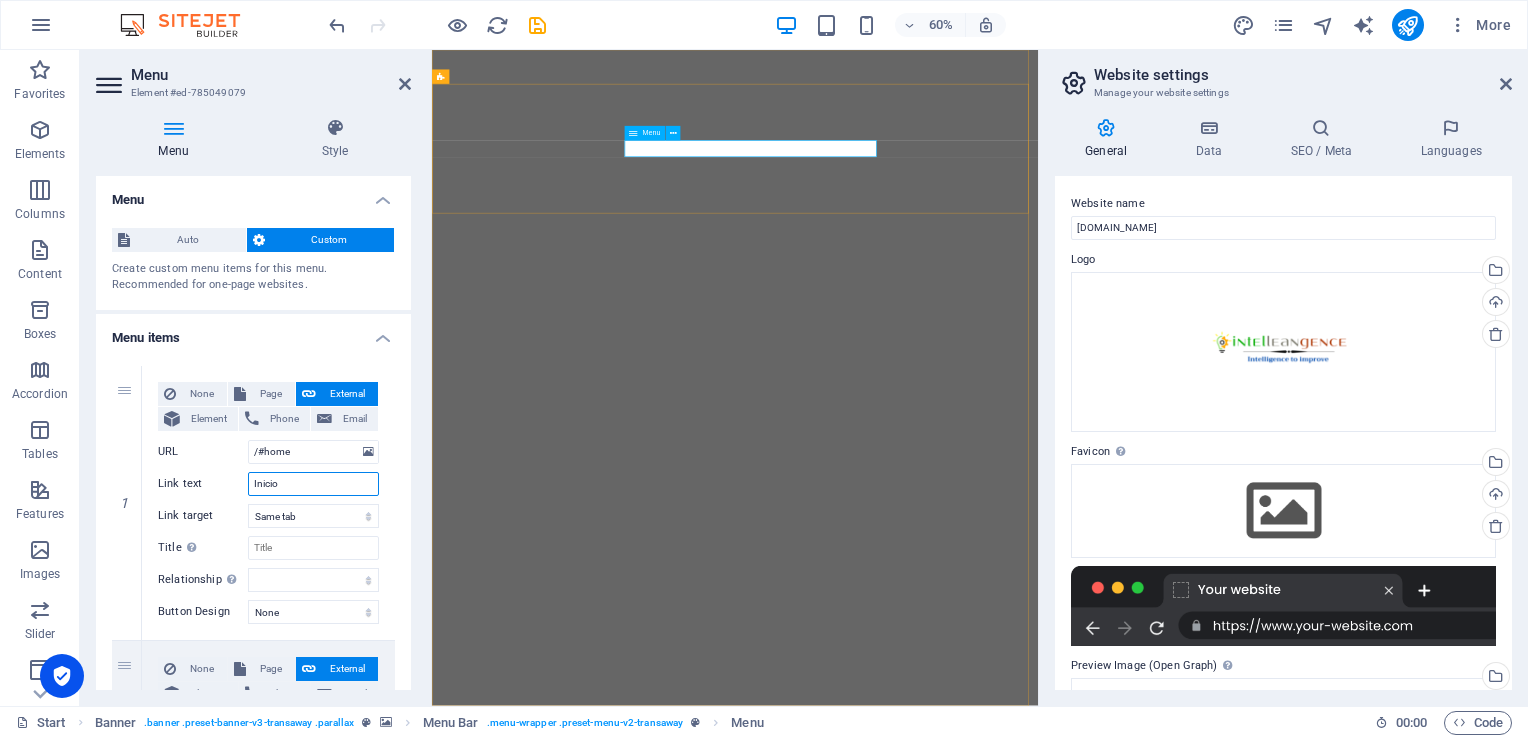 type on "Inicio" 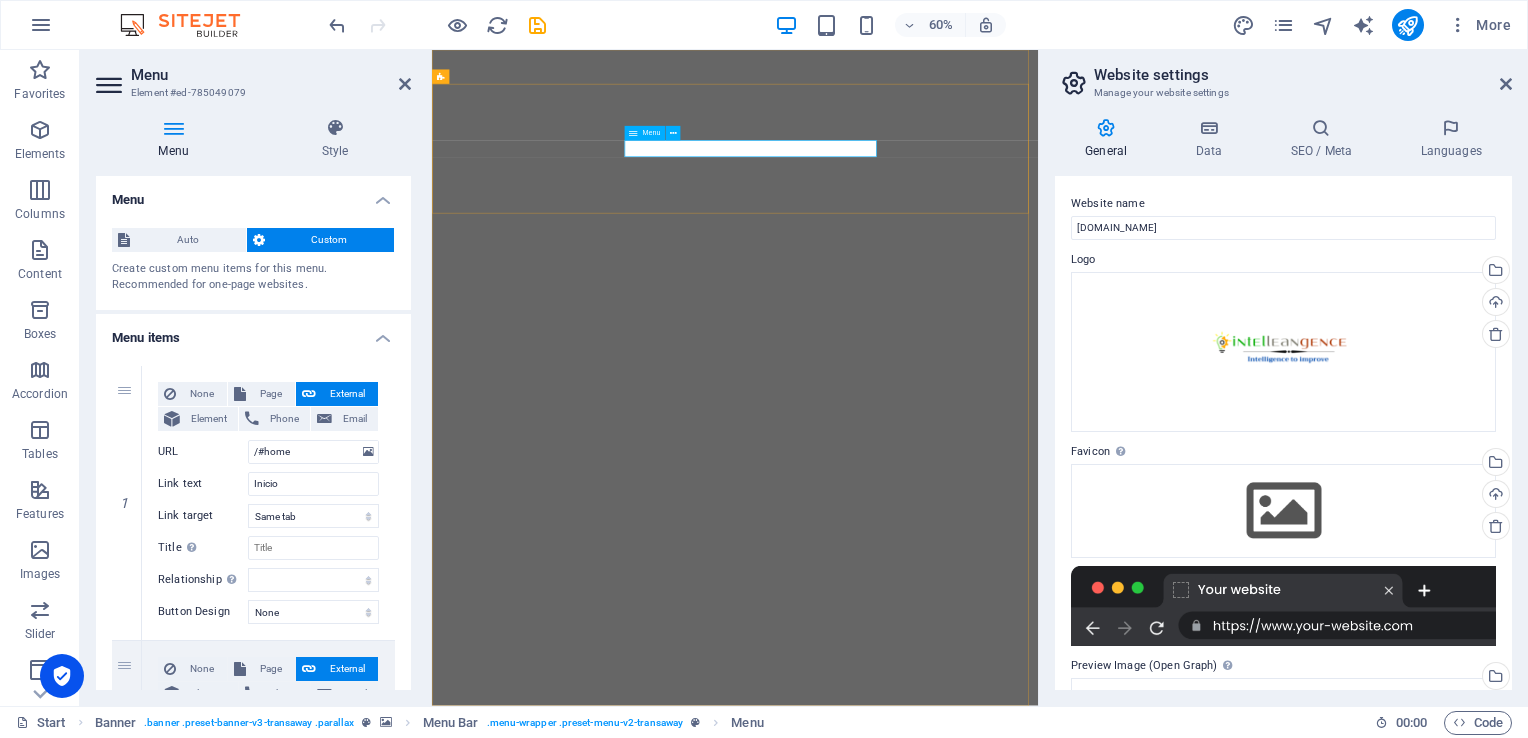 click on "Inicio About us Services Pricing Contact" at bounding box center (937, 1611) 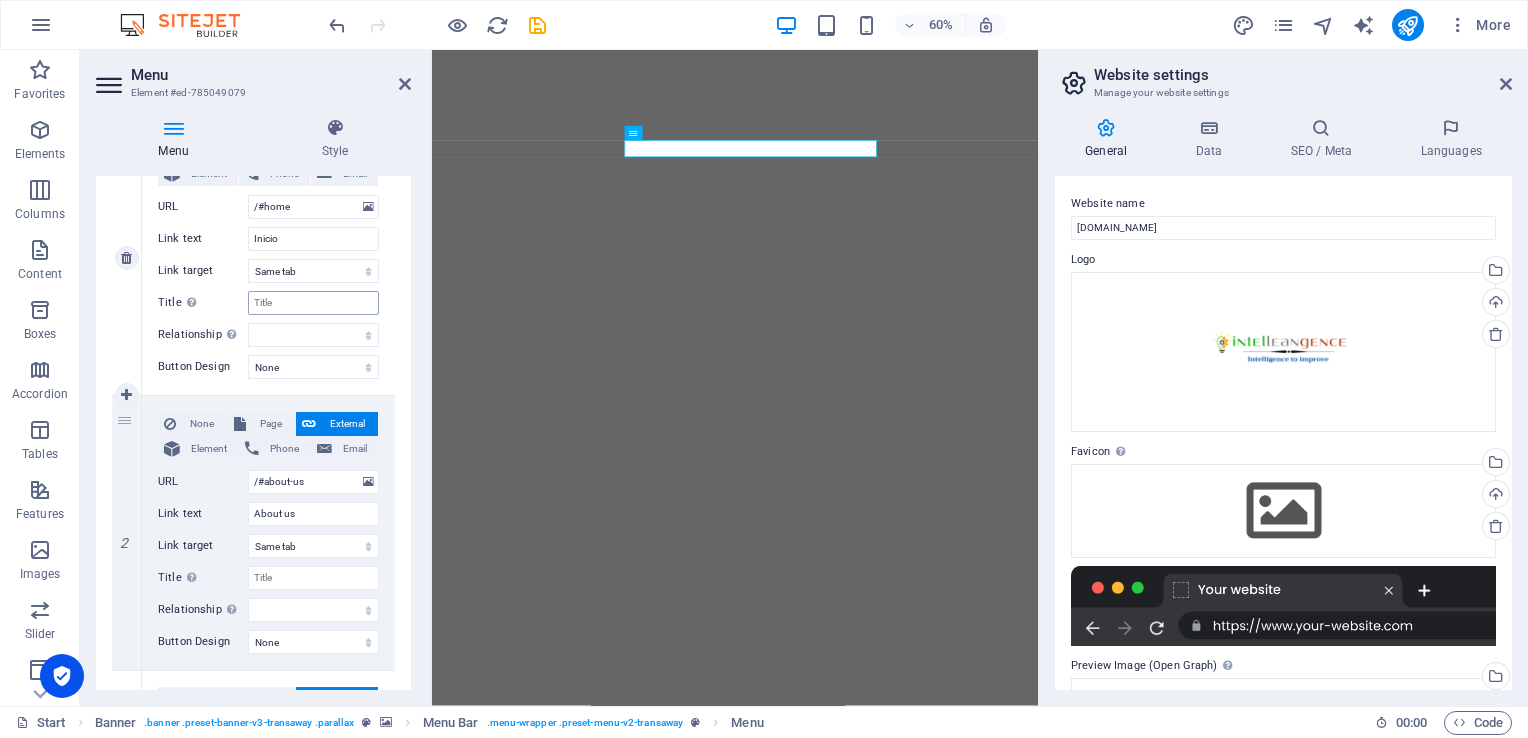 scroll, scrollTop: 300, scrollLeft: 0, axis: vertical 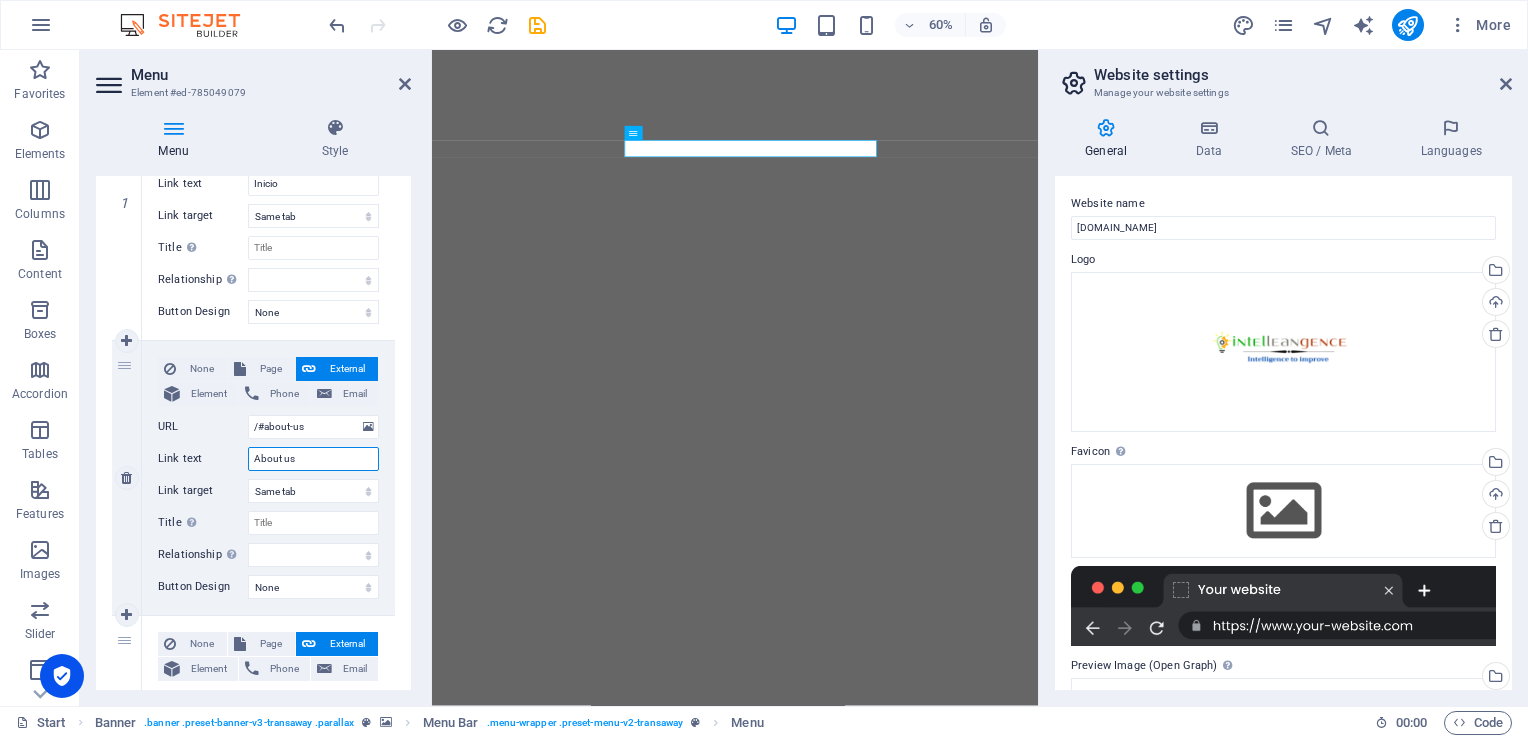 click on "About us" at bounding box center (313, 459) 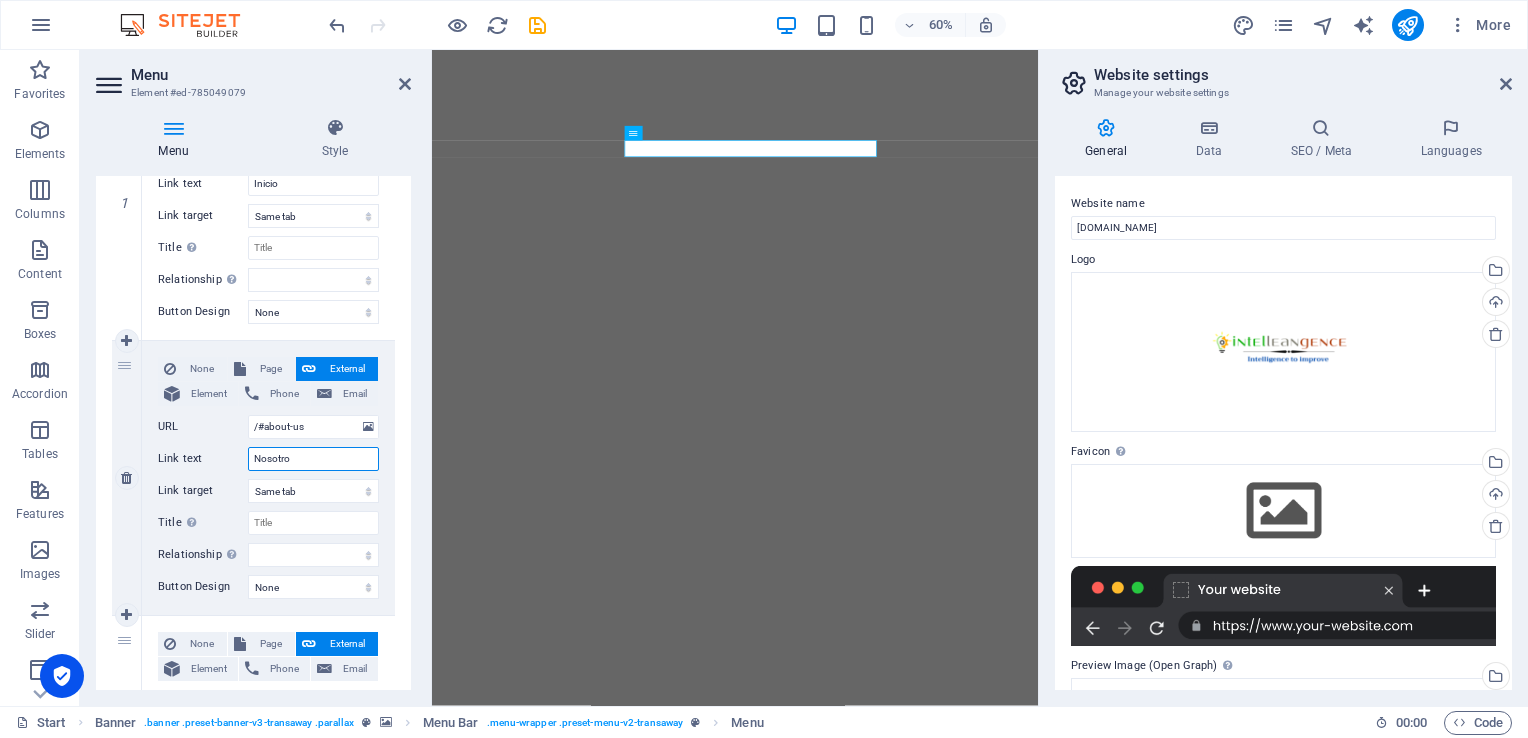 type on "Nosotros" 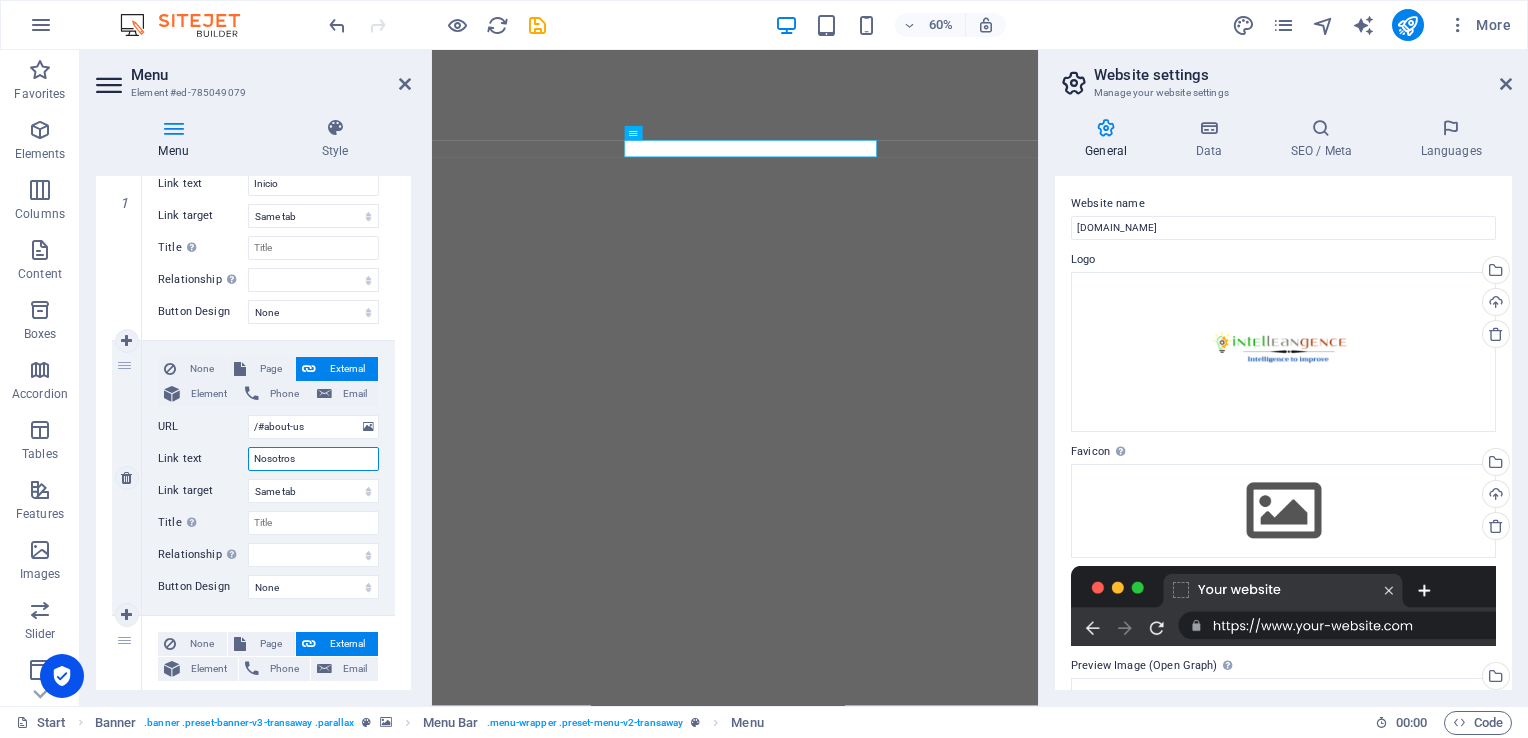 select 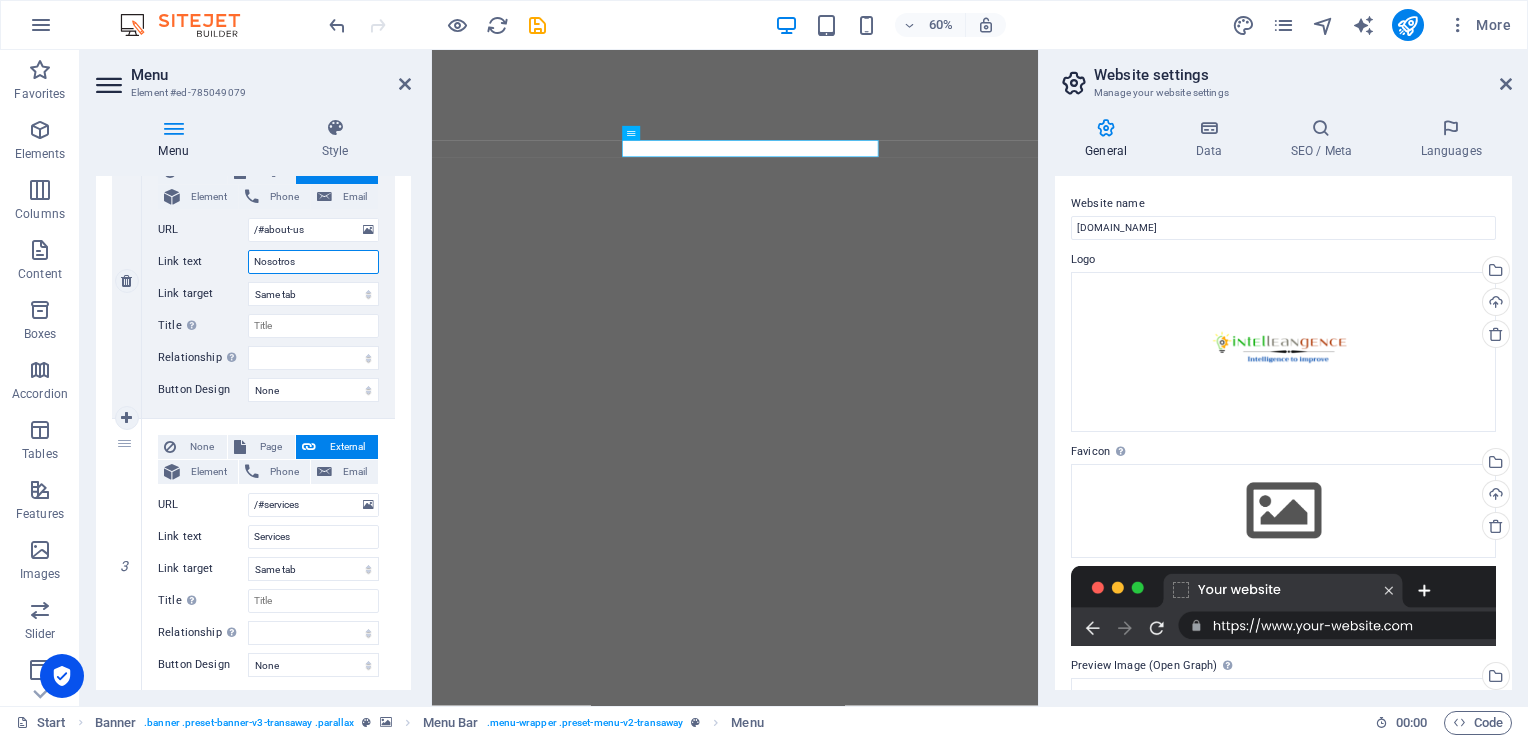 scroll, scrollTop: 500, scrollLeft: 0, axis: vertical 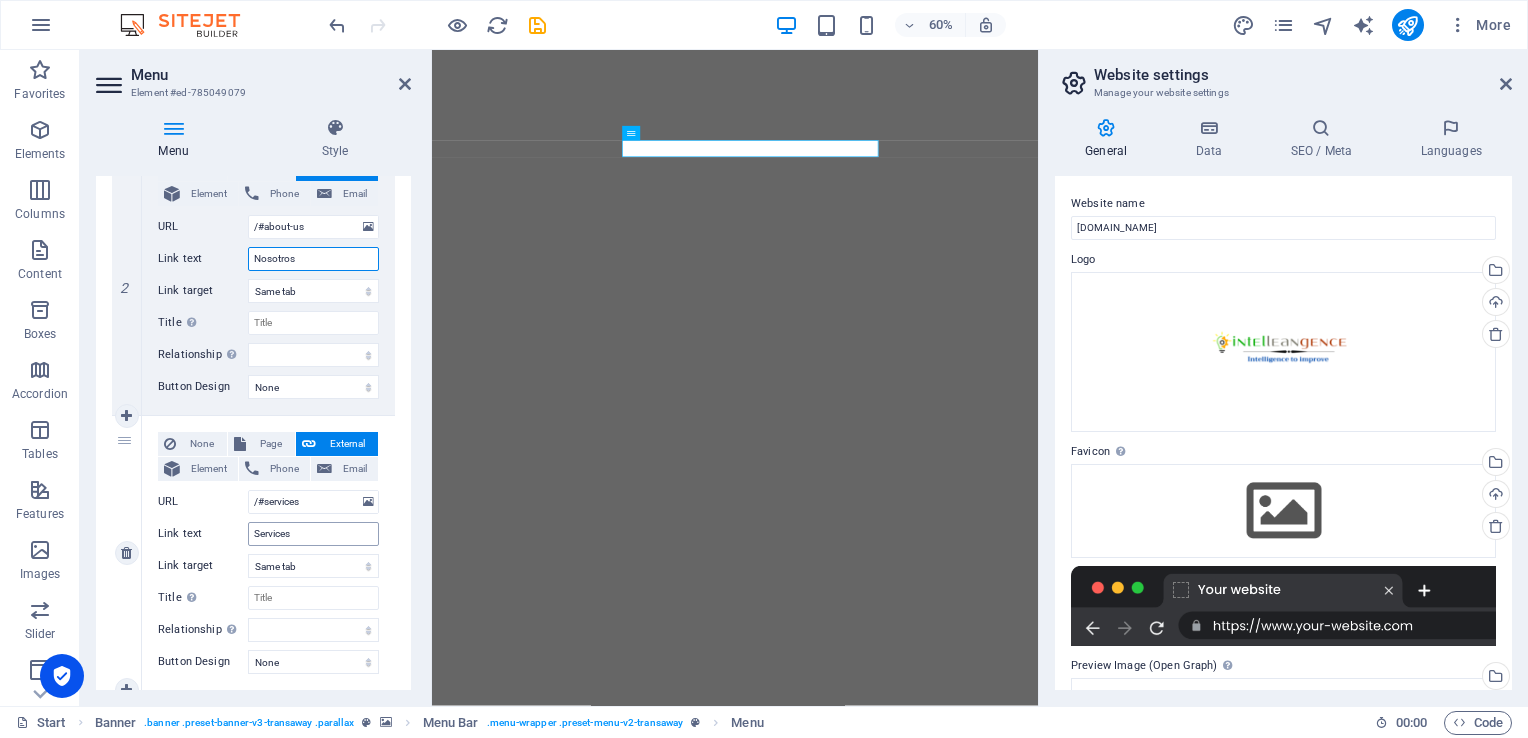 type on "Nosotros" 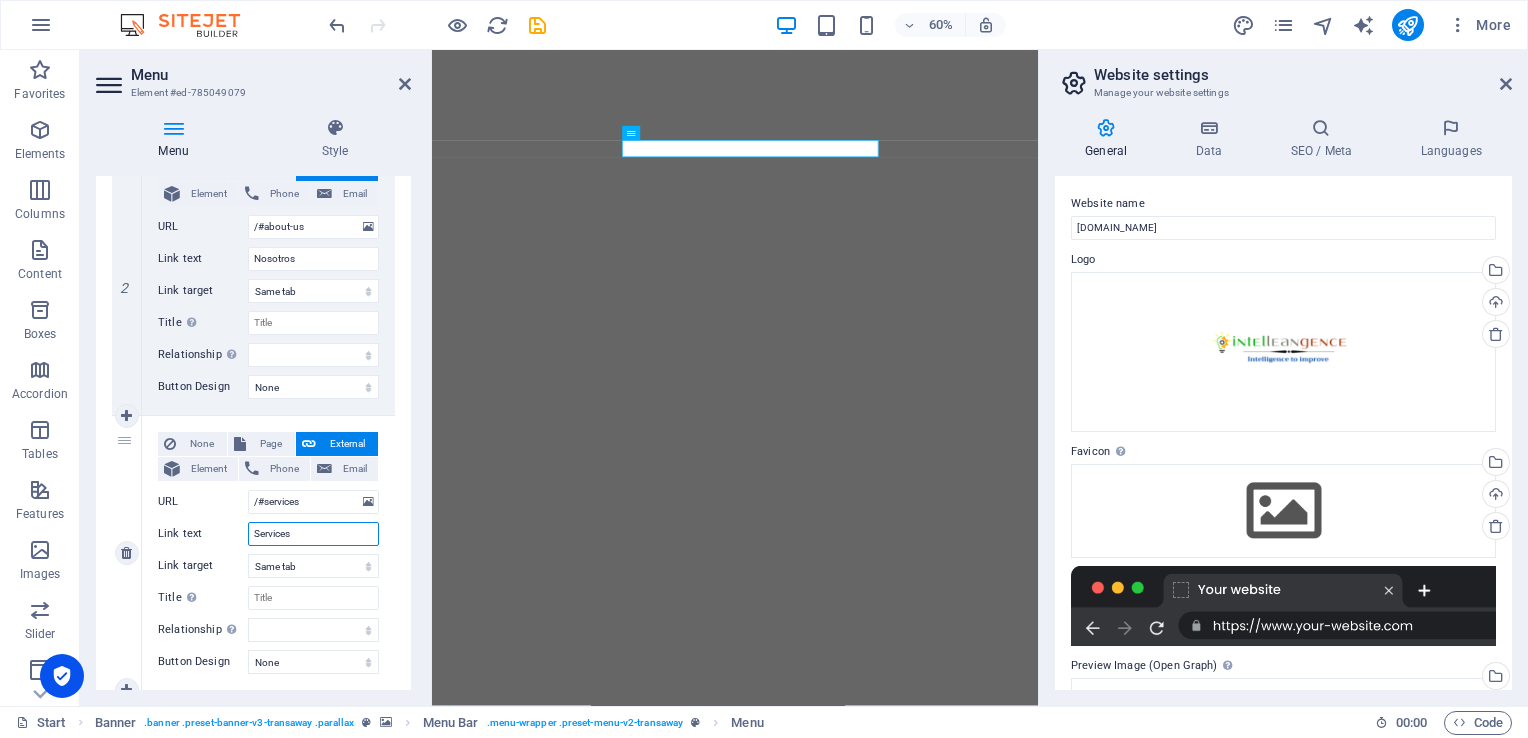 click on "Services" at bounding box center [313, 534] 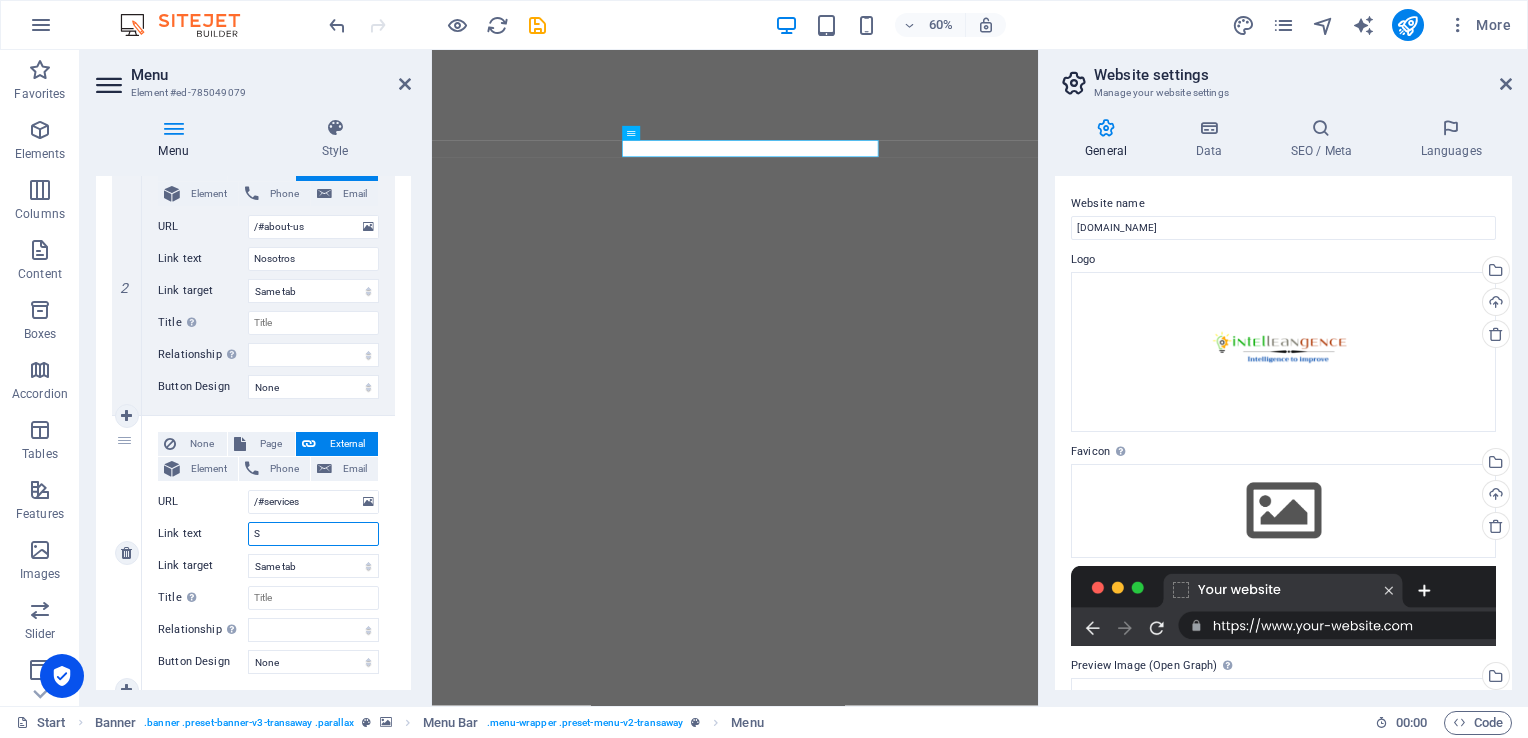 type on "Se" 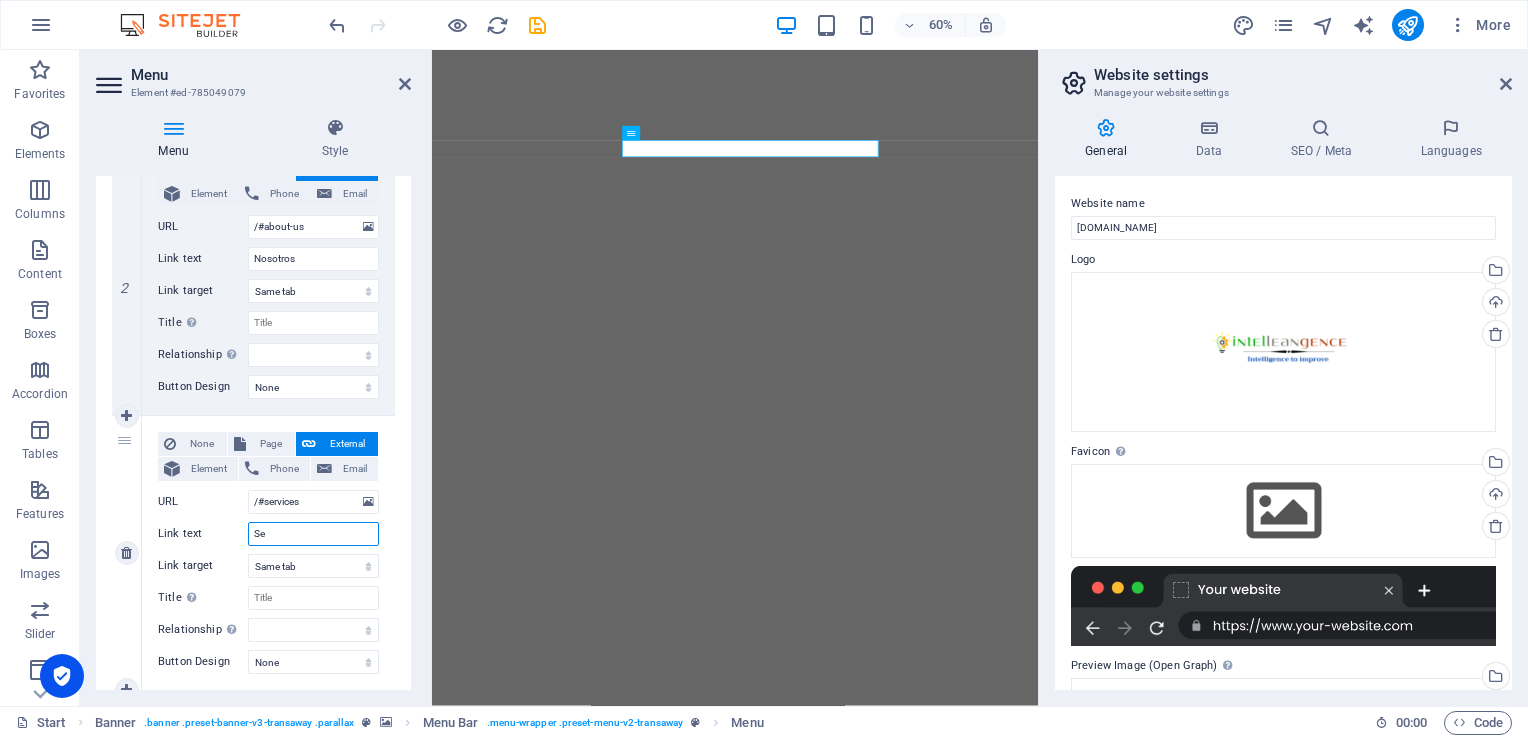 select 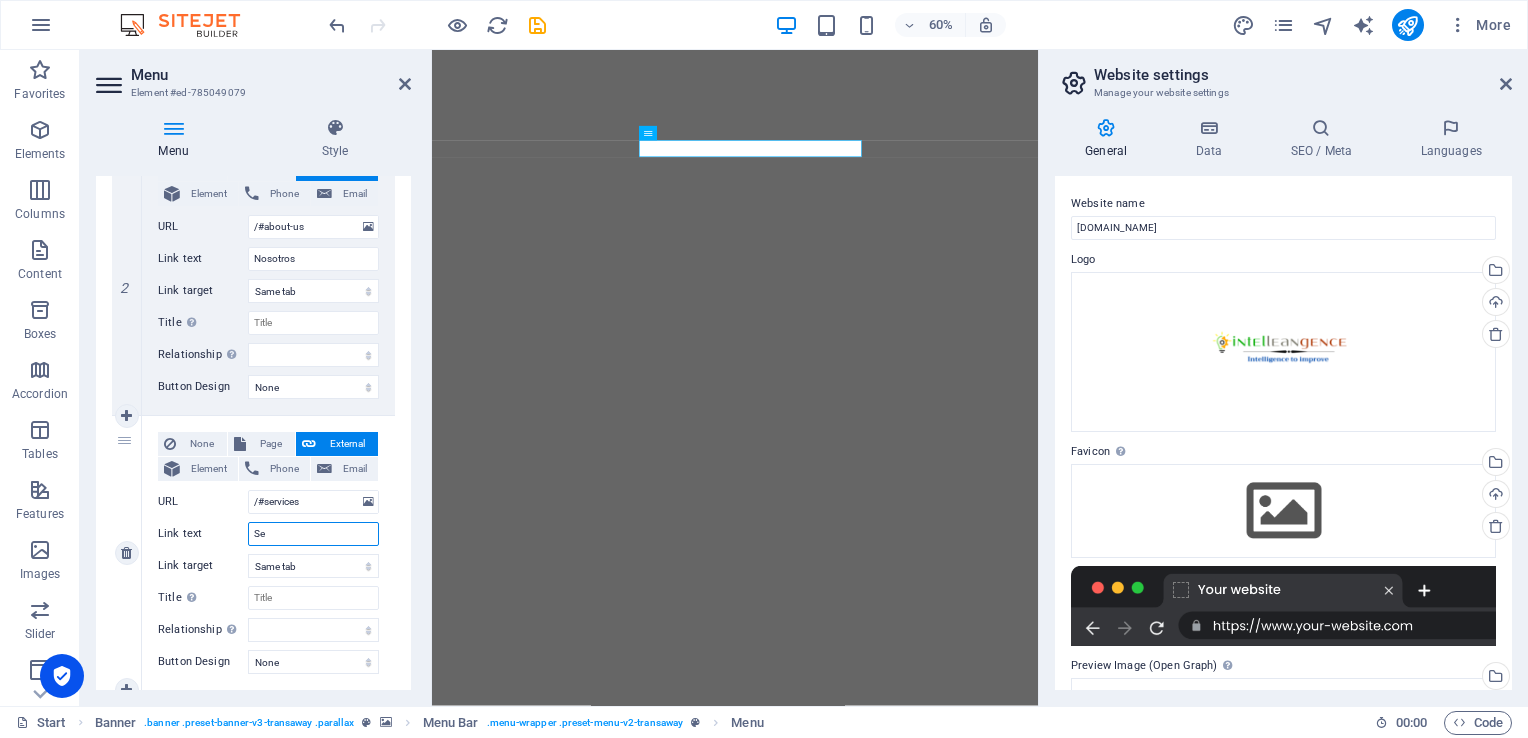 type on "Ser" 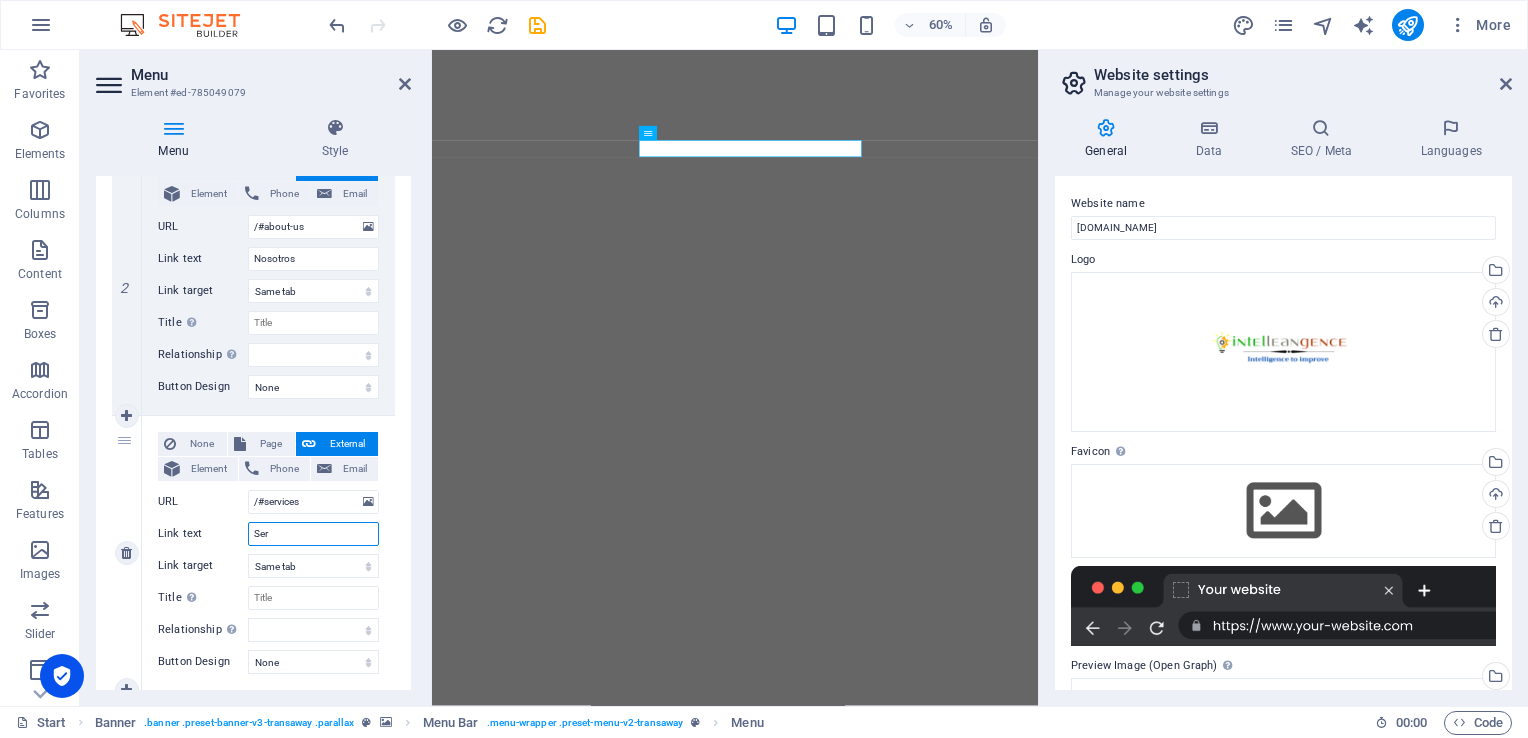 select 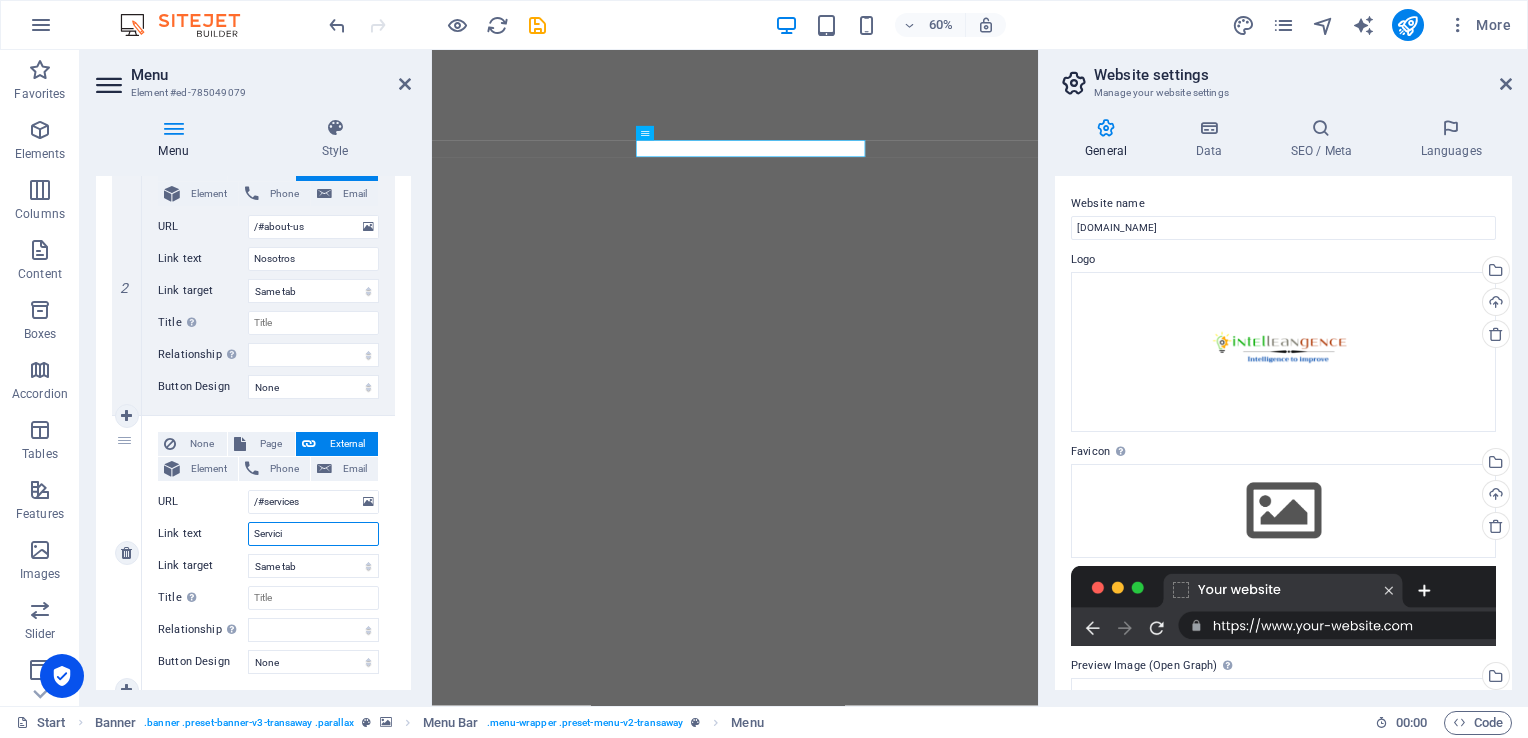 type on "Servicio" 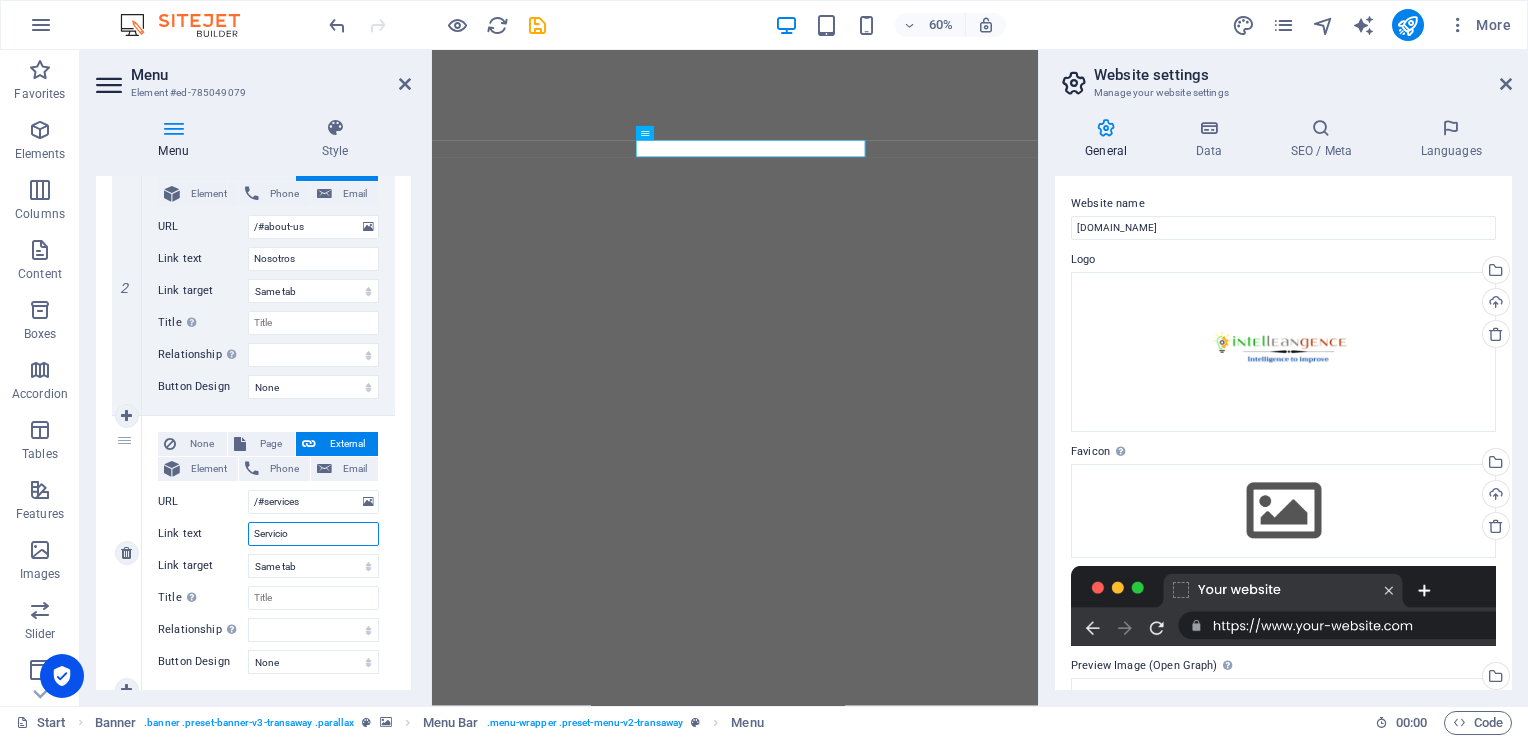 select 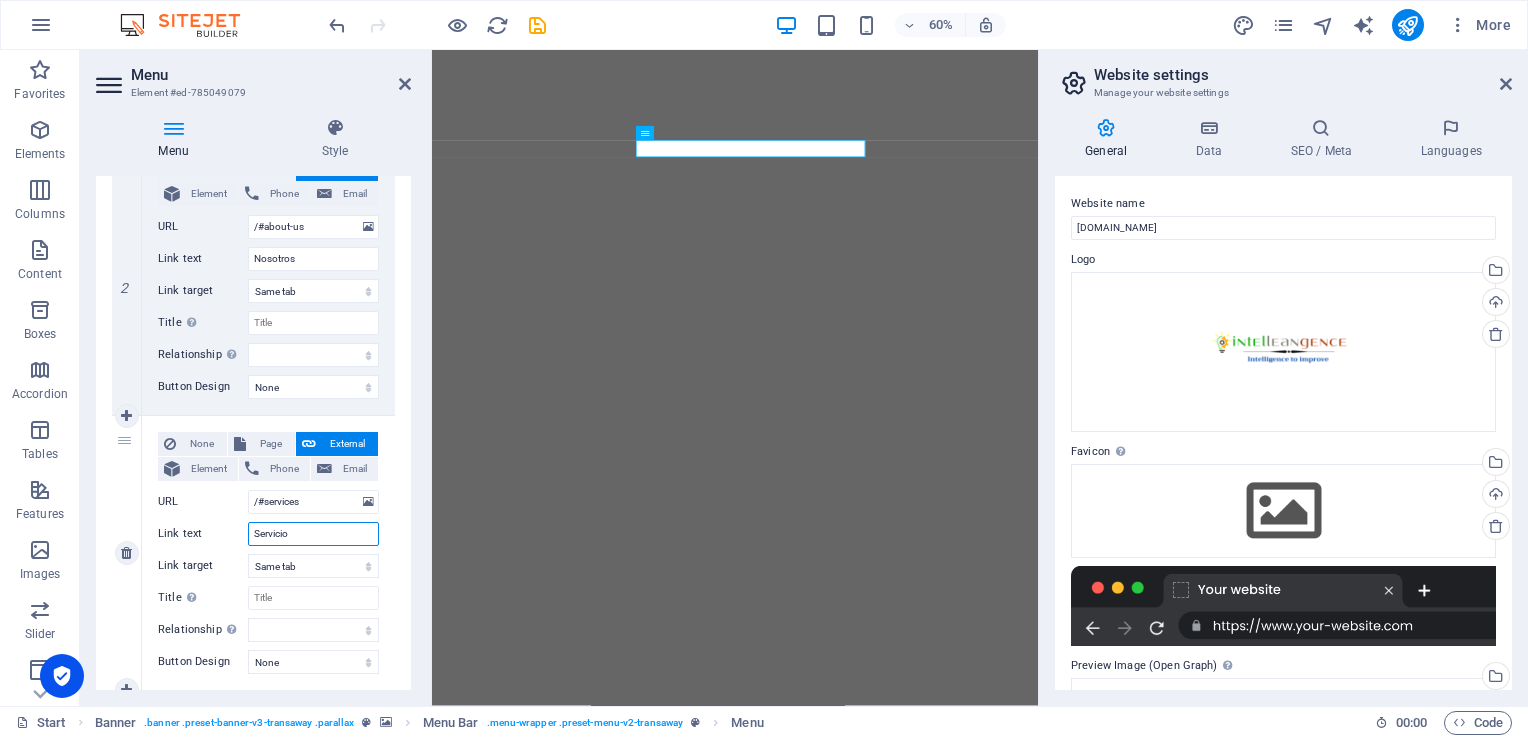 select 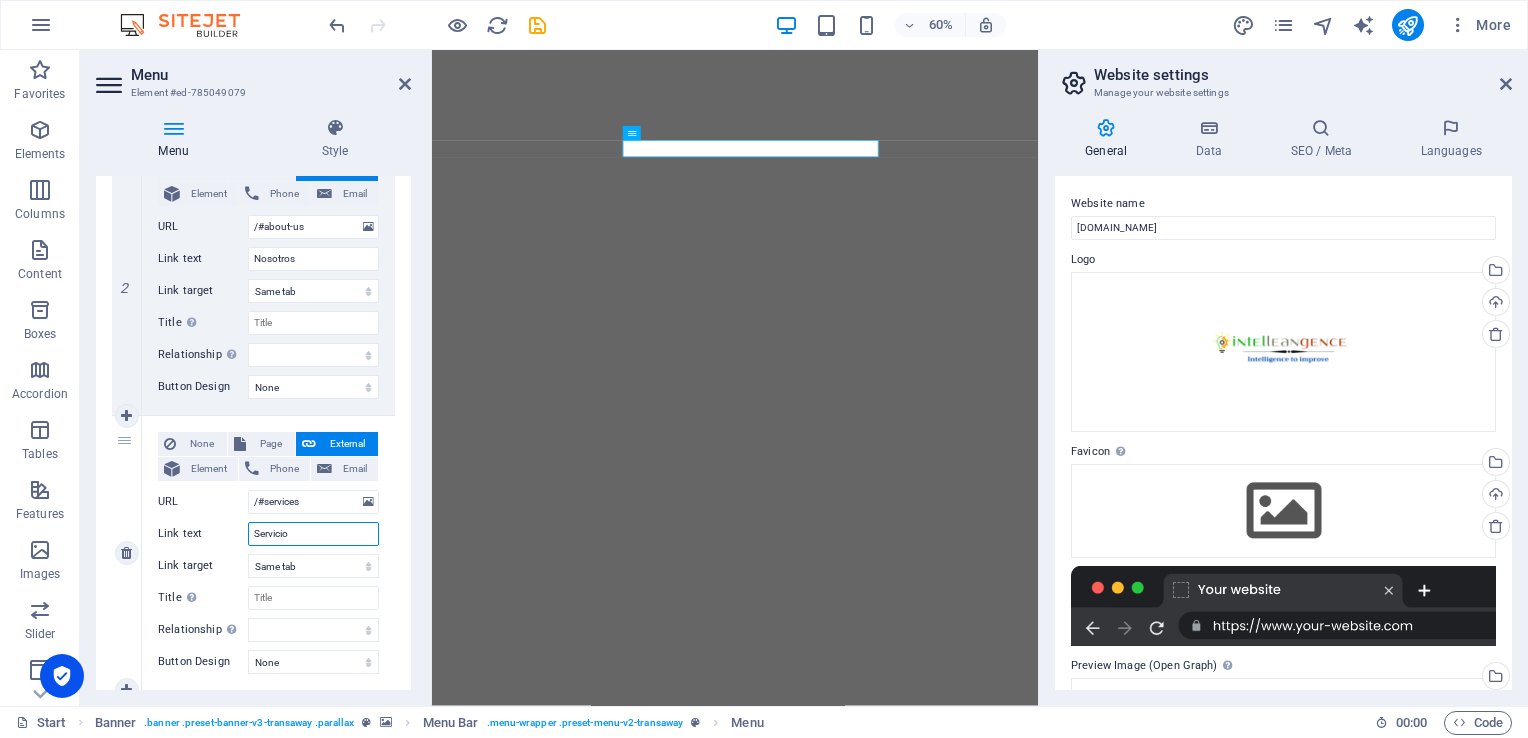 type on "Servicios" 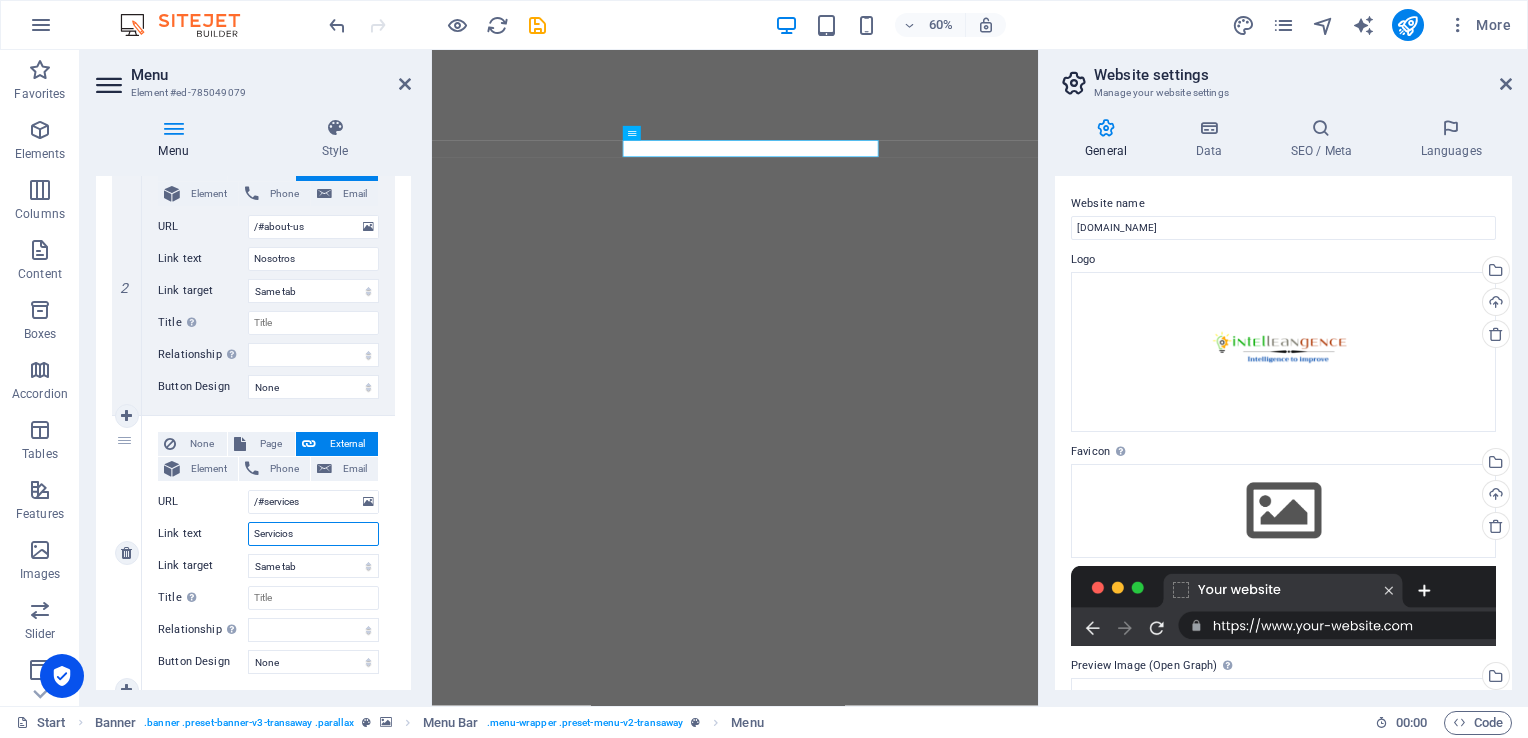 select 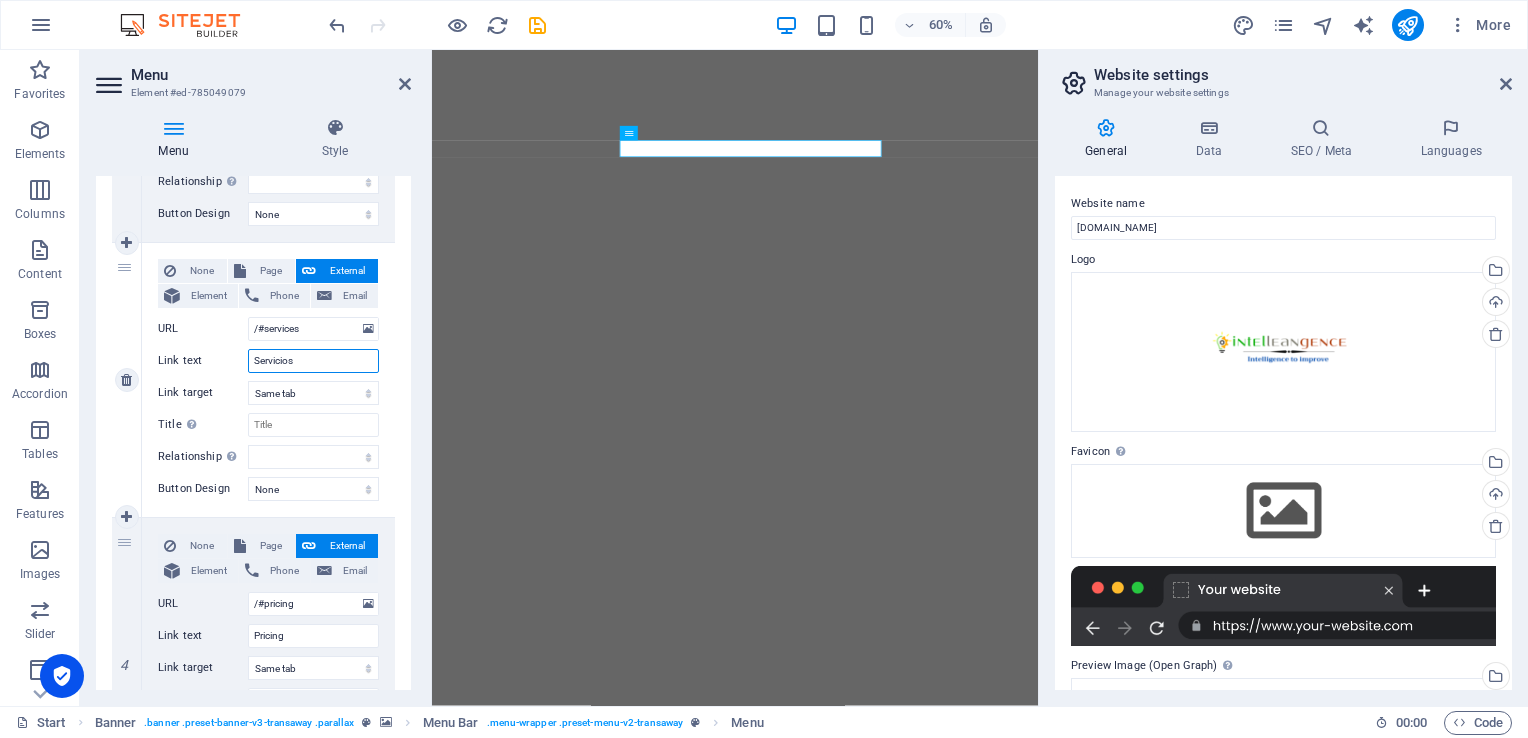 scroll, scrollTop: 700, scrollLeft: 0, axis: vertical 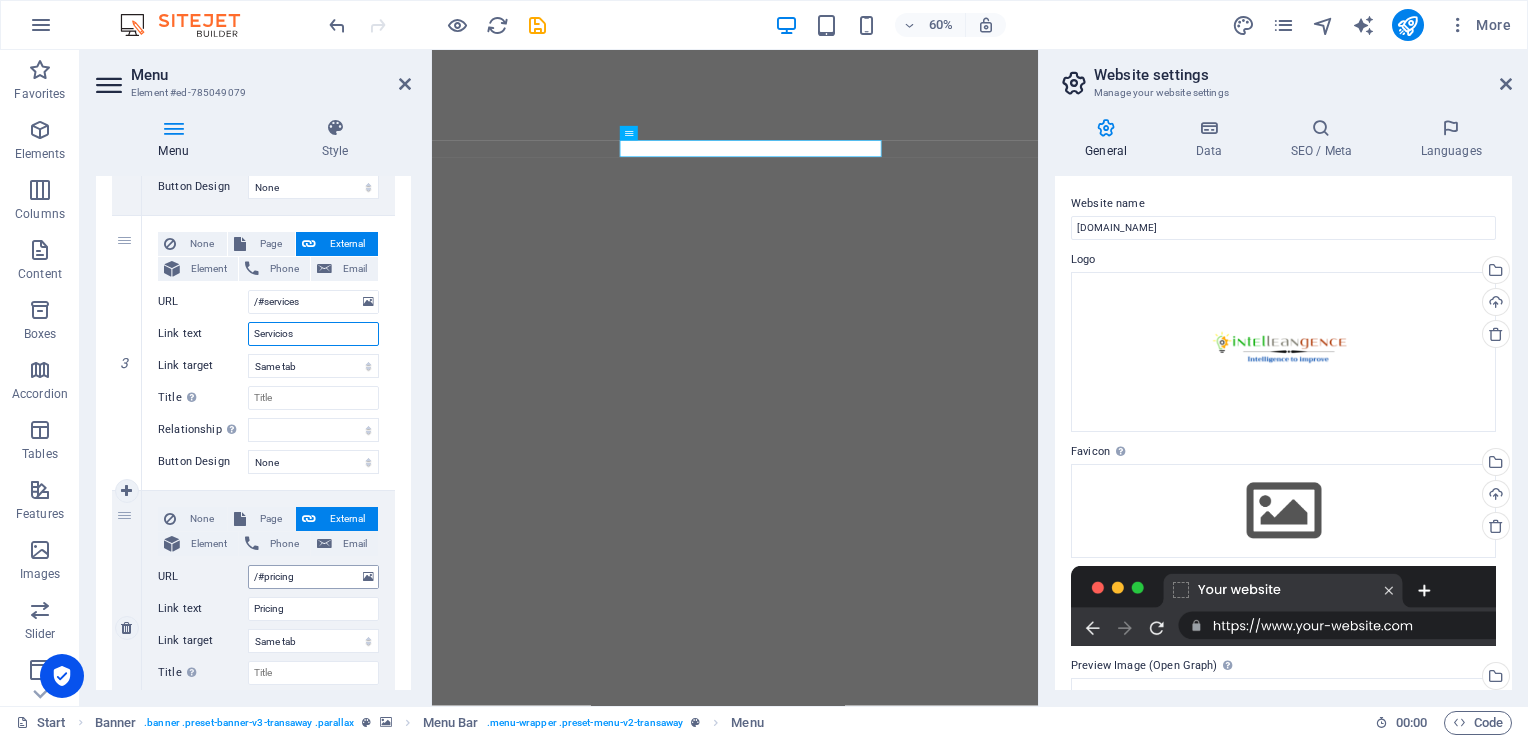 type on "Servicios" 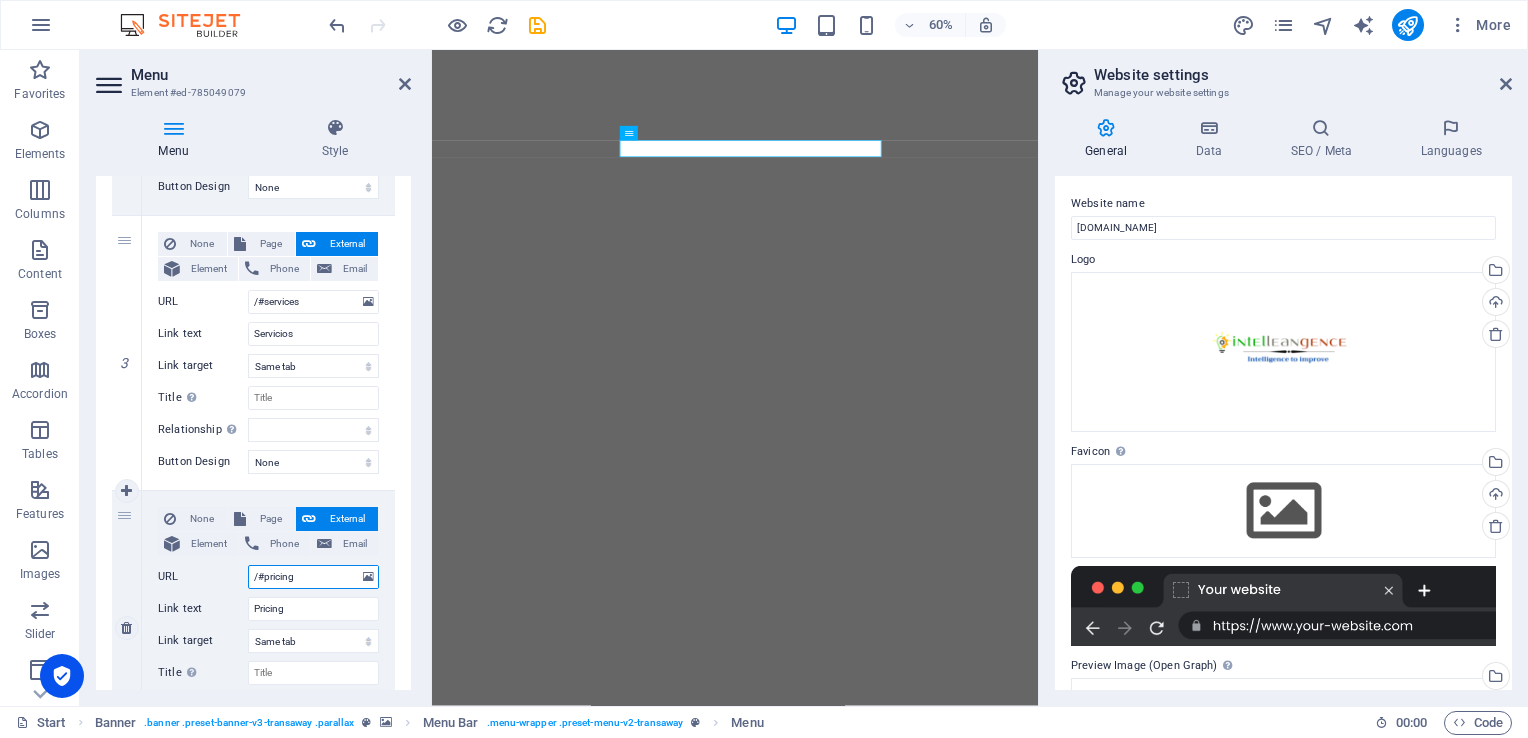 click on "/#pricing" at bounding box center [313, 577] 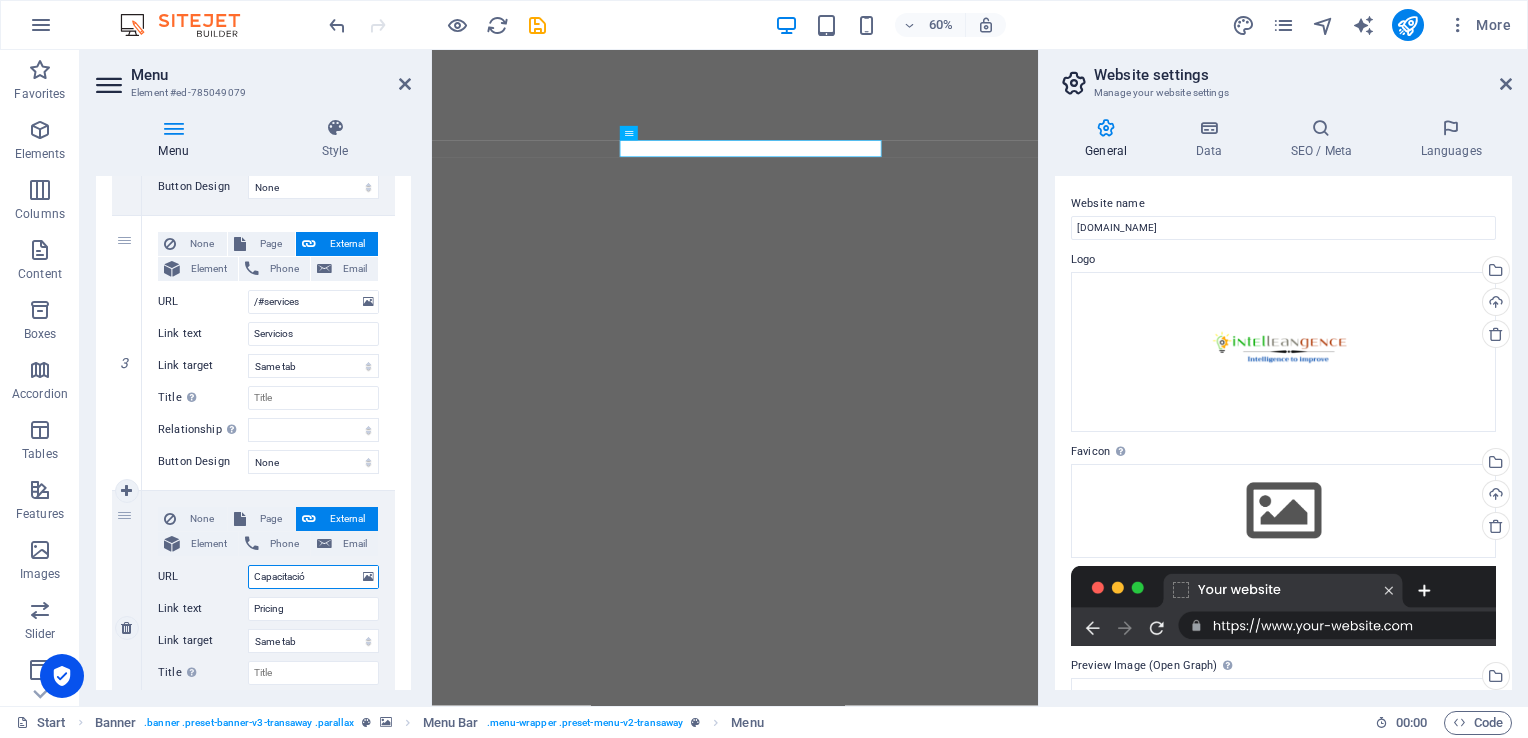 type on "Capacitación" 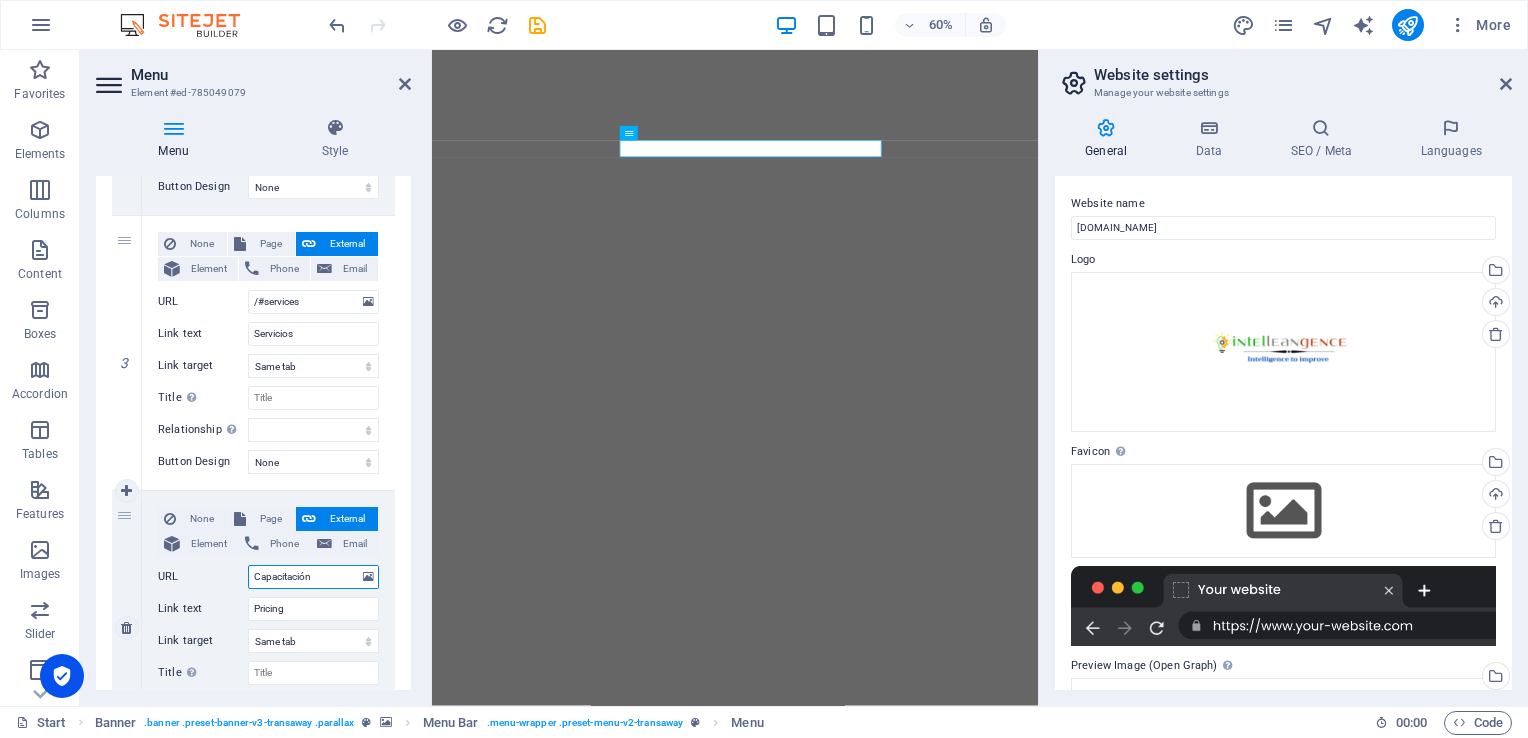 select 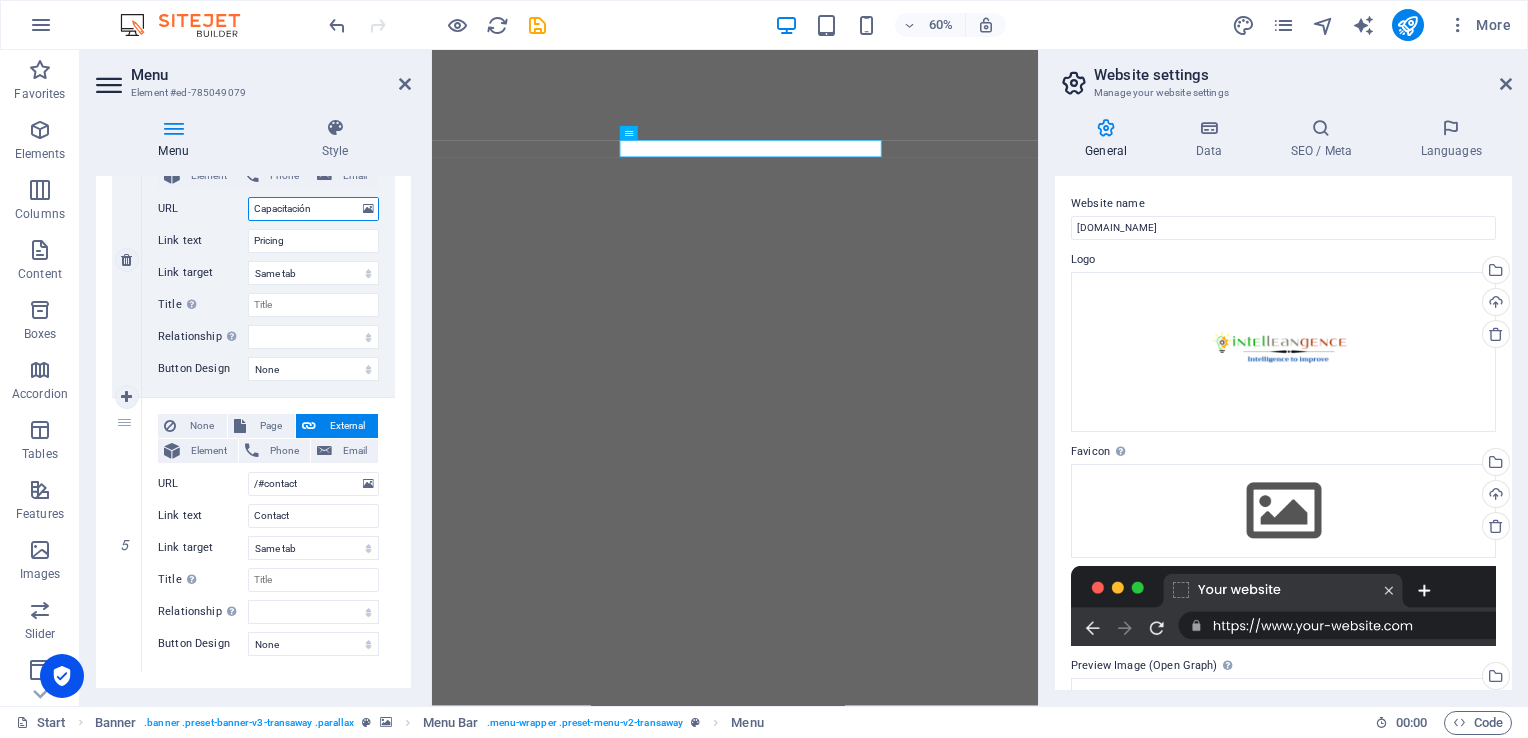 scroll, scrollTop: 1100, scrollLeft: 0, axis: vertical 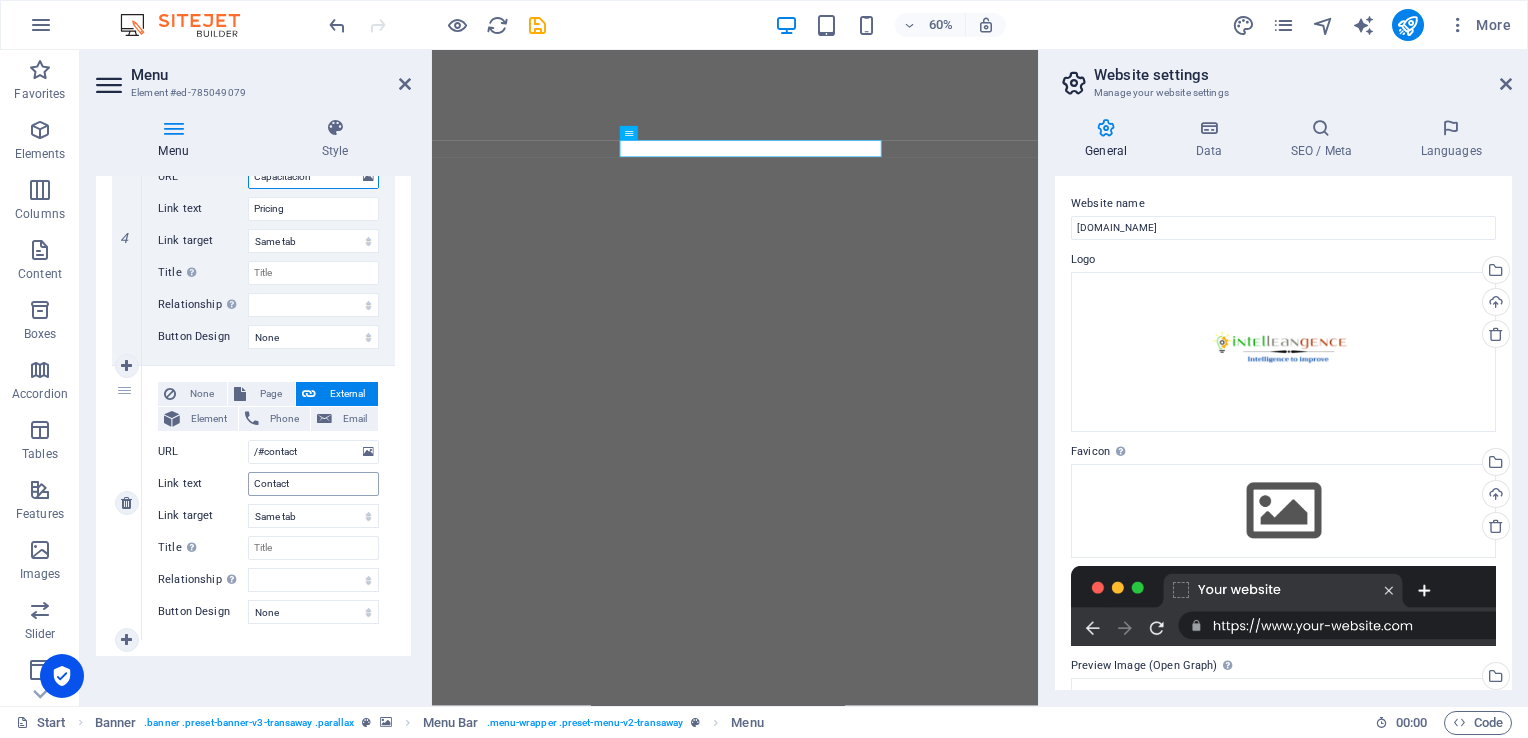 type on "Capacitación" 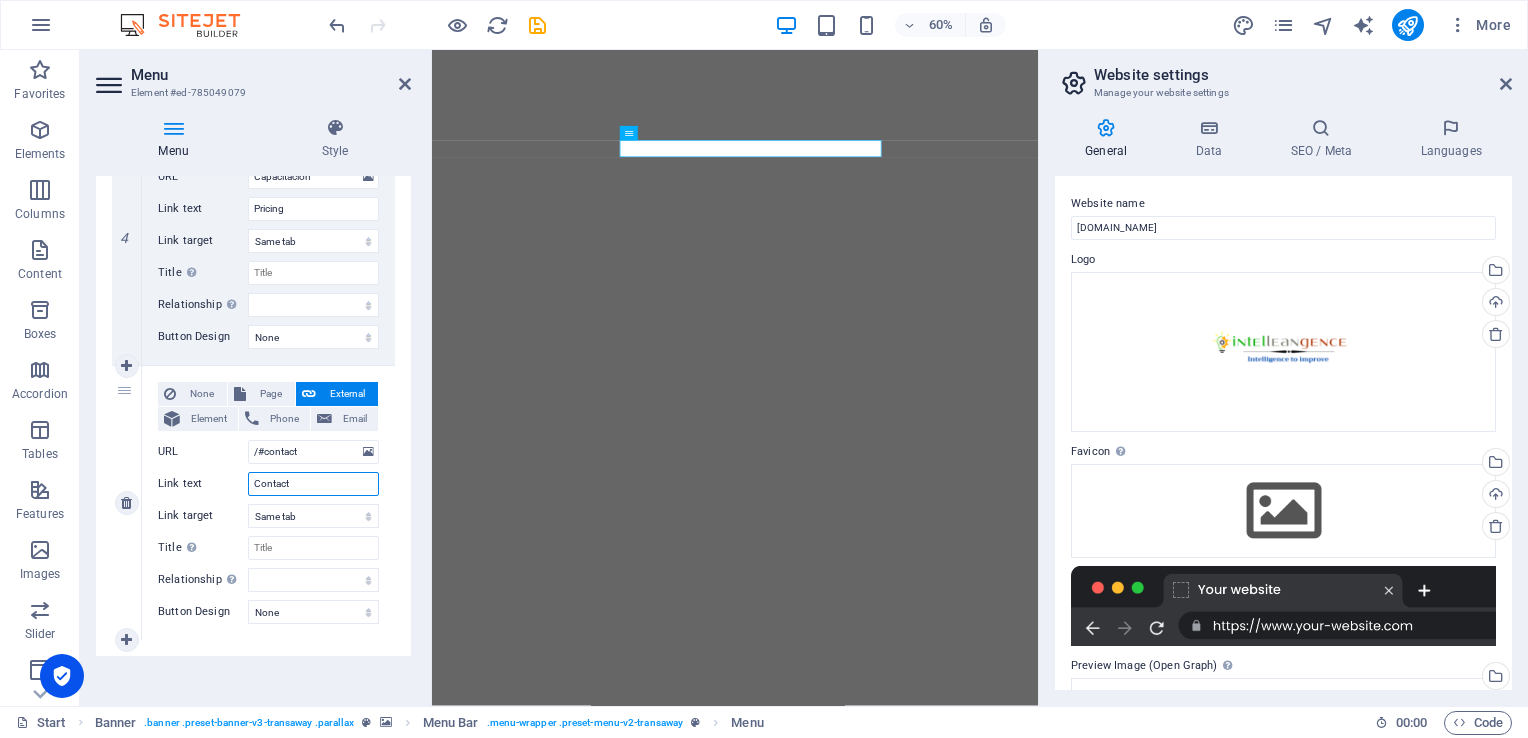 click on "Contact" at bounding box center [313, 484] 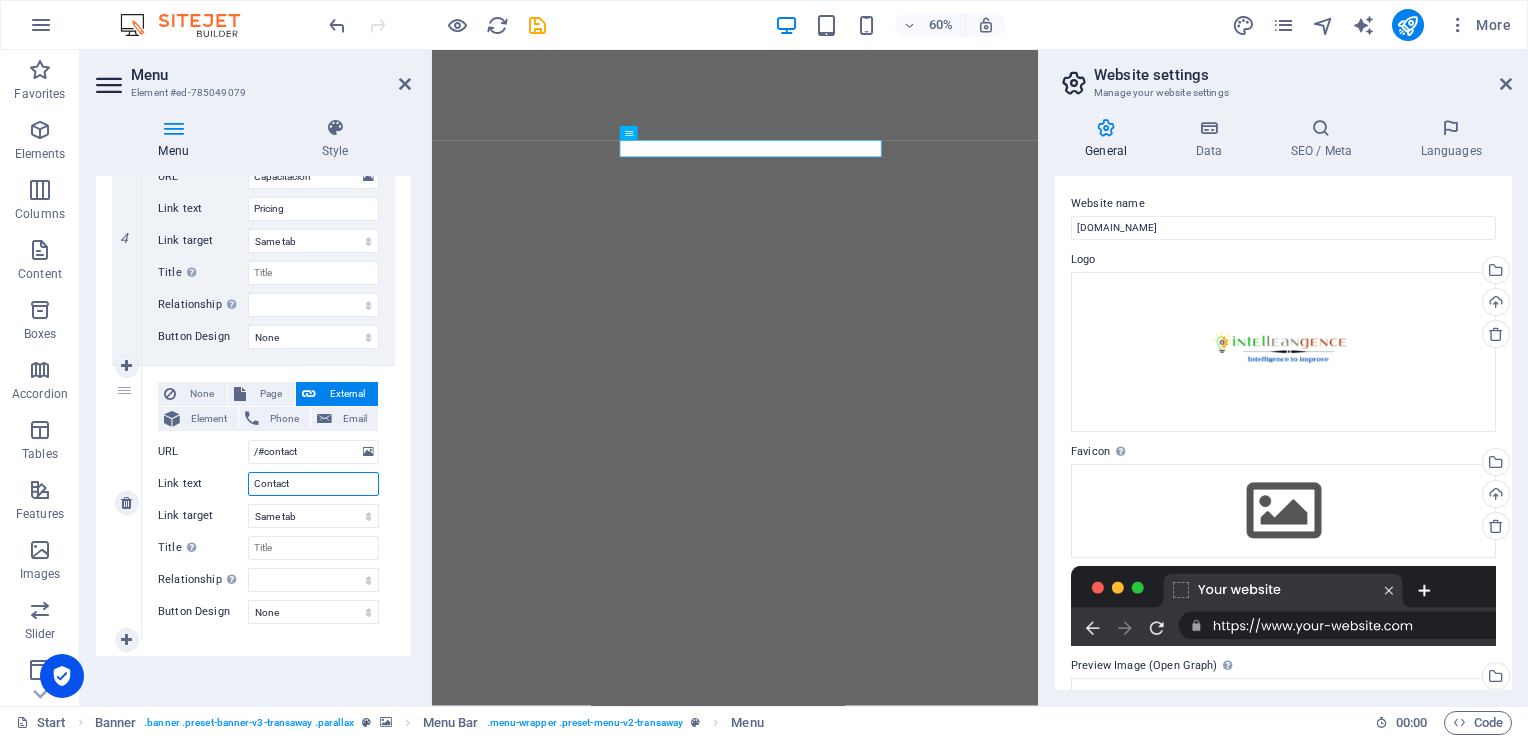 type on "Contacto" 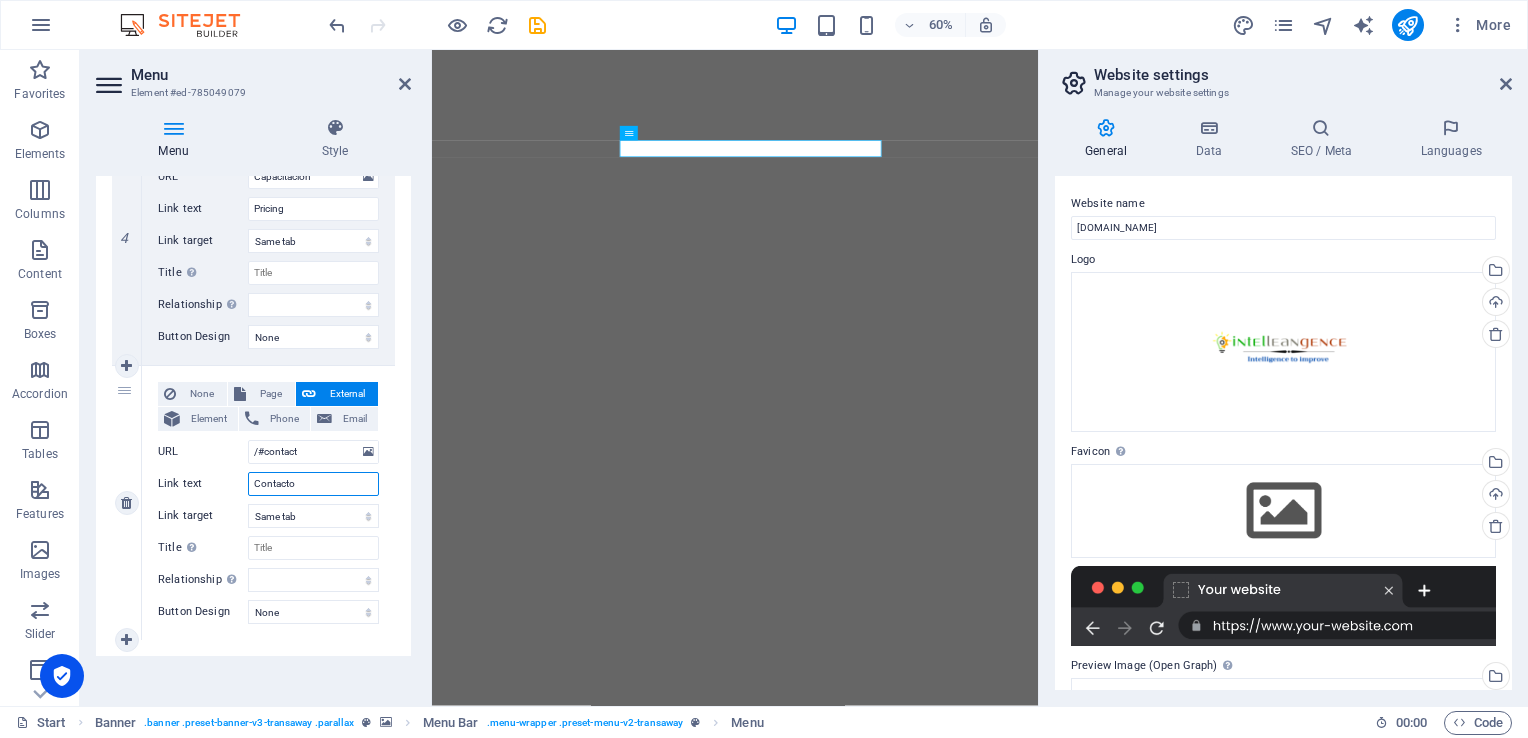 select 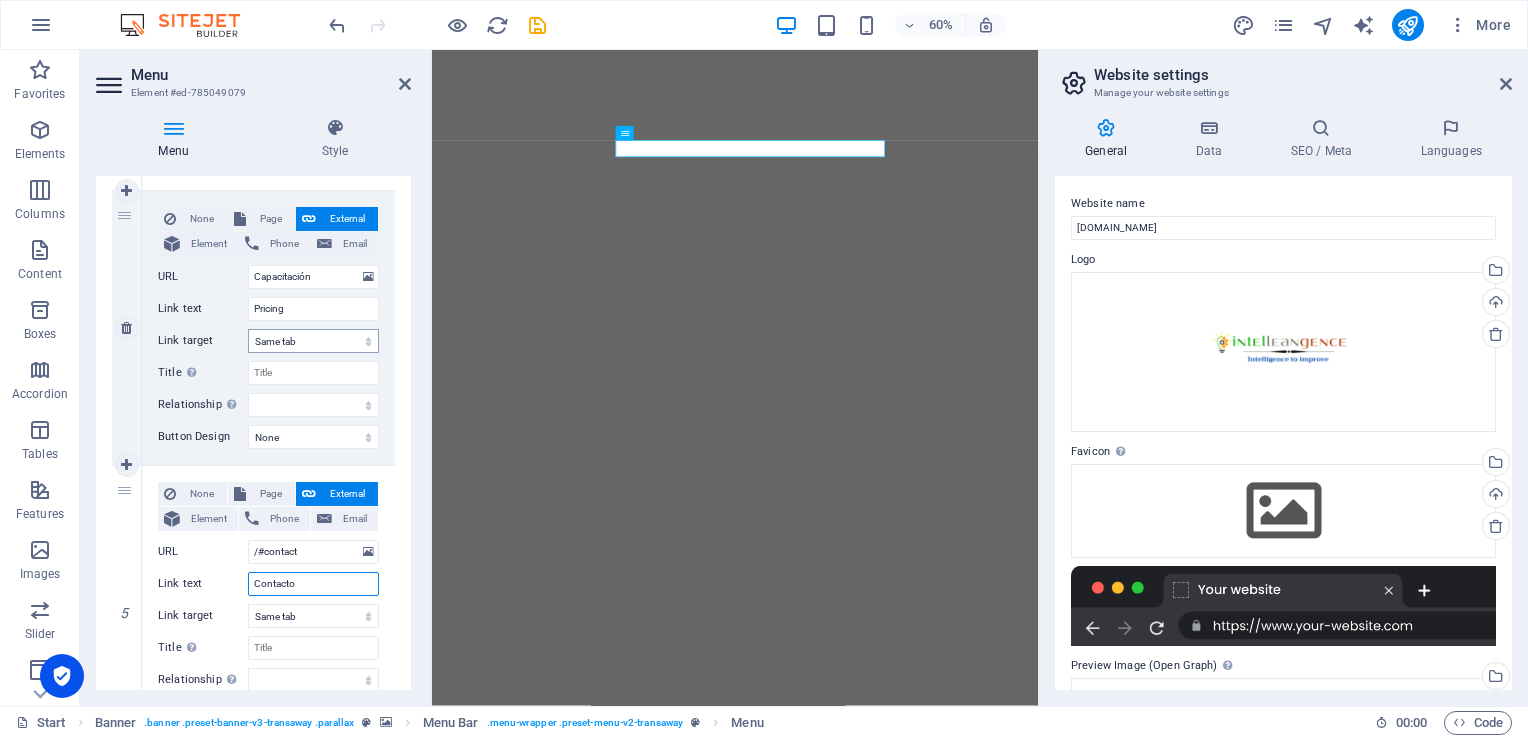 scroll, scrollTop: 1000, scrollLeft: 0, axis: vertical 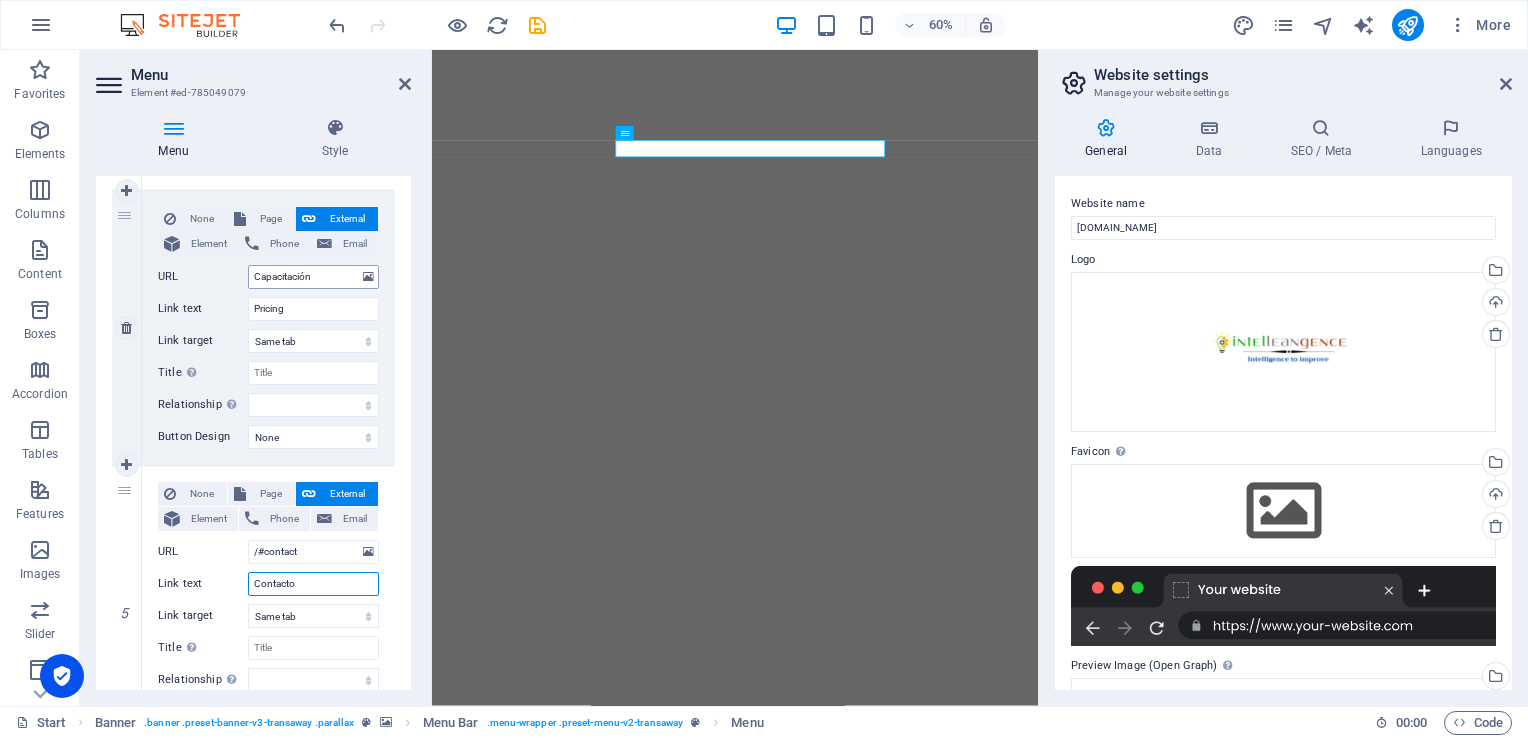 type on "Contacto" 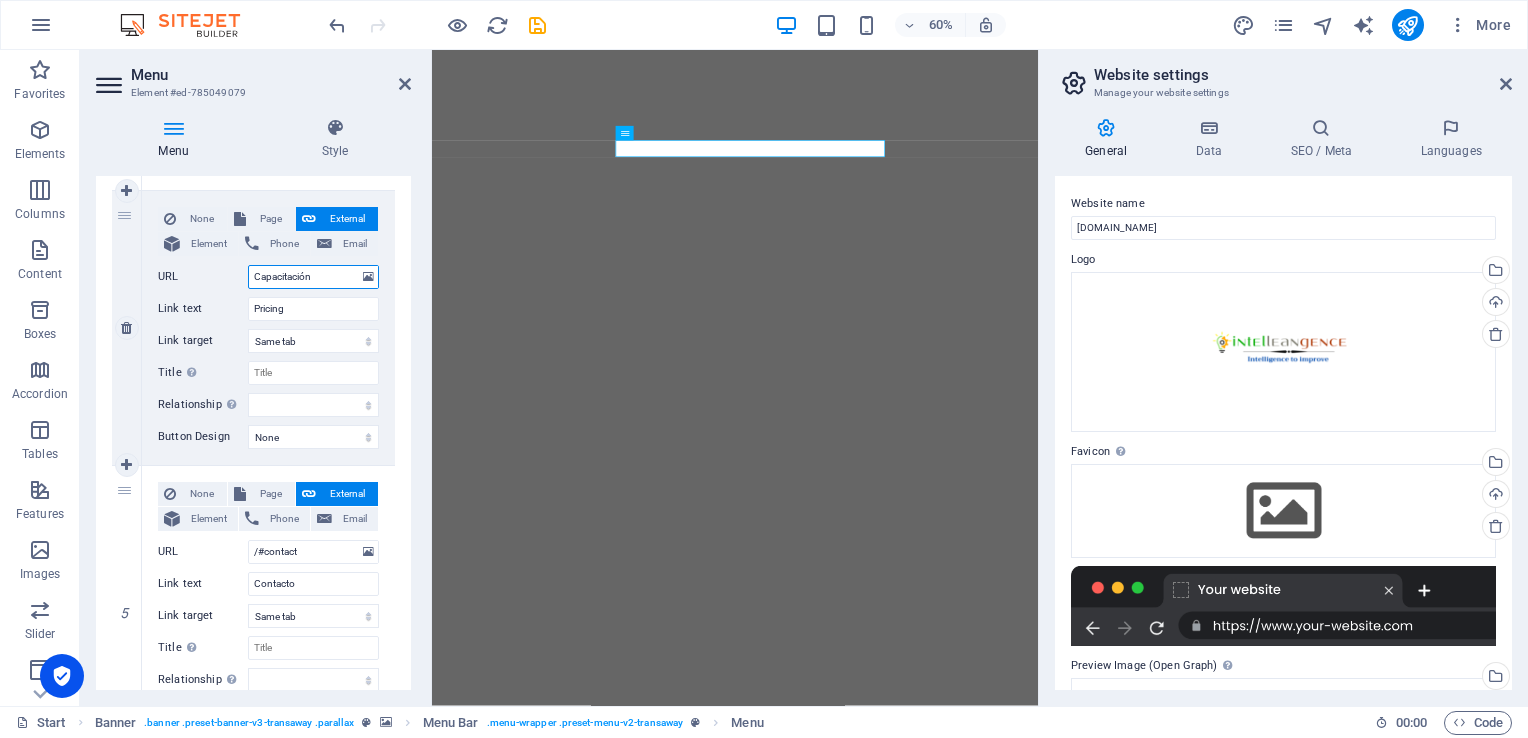 drag, startPoint x: 324, startPoint y: 275, endPoint x: 208, endPoint y: 275, distance: 116 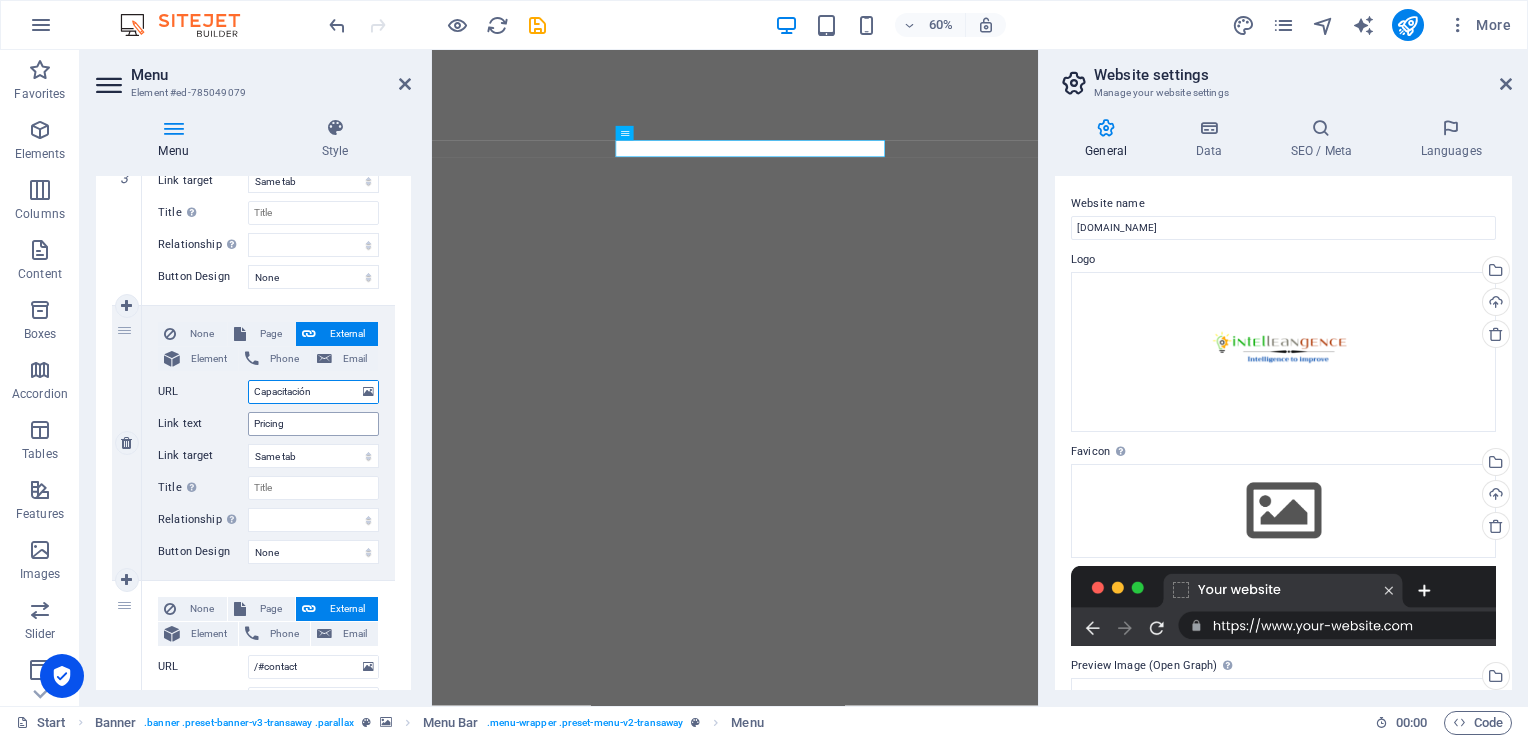 scroll, scrollTop: 900, scrollLeft: 0, axis: vertical 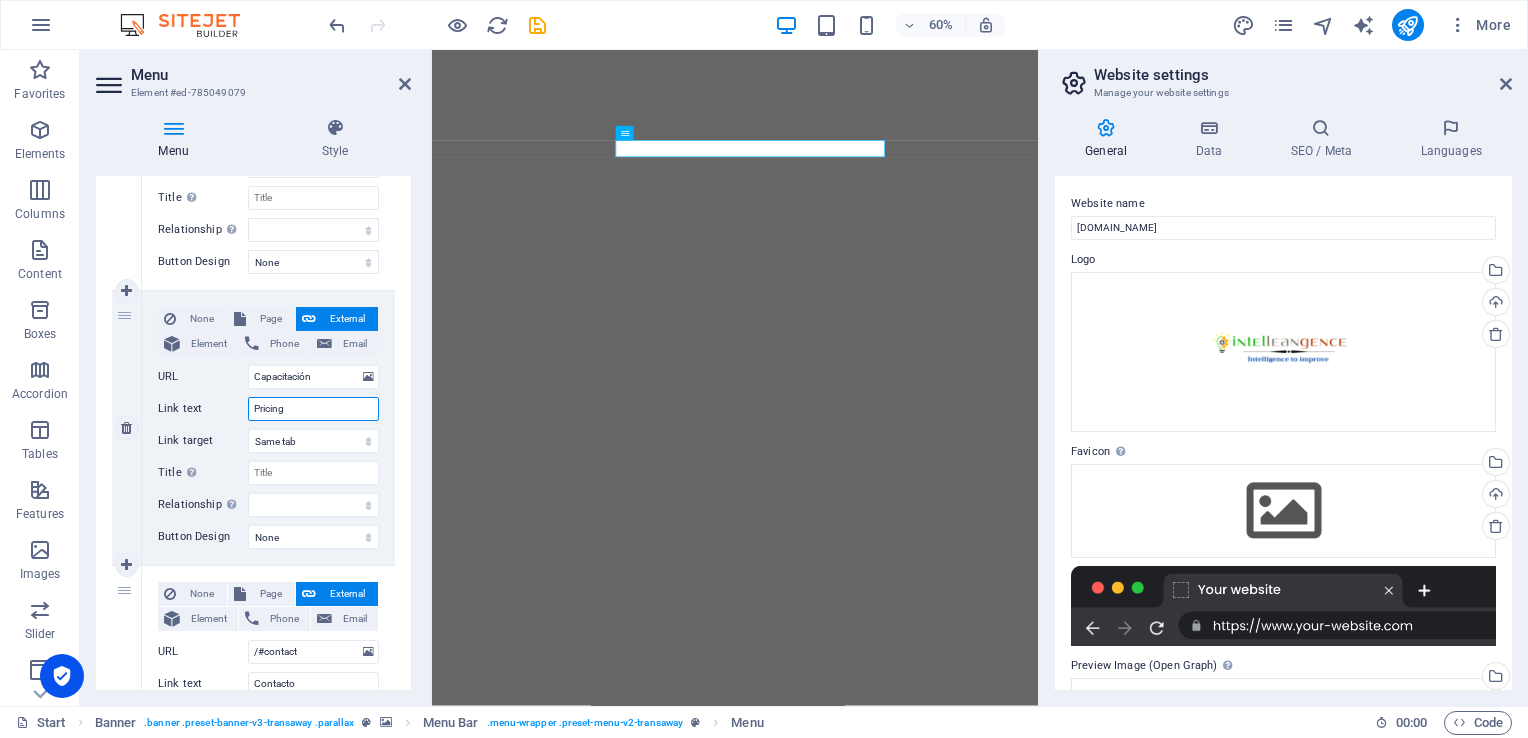 click on "Pricing" at bounding box center (313, 409) 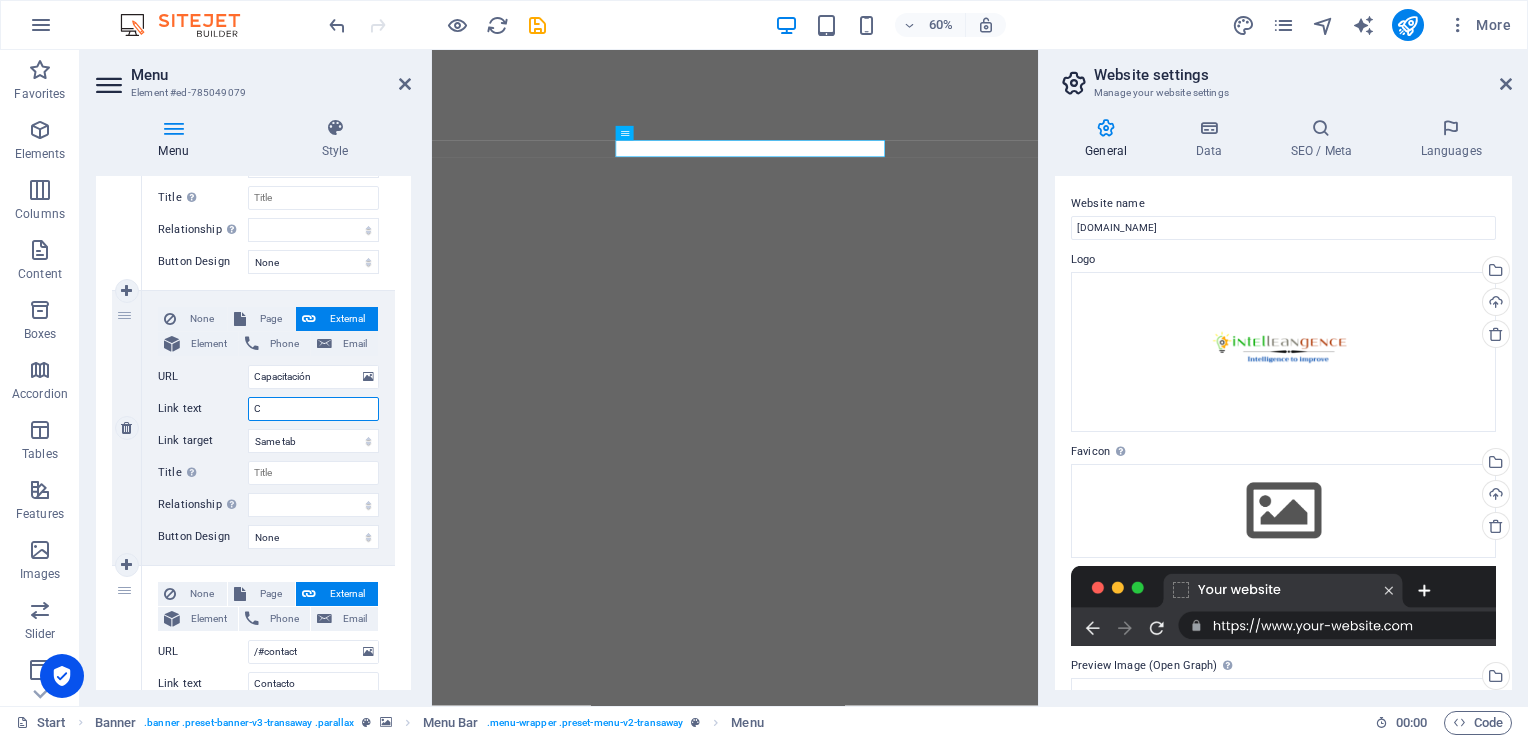 type on "Ca" 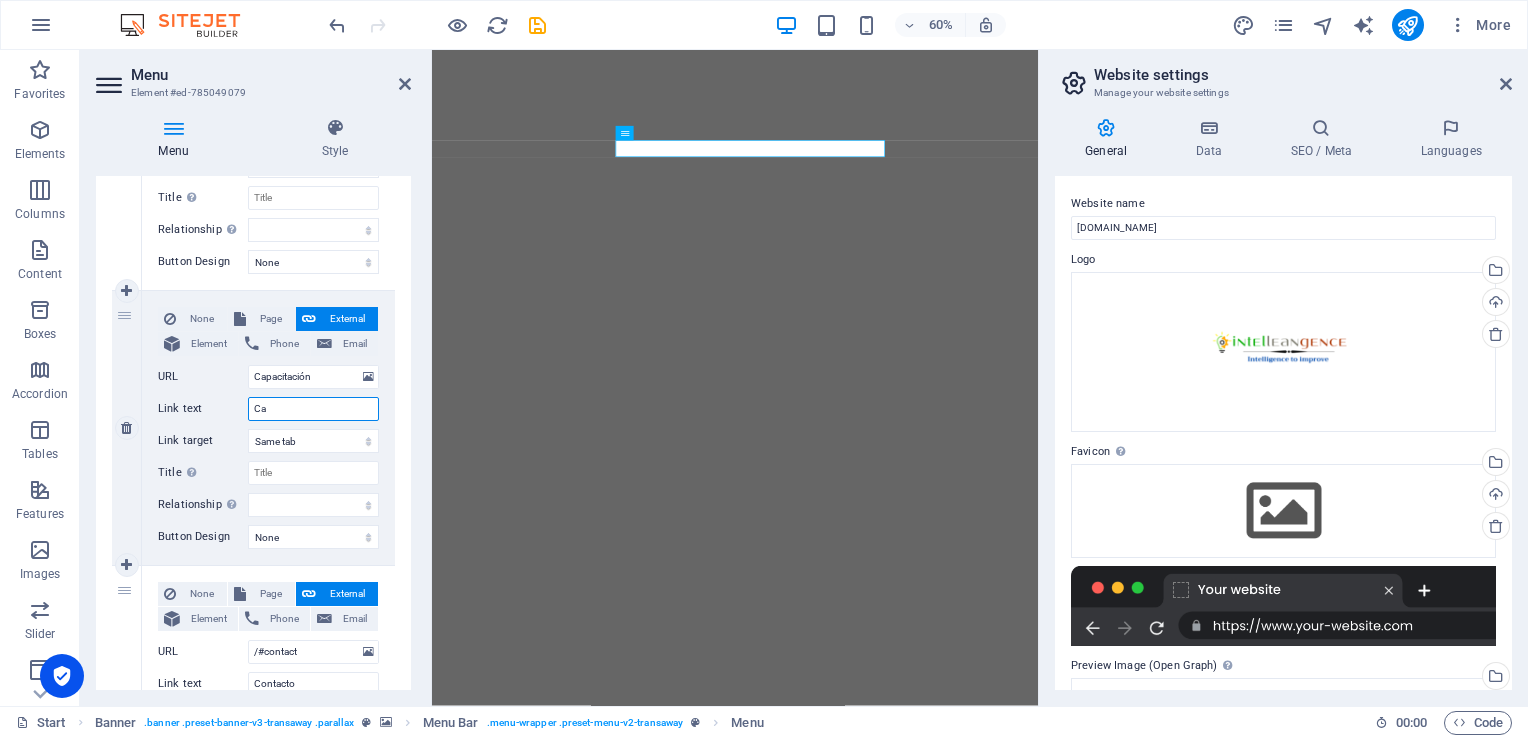 select 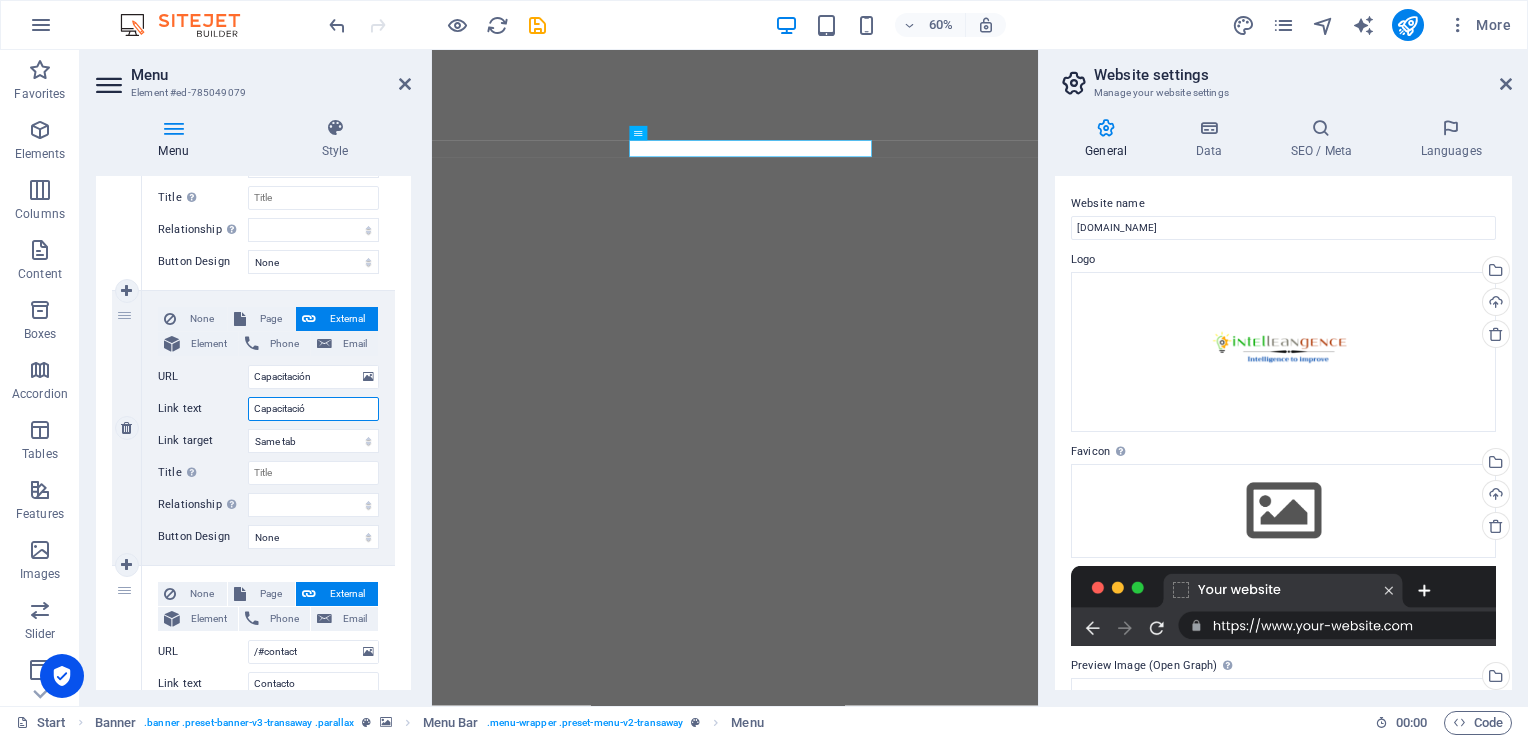 type on "Capacitación" 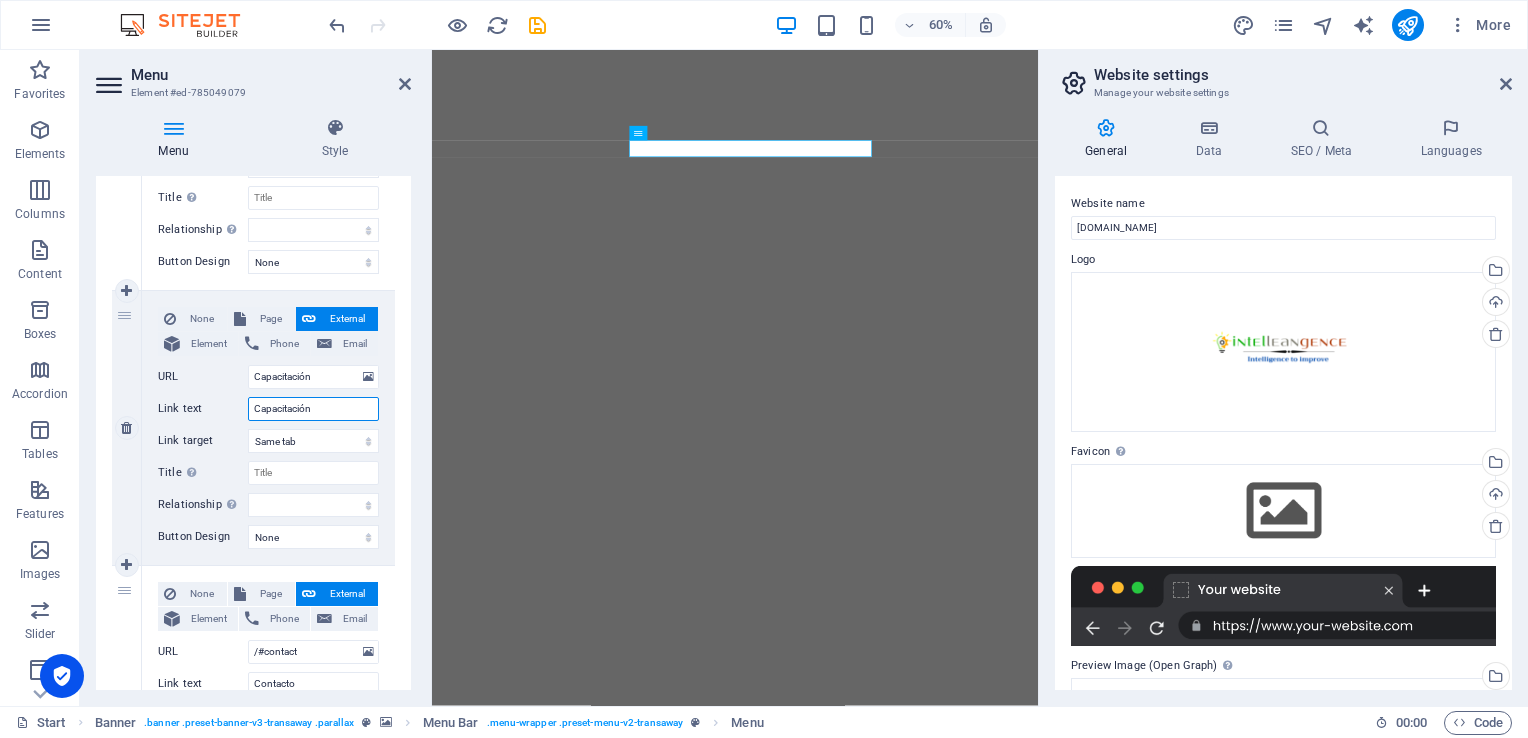 select 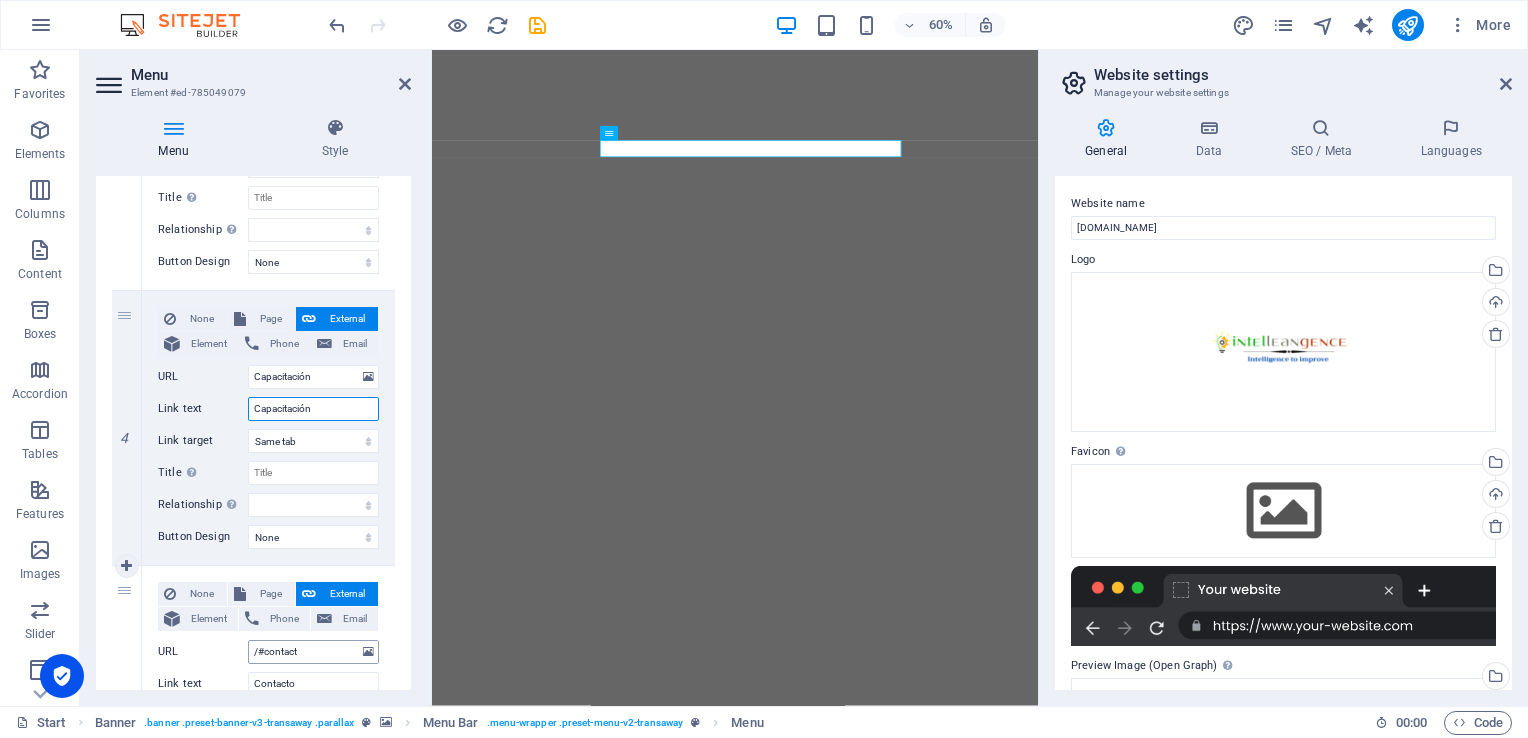 type on "Capacitación" 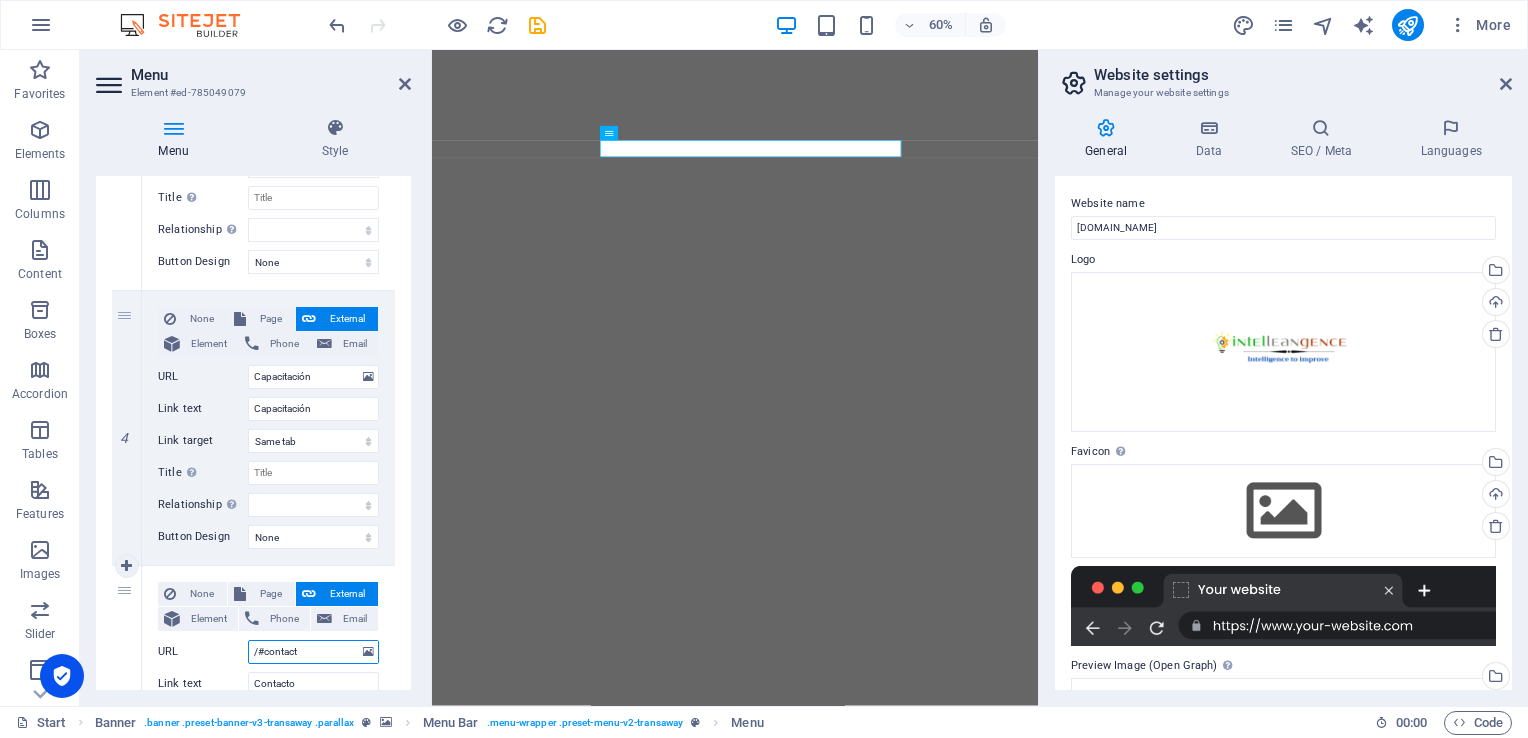 click on "/#contact" at bounding box center (313, 652) 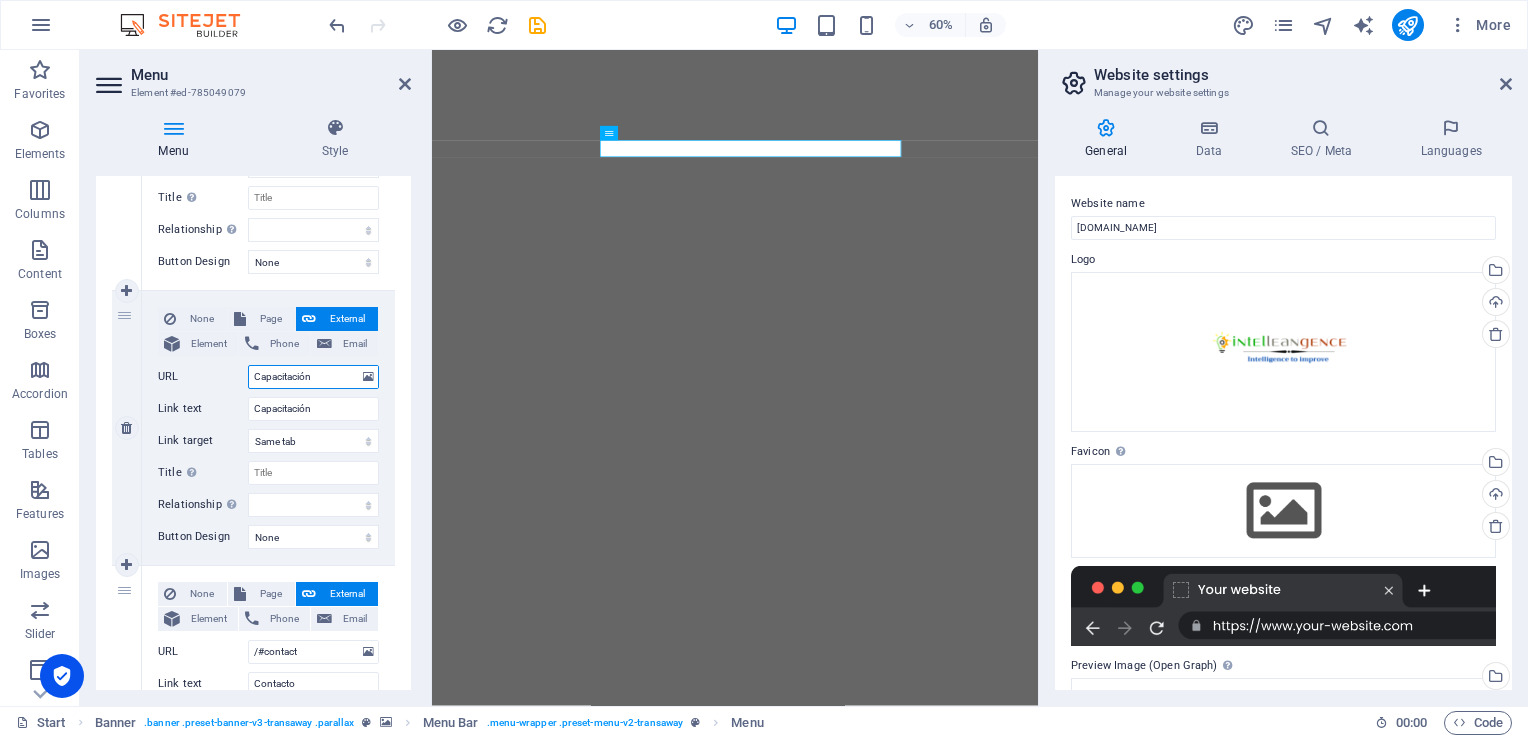 drag, startPoint x: 339, startPoint y: 370, endPoint x: 225, endPoint y: 366, distance: 114.07015 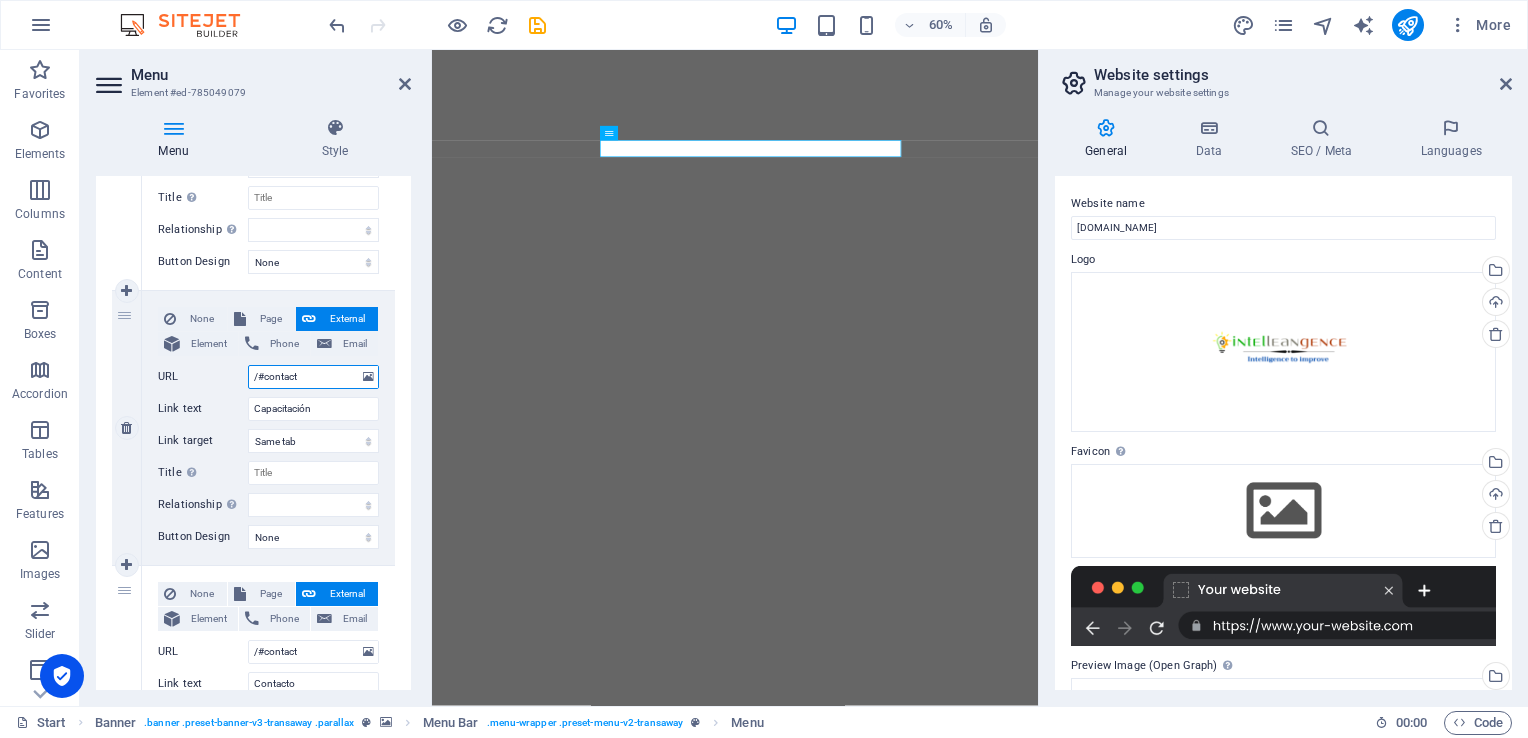 select 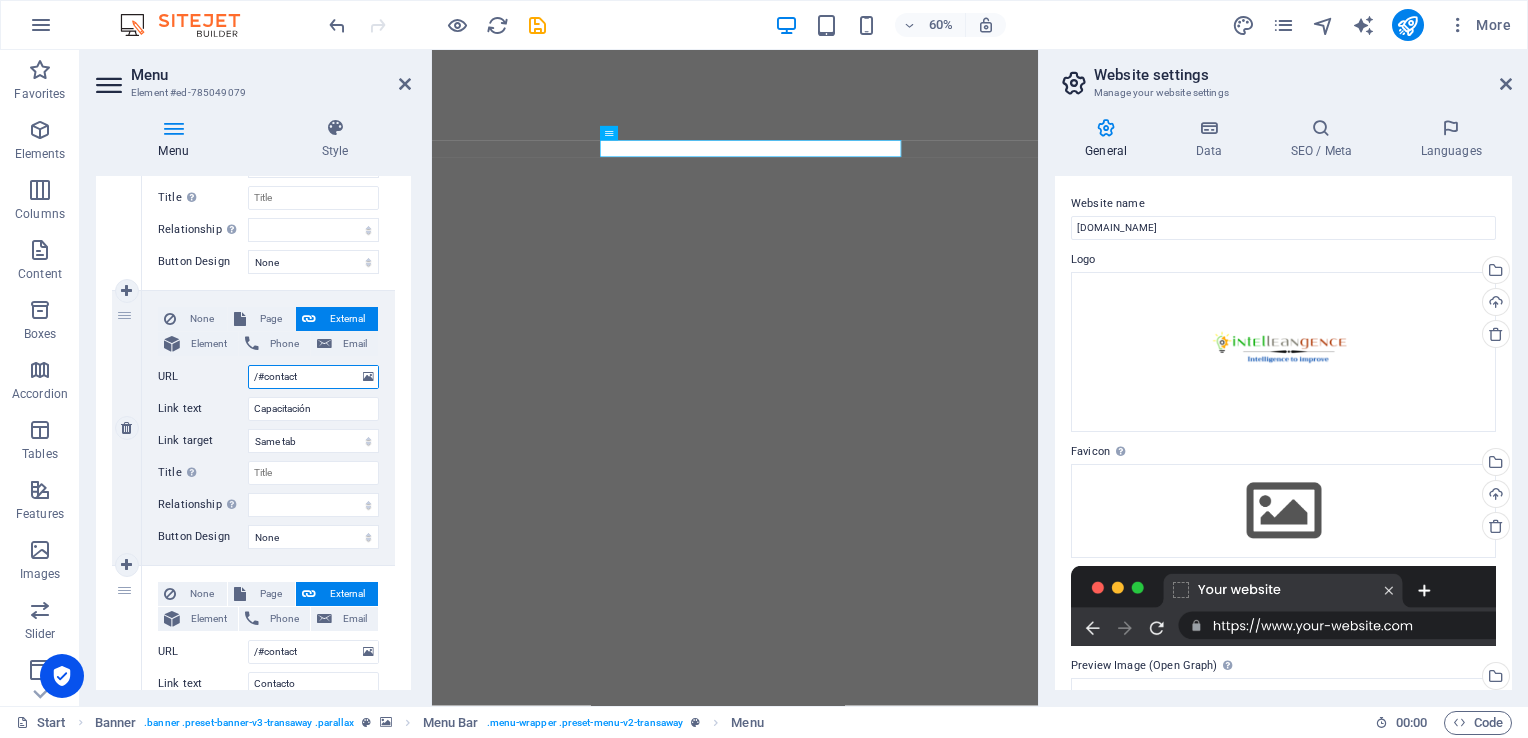 drag, startPoint x: 266, startPoint y: 374, endPoint x: 312, endPoint y: 376, distance: 46.043457 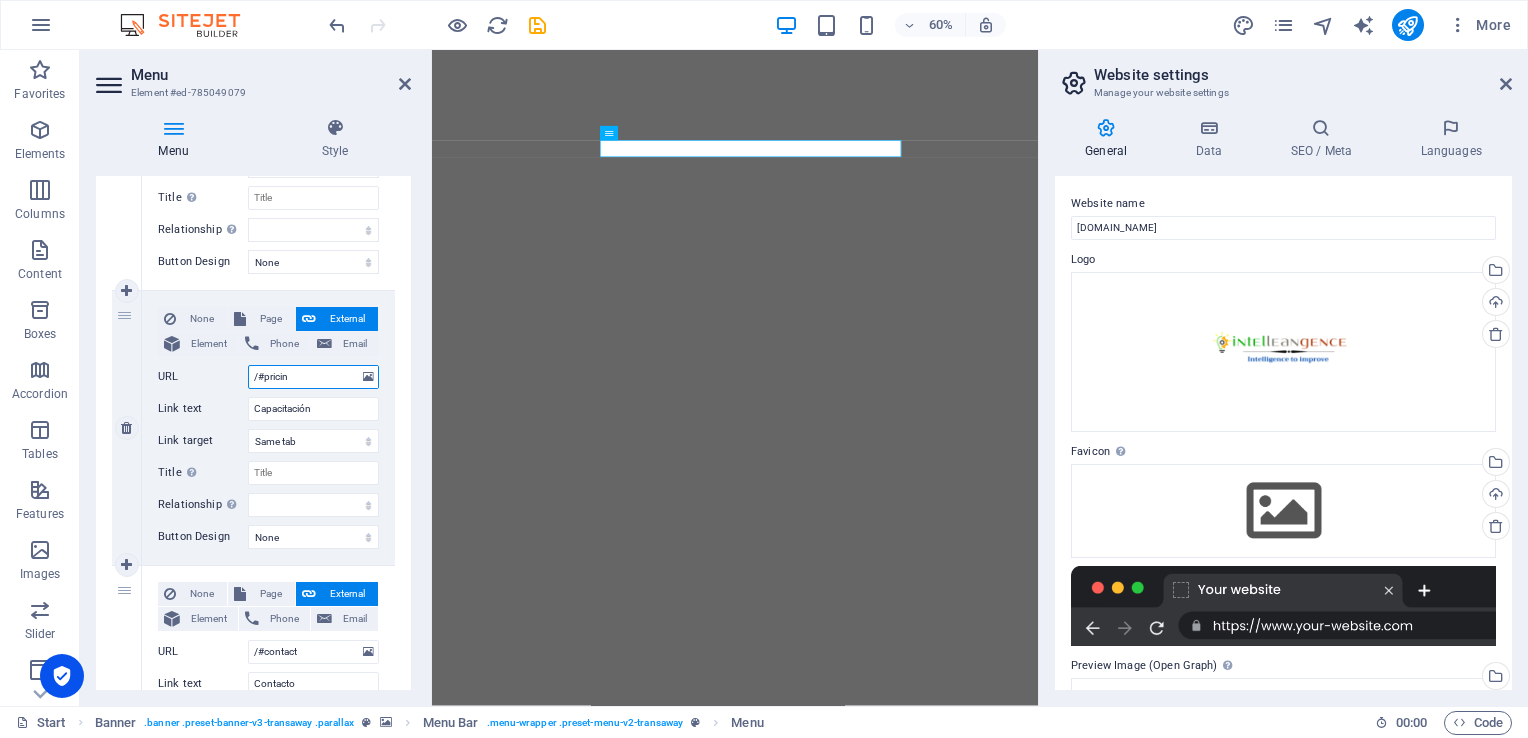 type on "/#pricing" 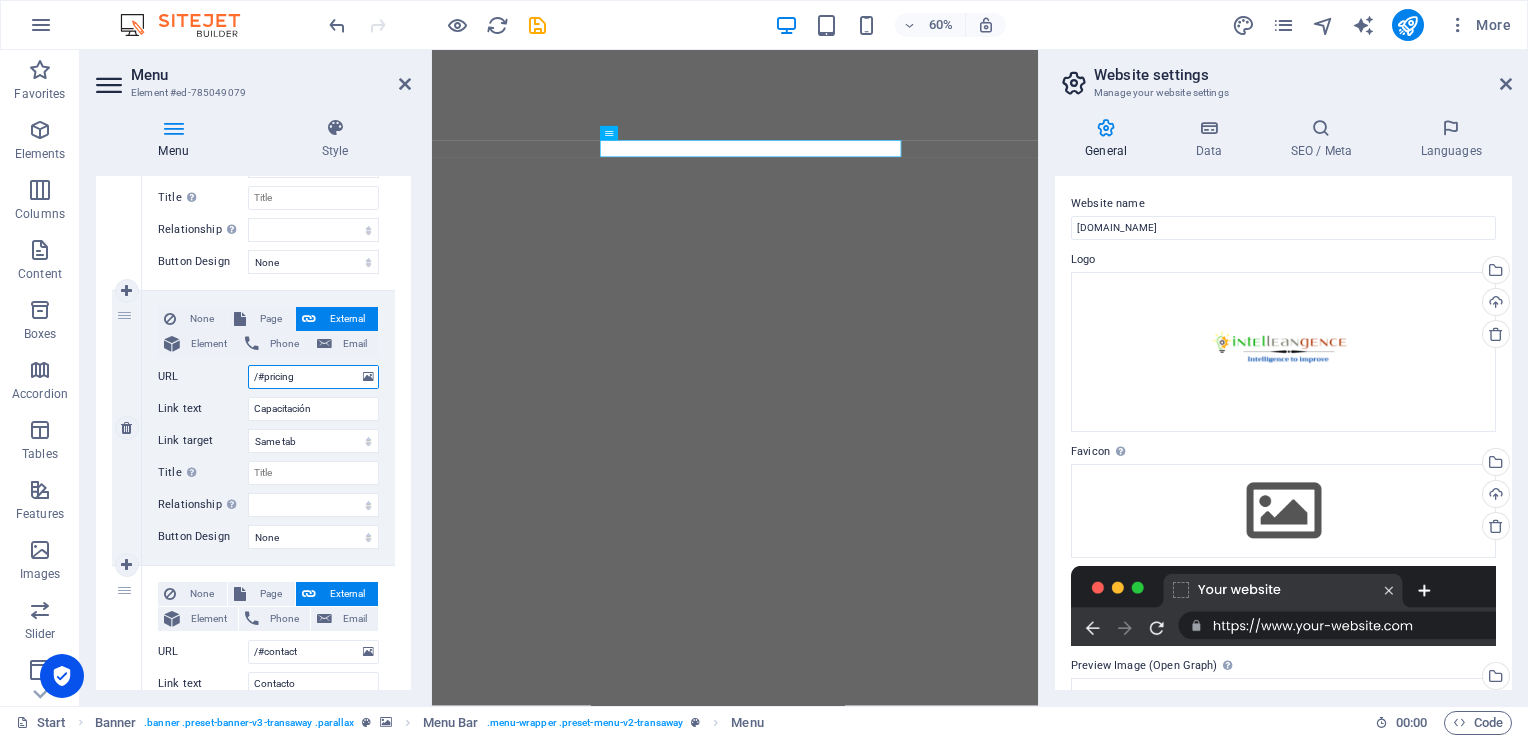 select 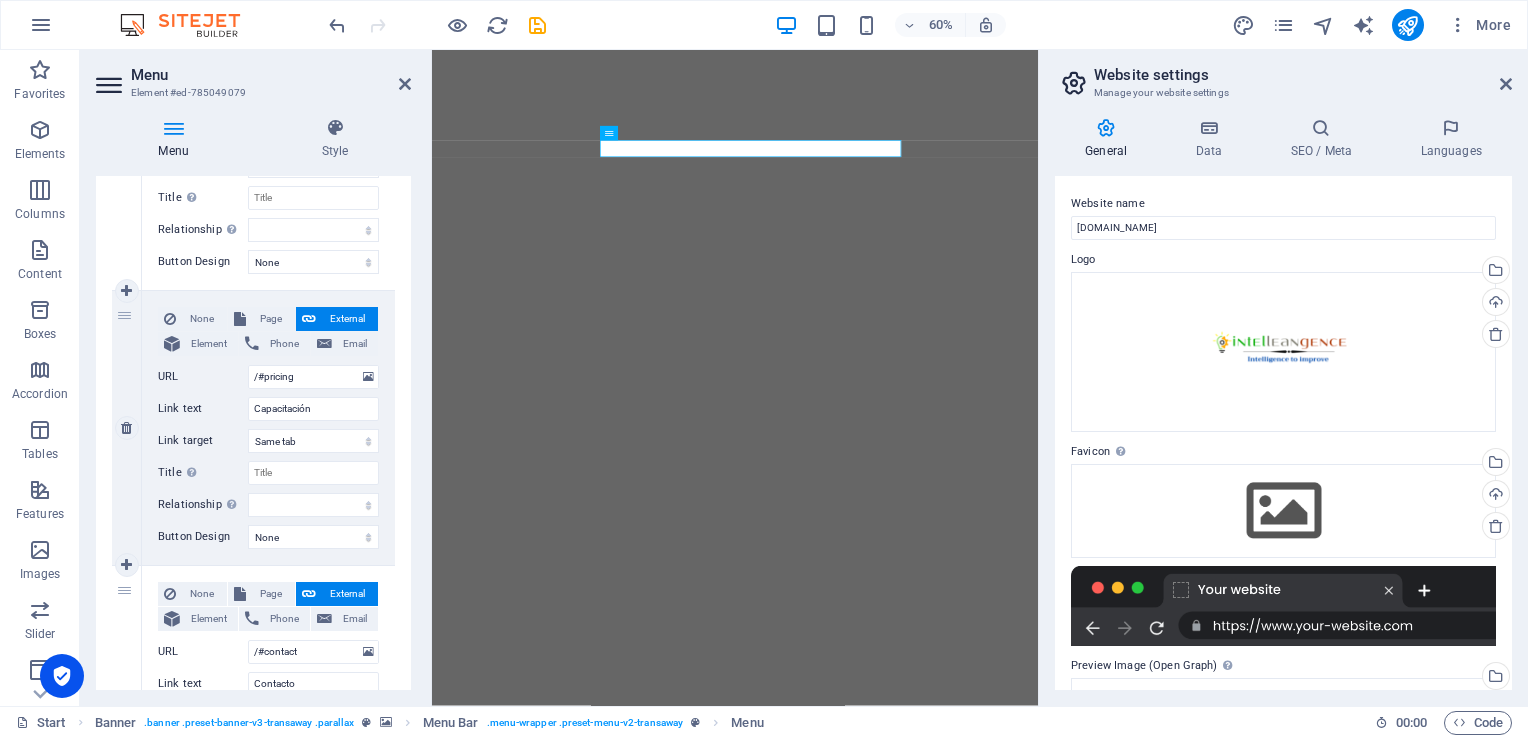 click on "None Page External Element Phone Email Page Start Subpage Legal Notice Privacy Element
URL /#pricing Phone Email Link text Capacitación Link target New tab Same tab Overlay Title Additional link description, should not be the same as the link text. The title is most often shown as a tooltip text when the mouse moves over the element. Leave empty if uncertain. Relationship Sets the  relationship of this link to the link target . For example, the value "nofollow" instructs search engines not to follow the link. Can be left empty. alternate author bookmark external help license next nofollow noreferrer noopener prev search tag Button Design None Default Primary Secondary" at bounding box center [268, 428] 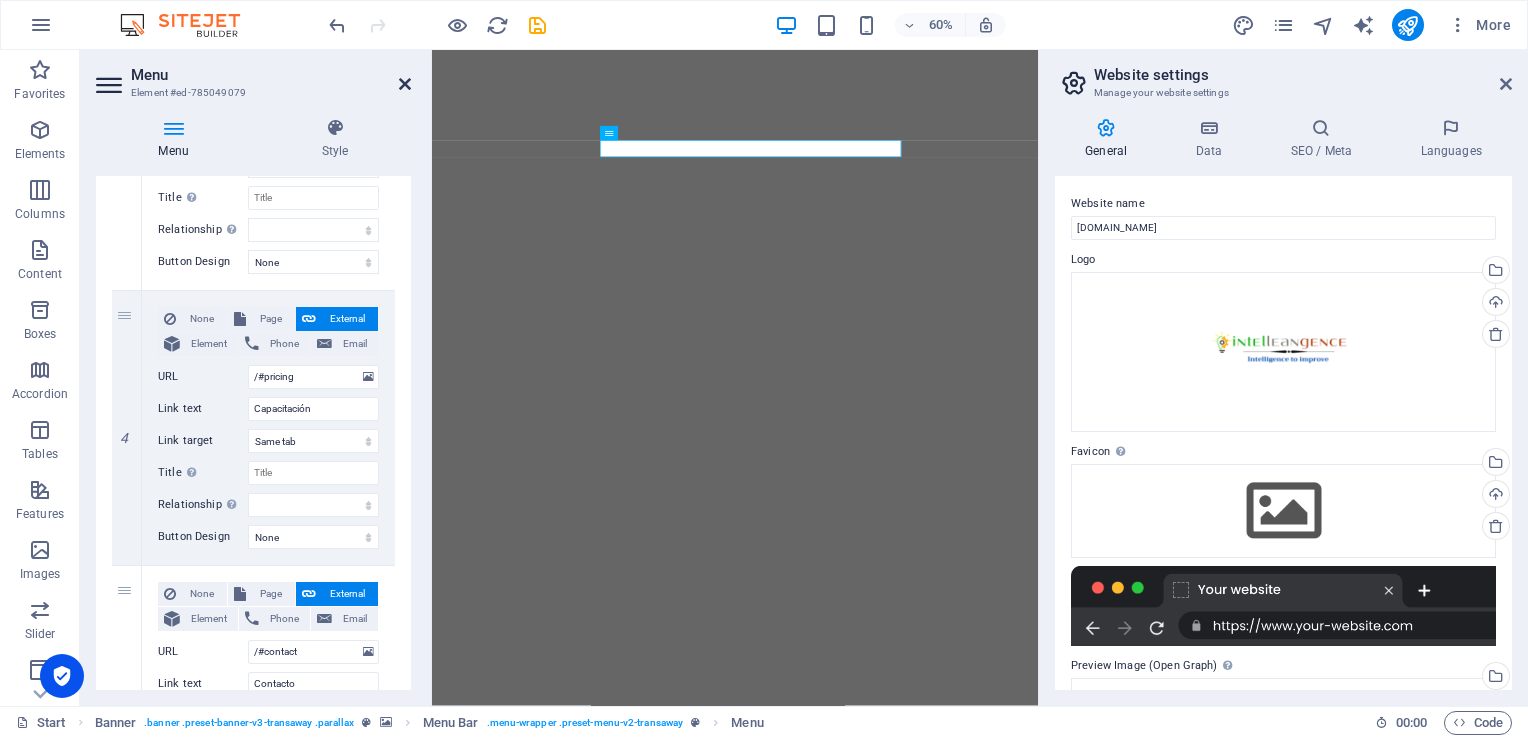 click at bounding box center (405, 84) 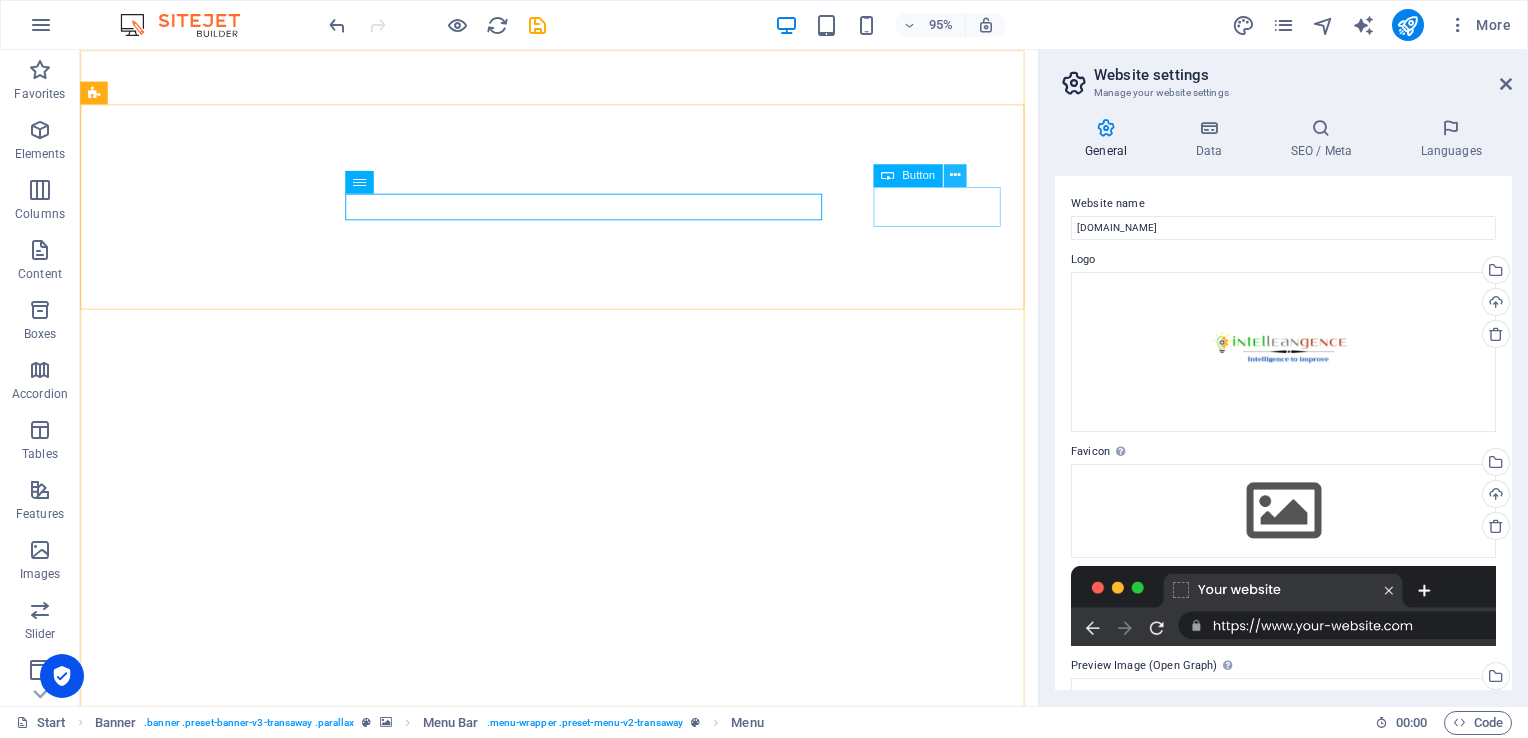 click at bounding box center [955, 176] 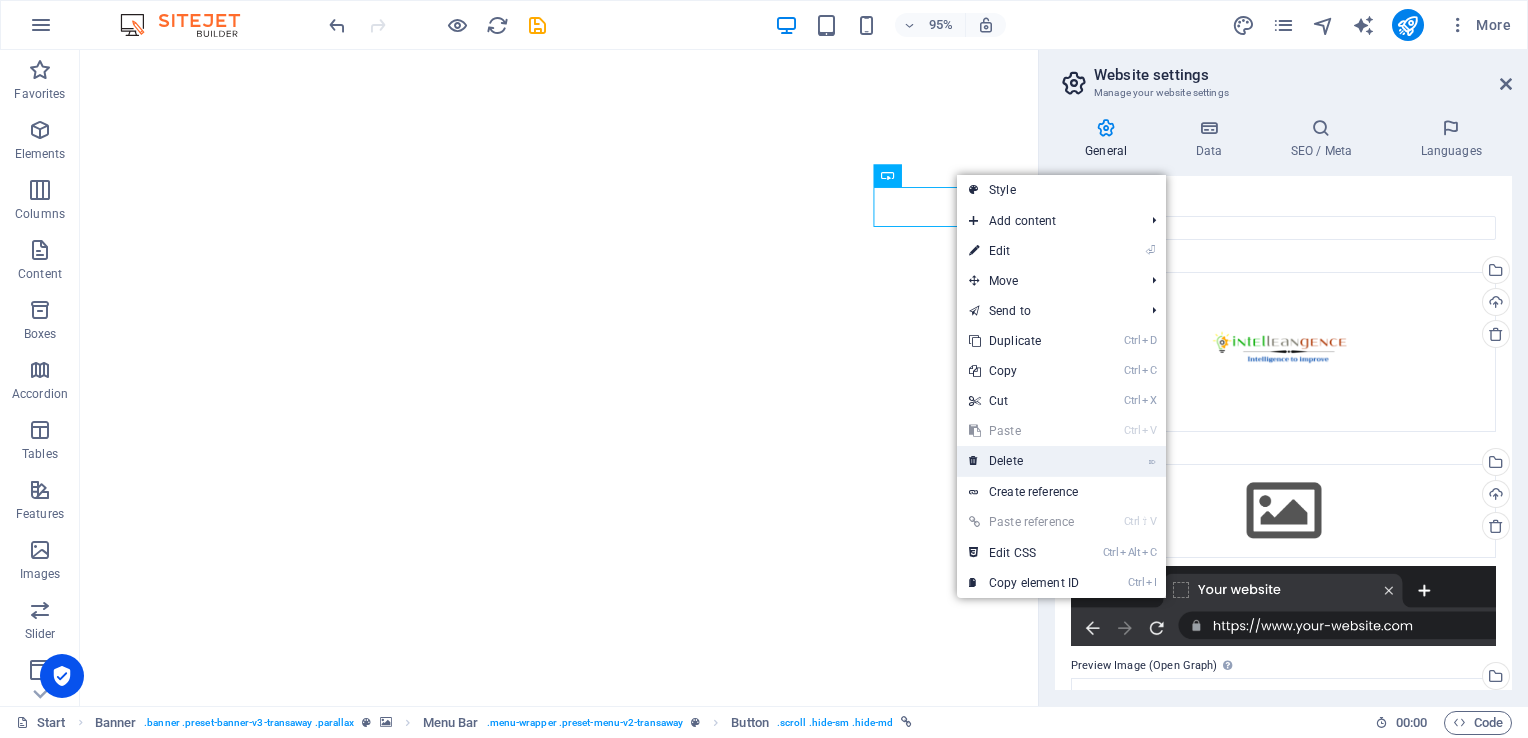 drag, startPoint x: 976, startPoint y: 451, endPoint x: 942, endPoint y: 405, distance: 57.201397 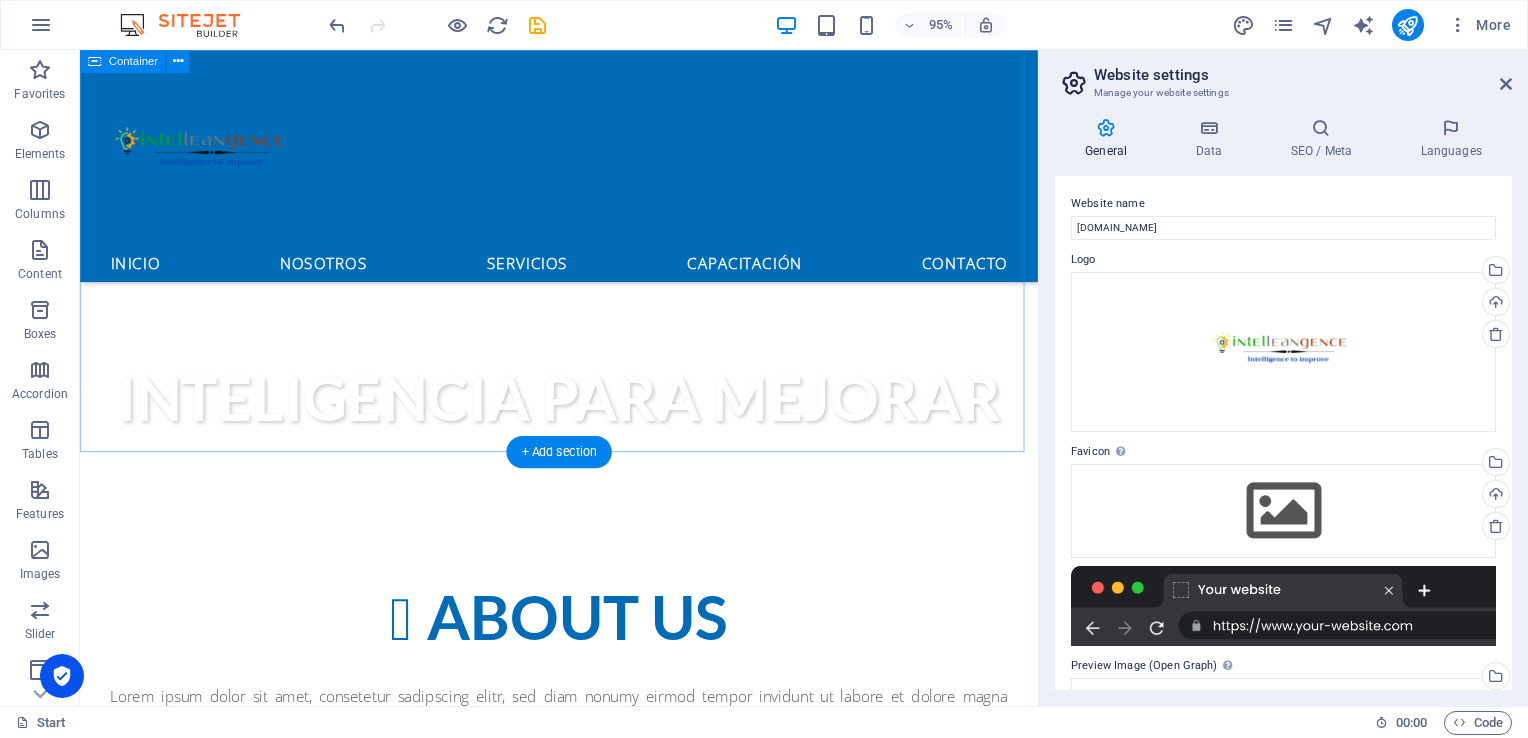 scroll, scrollTop: 900, scrollLeft: 0, axis: vertical 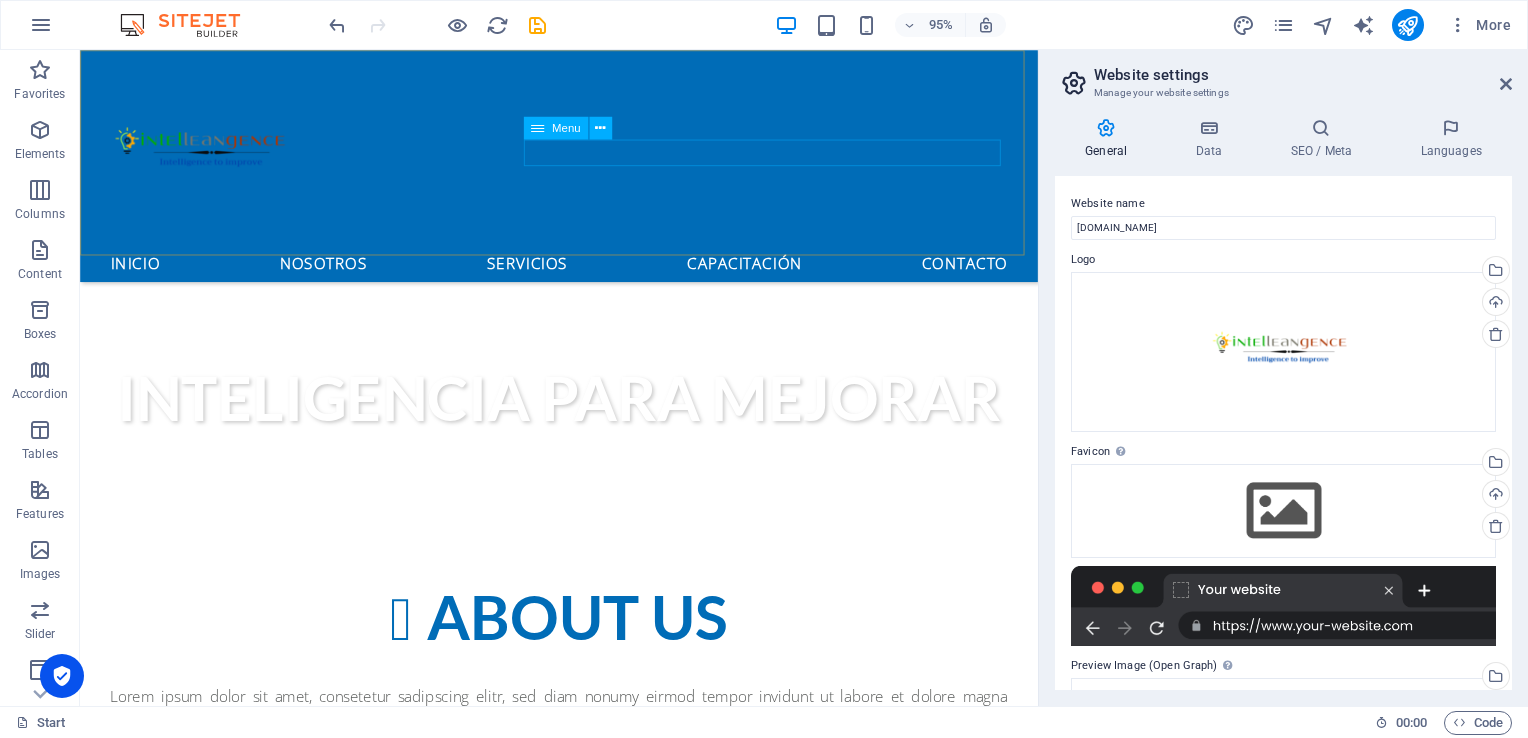click on "Inicio Nosotros Servicios Capacitación Contacto" at bounding box center [584, 272] 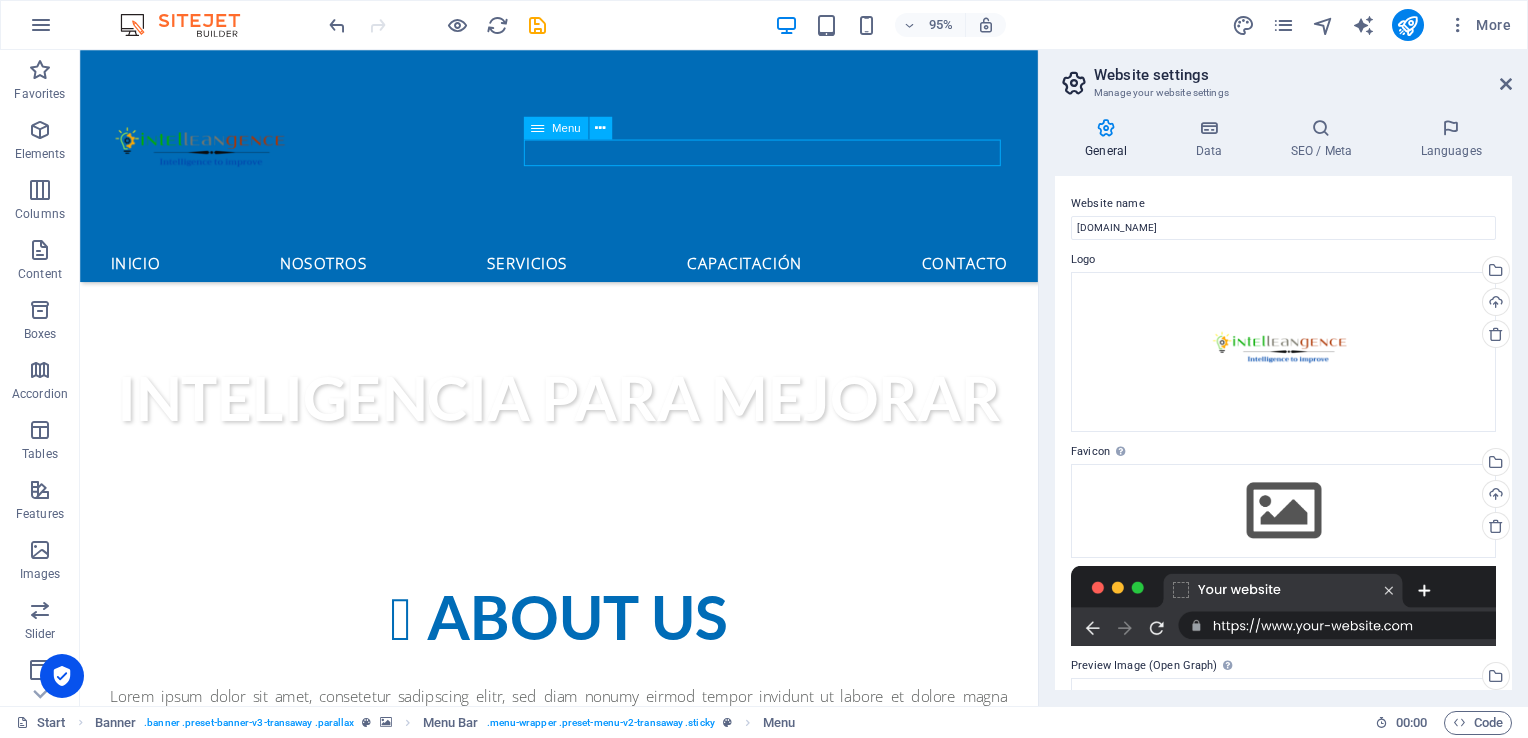 click on "Inicio Nosotros Servicios Capacitación Contacto" at bounding box center [584, 272] 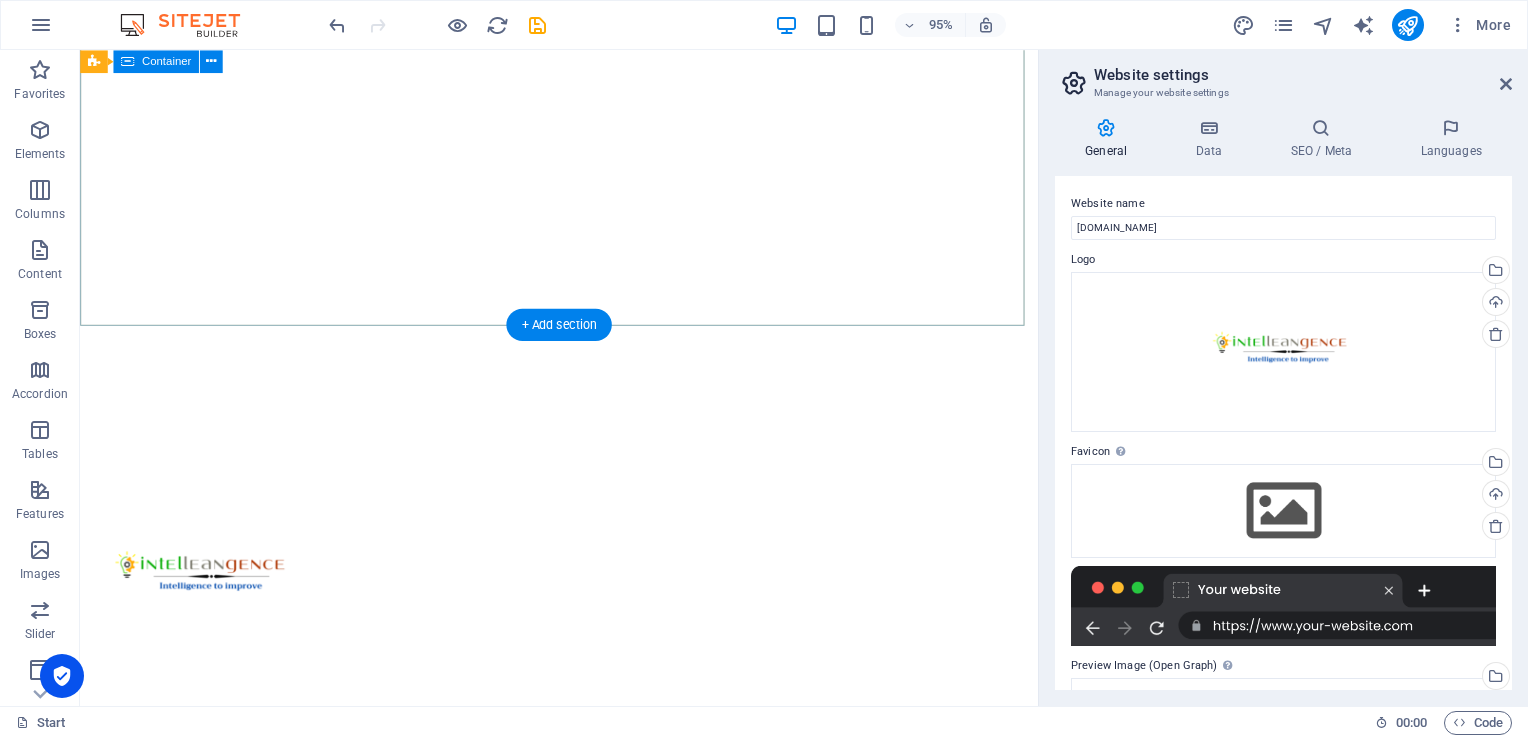 scroll, scrollTop: 500, scrollLeft: 0, axis: vertical 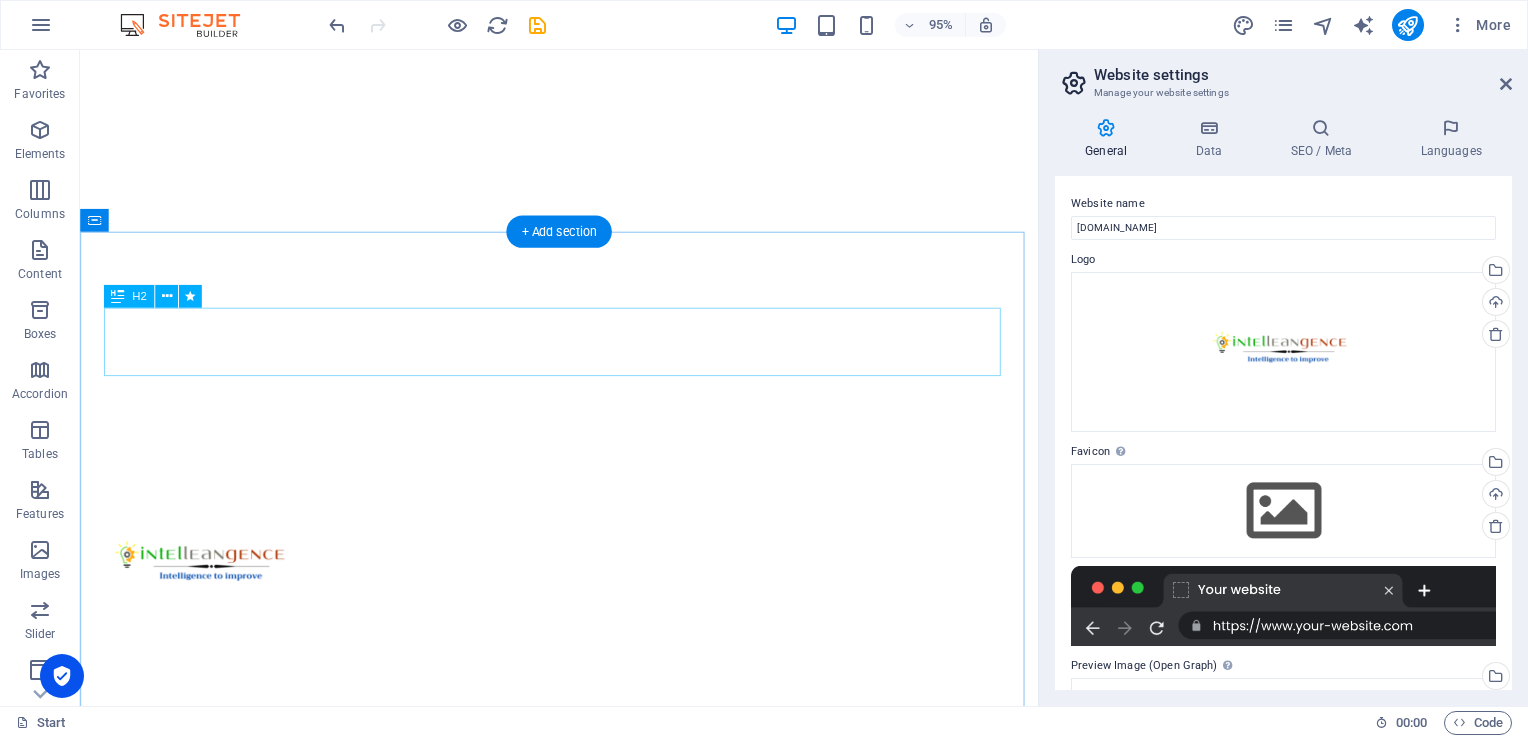 click on "About us" at bounding box center (584, 1076) 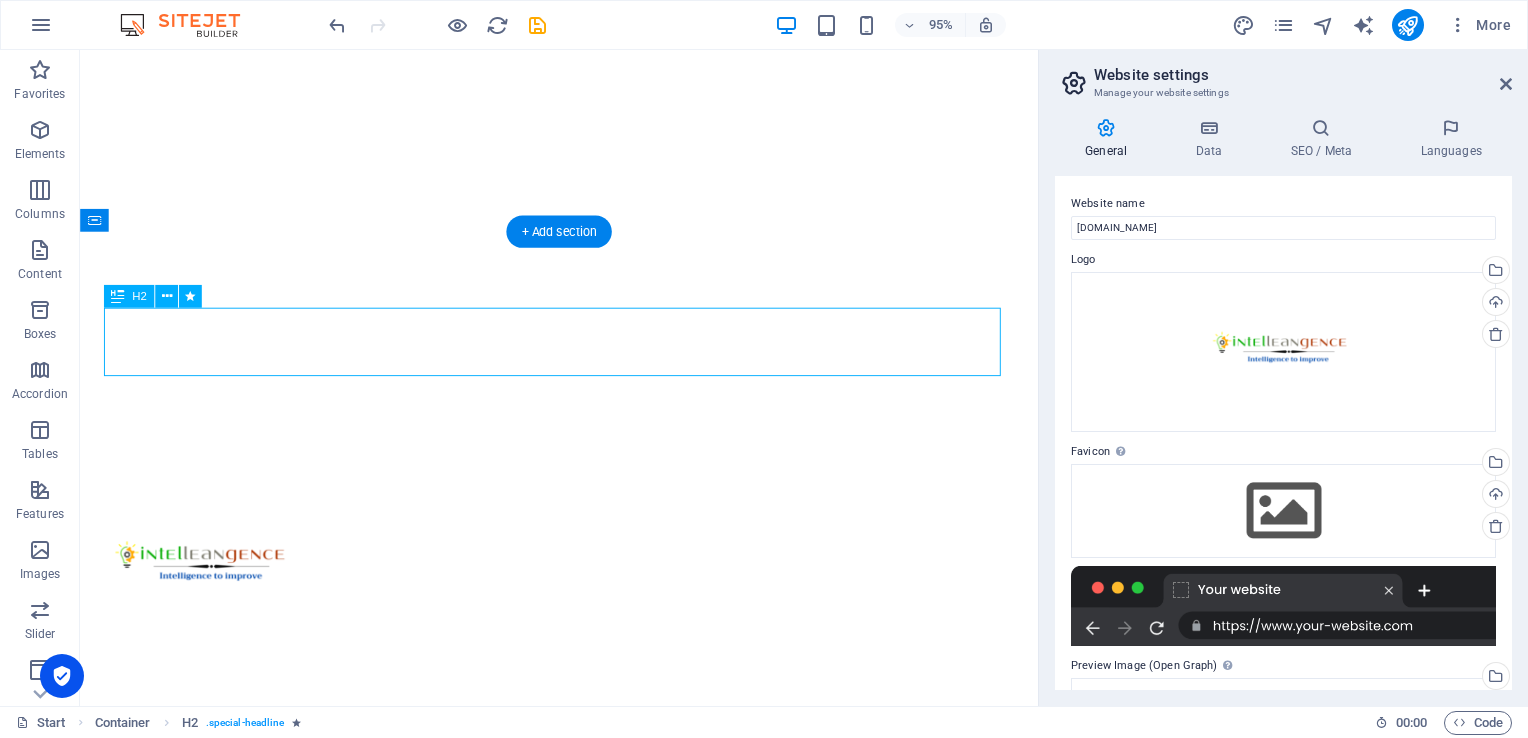 click on "About us" at bounding box center [584, 1076] 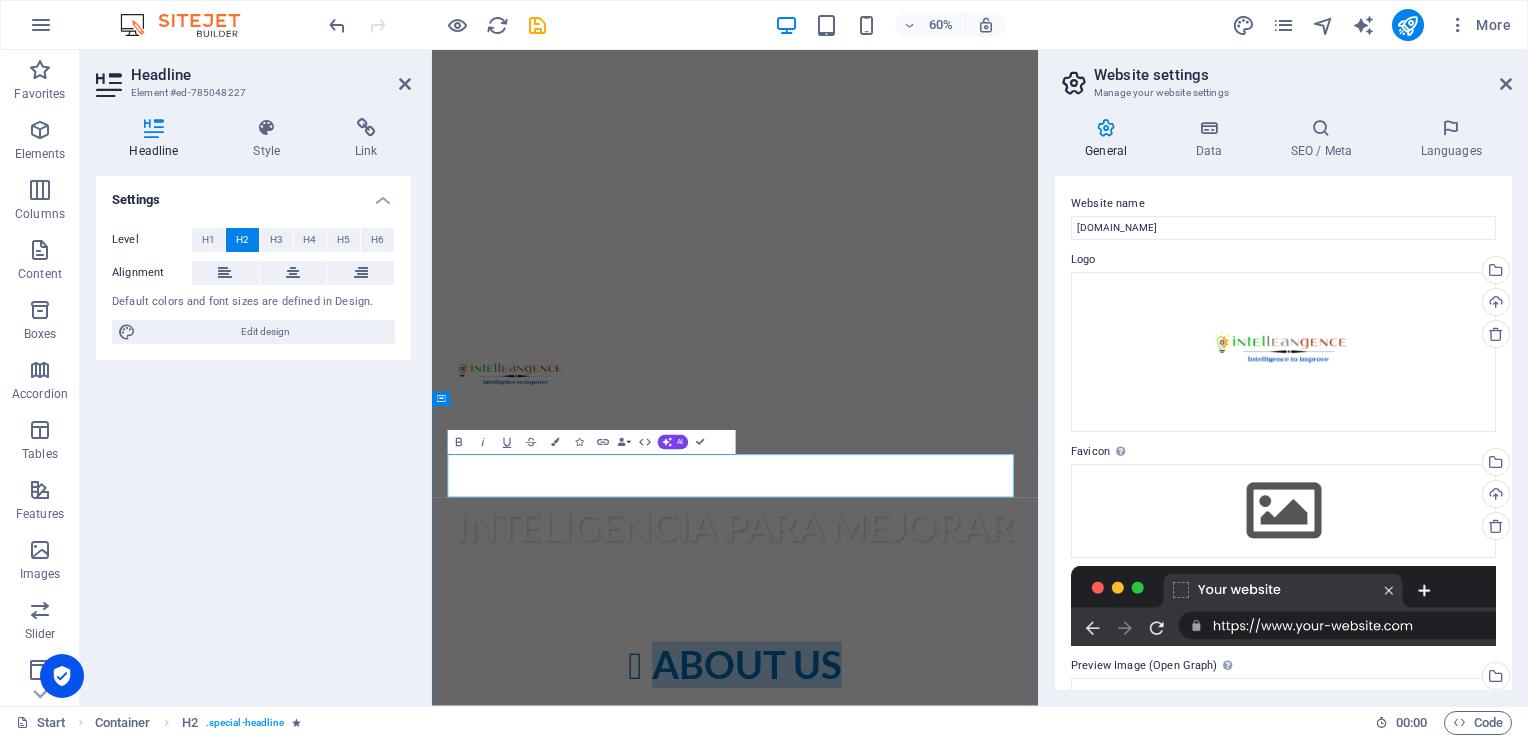 click on "About us" at bounding box center (937, 1076) 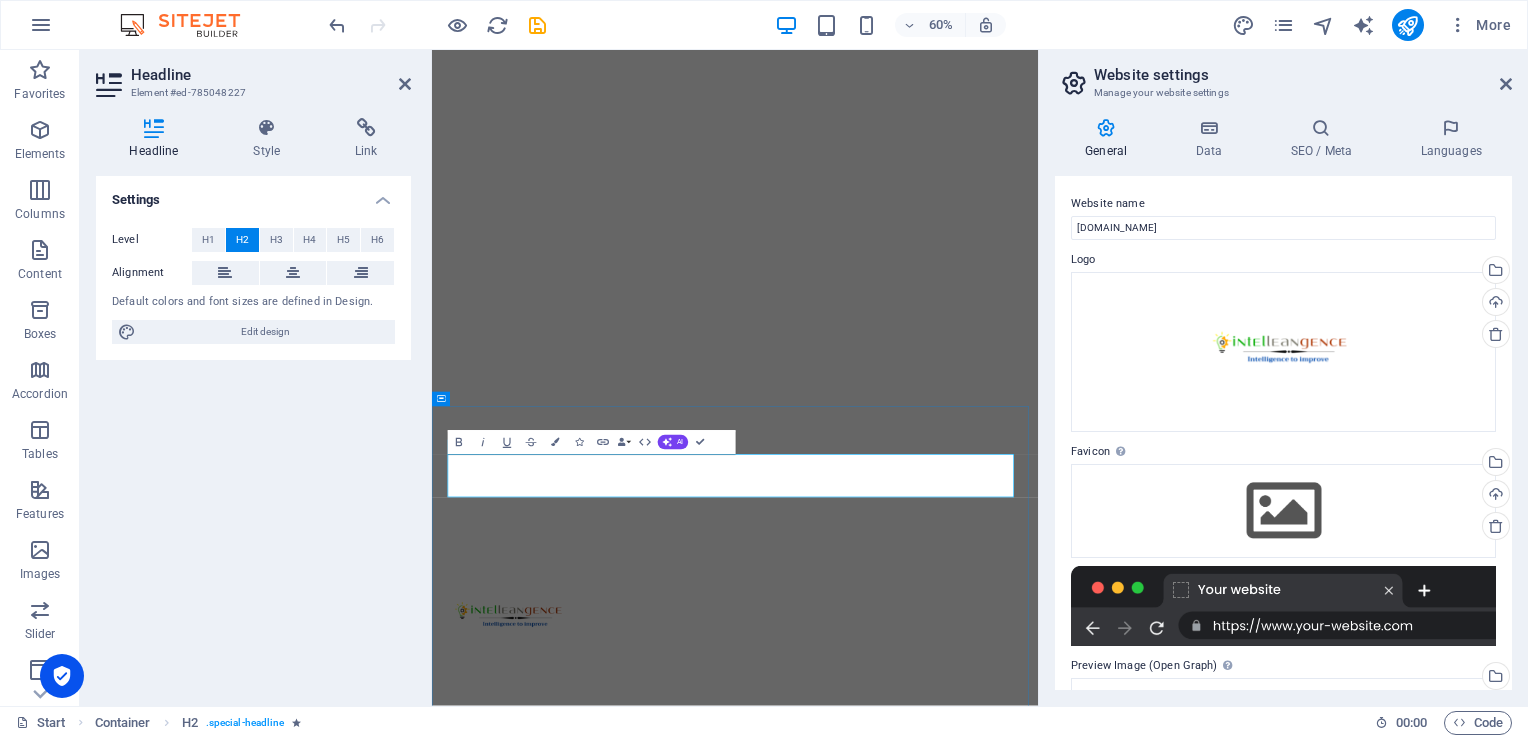 type 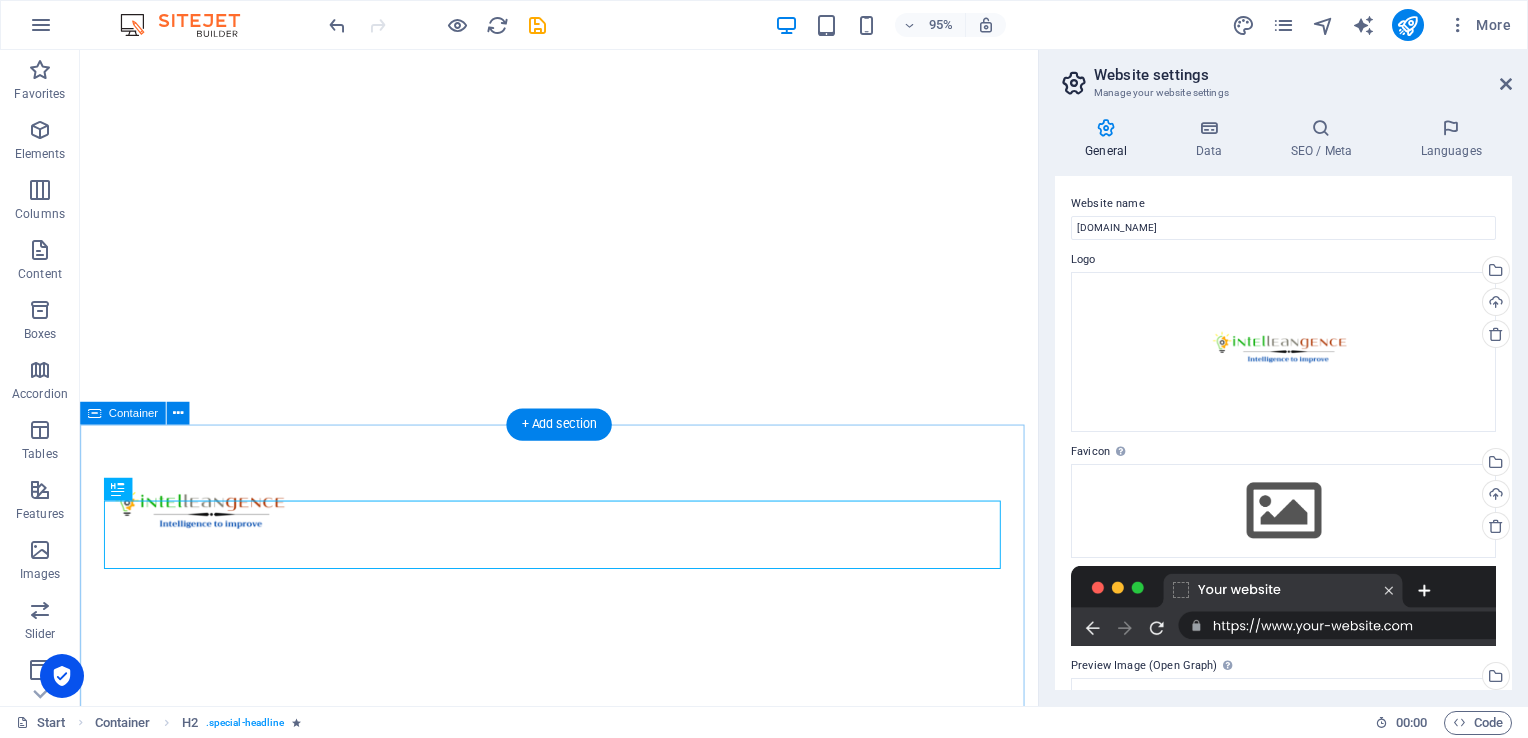 scroll, scrollTop: 596, scrollLeft: 0, axis: vertical 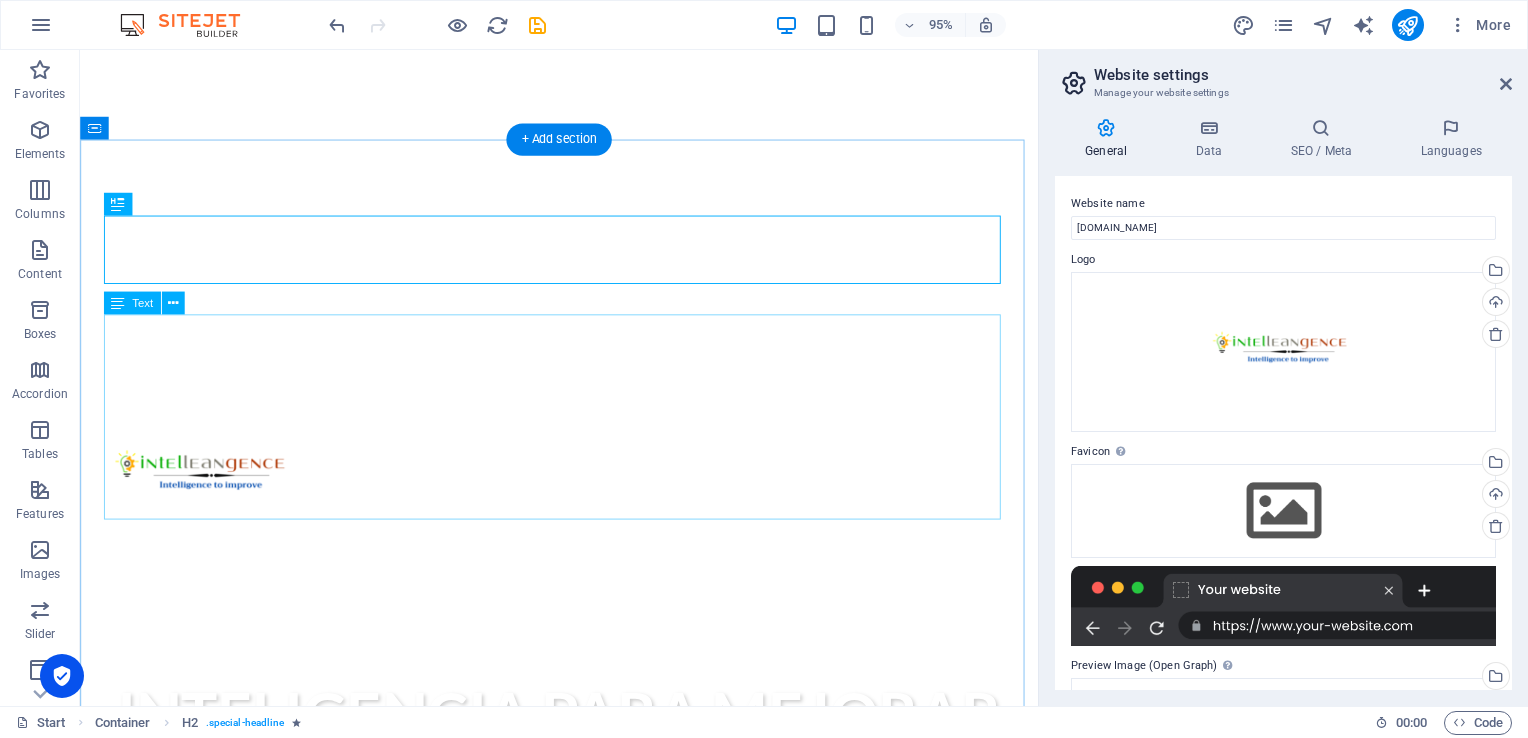 click on "Lorem ipsum dolor sit amet, consetetur sadipscing elitr, sed diam nonumy eirmod tempor invidunt ut labore et dolore magna aliquyam erat, sed diam voluptua. At vero eos et accusam et [PERSON_NAME] duo [PERSON_NAME] et ea rebum. Stet clita kasd gubergren, no sea takimata sanctus est Lorem ipsum dolor sit amet. Lorem ipsum dolor sit amet, consetetur sadipscing elitr, sed diam nonumy eirmod tempor invidunt ut labore et dolore magna aliquyam erat, sed diam voluptua. At vero eos et accusam et [PERSON_NAME] duo [PERSON_NAME] et ea rebum. Stet clita kasd gubergren, no sea takimata sanctus est Lorem ipsum dolor sit amet.  Lorem ipsum dolor sit amet, consetetur sadipscing elitr, sed diam nonumy eirmod tempor invidunt ut labore et dolore magna aliquyam erat, sed diam voluptua. At vero eos et accusam et [PERSON_NAME] duo [PERSON_NAME] et ea rebum. Stet clita kasd gubergren, no sea takimata sanctus est Lorem ipsum dolor sit amet." at bounding box center (584, 1170) 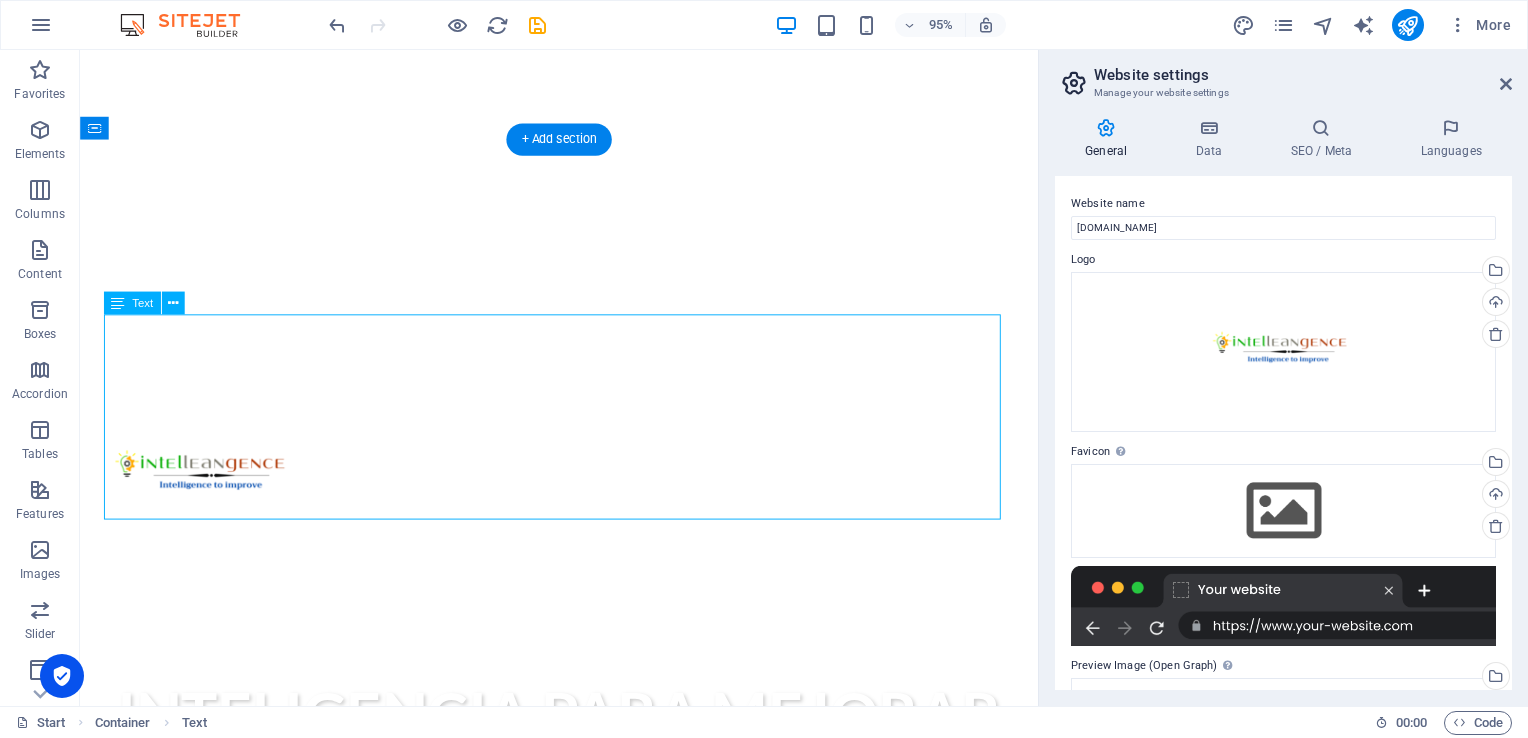 click on "Lorem ipsum dolor sit amet, consetetur sadipscing elitr, sed diam nonumy eirmod tempor invidunt ut labore et dolore magna aliquyam erat, sed diam voluptua. At vero eos et accusam et [PERSON_NAME] duo [PERSON_NAME] et ea rebum. Stet clita kasd gubergren, no sea takimata sanctus est Lorem ipsum dolor sit amet. Lorem ipsum dolor sit amet, consetetur sadipscing elitr, sed diam nonumy eirmod tempor invidunt ut labore et dolore magna aliquyam erat, sed diam voluptua. At vero eos et accusam et [PERSON_NAME] duo [PERSON_NAME] et ea rebum. Stet clita kasd gubergren, no sea takimata sanctus est Lorem ipsum dolor sit amet.  Lorem ipsum dolor sit amet, consetetur sadipscing elitr, sed diam nonumy eirmod tempor invidunt ut labore et dolore magna aliquyam erat, sed diam voluptua. At vero eos et accusam et [PERSON_NAME] duo [PERSON_NAME] et ea rebum. Stet clita kasd gubergren, no sea takimata sanctus est Lorem ipsum dolor sit amet." at bounding box center [584, 1170] 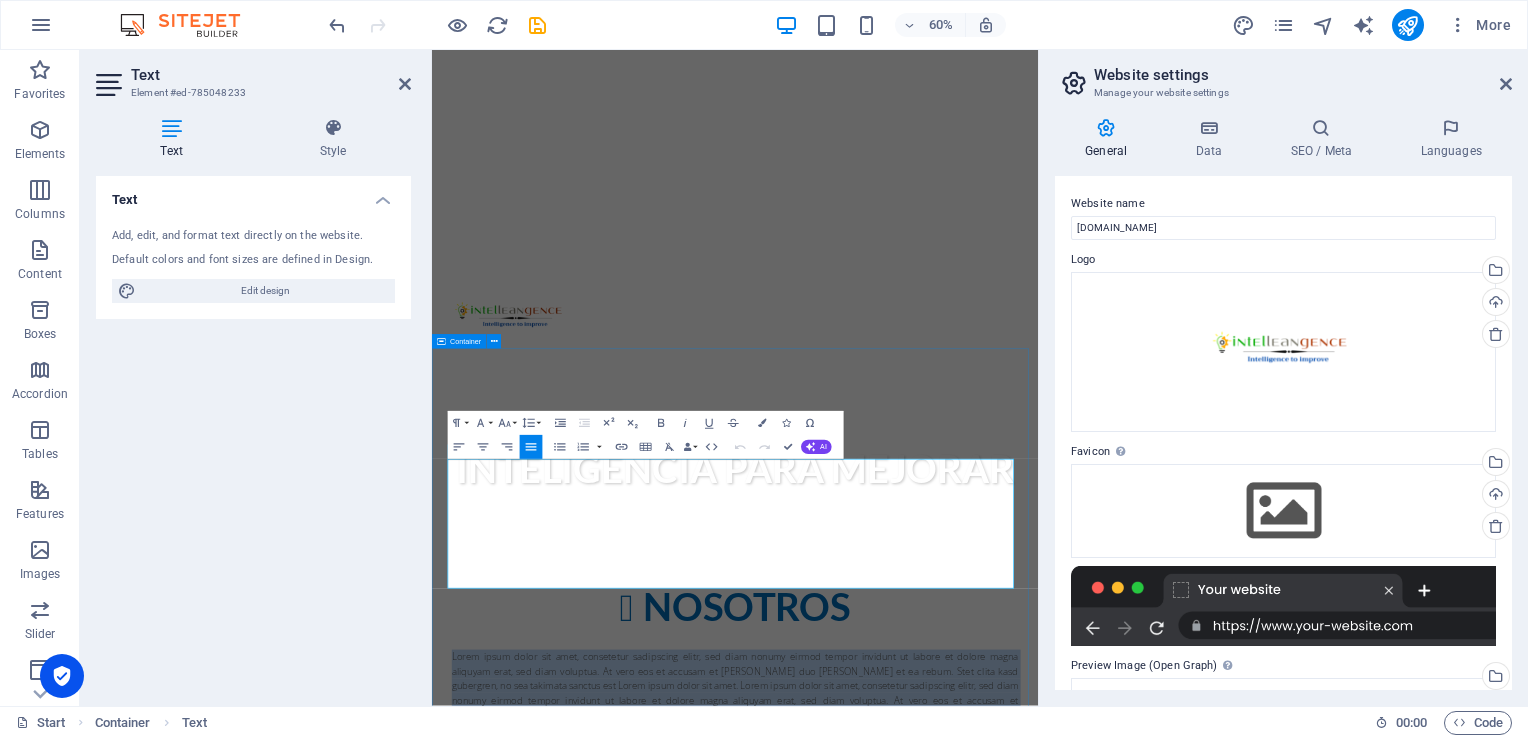 drag, startPoint x: 814, startPoint y: 931, endPoint x: 456, endPoint y: 738, distance: 406.70996 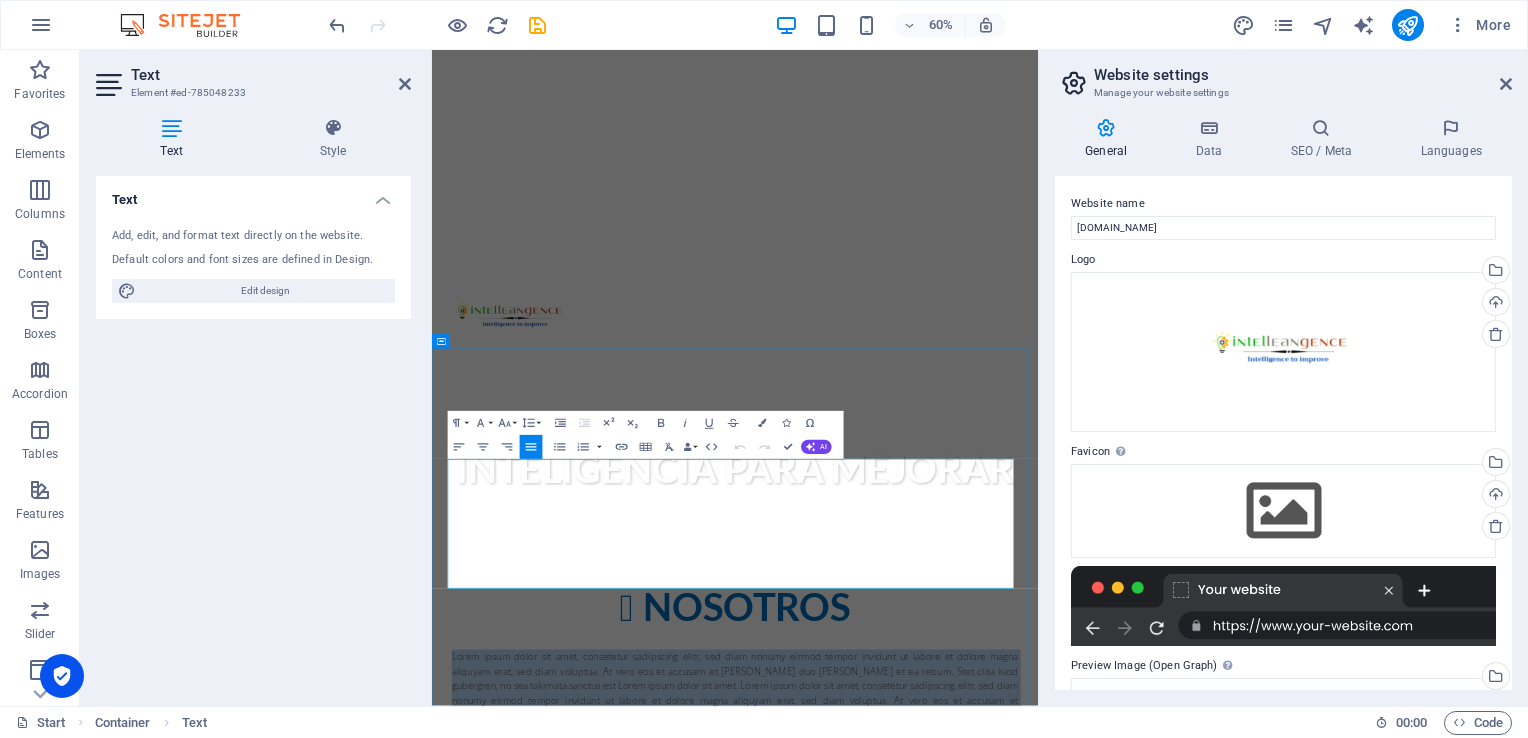 type 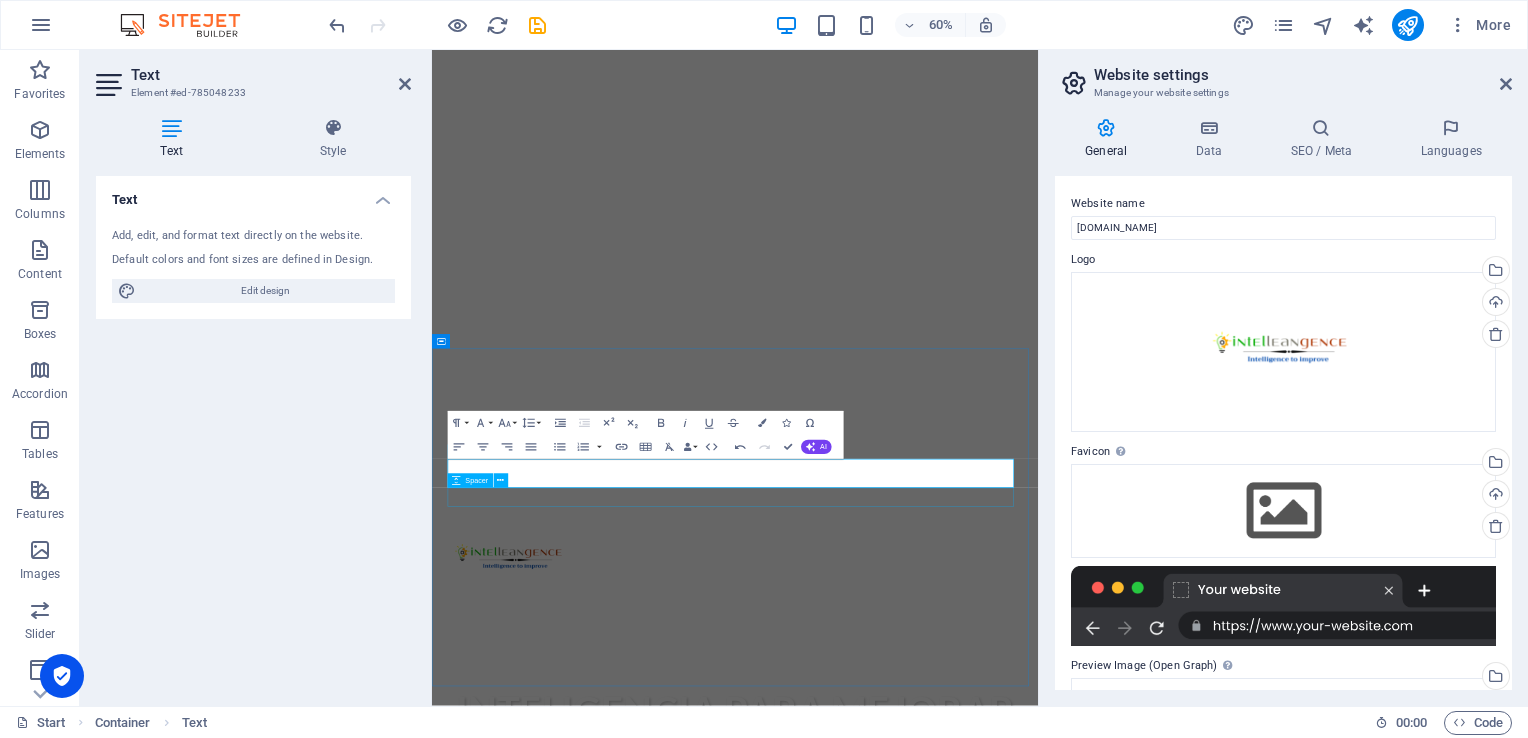 drag, startPoint x: 516, startPoint y: 478, endPoint x: 144, endPoint y: 713, distance: 440.01022 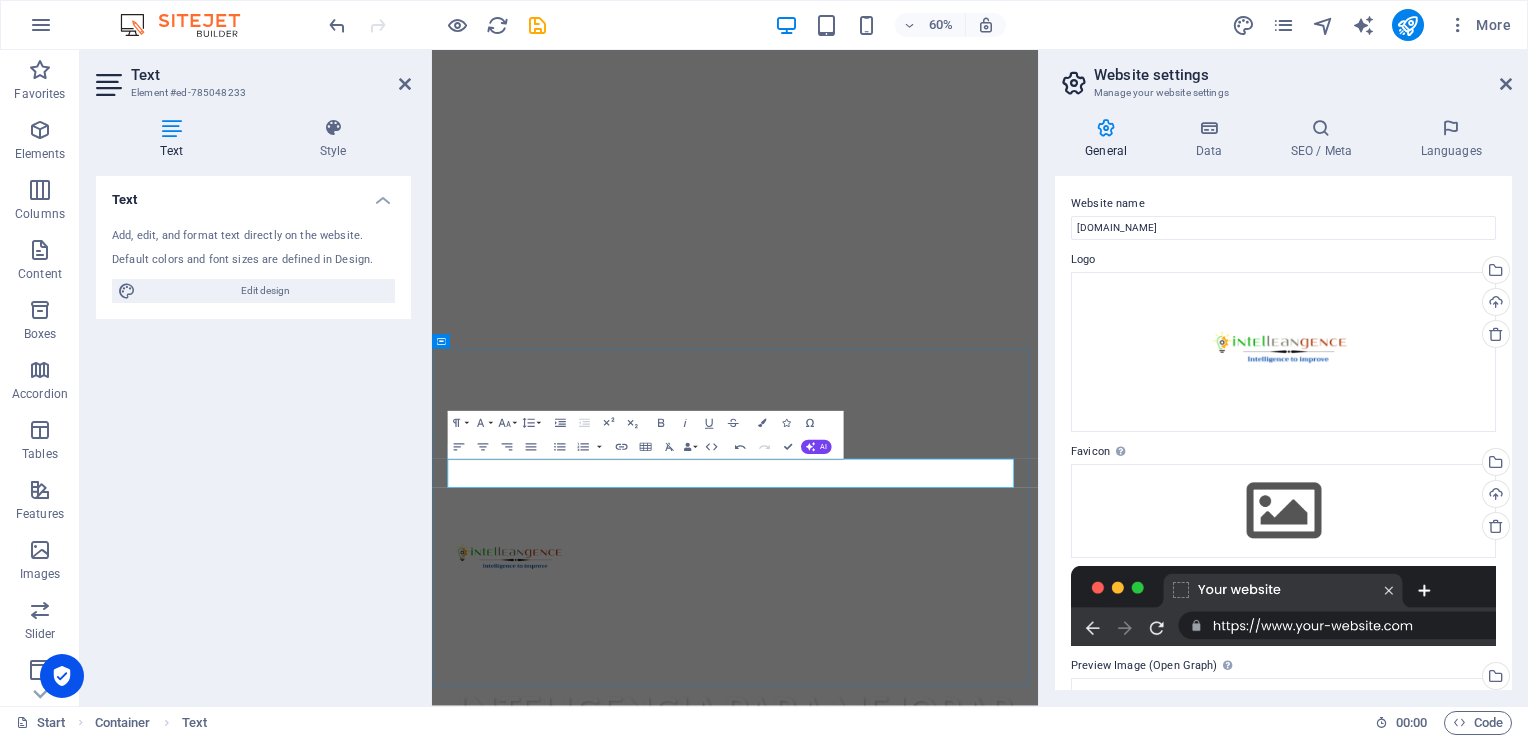 click on "Ser la empresa de consultoría y capacitación que" at bounding box center [937, 1489] 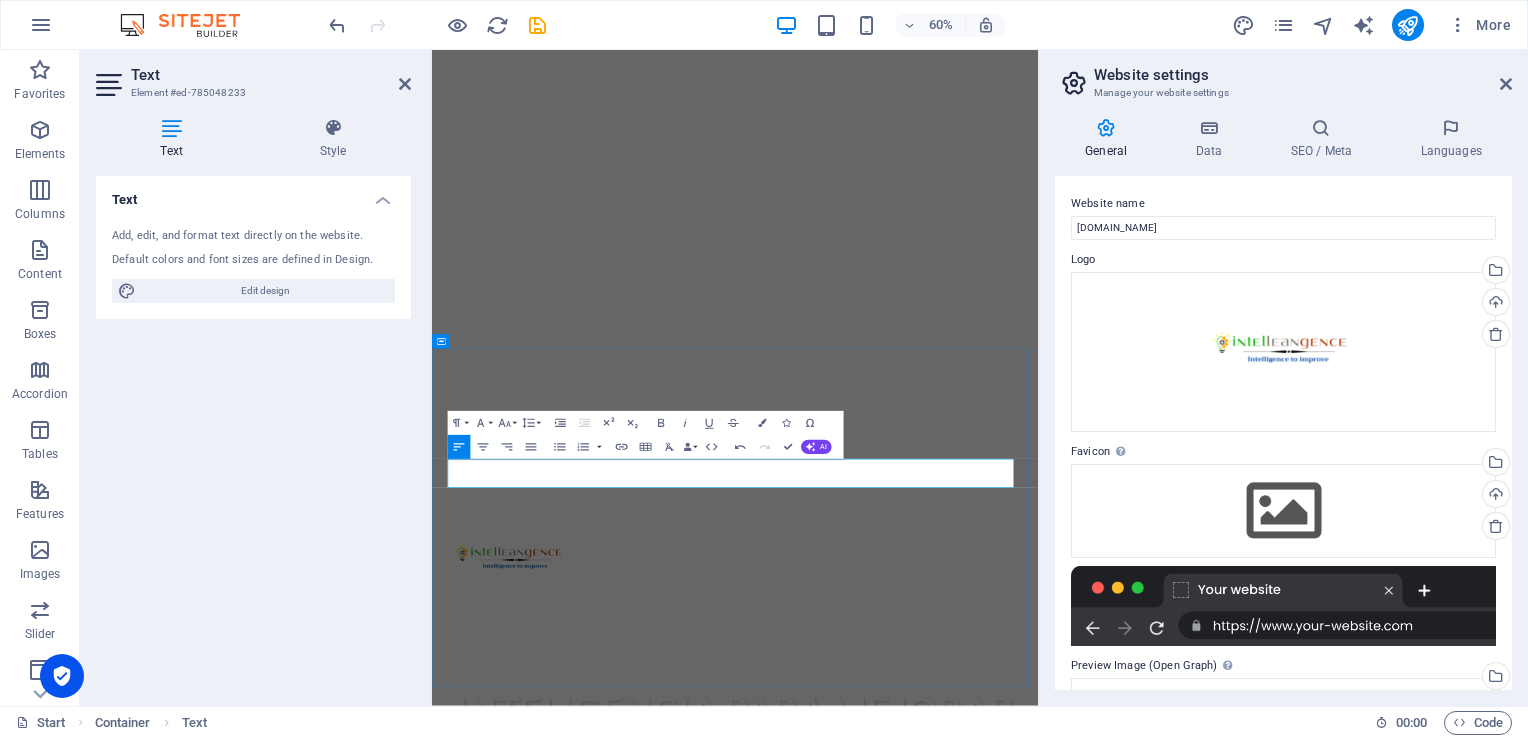 click on "Ser la empresa de consultoría y capacitación que" at bounding box center (937, 1489) 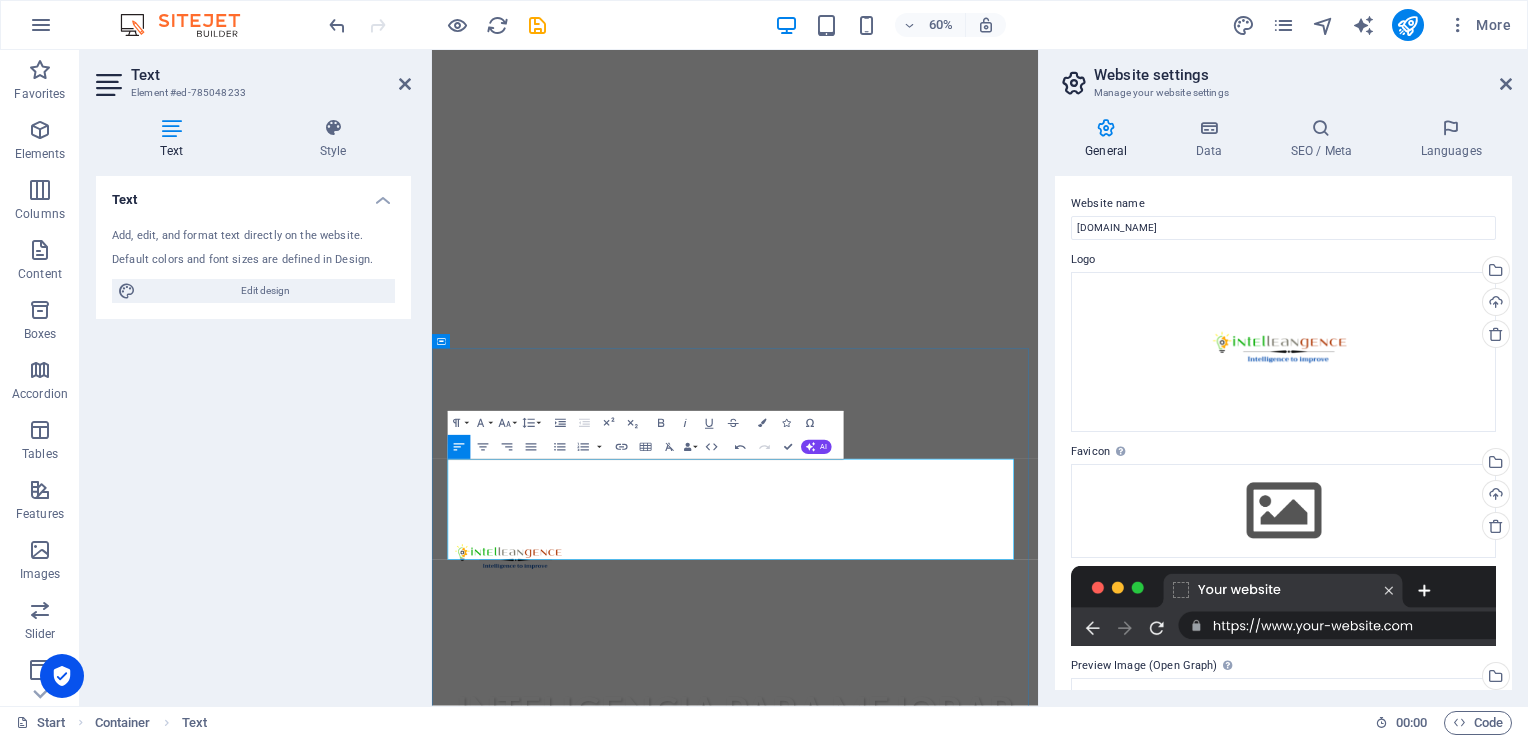 drag, startPoint x: 517, startPoint y: 795, endPoint x: 458, endPoint y: 795, distance: 59 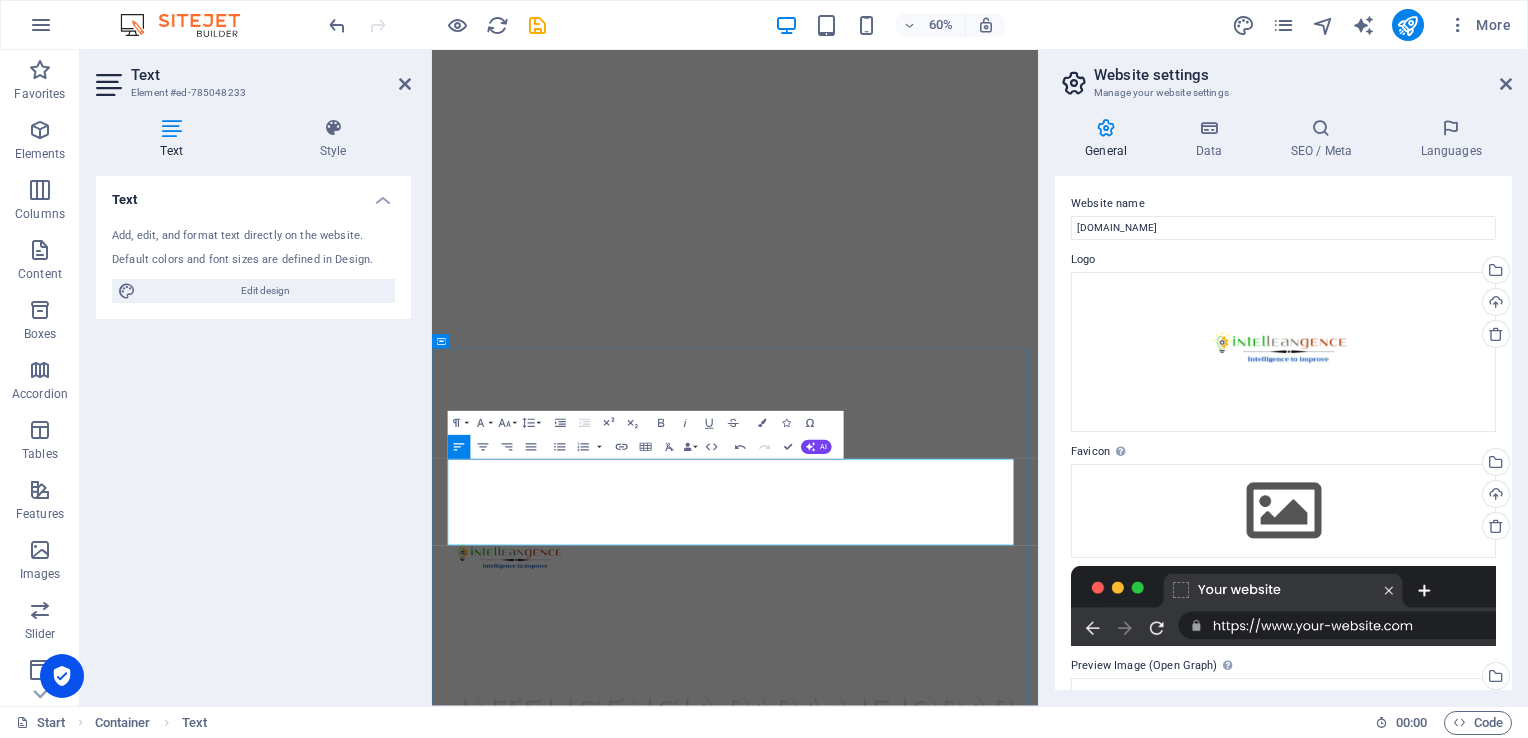 click on "Tener presencia y cobertura a nivel" at bounding box center [937, 1585] 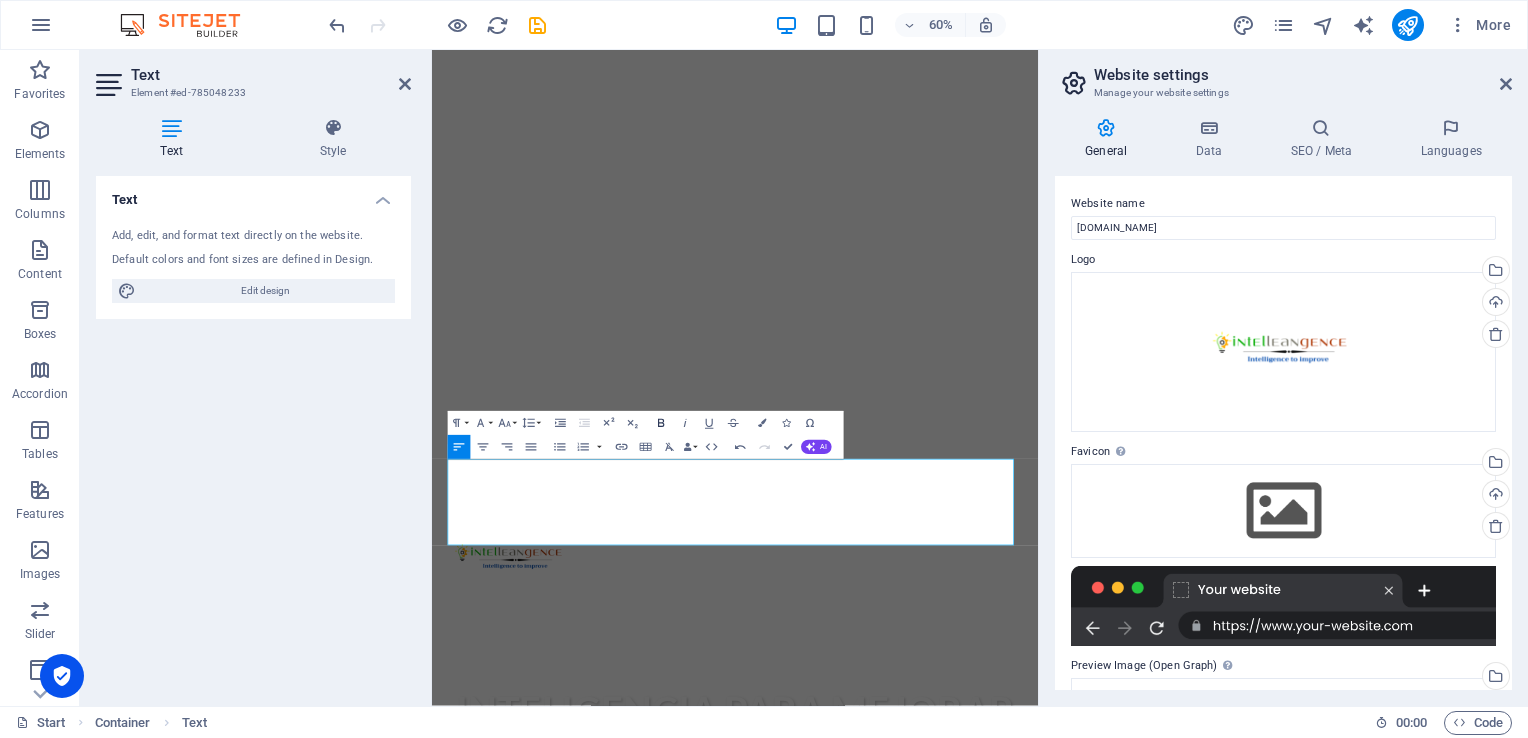 click 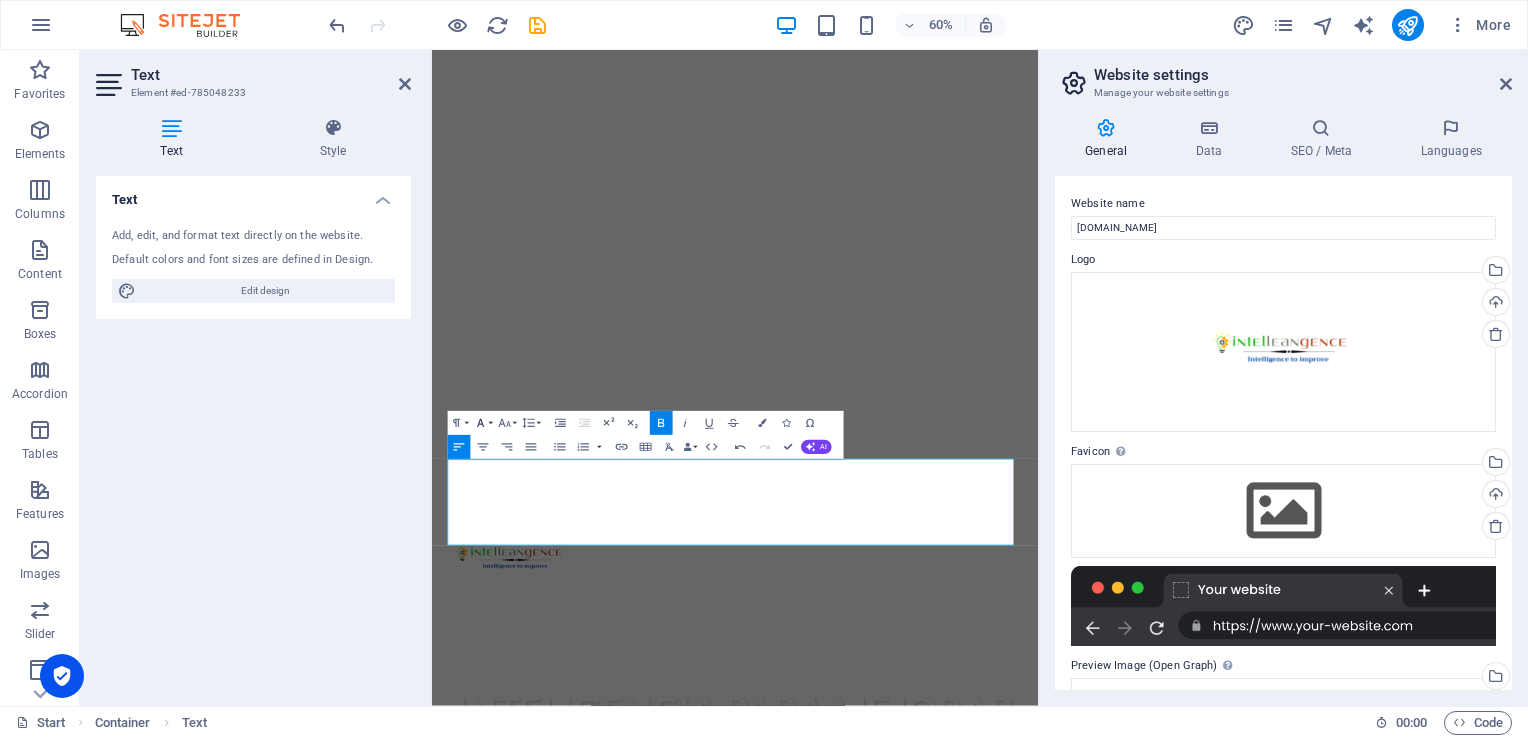 click on "Font Family" at bounding box center [482, 423] 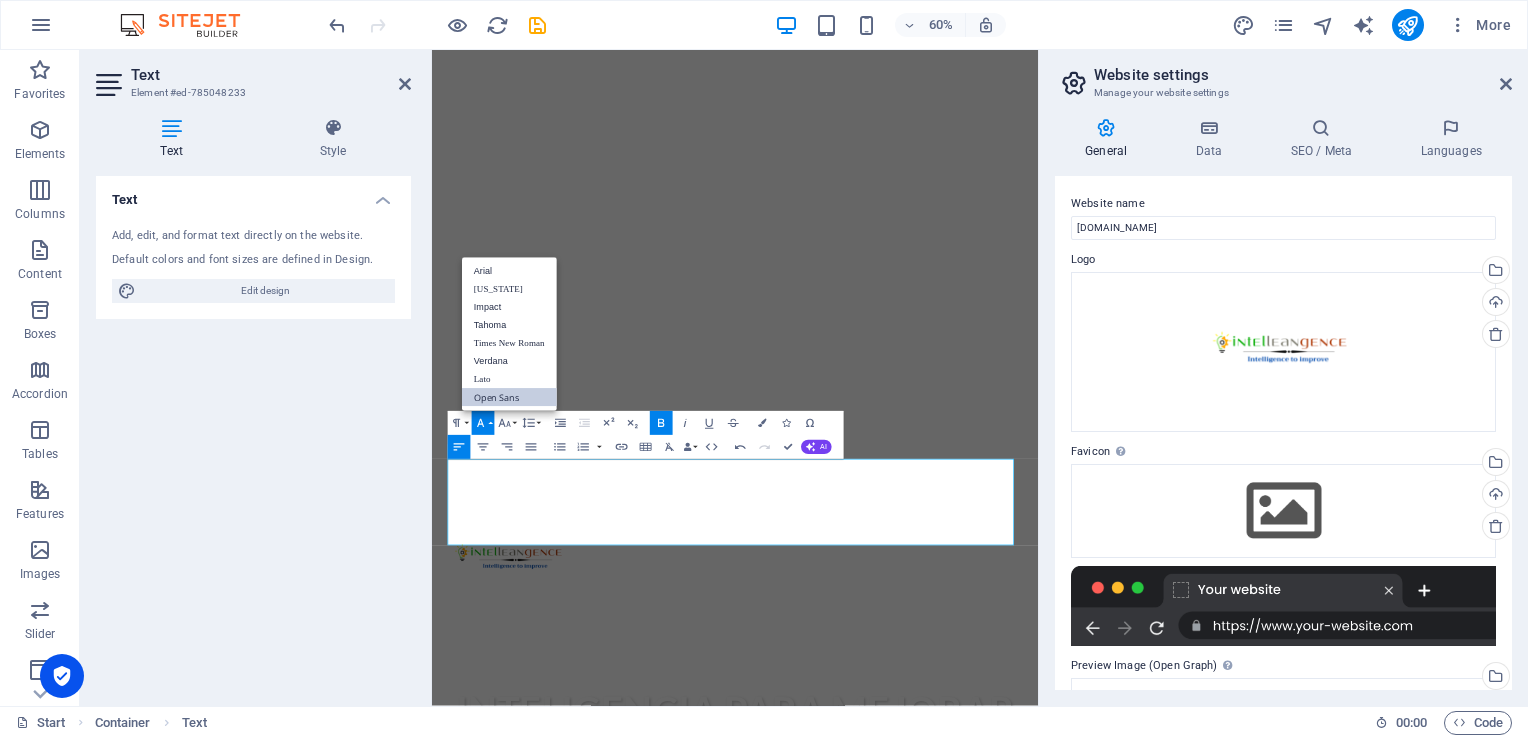 scroll, scrollTop: 0, scrollLeft: 0, axis: both 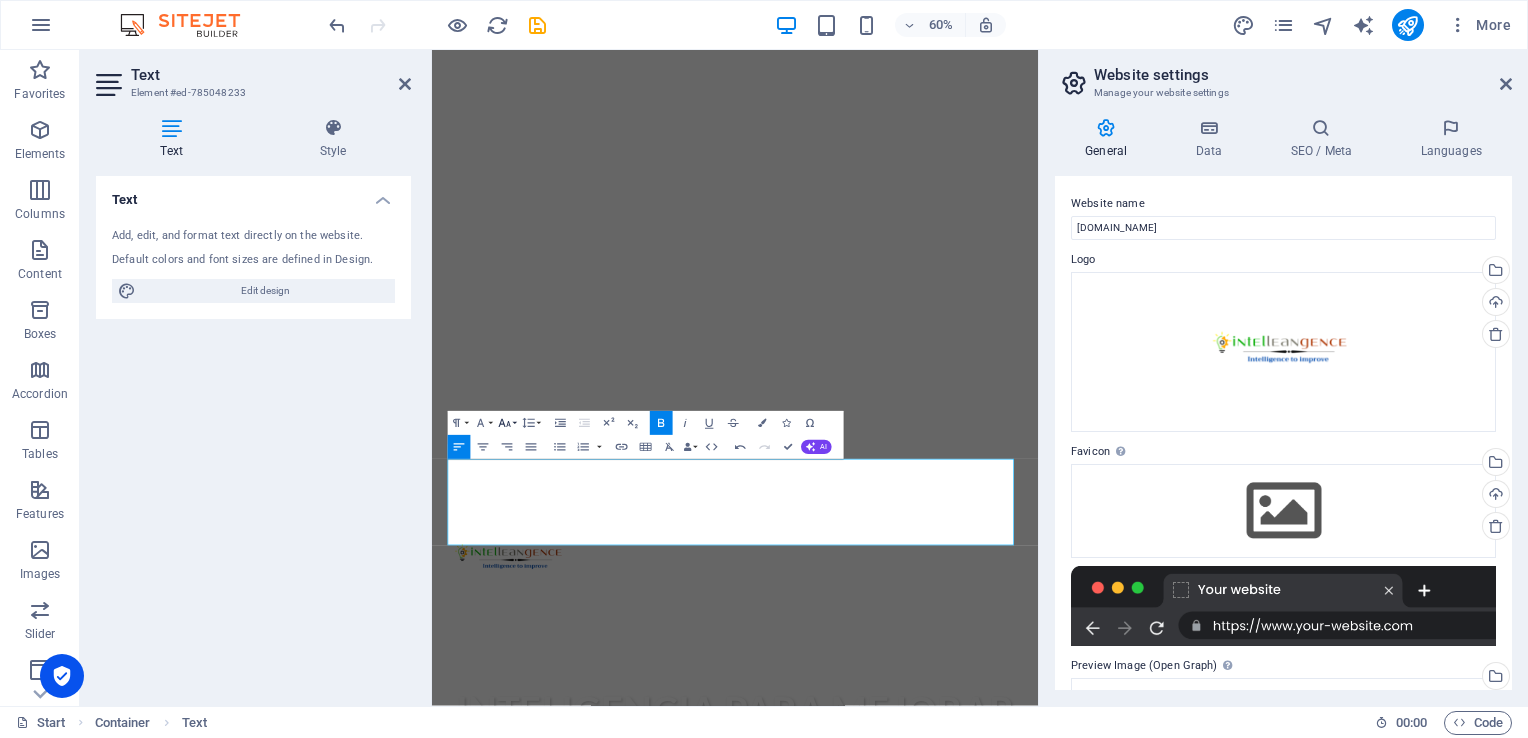 click 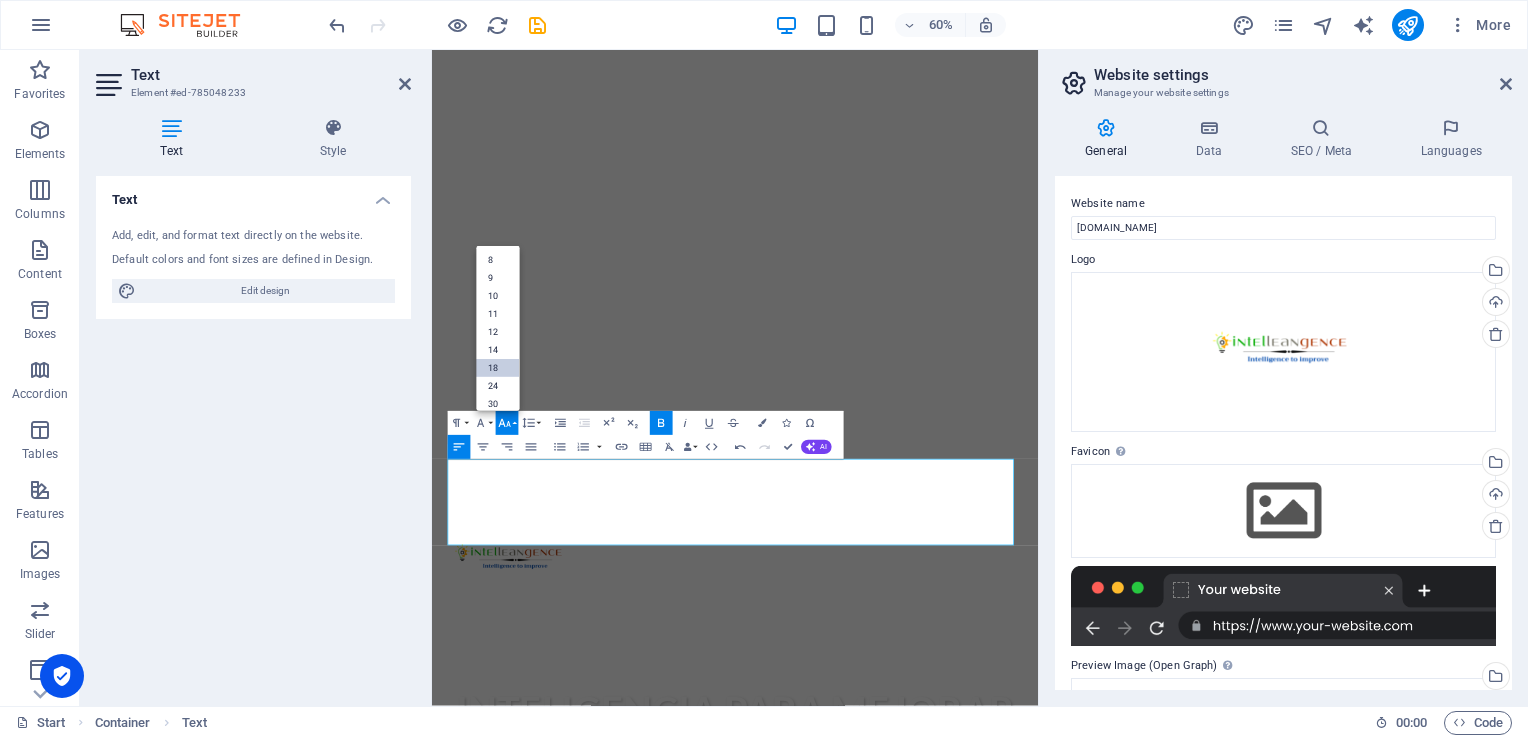 click on "18" at bounding box center [497, 368] 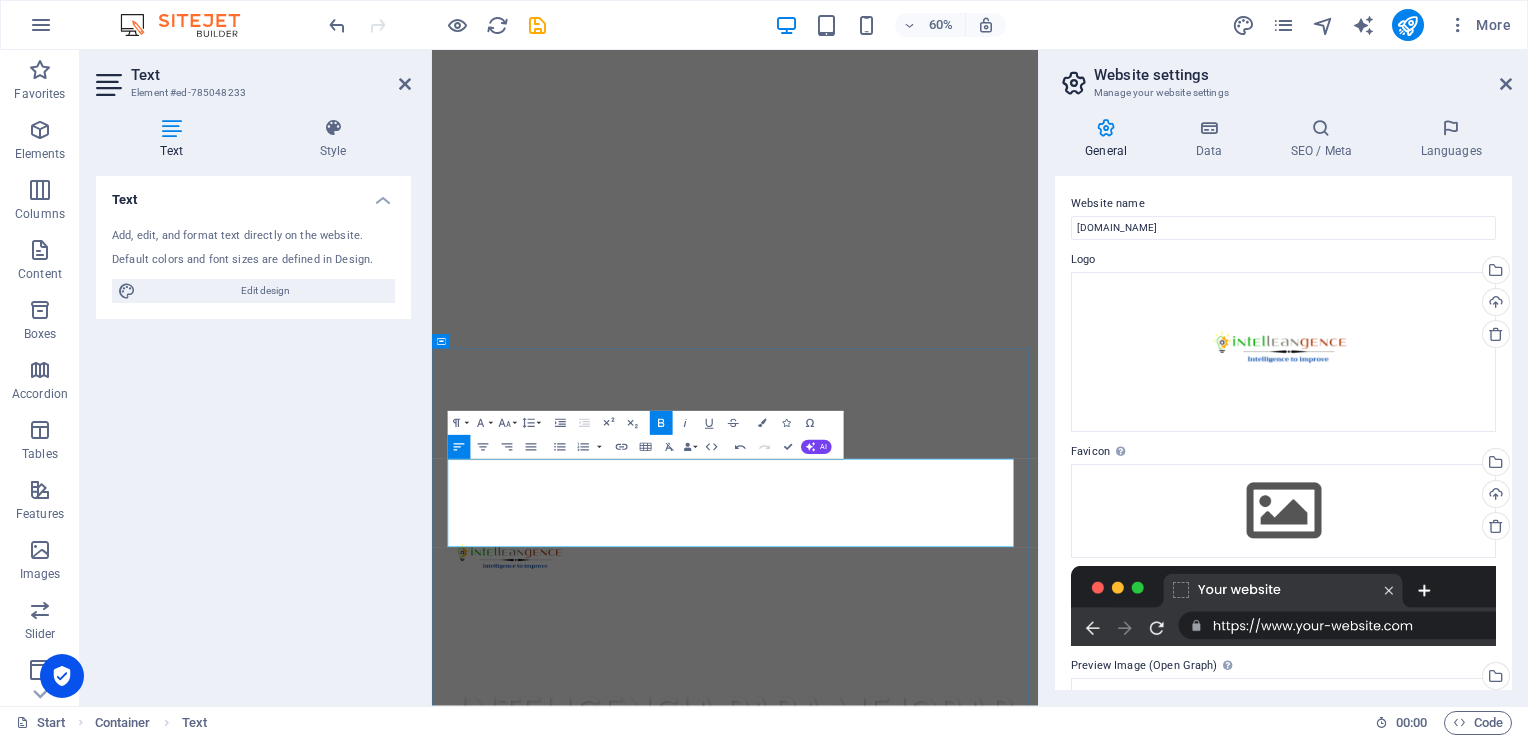 click on "MISIÓN" at bounding box center (937, 1466) 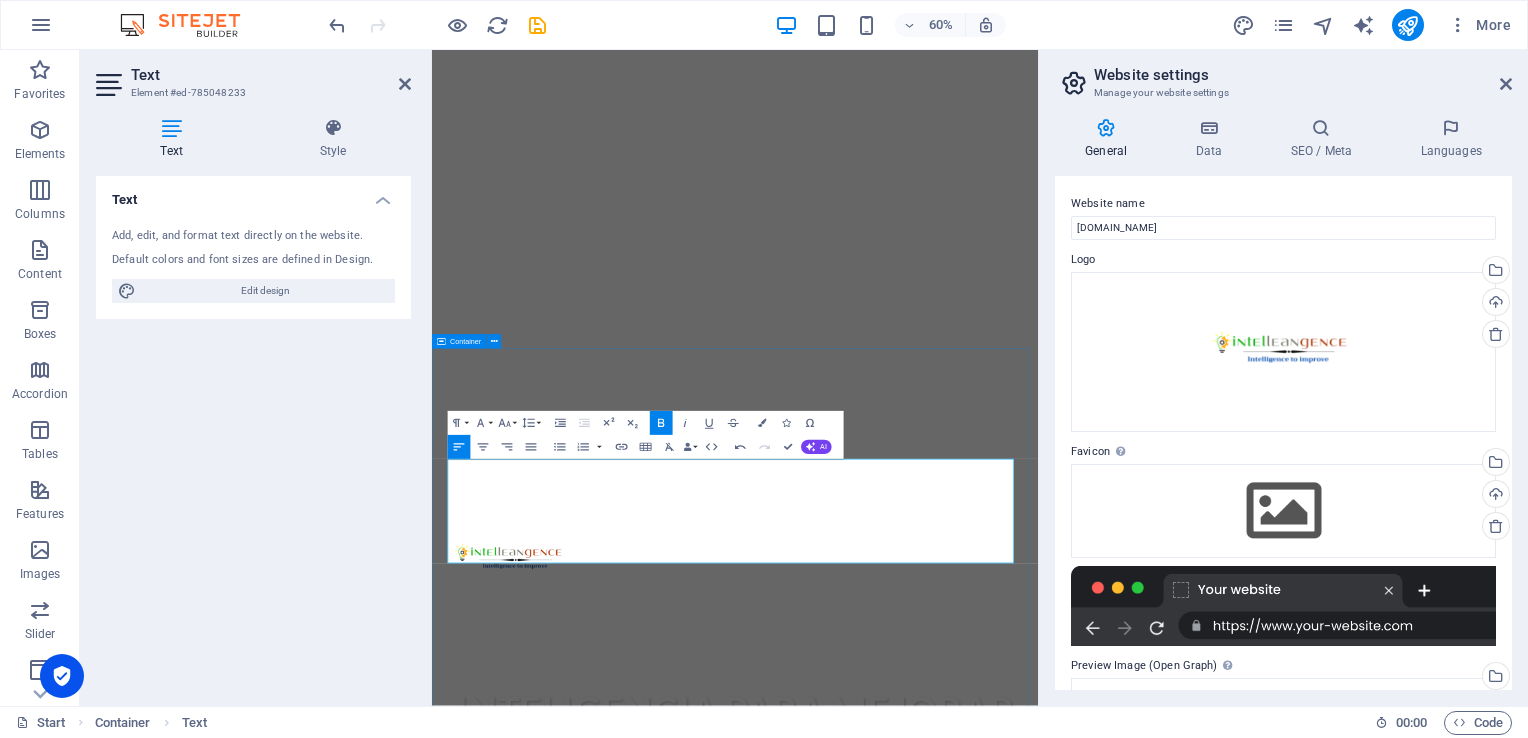 drag, startPoint x: 520, startPoint y: 840, endPoint x: 454, endPoint y: 840, distance: 66 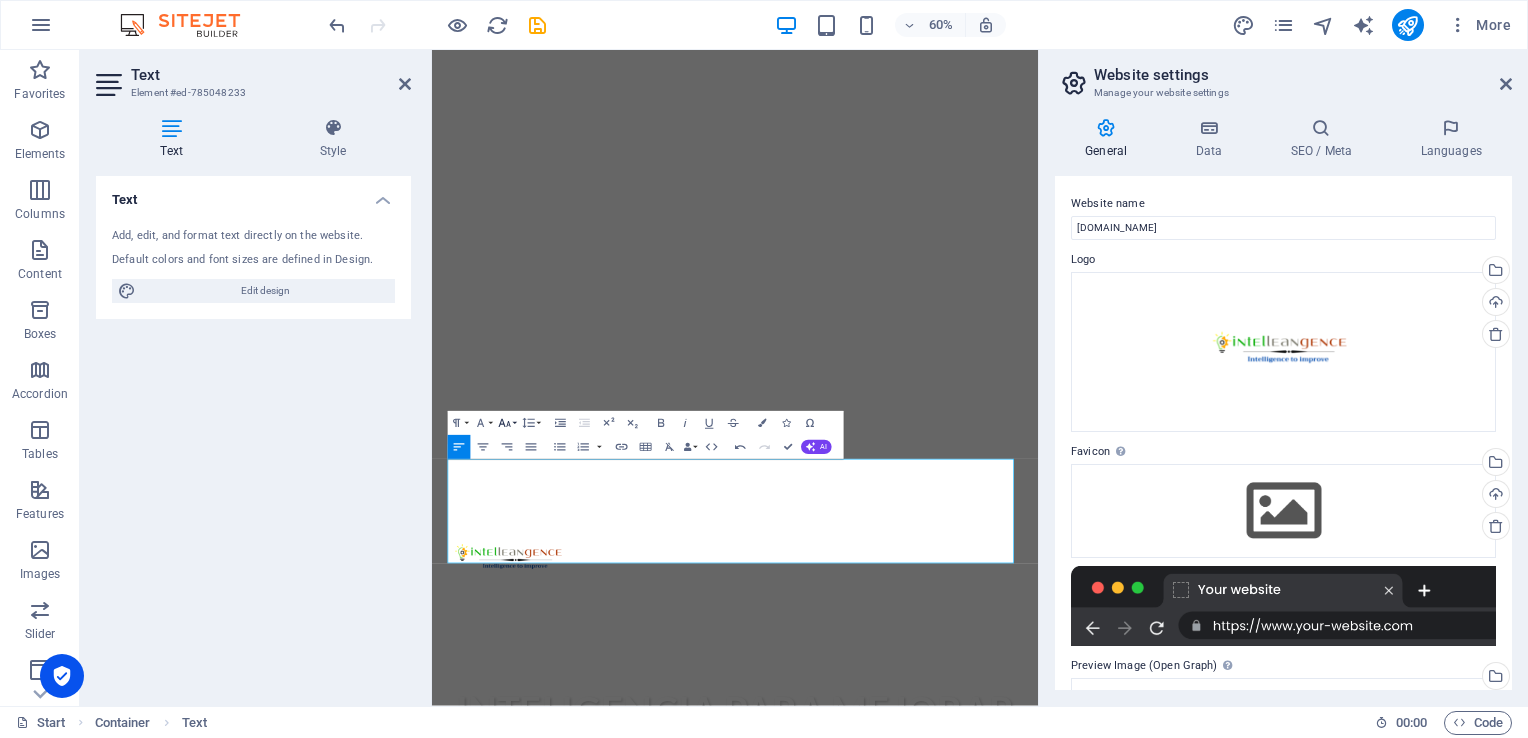 click 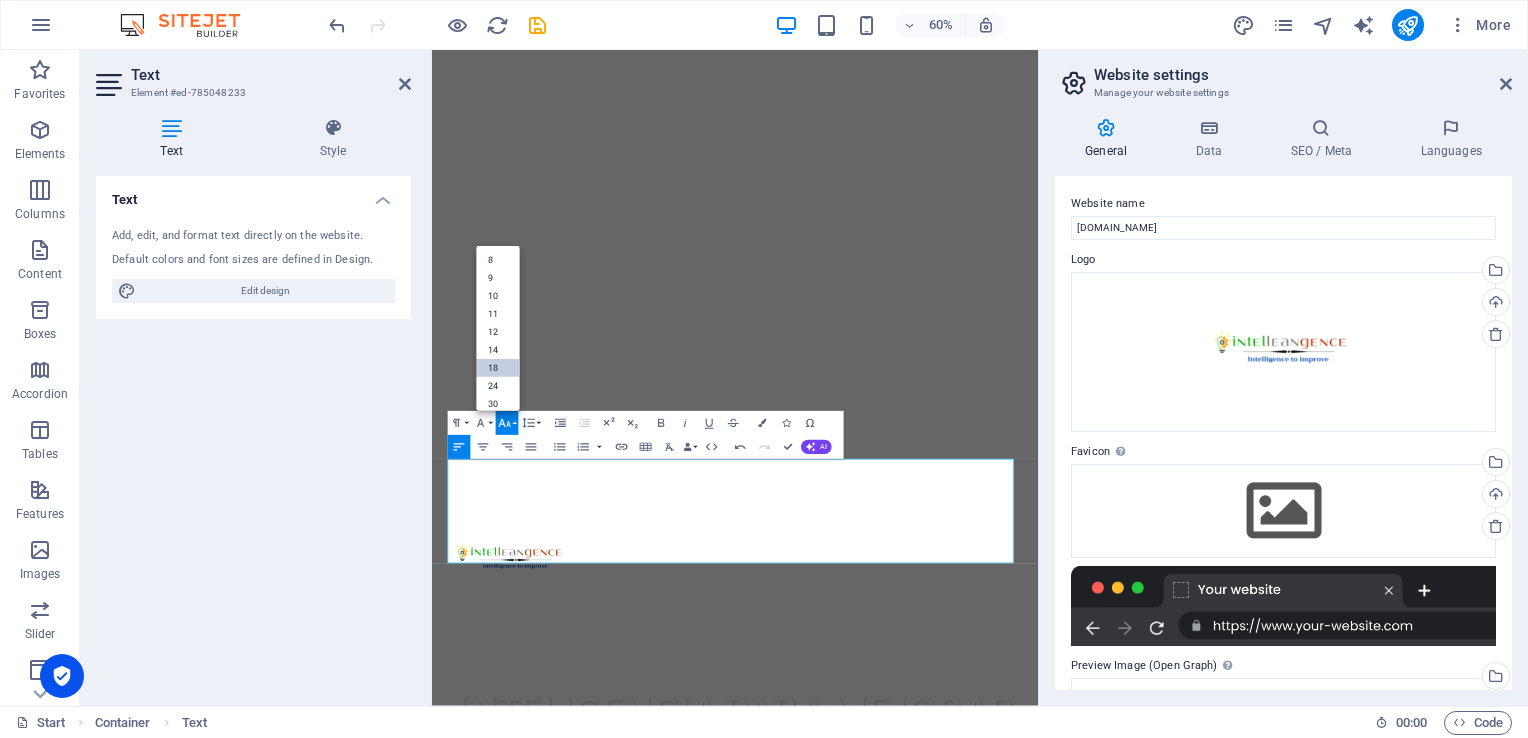 click on "18" at bounding box center (497, 368) 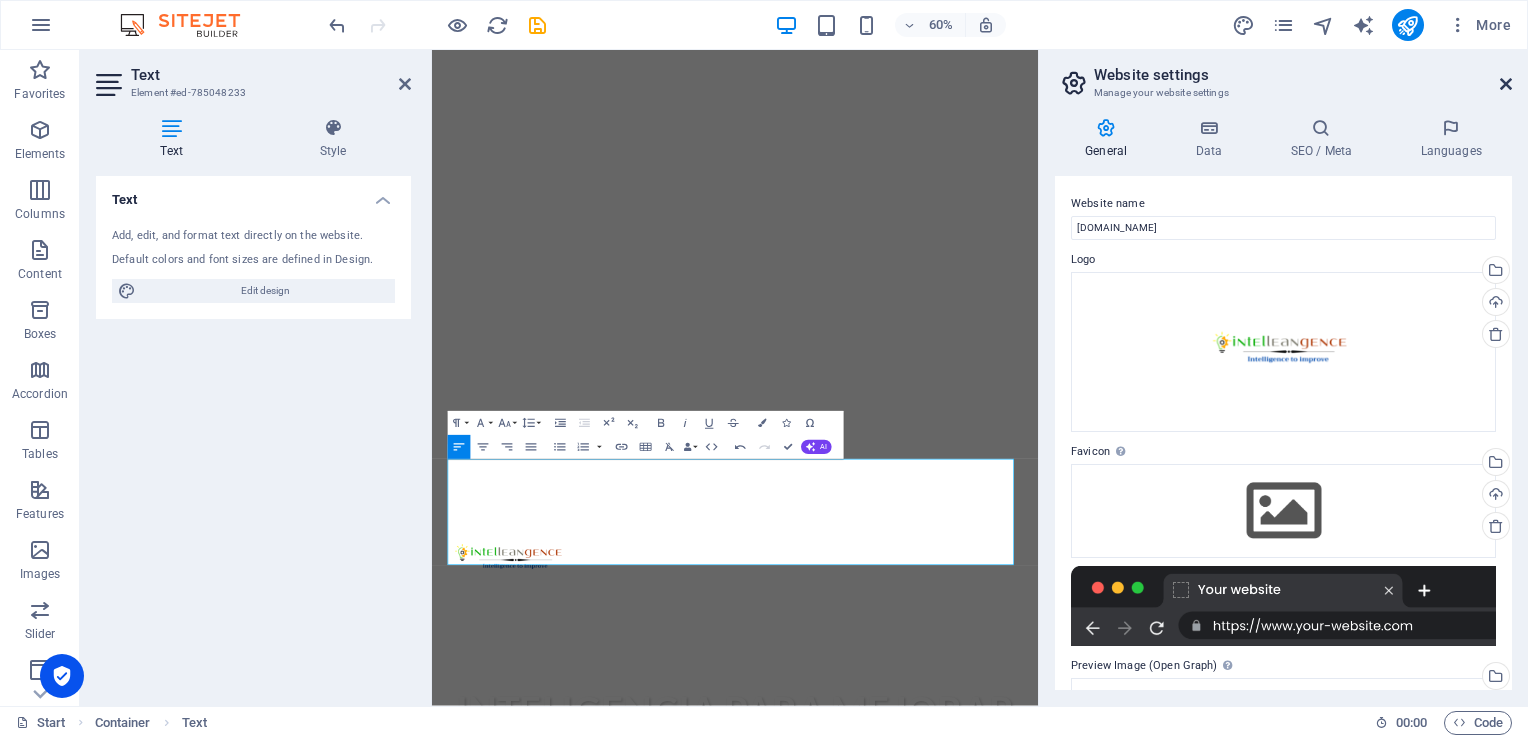 click at bounding box center [1506, 84] 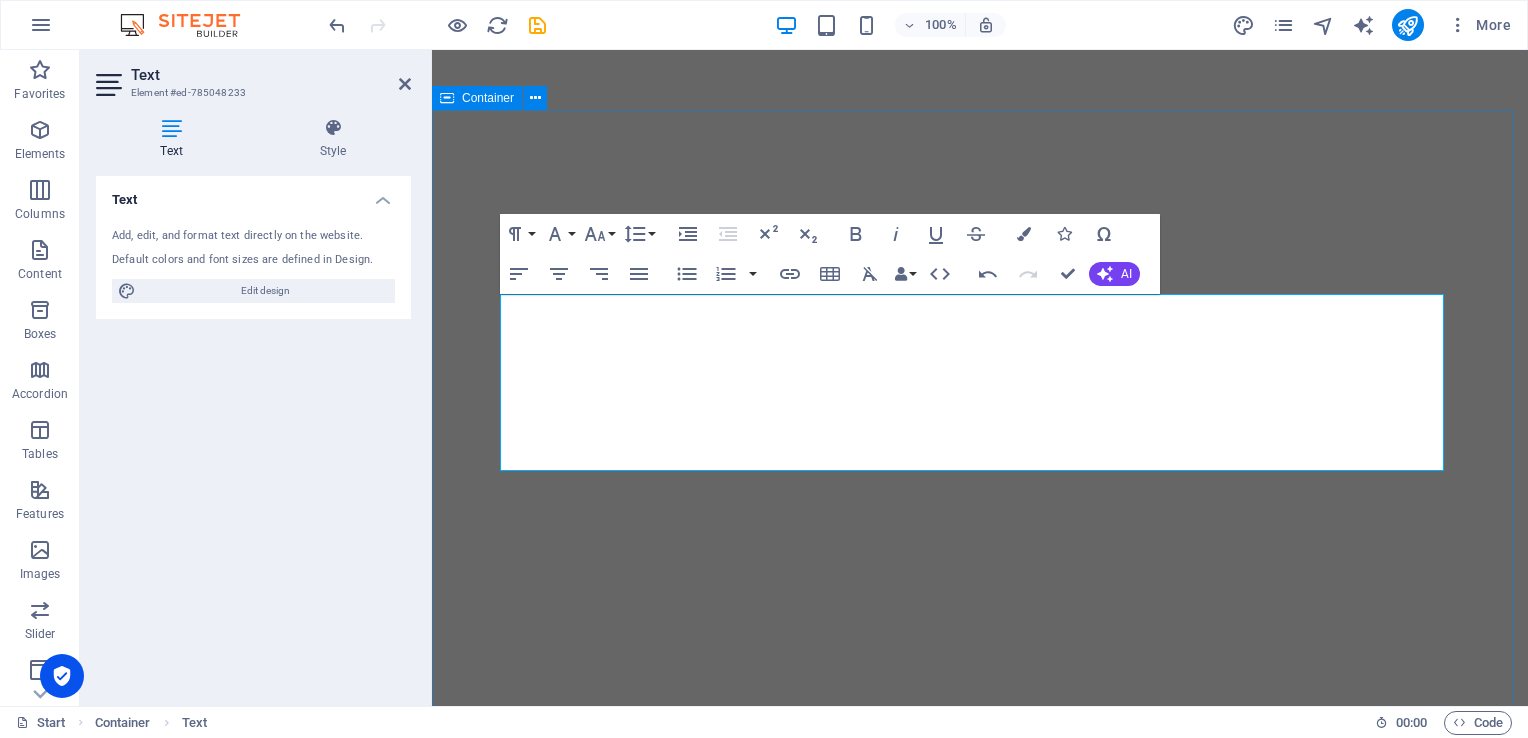 click on "NOSOTROS MISIÓN ​ Ser la mejor empresa mexicana de consultoría y capacitación que impulse la competitividad de empresas y personas. VISIÓN Tener presencia y cobertura a nivel internacional en servicios de consultoría y capacitación Timely Delivery Lorem ipsum dolor sit amet, consectetur adipisicing elit. Veritatis, dolorem! Global delivery Lorem ipsum dolor sit amet, consectetur adipisicing elit. Veritatis, dolorem! 24/7  Support Lorem ipsum dolor sit amet, consectetur adipisicing elit. Veritatis, dolorem!" at bounding box center [980, 1807] 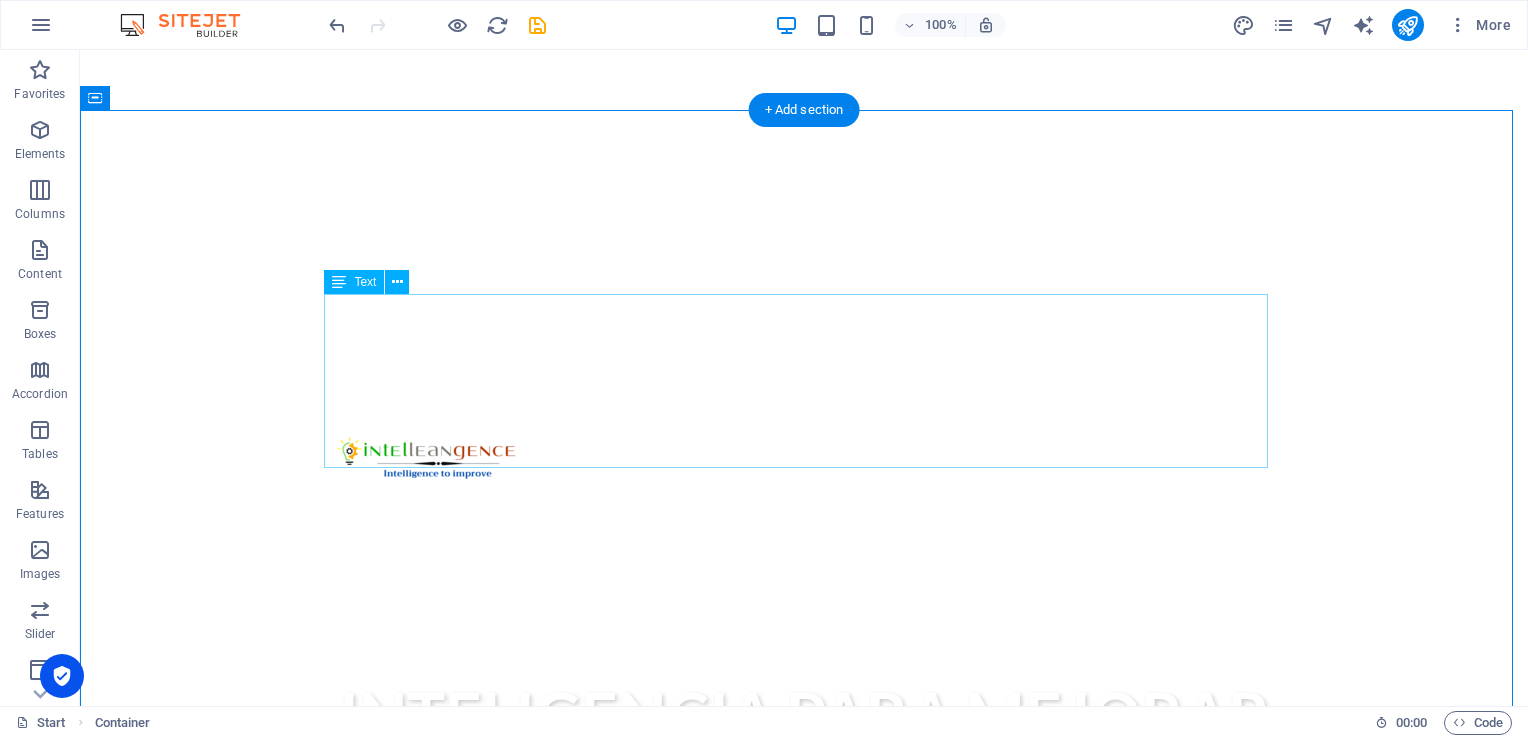 click on "MISIÓN Ser la mejor empresa mexicana de consultoría y capacitación que impulse la competitividad de empresas y personas. VISIÓN Tener presencia y cobertura a nivel internacional en servicios de consultoría y capacitación" at bounding box center (804, 1103) 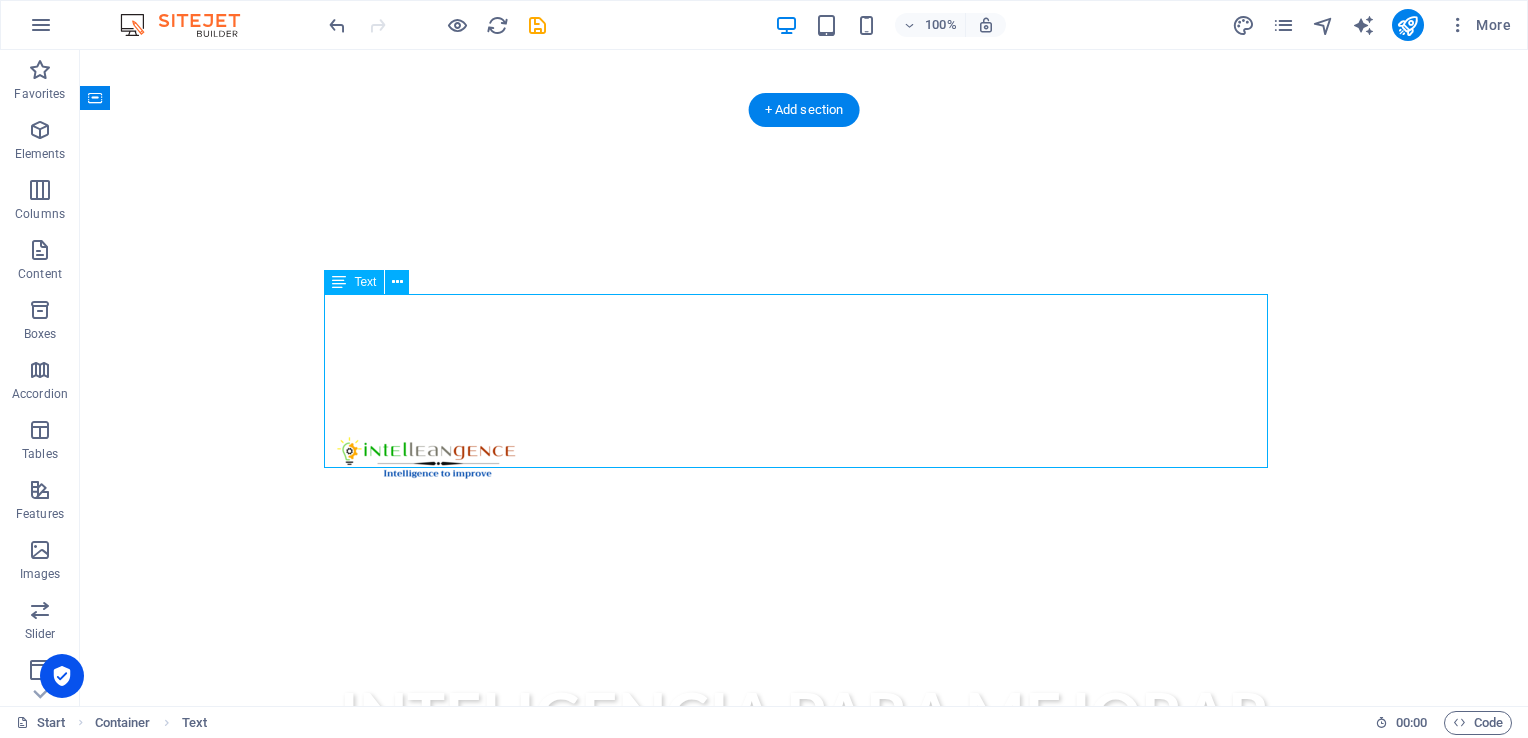 click on "MISIÓN Ser la mejor empresa mexicana de consultoría y capacitación que impulse la competitividad de empresas y personas. VISIÓN Tener presencia y cobertura a nivel internacional en servicios de consultoría y capacitación" at bounding box center [804, 1103] 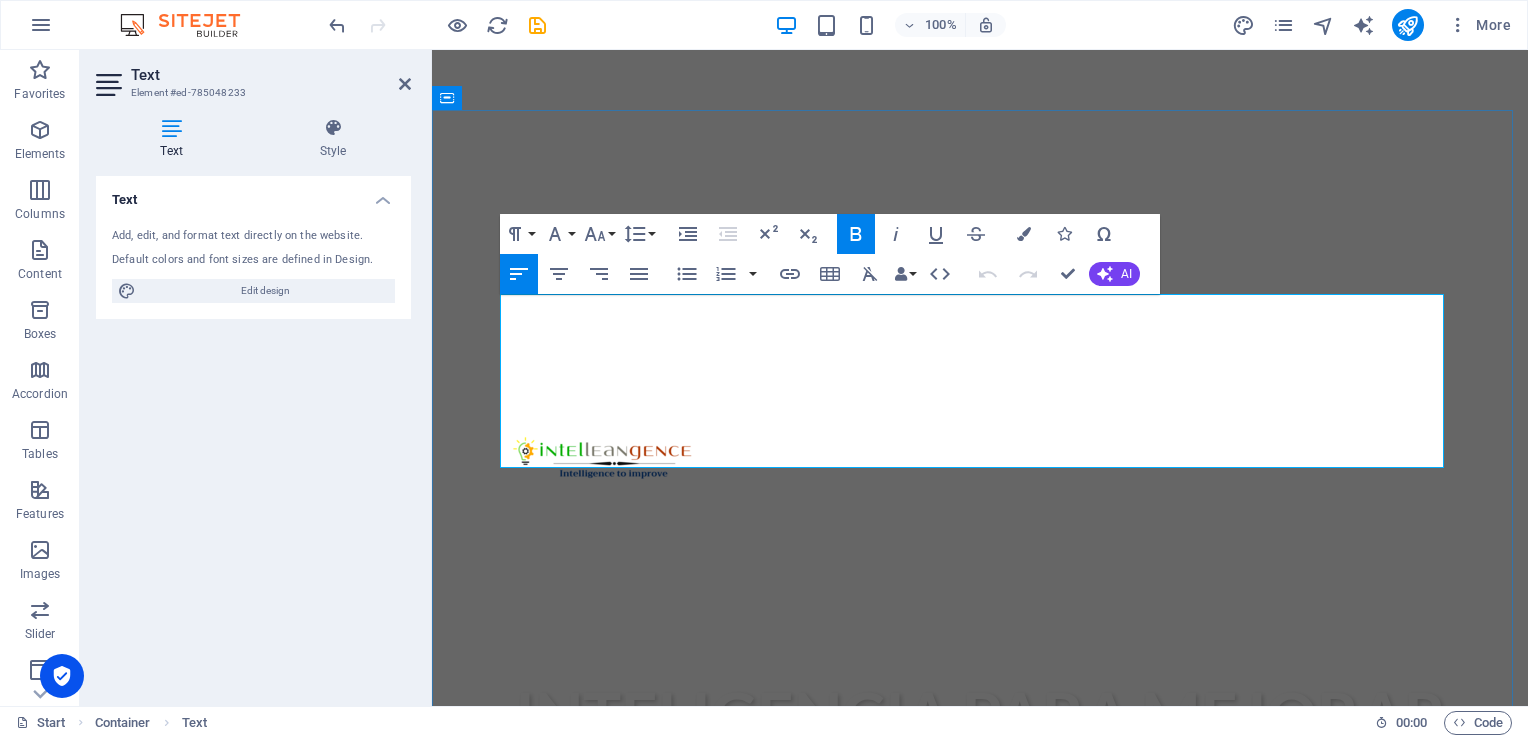 drag, startPoint x: 577, startPoint y: 315, endPoint x: 505, endPoint y: 311, distance: 72.11102 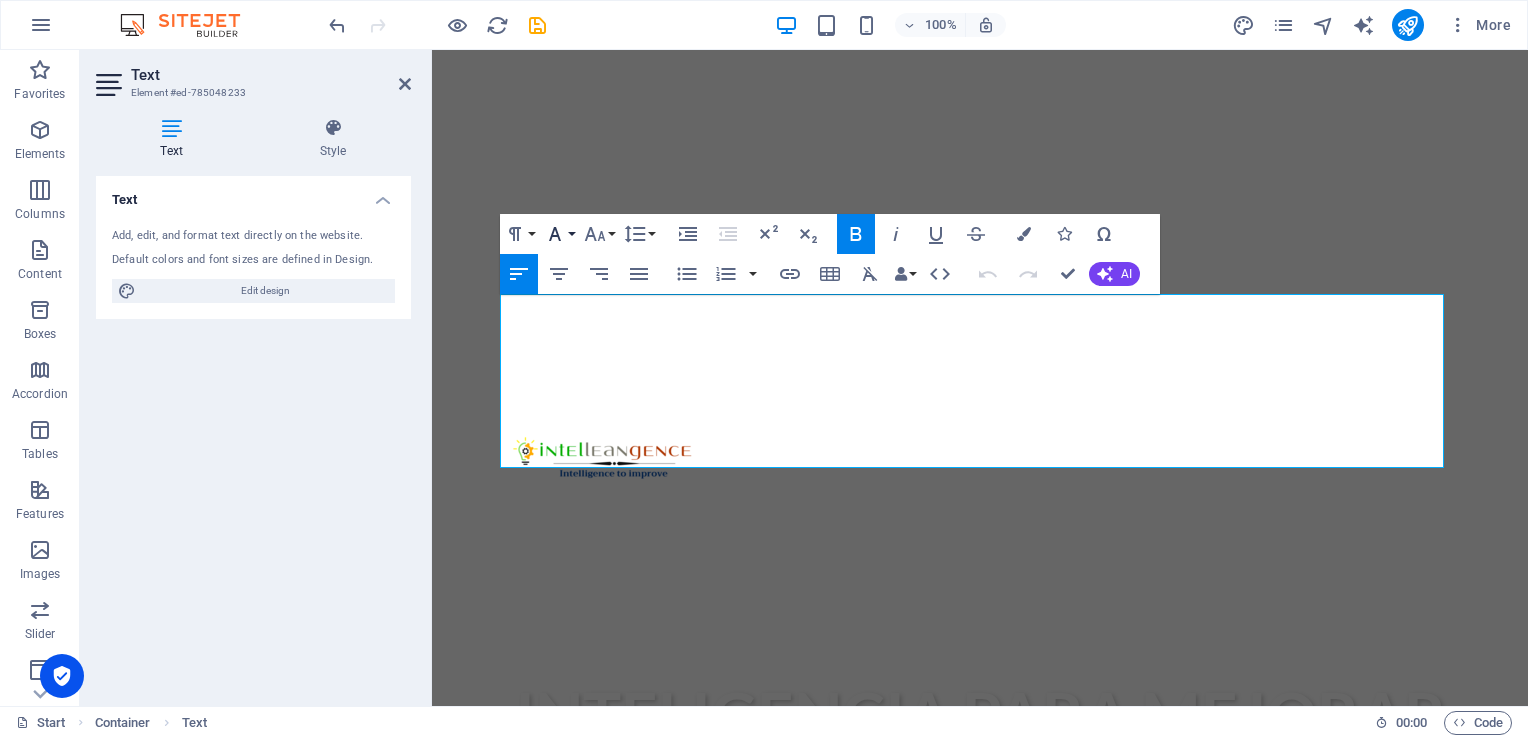 click 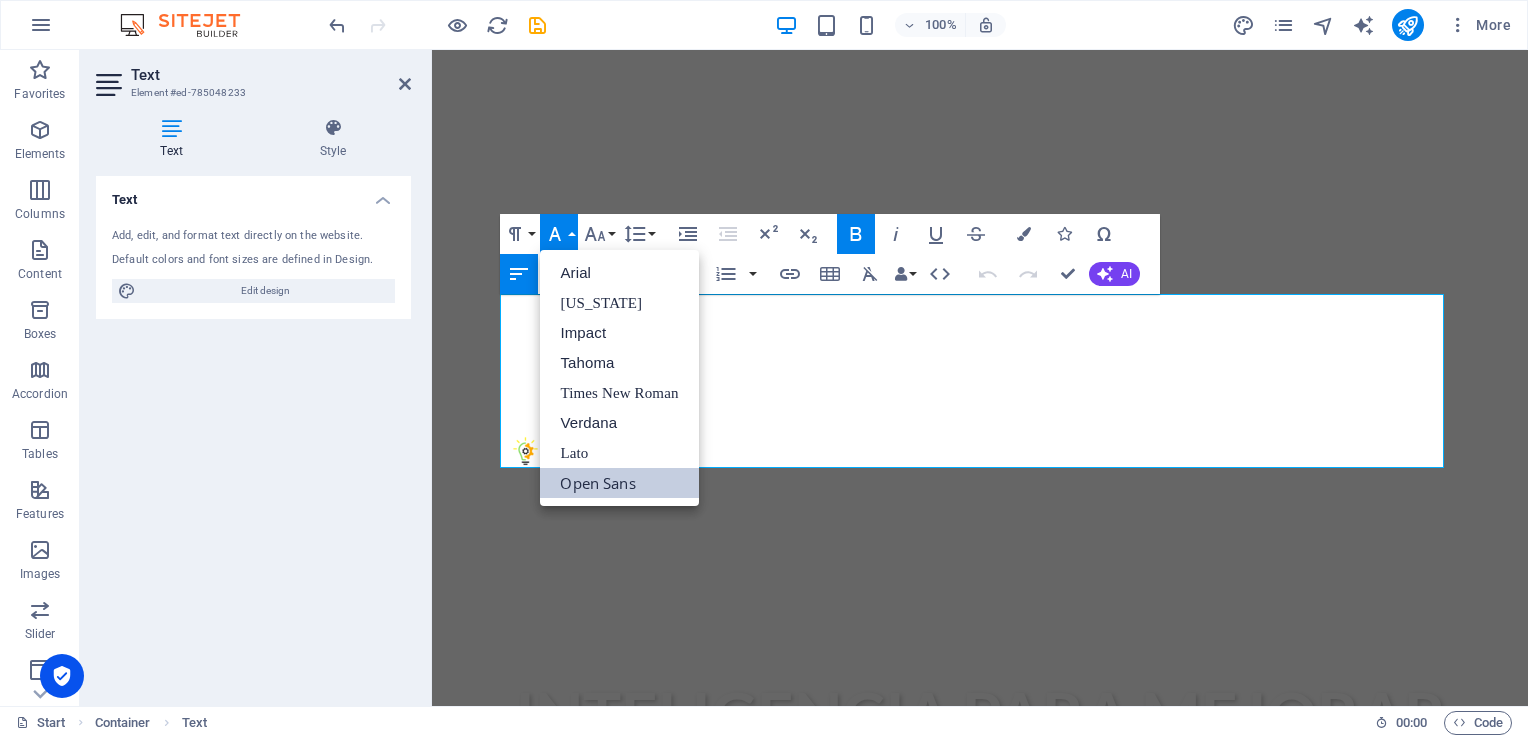 scroll, scrollTop: 0, scrollLeft: 0, axis: both 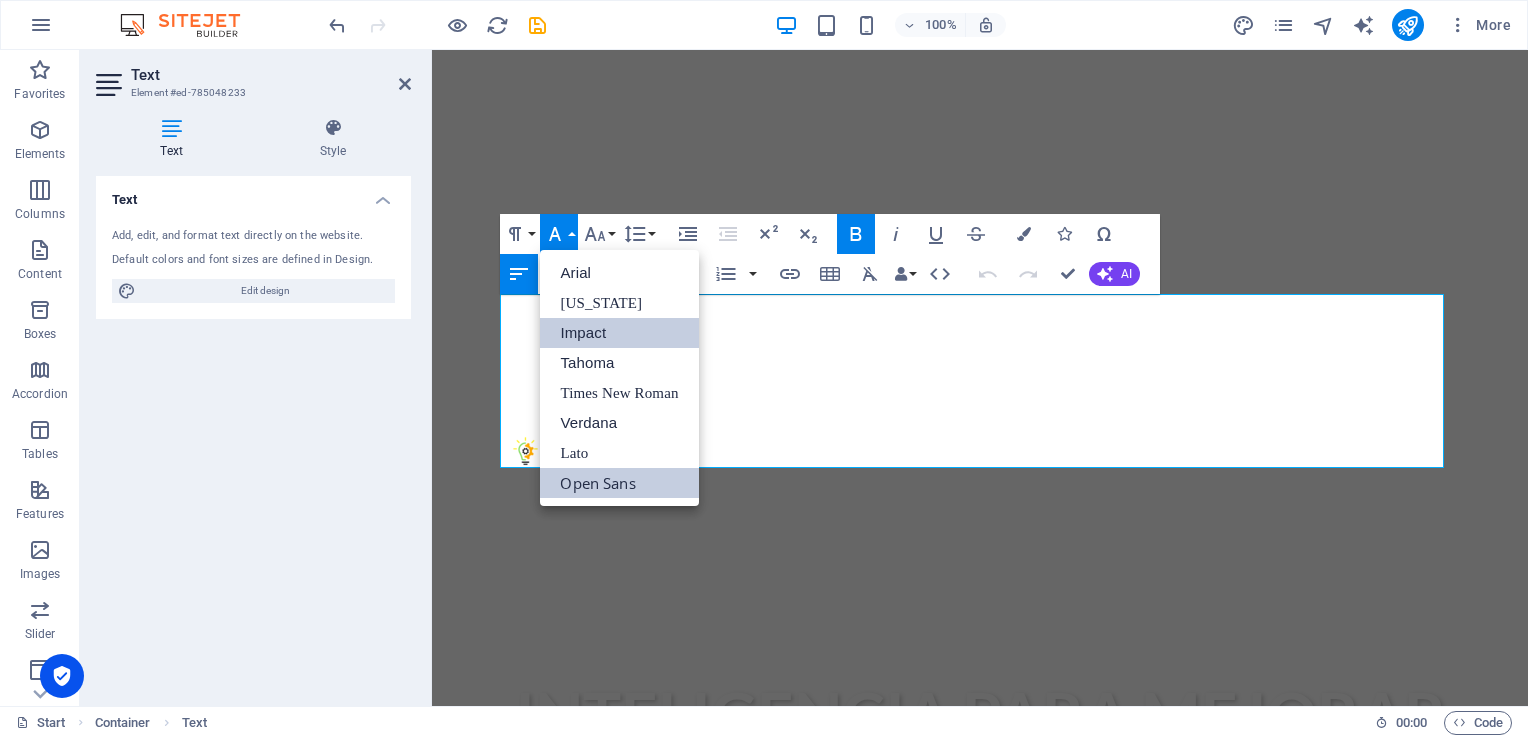 click on "Impact" at bounding box center [619, 333] 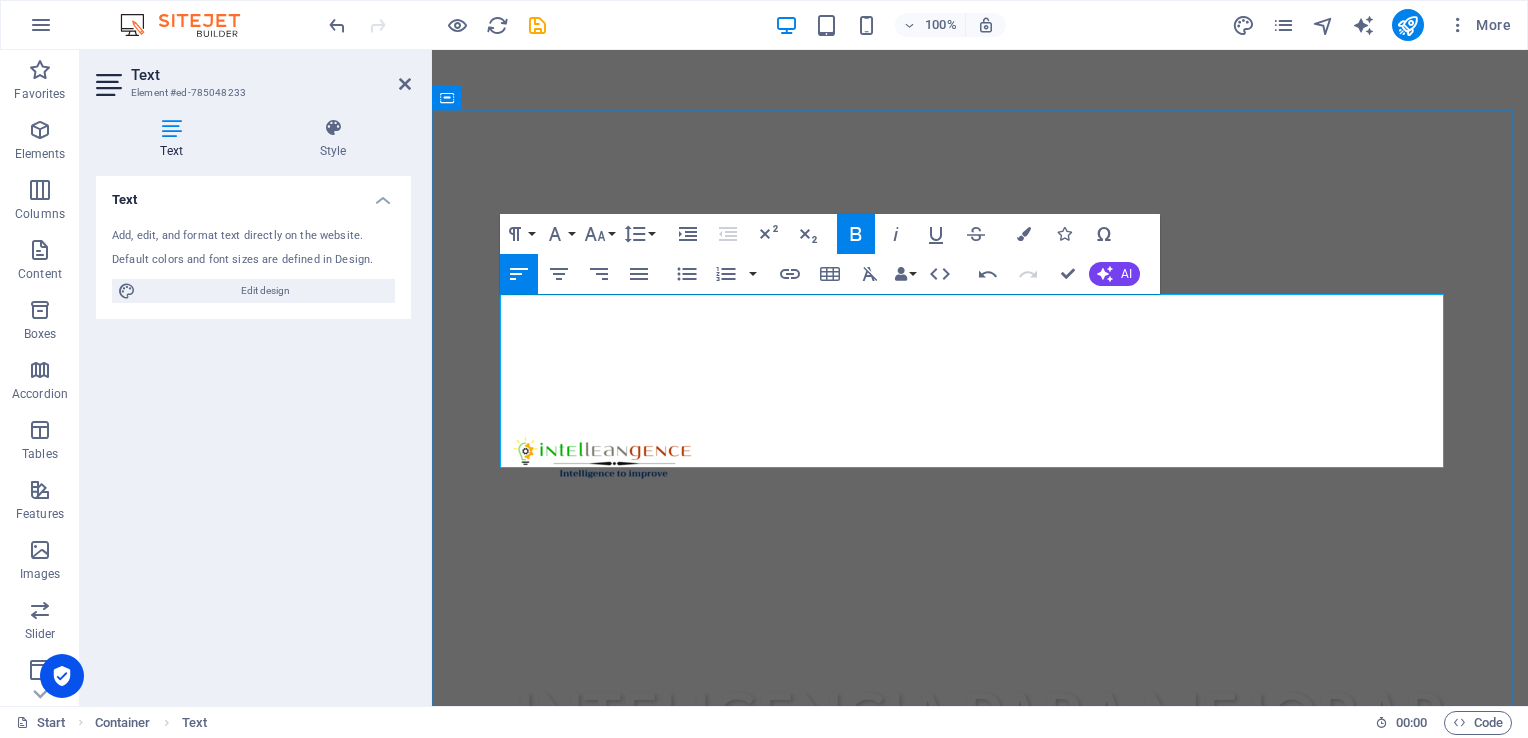click on "Ser la mejor empresa mexicana de consultoría y capacitación que impulse la competitividad de empresas y personas." at bounding box center (980, 1079) 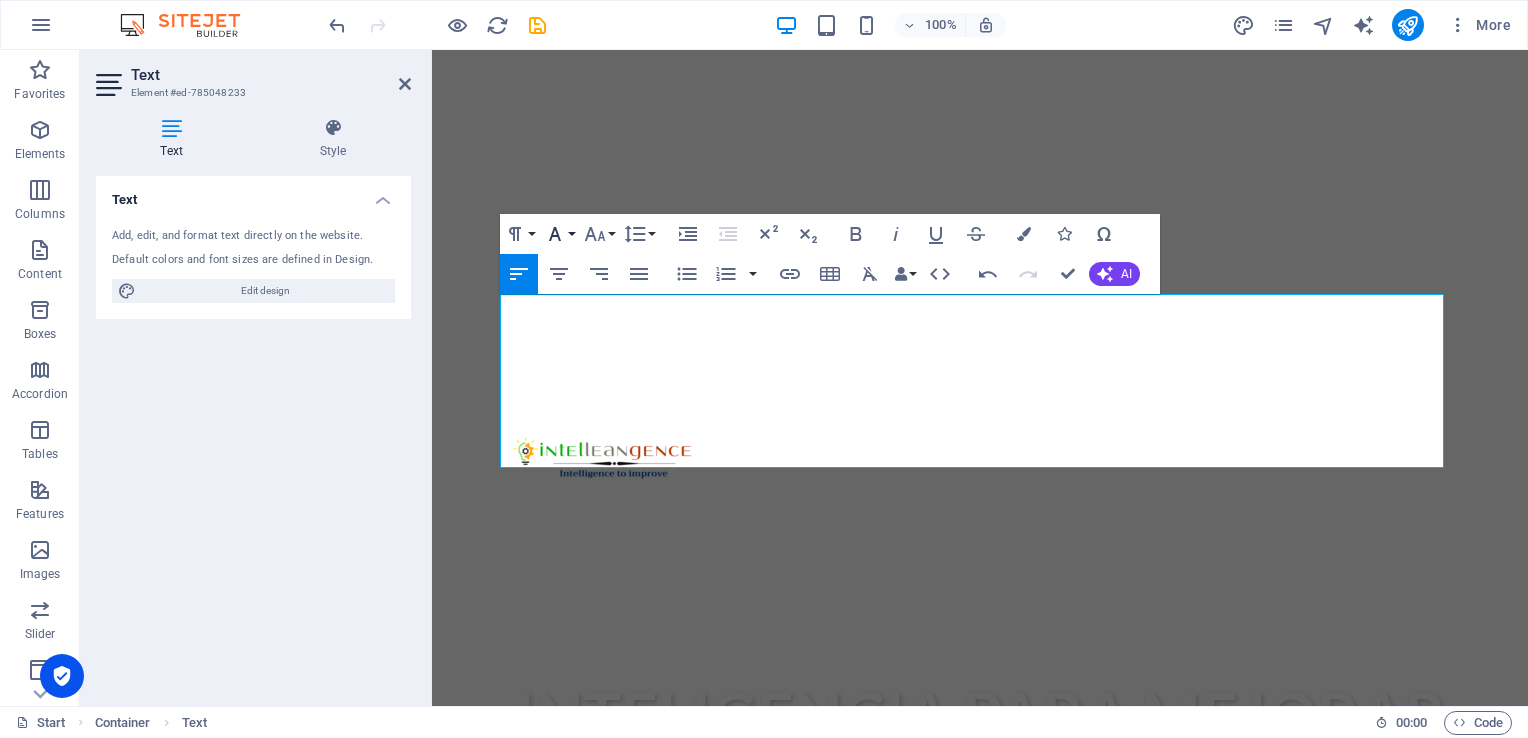 click 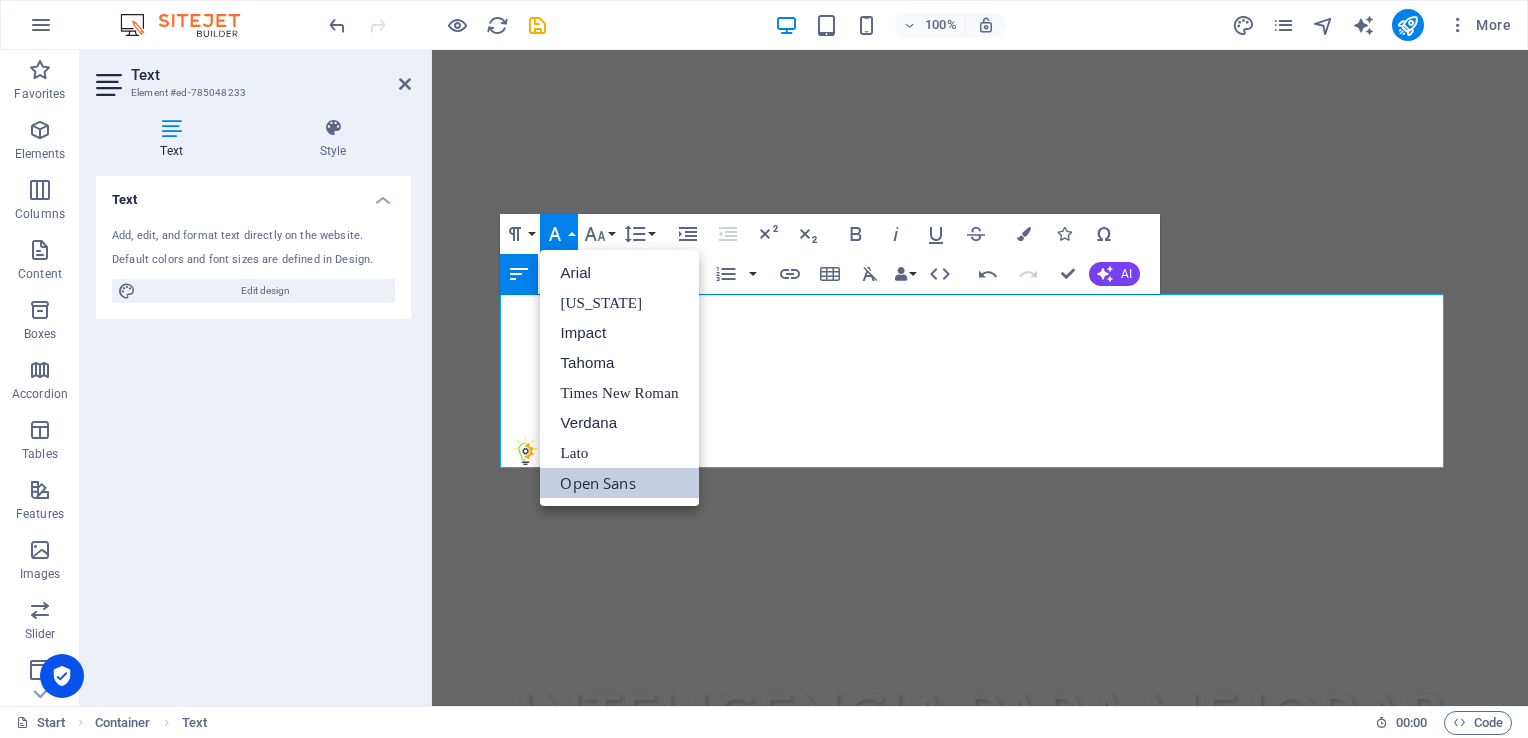 scroll, scrollTop: 0, scrollLeft: 0, axis: both 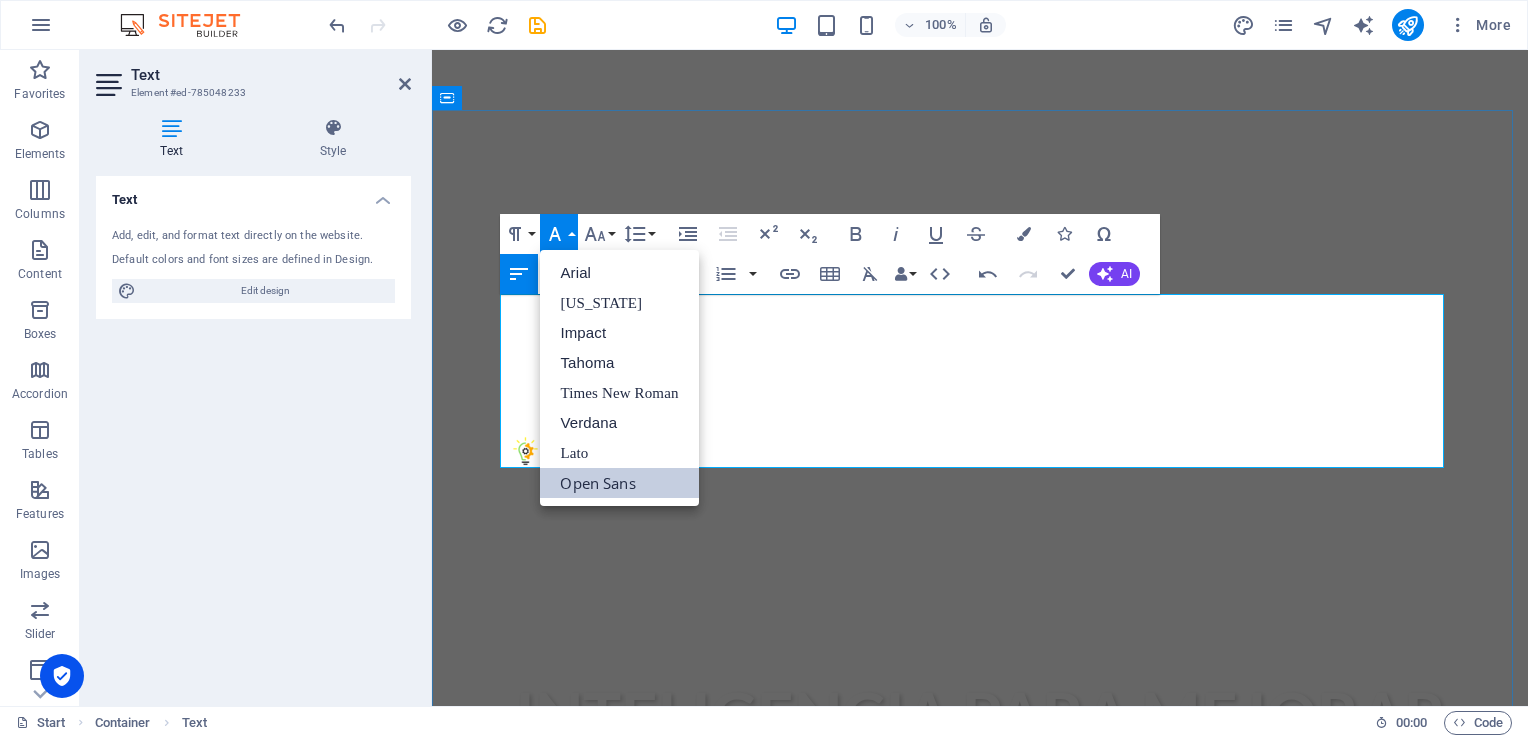 click on "Ser la mejor empresa mexicana de consultoría y capacitación que impulse la competitividad de empresas y personas." at bounding box center (980, 1079) 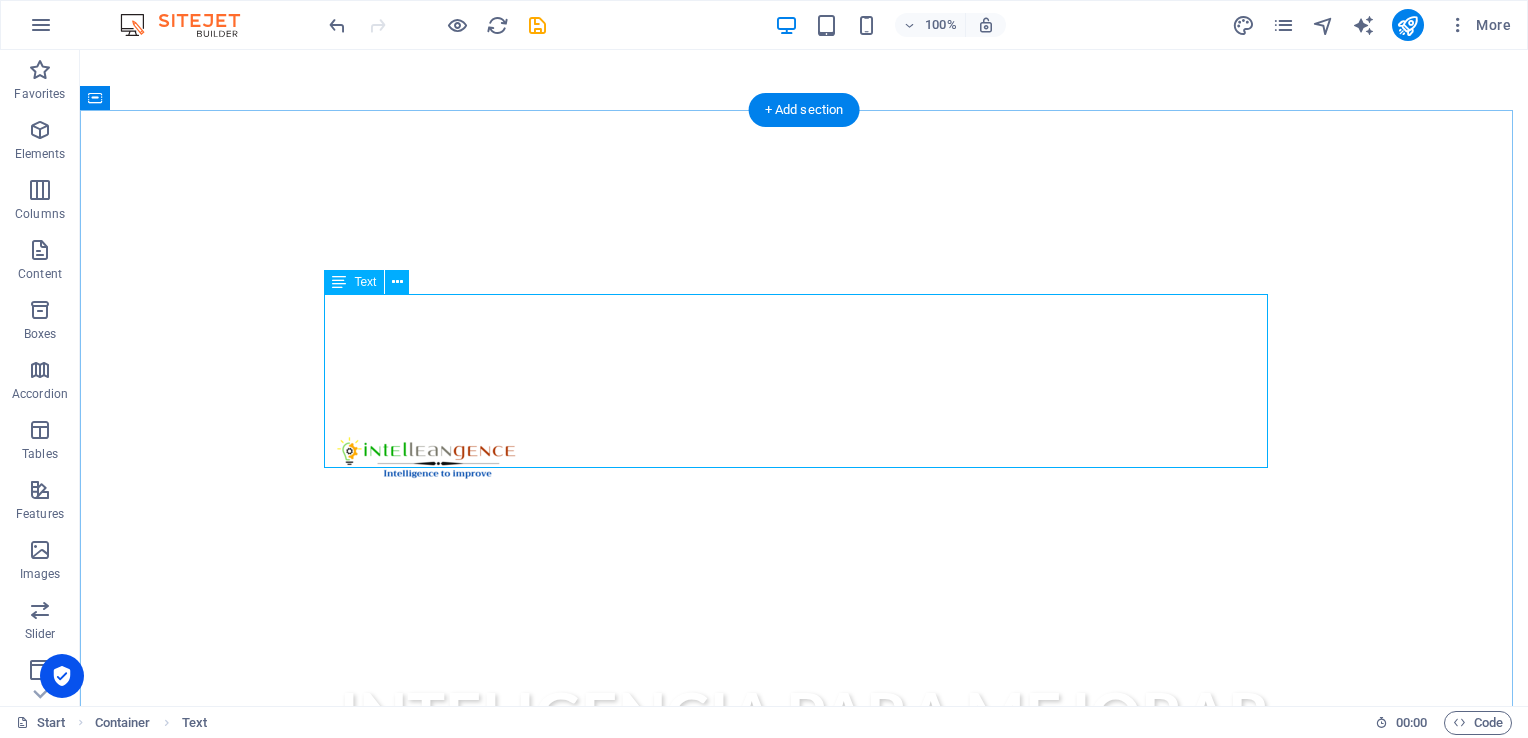 click on "MISIÓN Ser la mejor empresa mexicana de consultoría y capacitación que impulse la competitividad de empresas y personas. VISIÓN Tener presencia y cobertura a nivel internacional en servicios de consultoría y capacitación" at bounding box center [804, 1103] 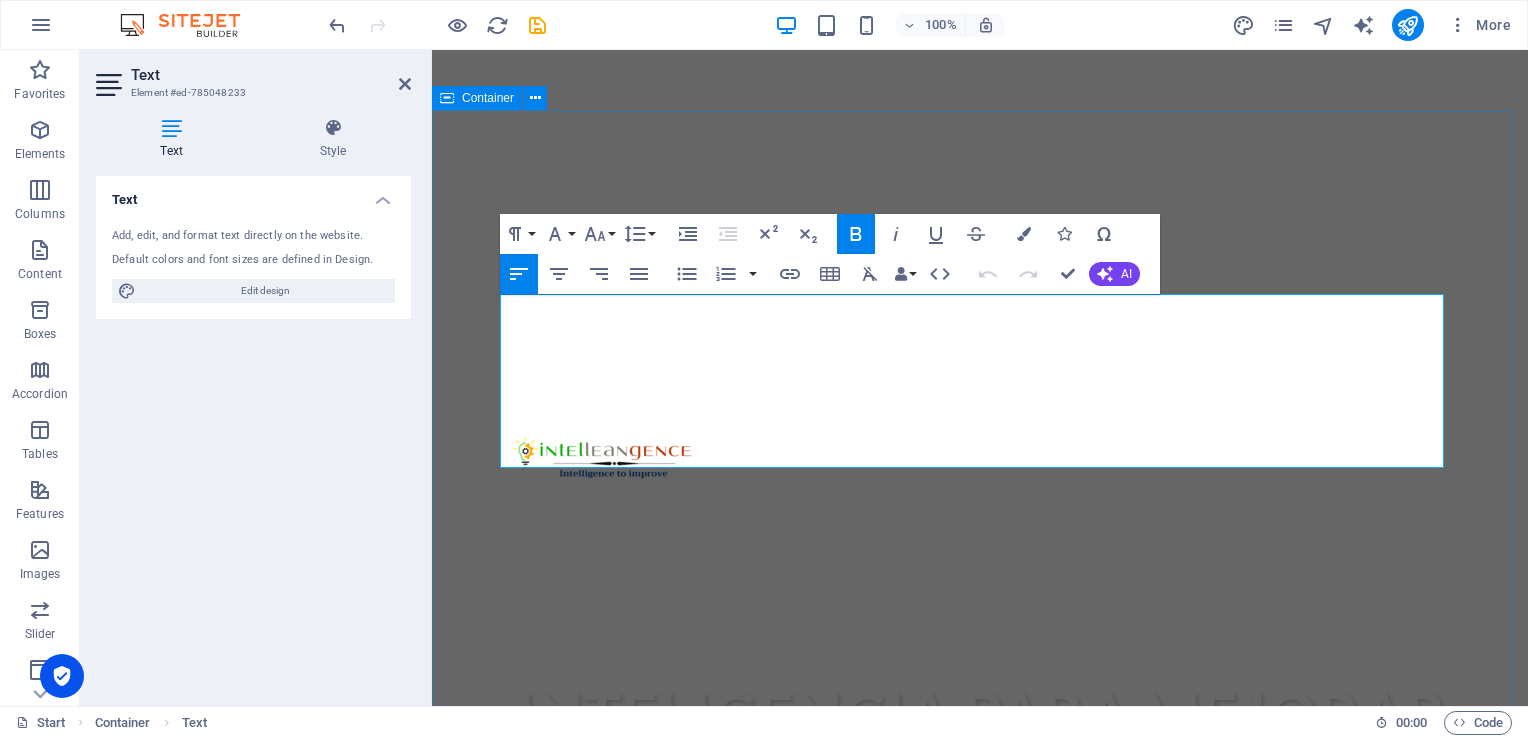 drag, startPoint x: 604, startPoint y: 316, endPoint x: 496, endPoint y: 297, distance: 109.65856 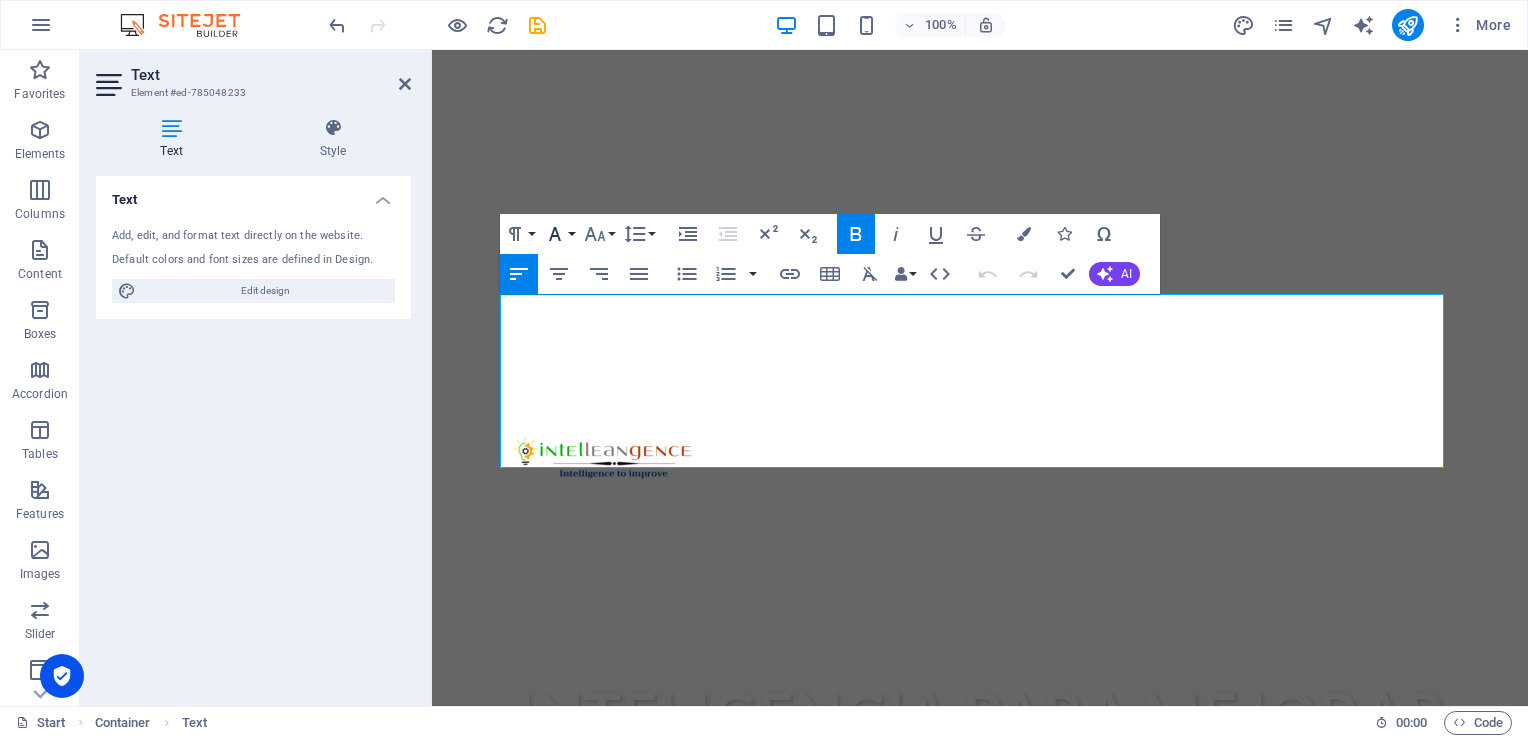 click 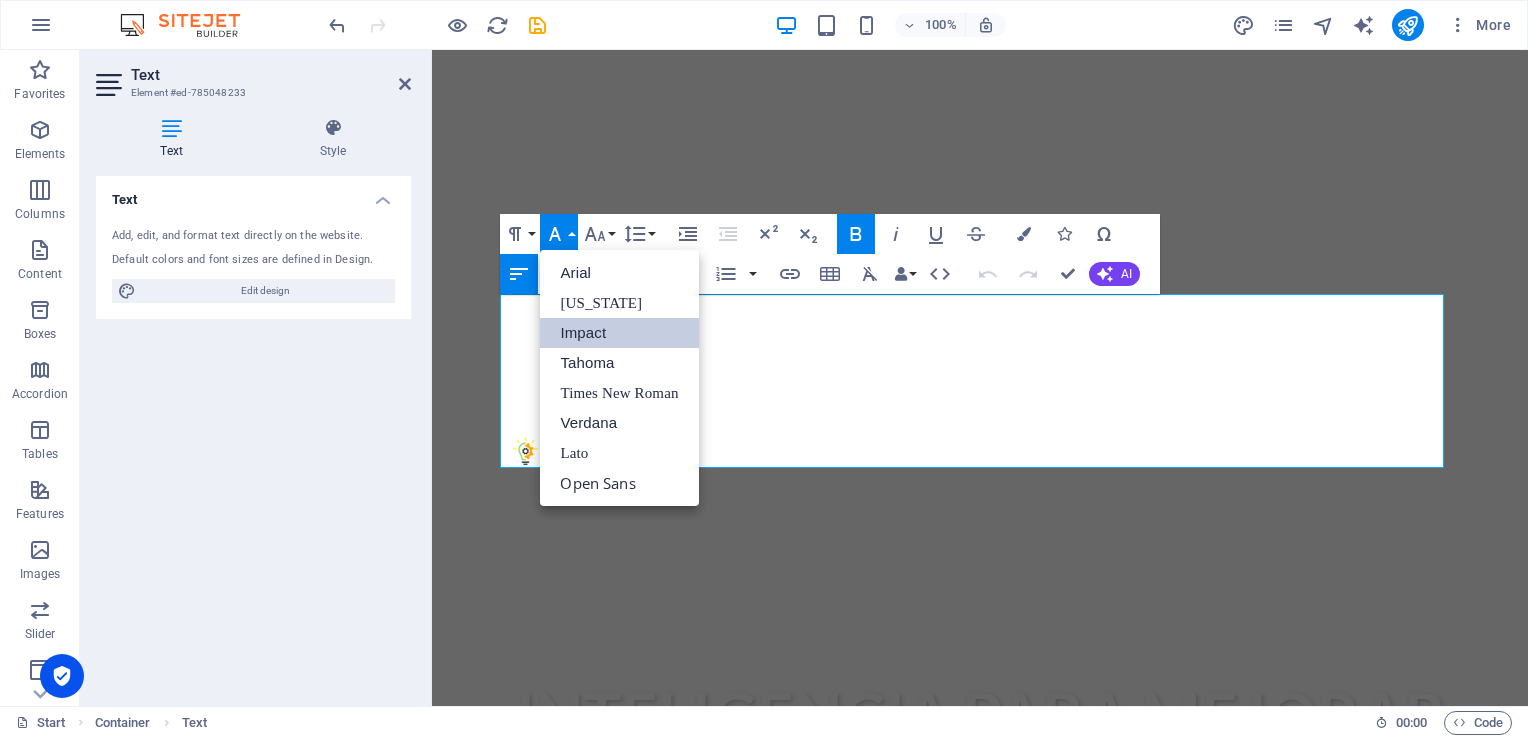 scroll, scrollTop: 0, scrollLeft: 0, axis: both 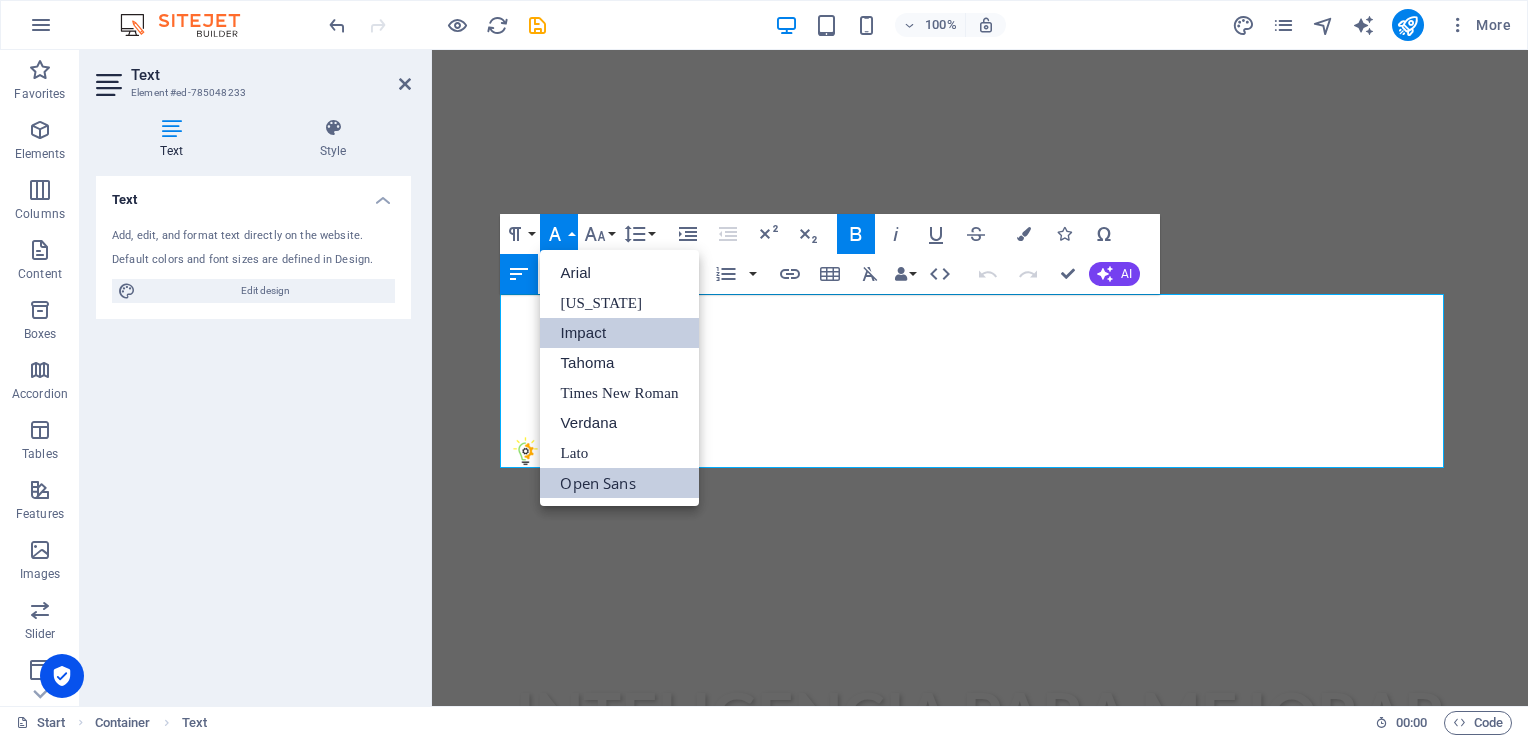 click on "Open Sans" at bounding box center [619, 483] 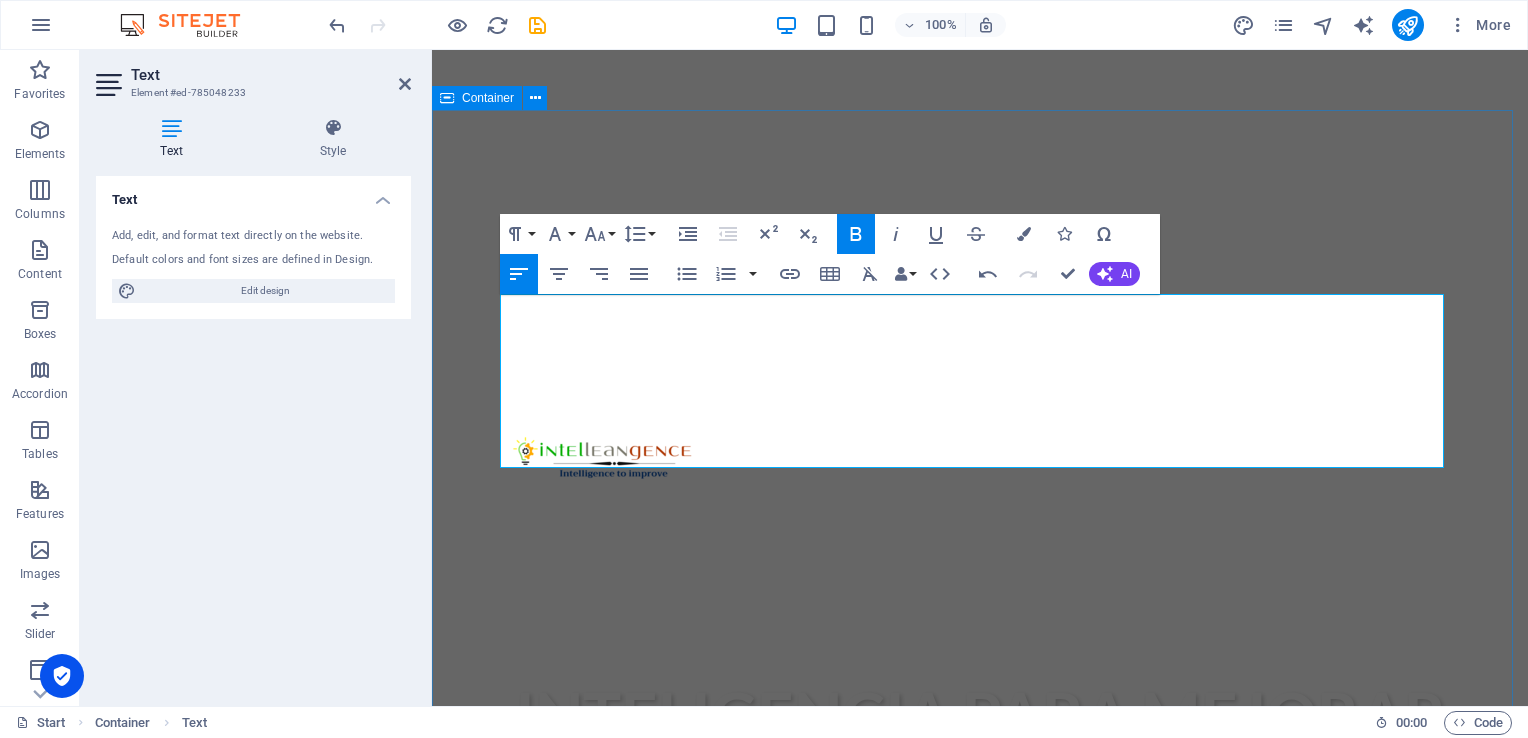 drag, startPoint x: 585, startPoint y: 403, endPoint x: 484, endPoint y: 403, distance: 101 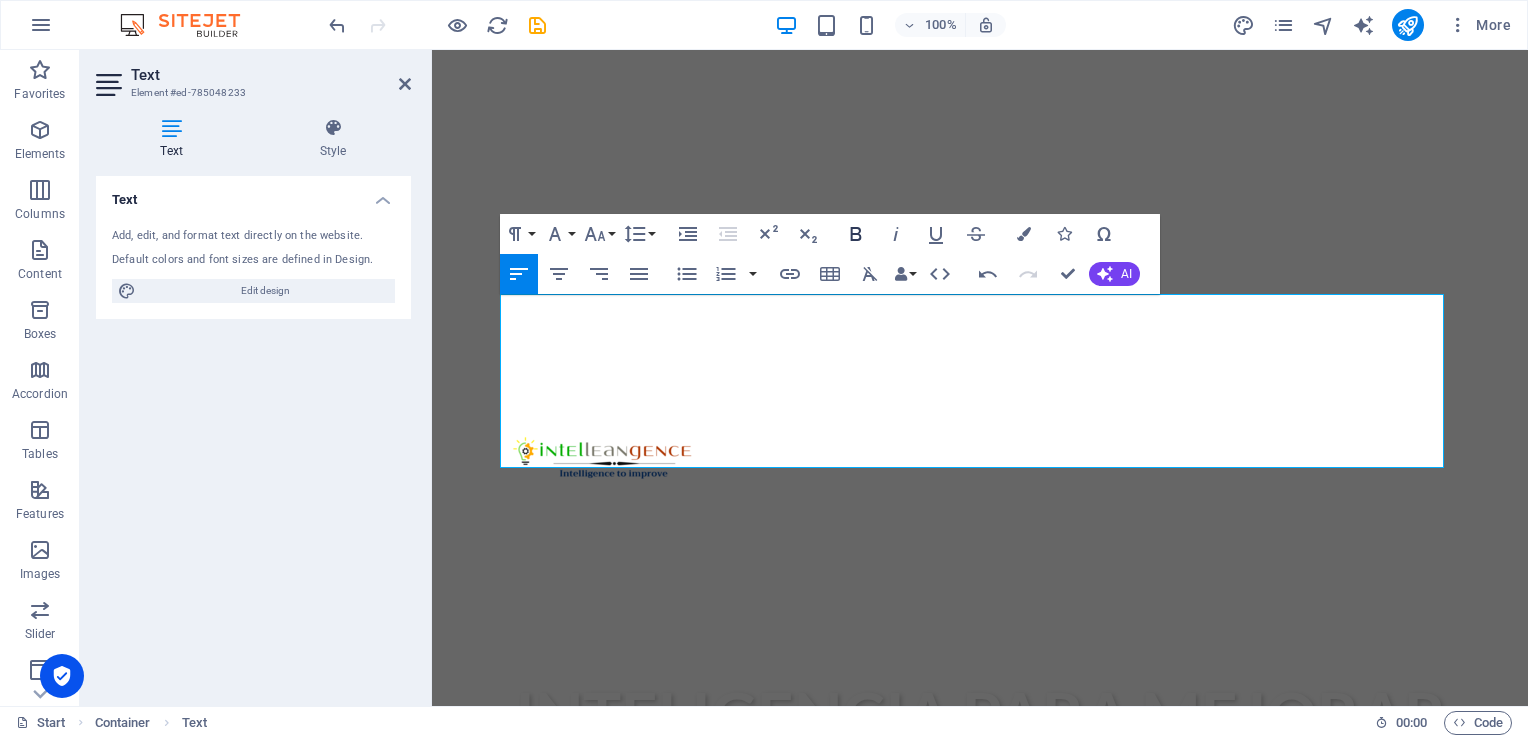 click 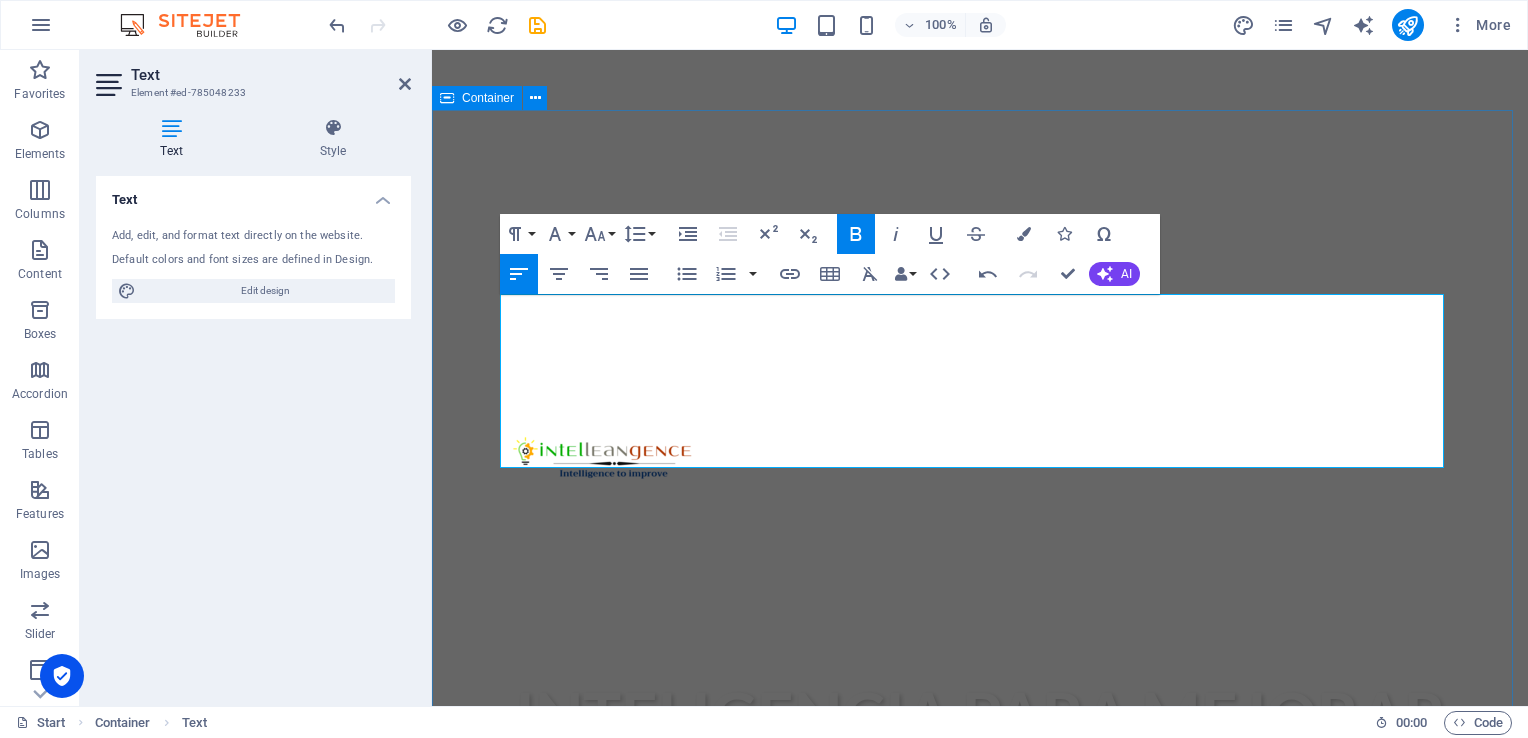 click on "NOSOTROS MISIÓN Ser la mejor empresa mexicana de consultoría y capacitación que impulse la competitividad de empresas y personas. VISIÓN Tener presencia y cobertura a nivel internacional en servicios de consultoría y capacitación Timely Delivery Lorem ipsum dolor sit amet, consectetur adipisicing elit. Veritatis, dolorem! Global delivery Lorem ipsum dolor sit amet, consectetur adipisicing elit. Veritatis, dolorem! 24/7  Support Lorem ipsum dolor sit amet, consectetur adipisicing elit. Veritatis, dolorem!" at bounding box center [980, 1369] 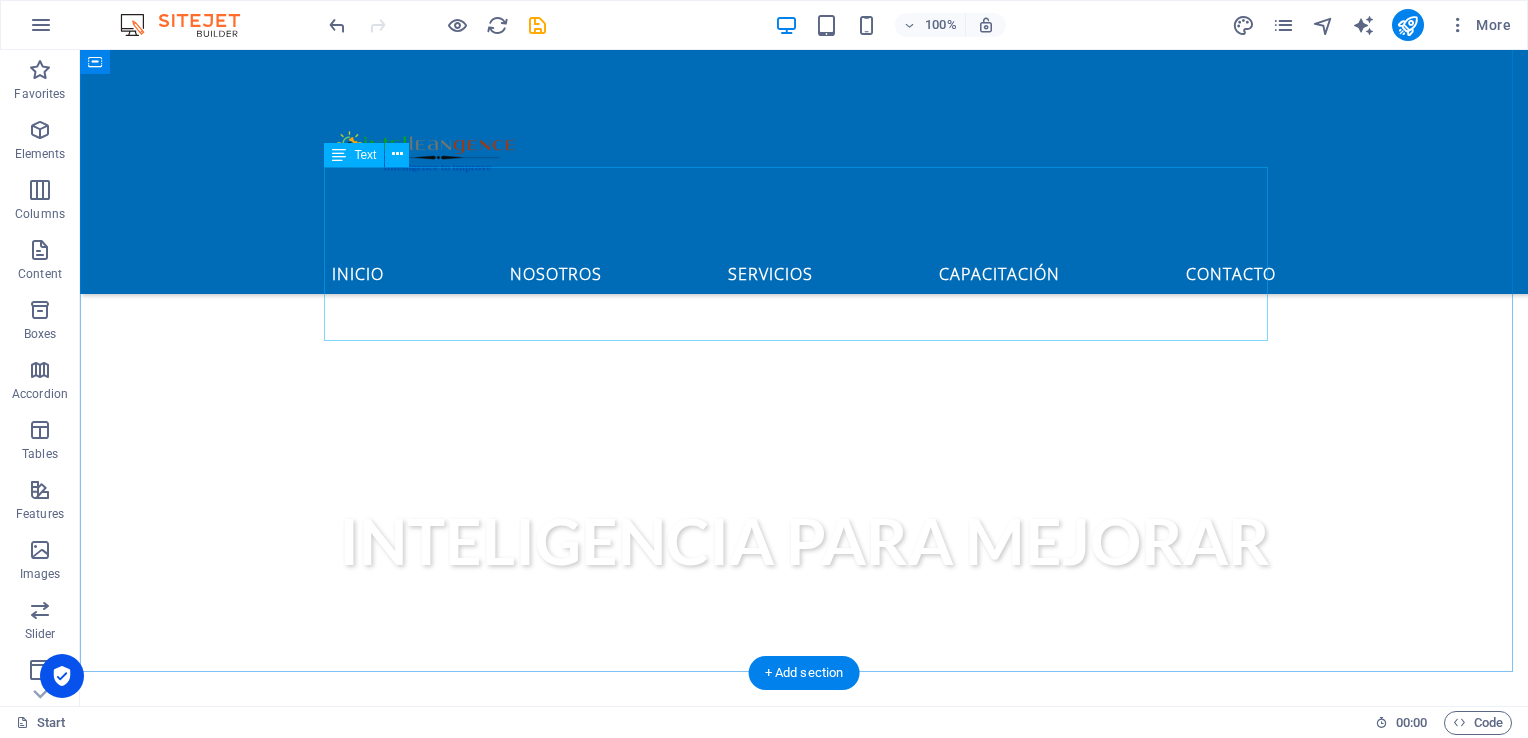scroll, scrollTop: 596, scrollLeft: 0, axis: vertical 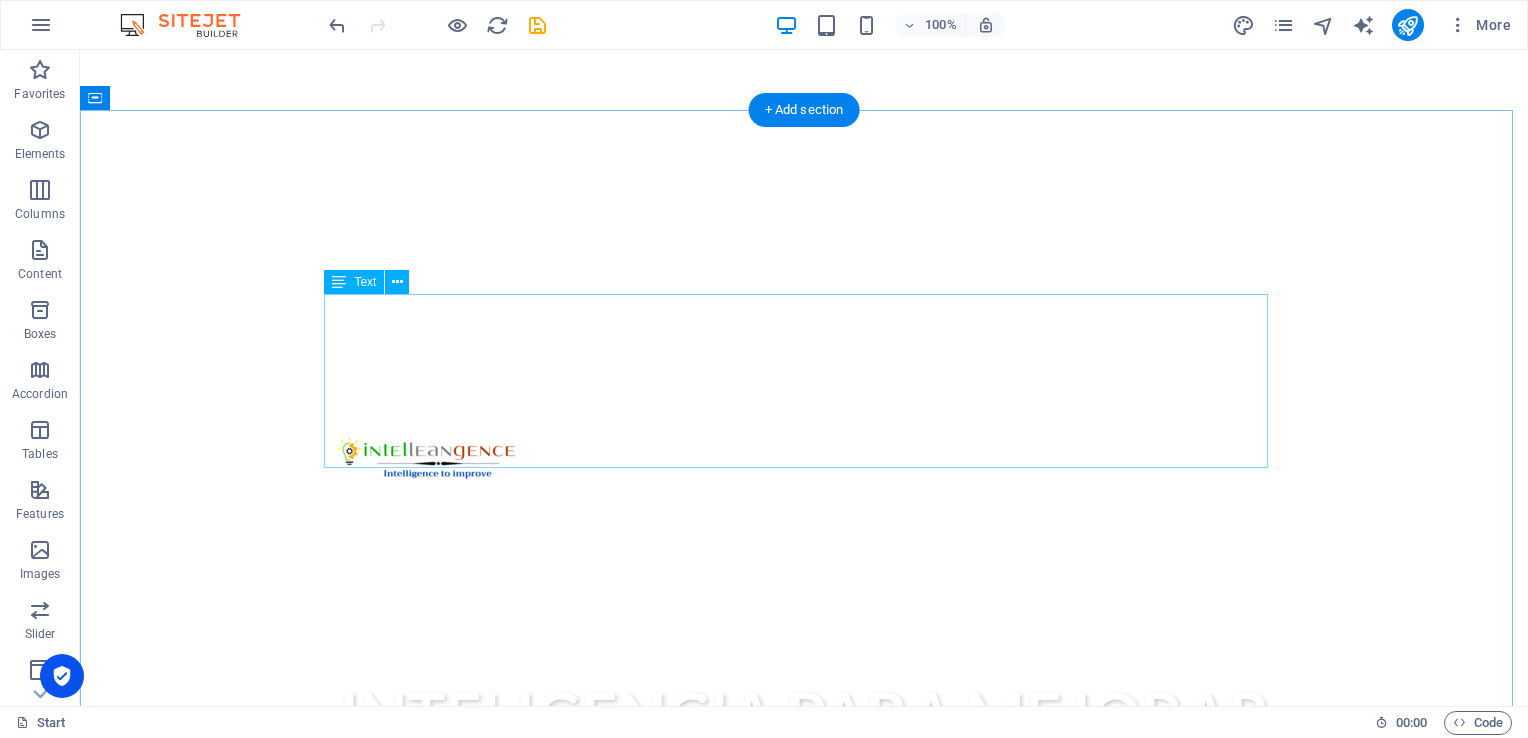 click on "MISIÓN Ser la mejor empresa mexicana de consultoría y capacitación que impulse la competitividad de empresas y personas. VISIÓN Tener presencia y cobertura a nivel internacional en servicios de consultoría y capacitación" at bounding box center [804, 1103] 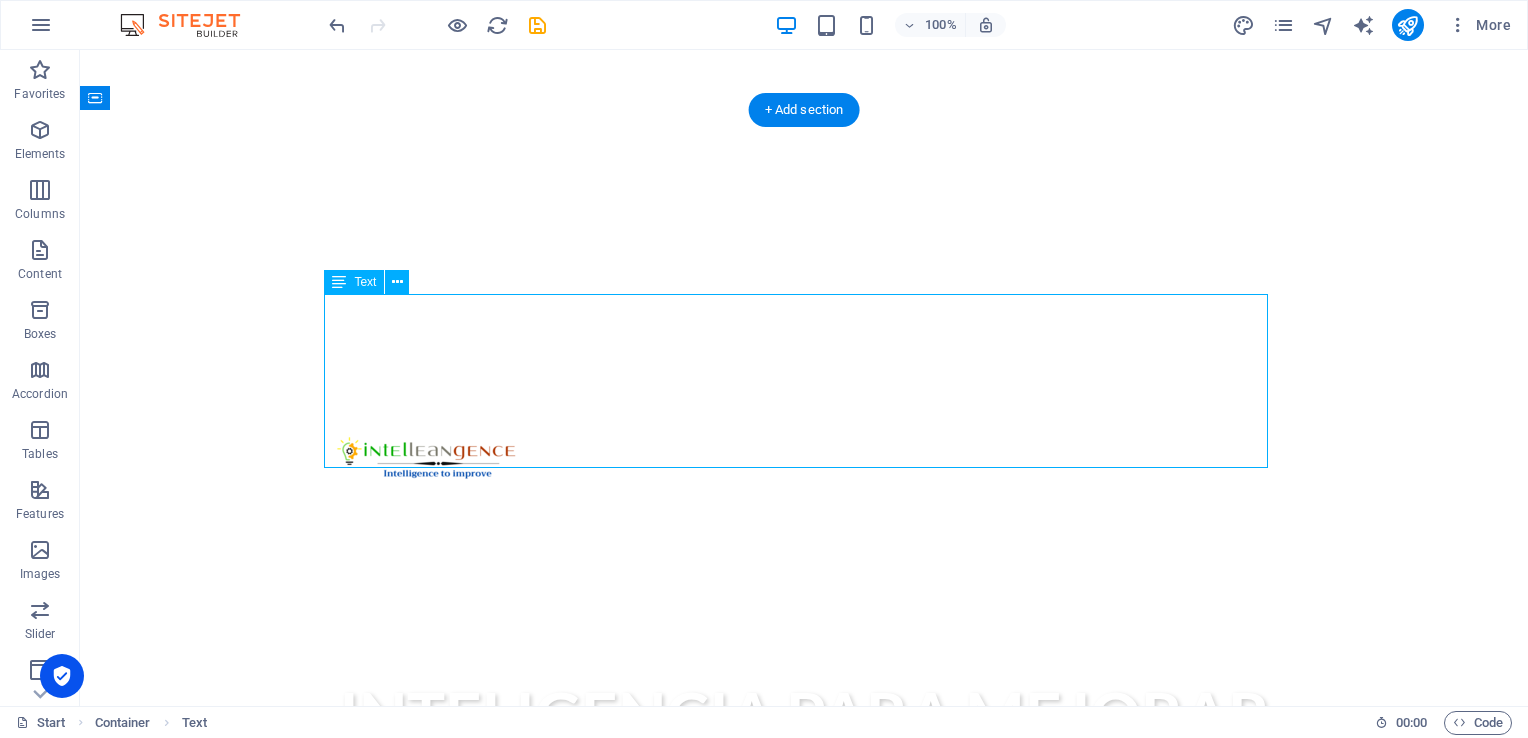 click on "MISIÓN Ser la mejor empresa mexicana de consultoría y capacitación que impulse la competitividad de empresas y personas. VISIÓN Tener presencia y cobertura a nivel internacional en servicios de consultoría y capacitación" at bounding box center (804, 1103) 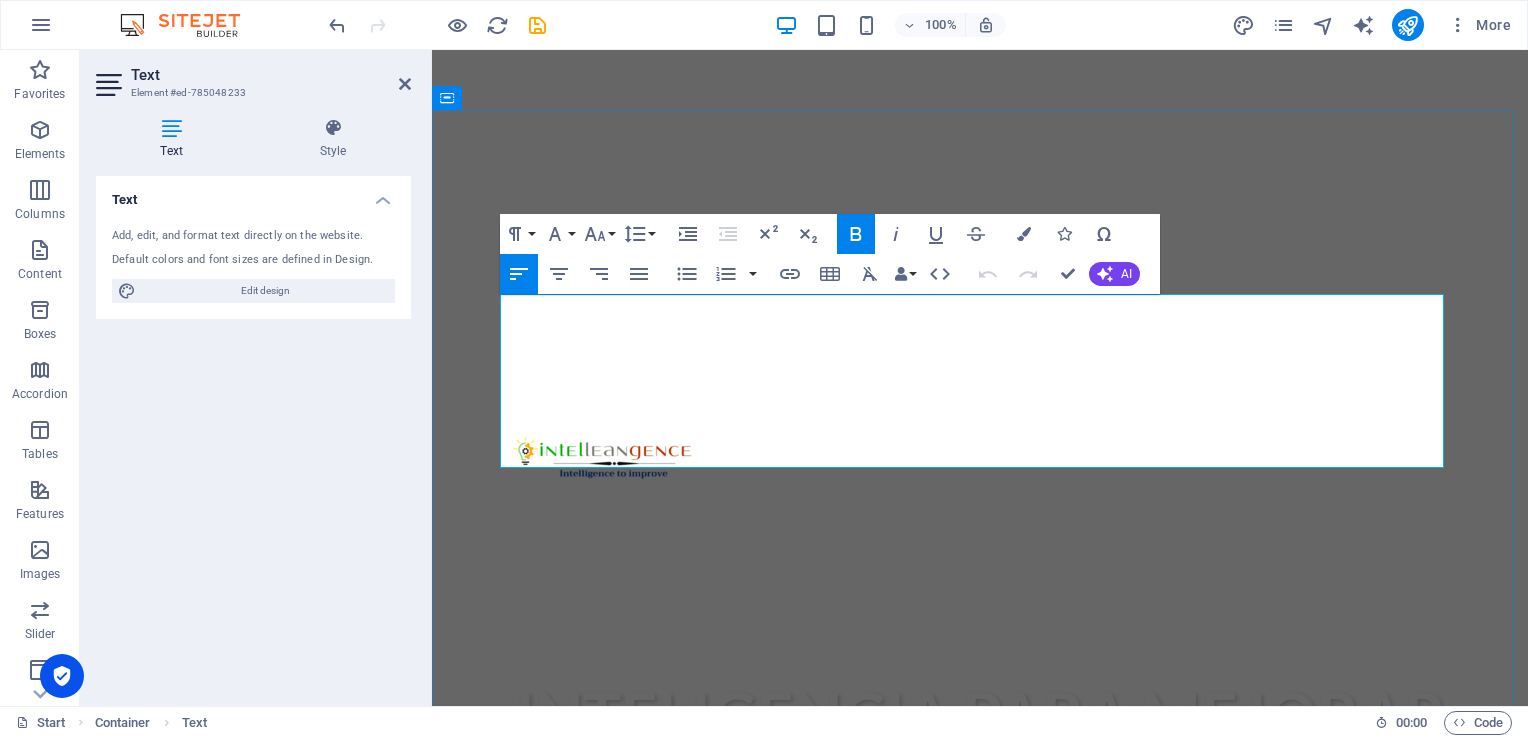 click on "Tener presencia y cobertura a nivel internacional en servicios de consultoría y capacitación" at bounding box center (980, 1178) 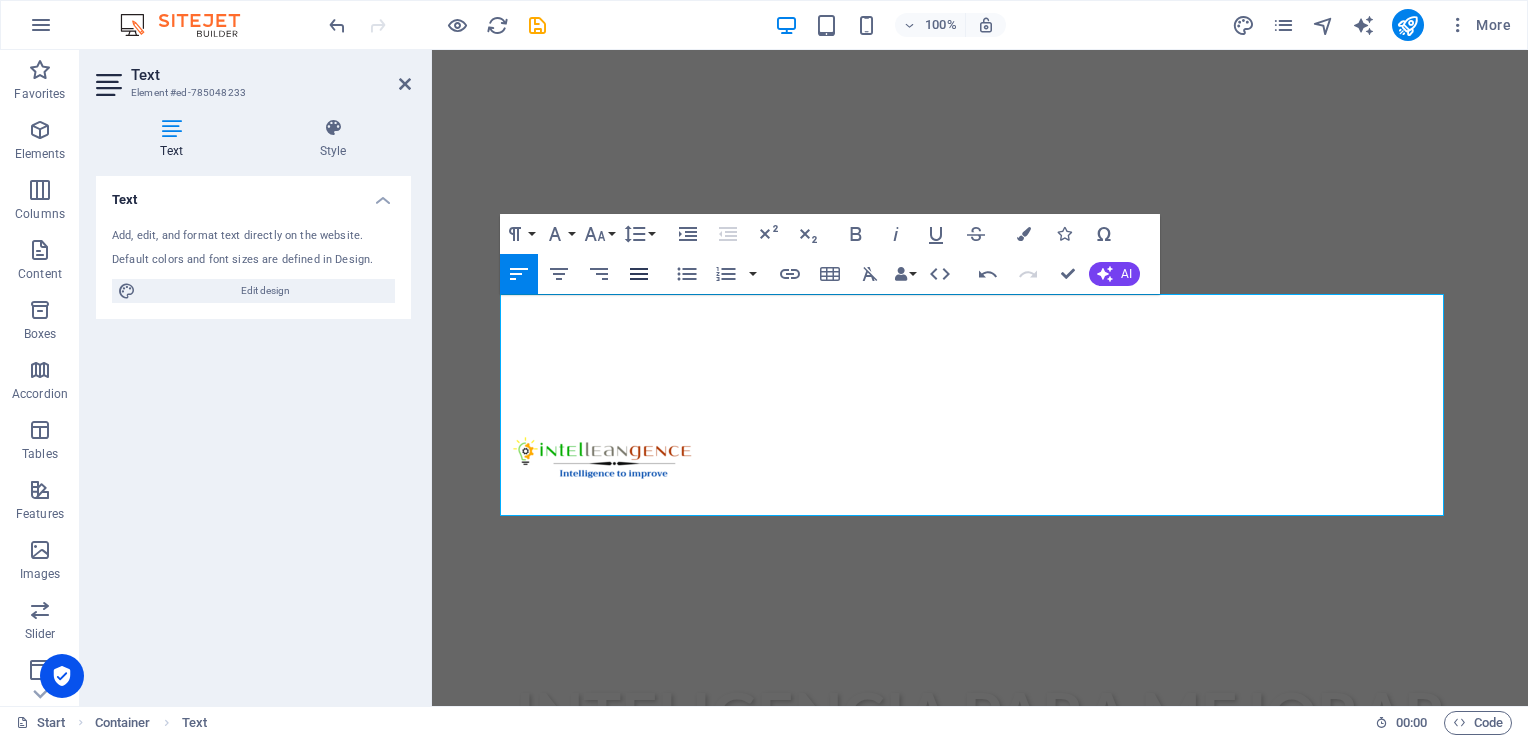 click 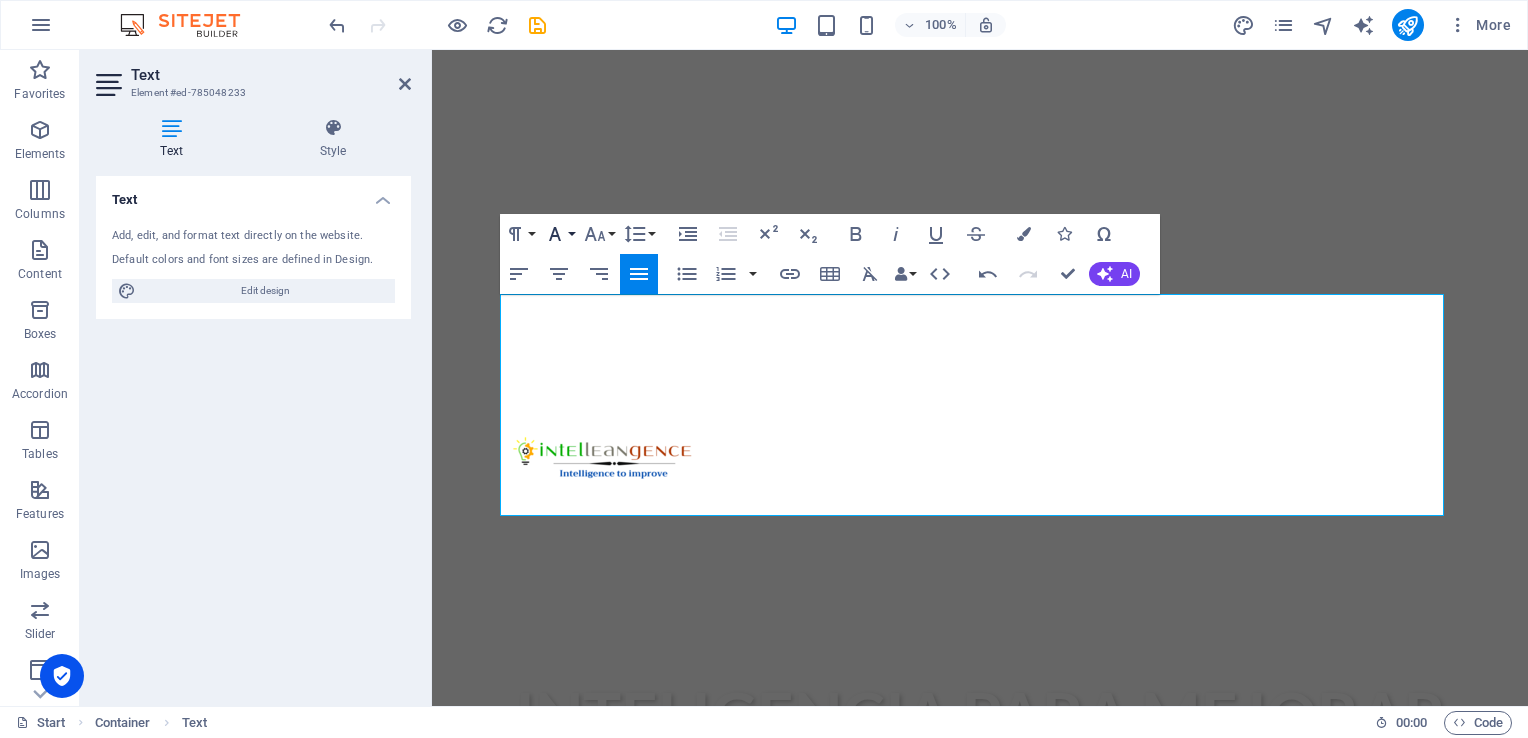 click 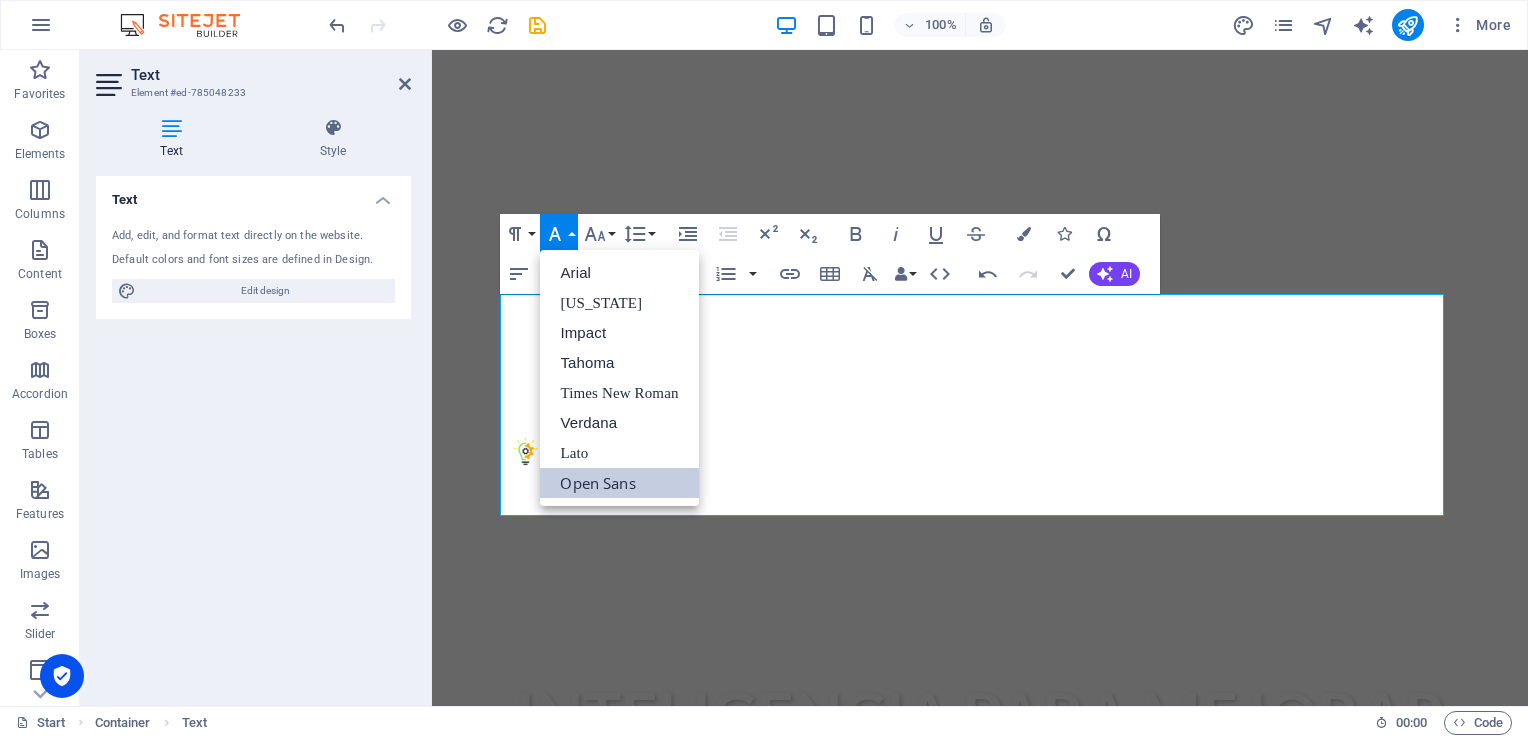scroll, scrollTop: 0, scrollLeft: 0, axis: both 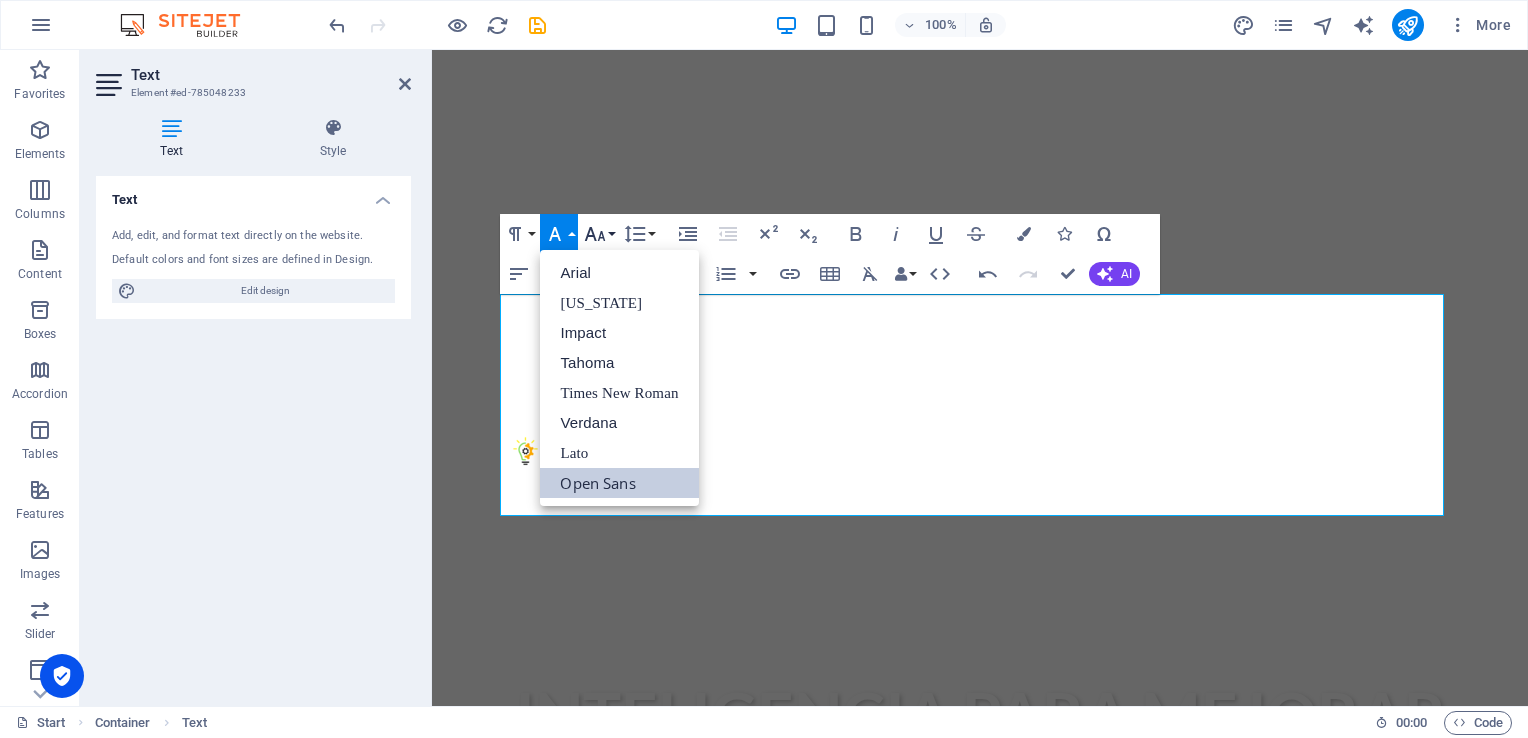 click 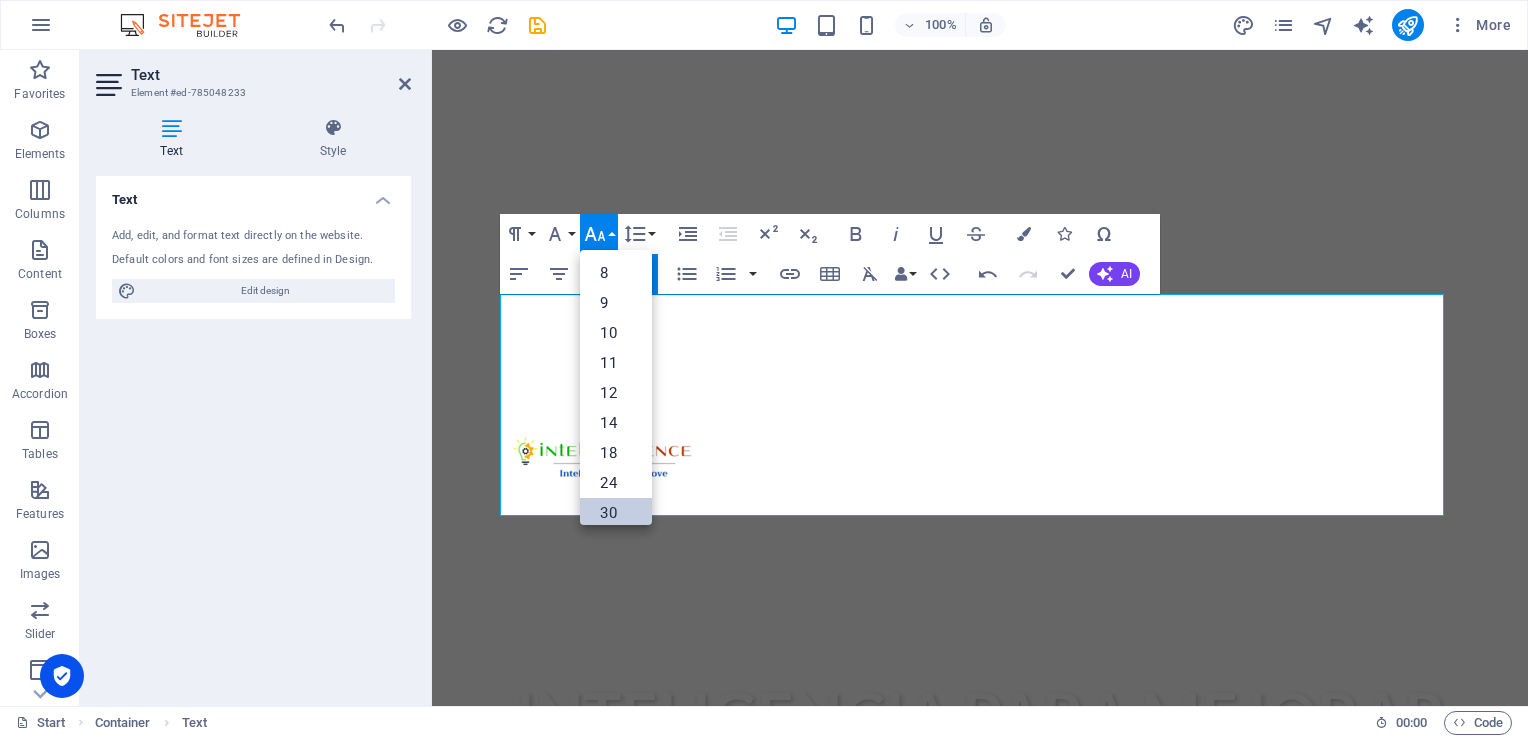click on "30" at bounding box center [616, 513] 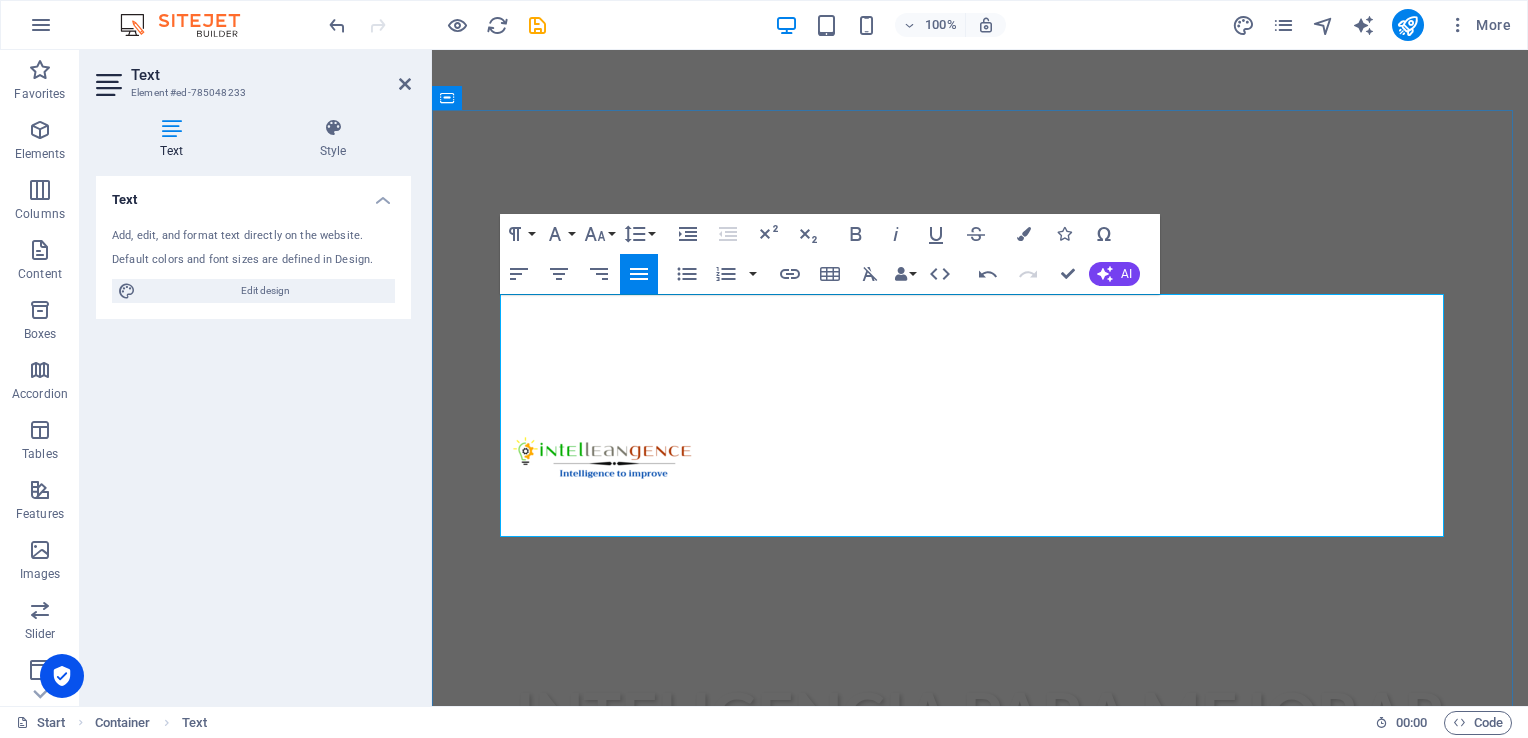 type 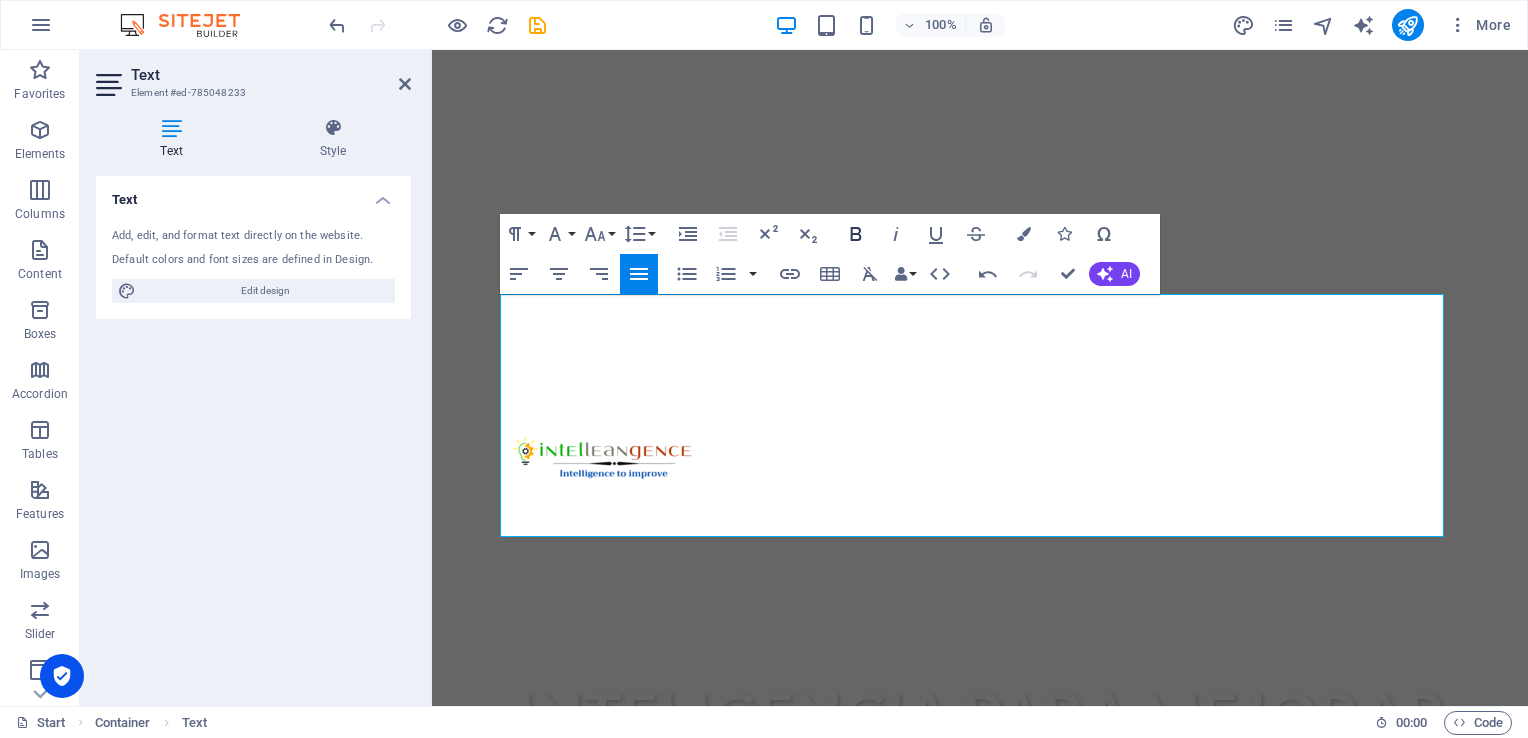 click 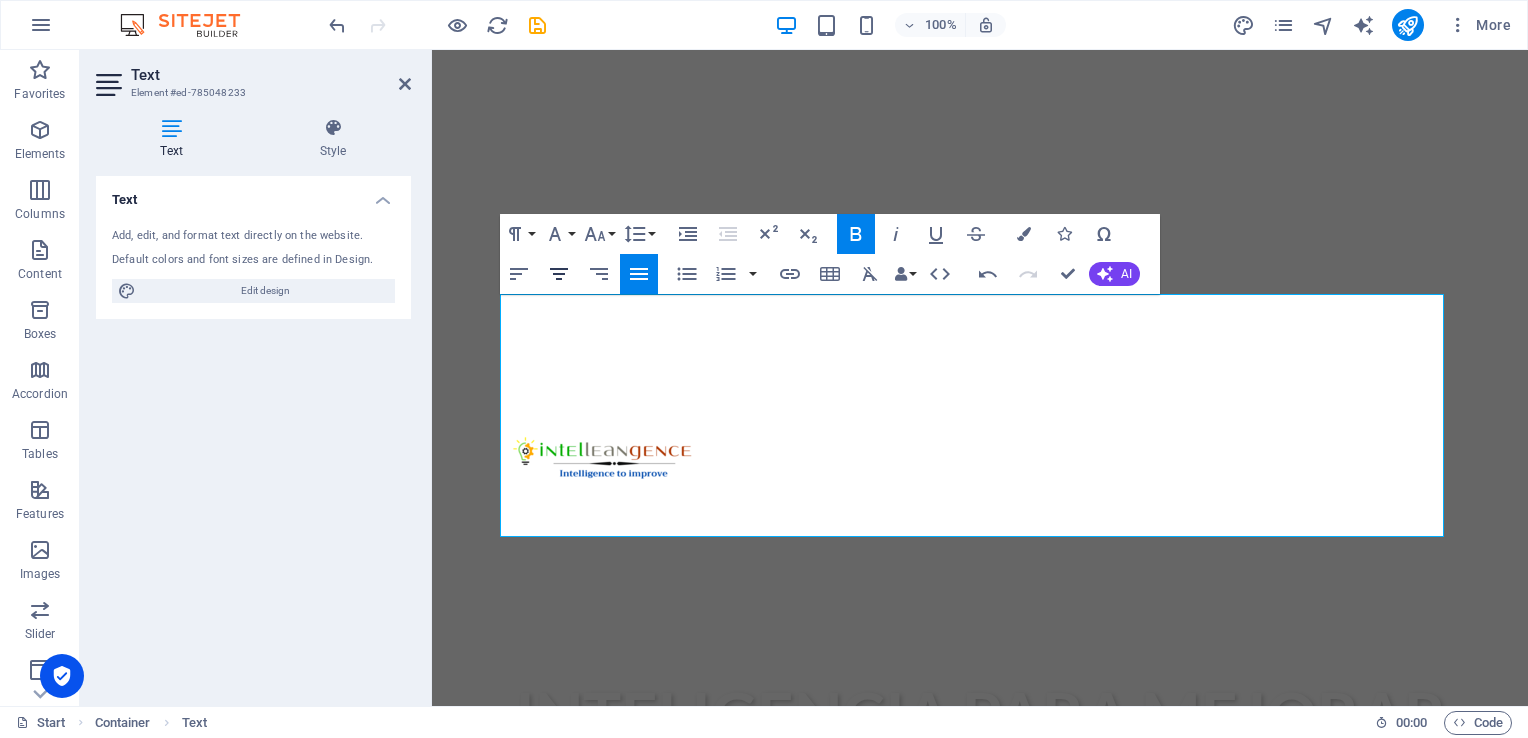 click 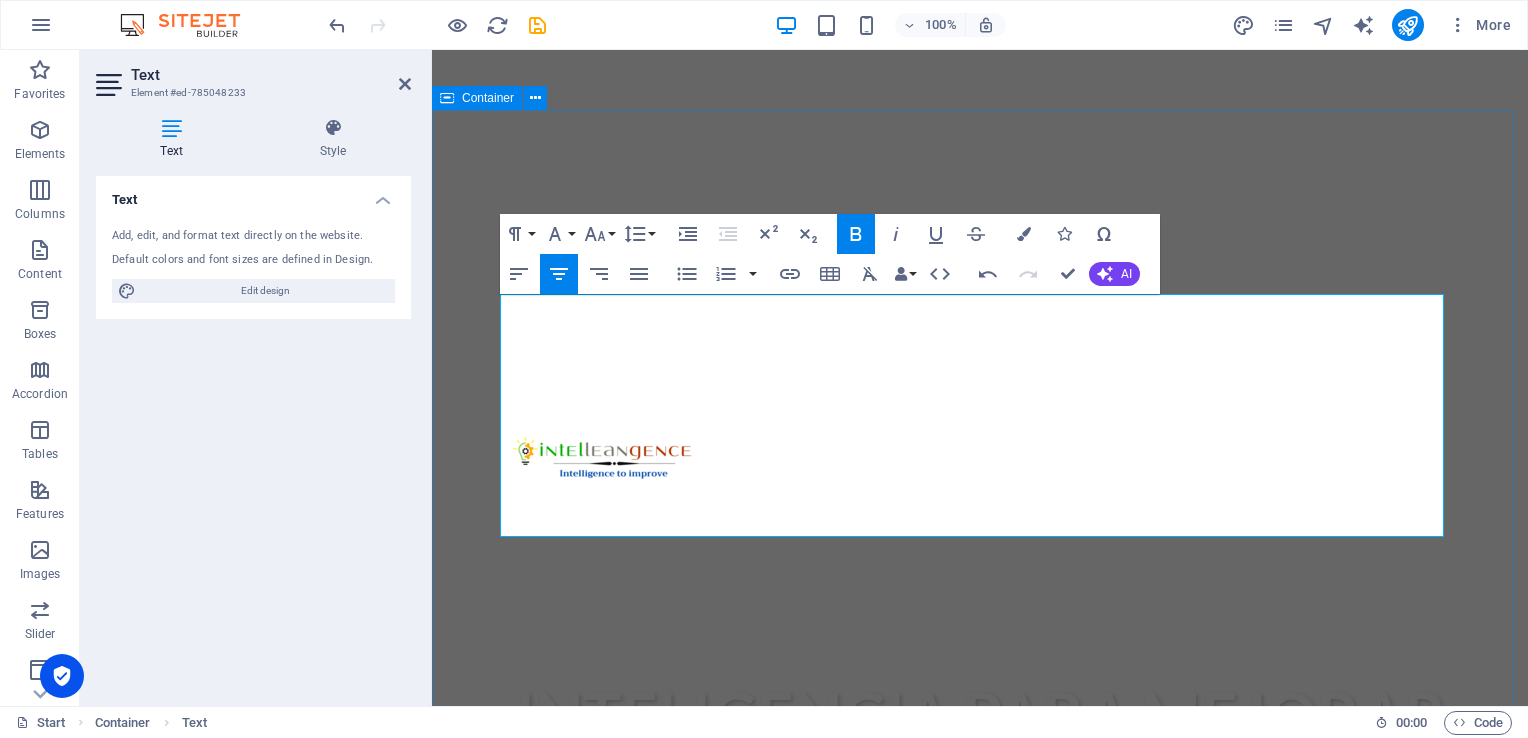 click on "NOSOTROS MISIÓN Ser la mejor empresa mexicana de consultoría y capacitación que impulse la competitividad de empresas y personas. VISIÓN Tener presencia y cobertura a nivel internacional en servicios de consultoría y capacitación NUESTROS VALORES Timely Delivery Lorem ipsum dolor sit amet, consectetur adipisicing elit. Veritatis, dolorem! Global delivery Lorem ipsum dolor sit amet, consectetur adipisicing elit. Veritatis, dolorem! 24/7  Support Lorem ipsum dolor sit amet, consectetur adipisicing elit. Veritatis, dolorem!" at bounding box center (980, 1403) 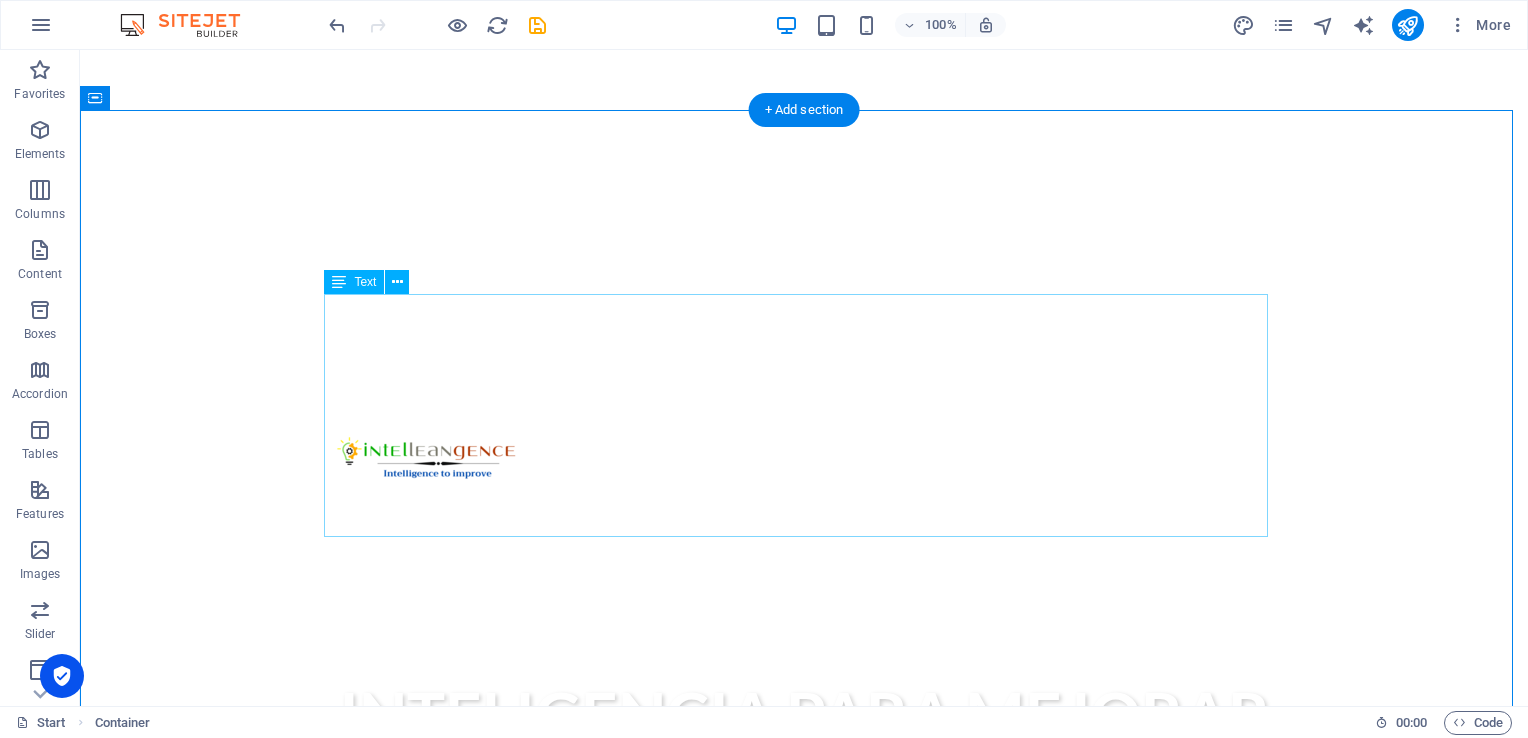 click on "MISIÓN Ser la mejor empresa mexicana de consultoría y capacitación que impulse la competitividad de empresas y personas. VISIÓN Tener presencia y cobertura a nivel internacional en servicios de consultoría y capacitación NUESTROS VALORES" at bounding box center (804, 1137) 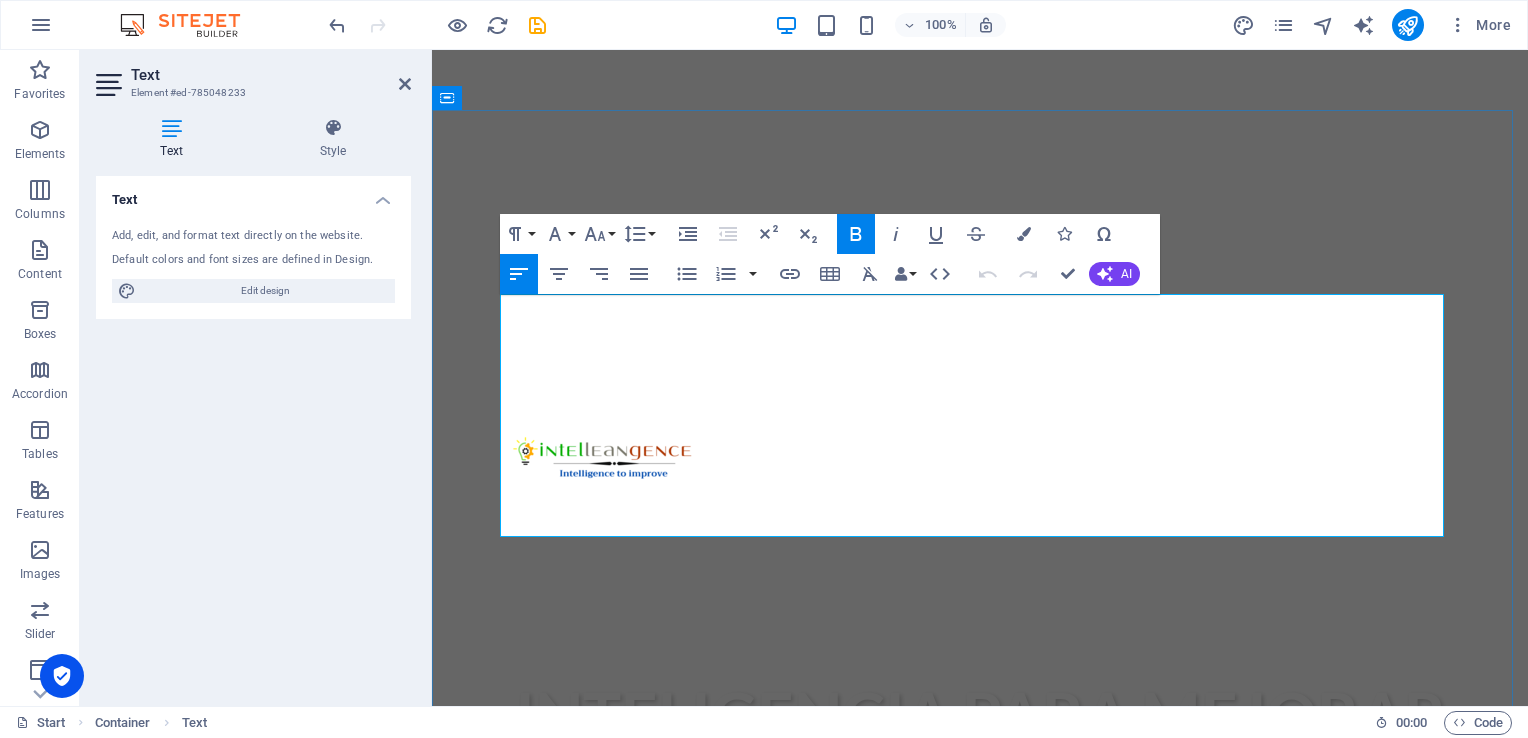 drag, startPoint x: 1108, startPoint y: 515, endPoint x: 840, endPoint y: 515, distance: 268 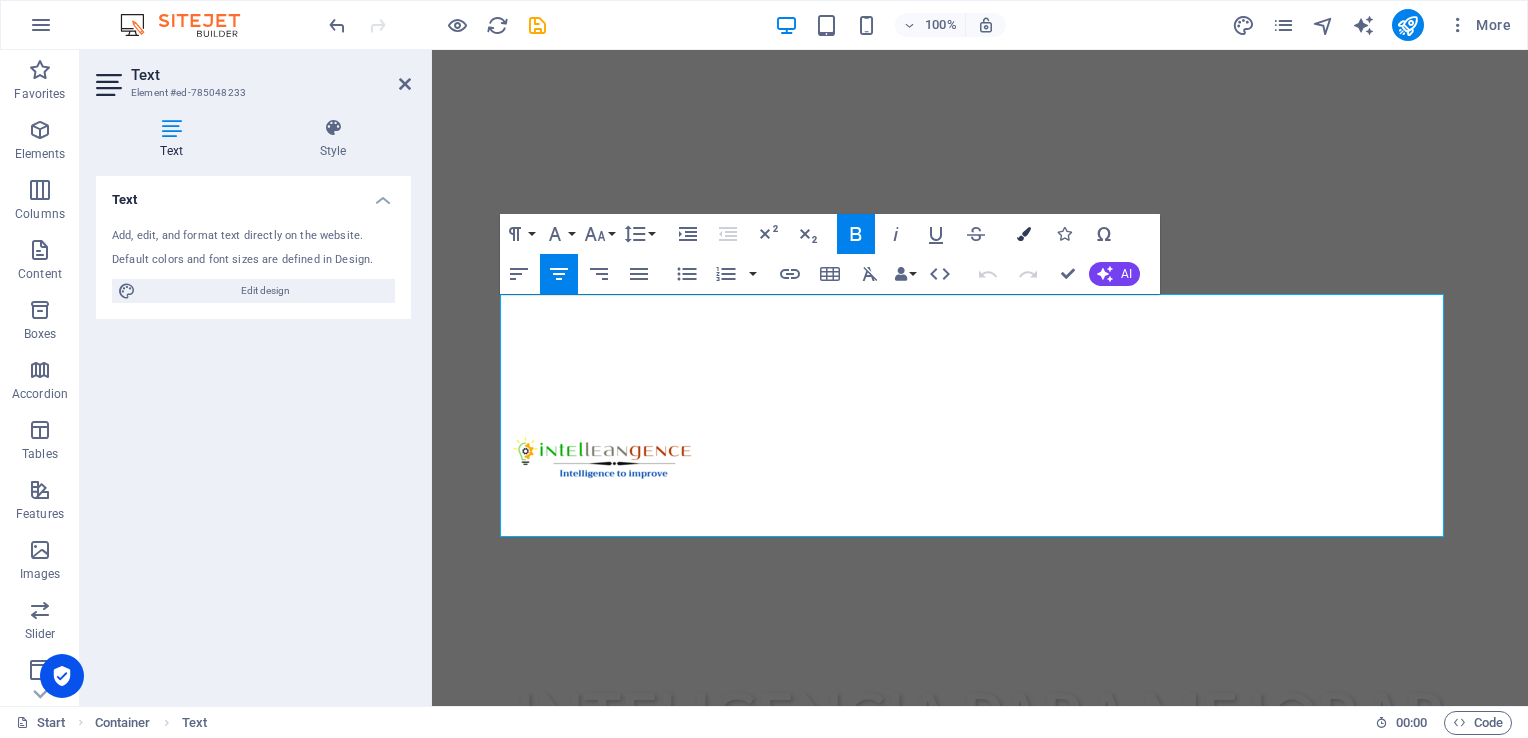 click on "Colors" at bounding box center [1024, 234] 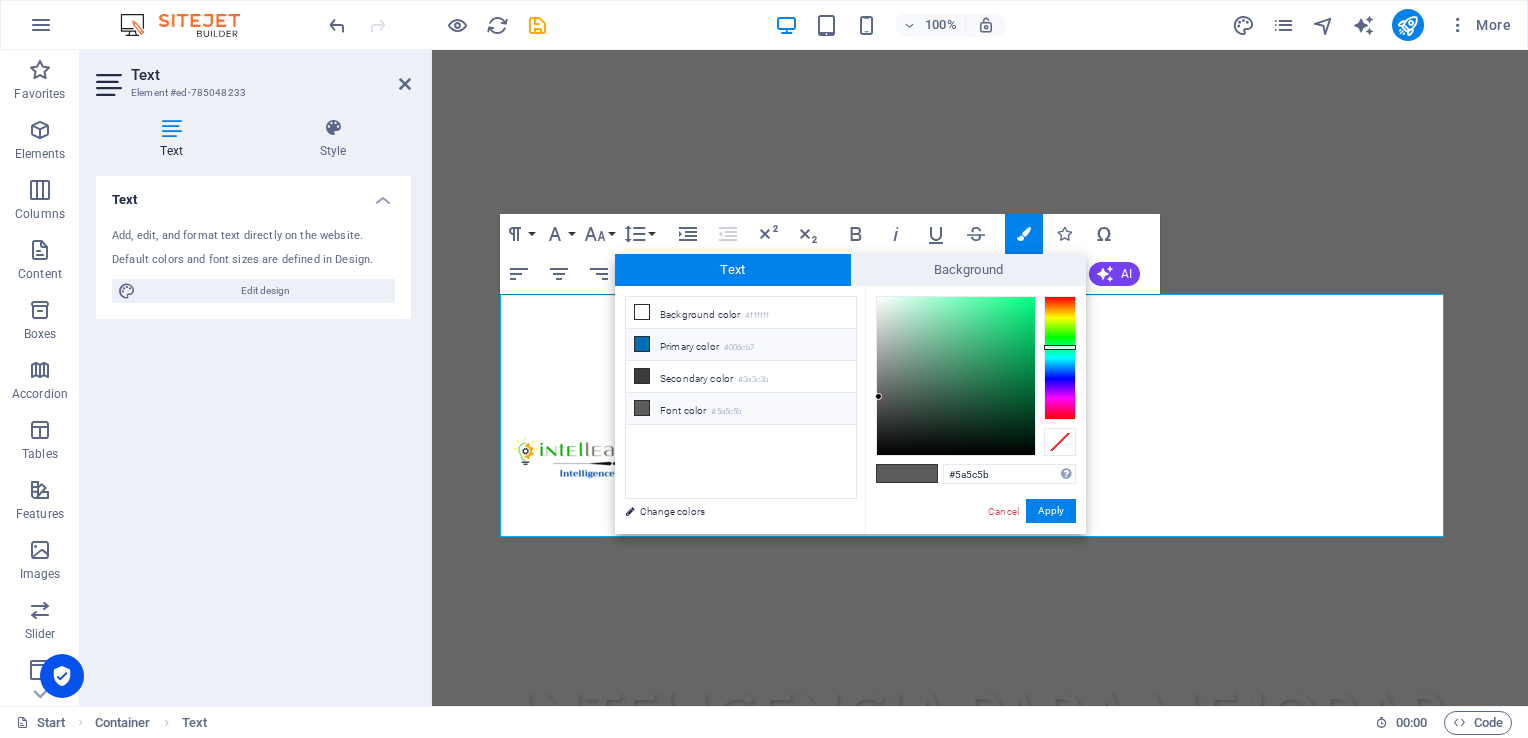 click at bounding box center (642, 344) 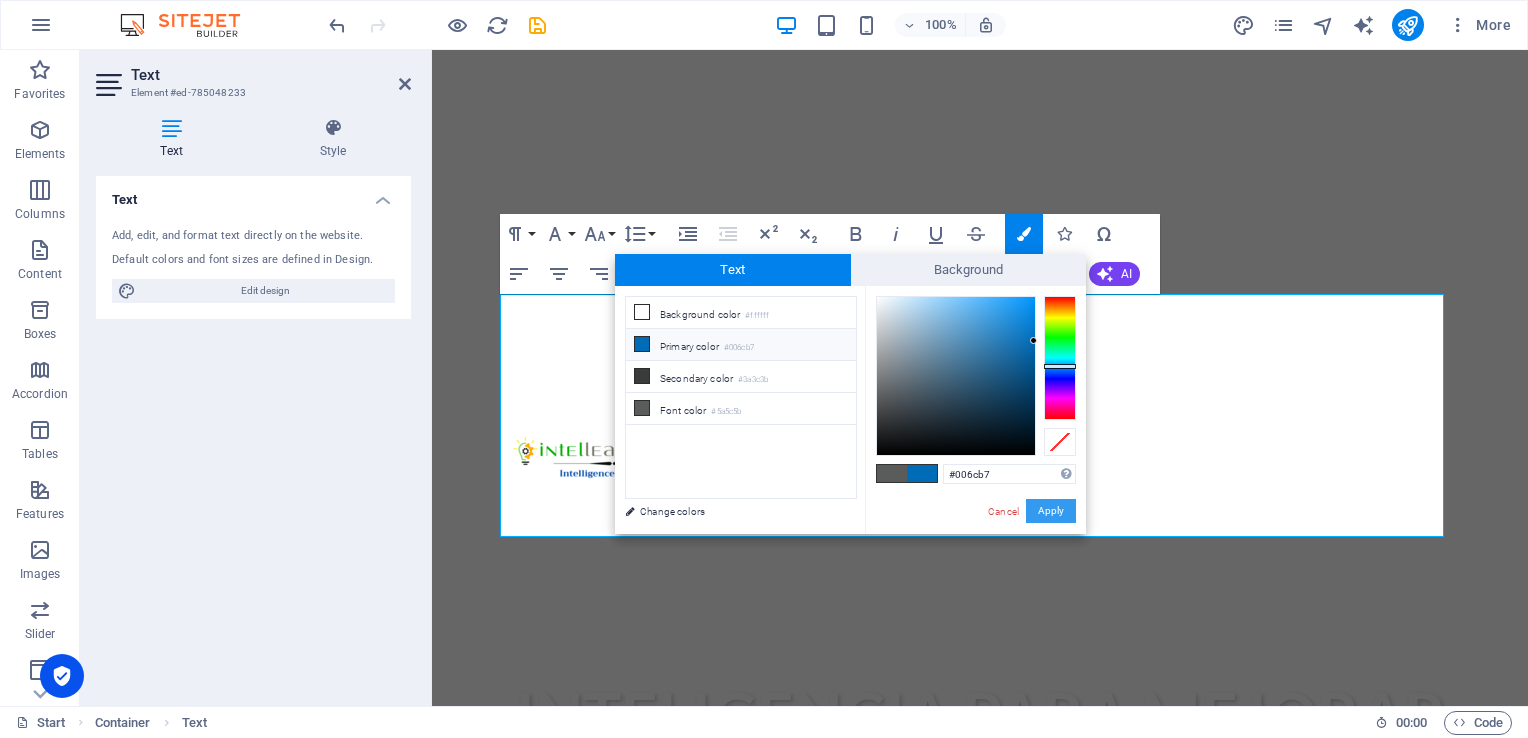 click on "Apply" at bounding box center (1051, 511) 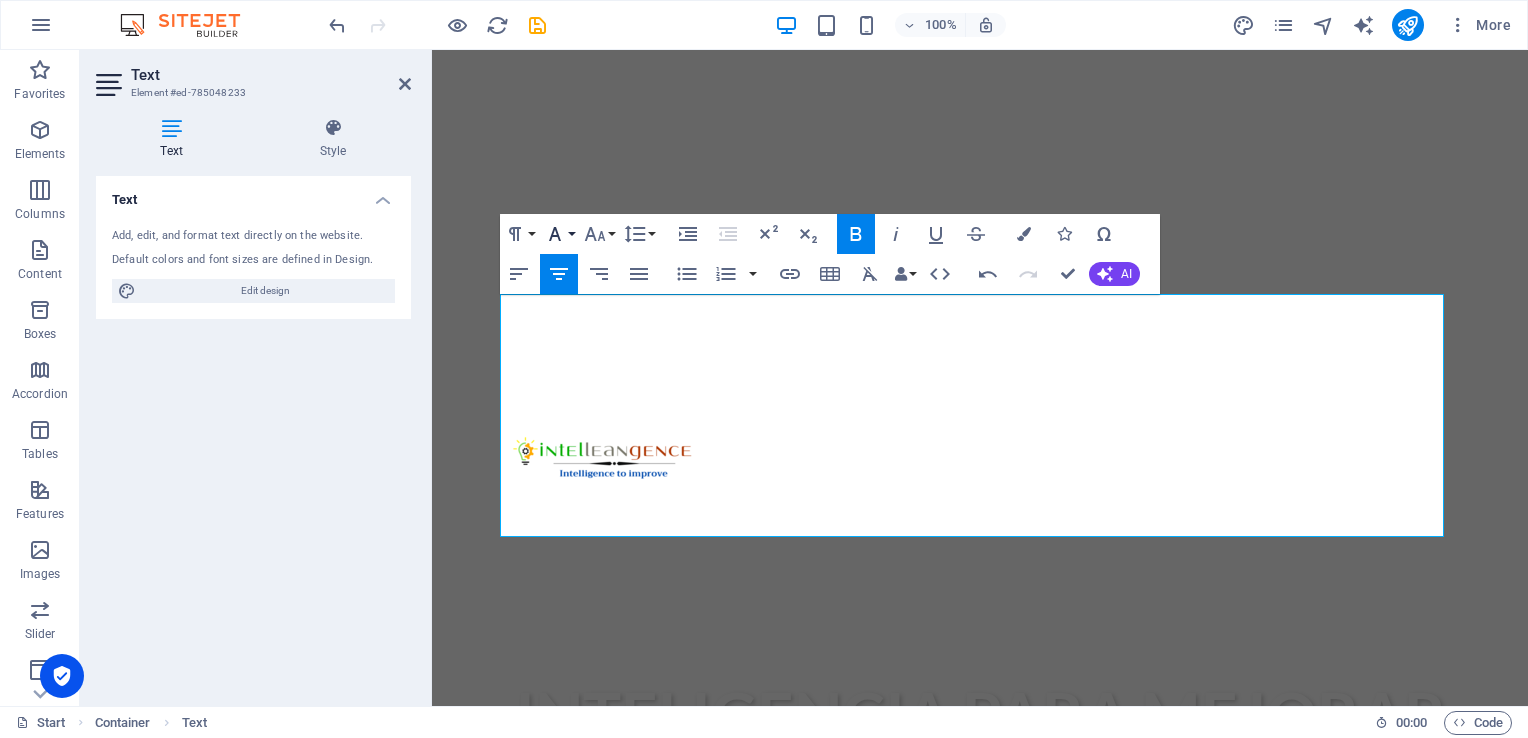 click on "Font Family" at bounding box center [559, 234] 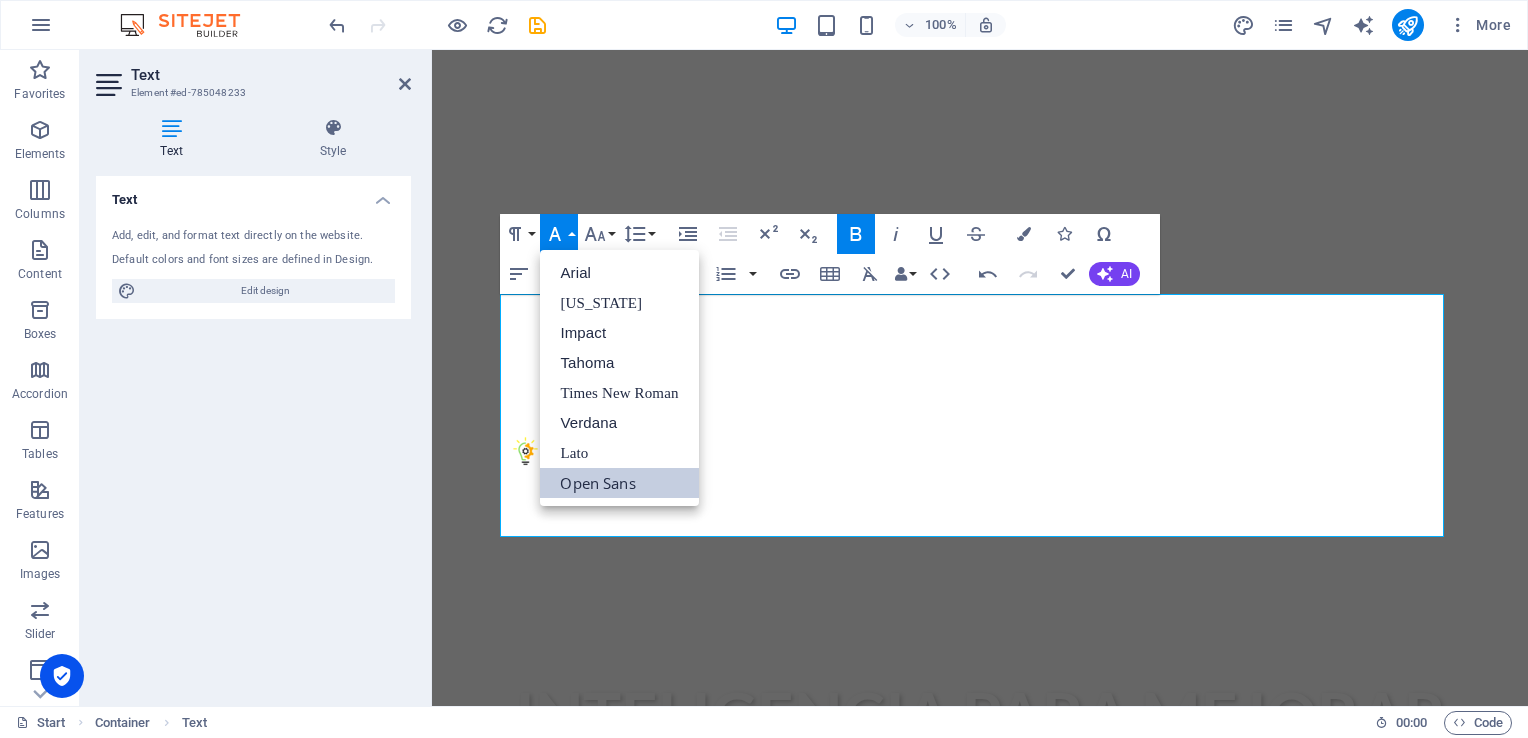 scroll, scrollTop: 0, scrollLeft: 0, axis: both 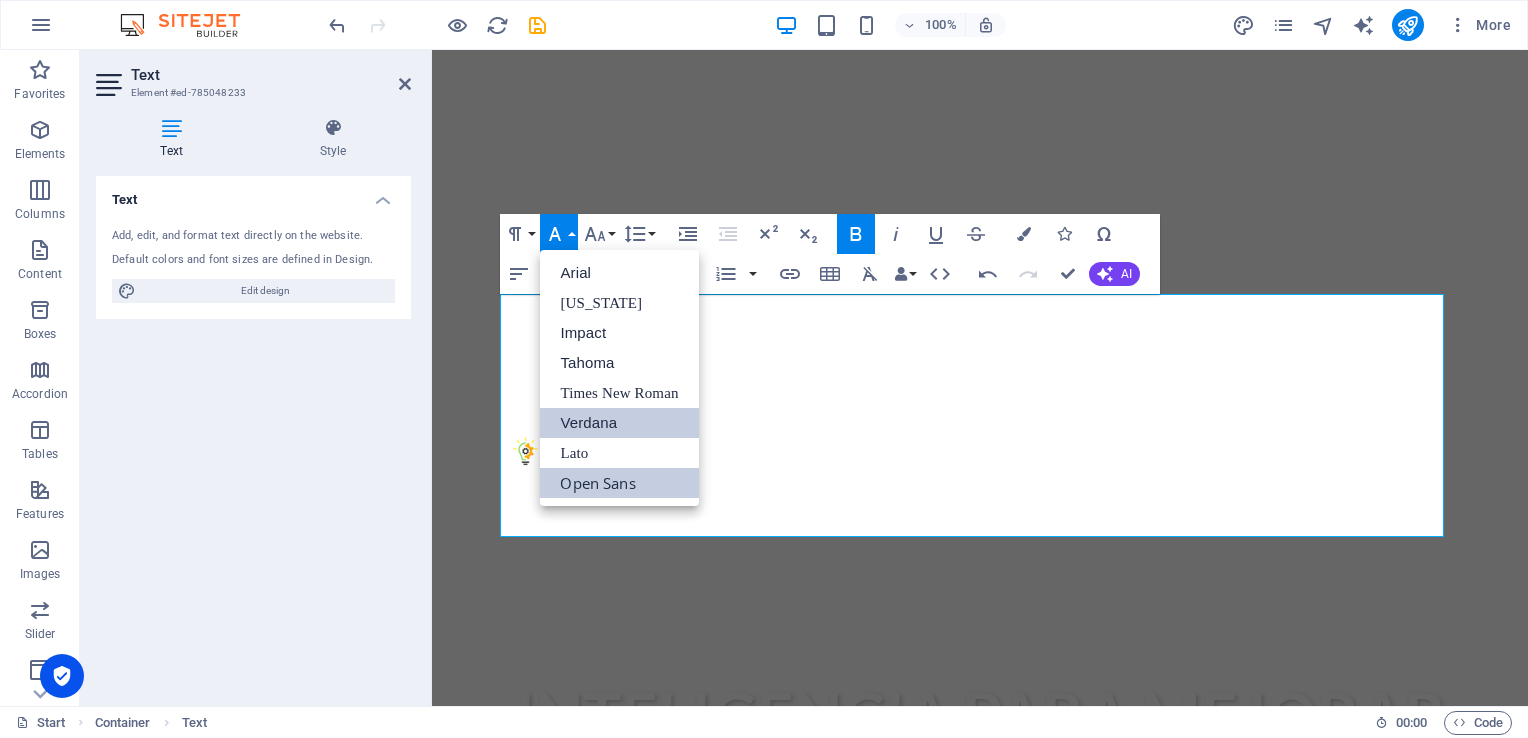 click on "Verdana" at bounding box center [619, 423] 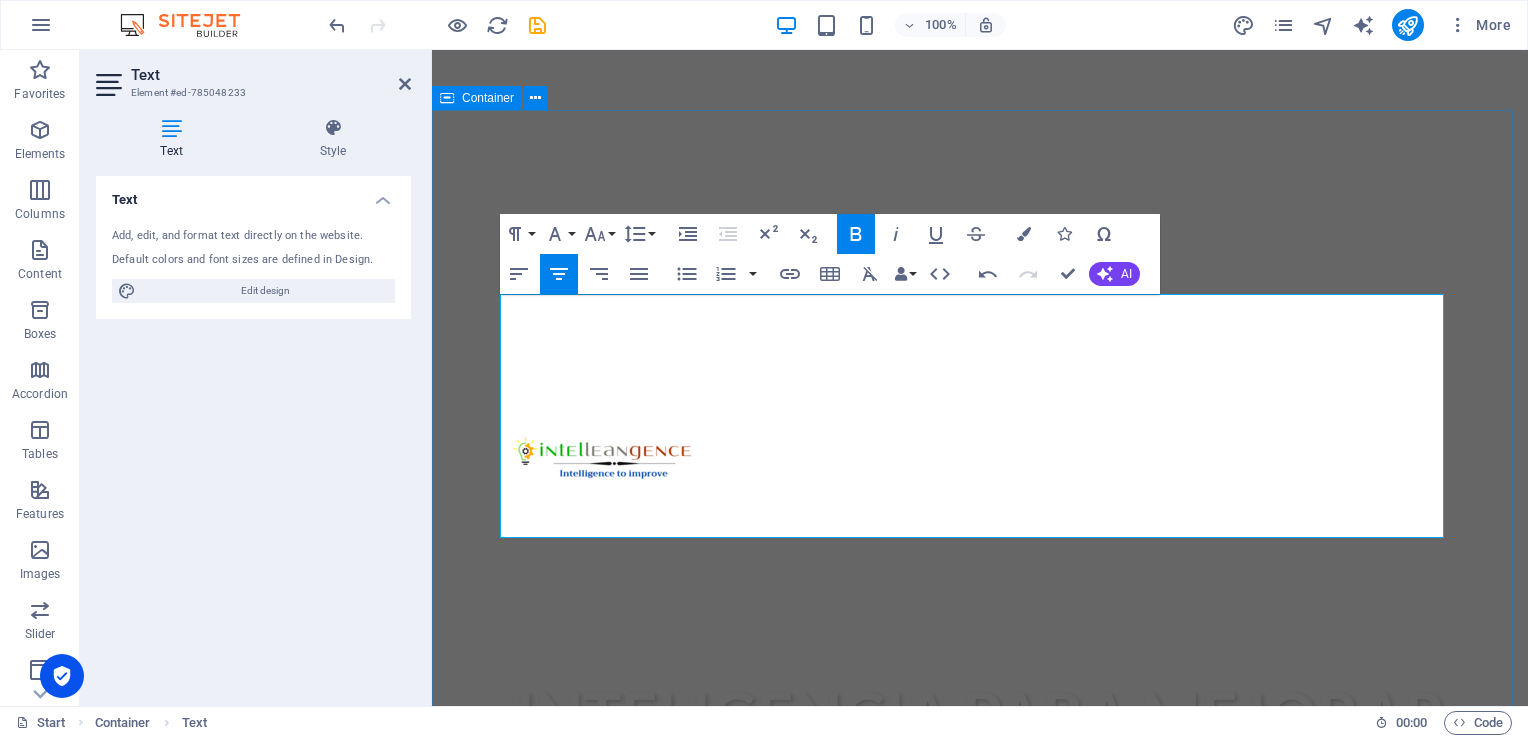 click on "NOSOTROS MISIÓN Ser la mejor empresa mexicana de consultoría y capacitación que impulse la competitividad de empresas y personas. VISIÓN Tener presencia y cobertura a nivel internacional en servicios de consultoría y capacitación NUESTROS VALORES Timely Delivery Lorem ipsum dolor sit amet, consectetur adipisicing elit. Veritatis, dolorem! Global delivery Lorem ipsum dolor sit amet, consectetur adipisicing elit. Veritatis, dolorem! 24/7  Support Lorem ipsum dolor sit amet, consectetur adipisicing elit. Veritatis, dolorem!" at bounding box center (980, 1404) 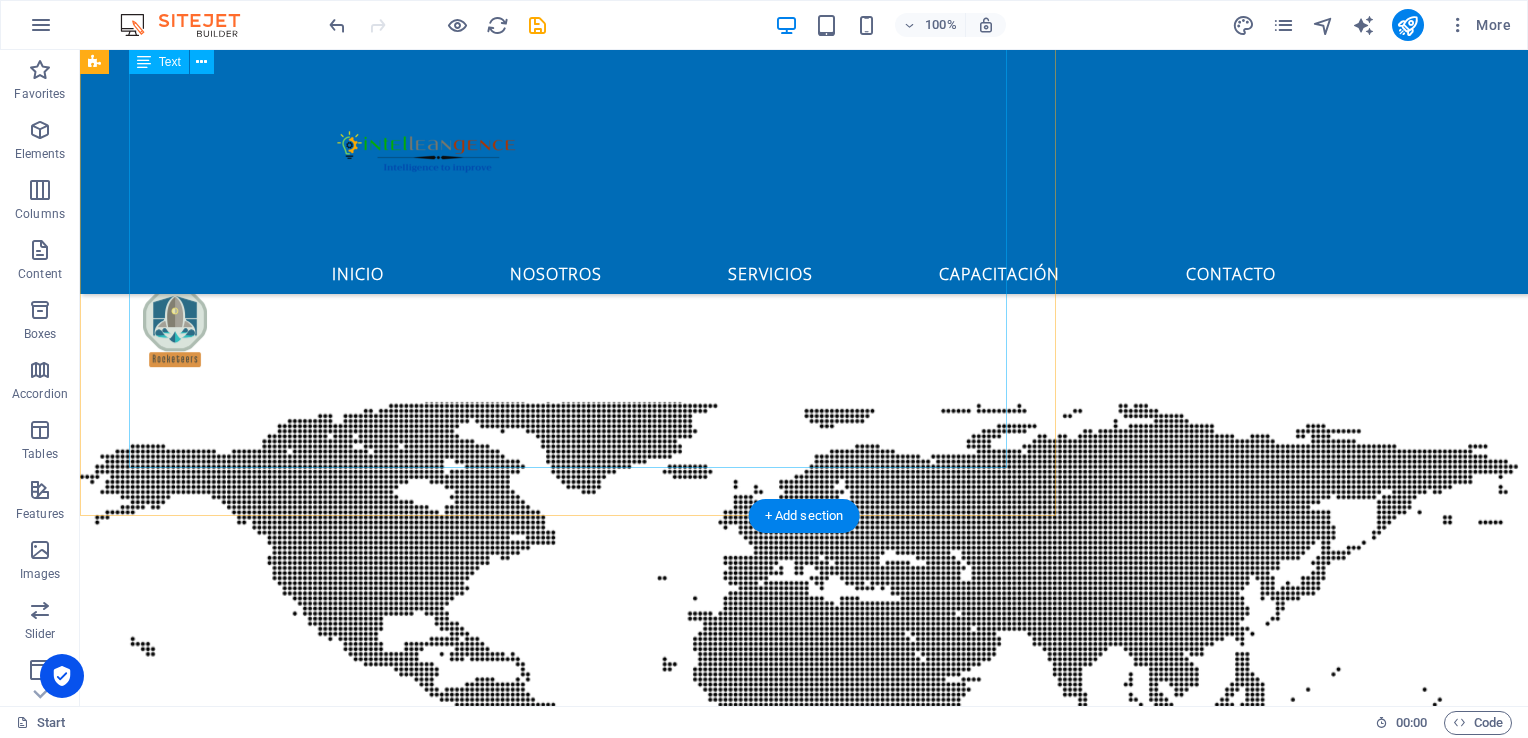 scroll, scrollTop: 5945, scrollLeft: 0, axis: vertical 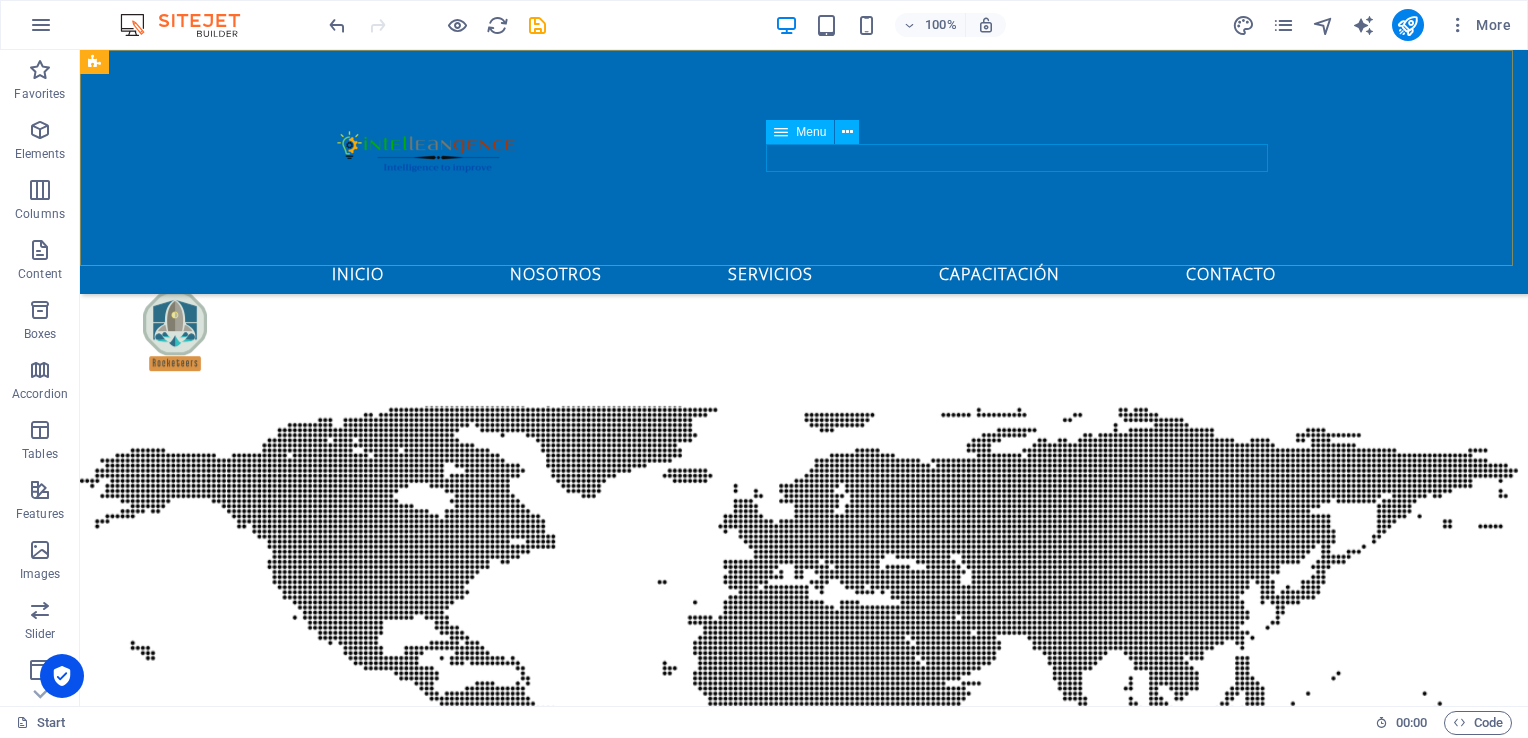 click on "Inicio Nosotros Servicios Capacitación Contacto" at bounding box center [804, 272] 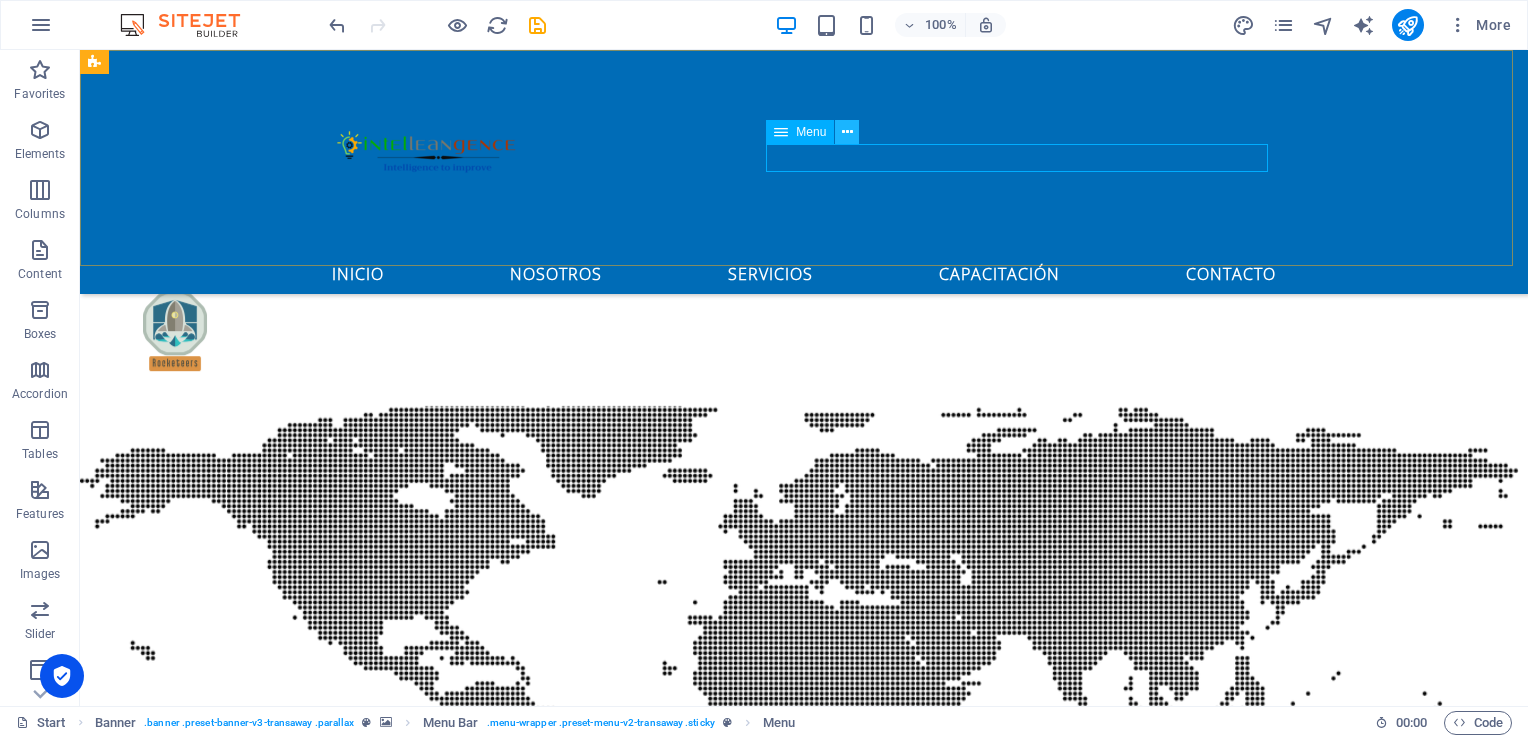 click at bounding box center [847, 132] 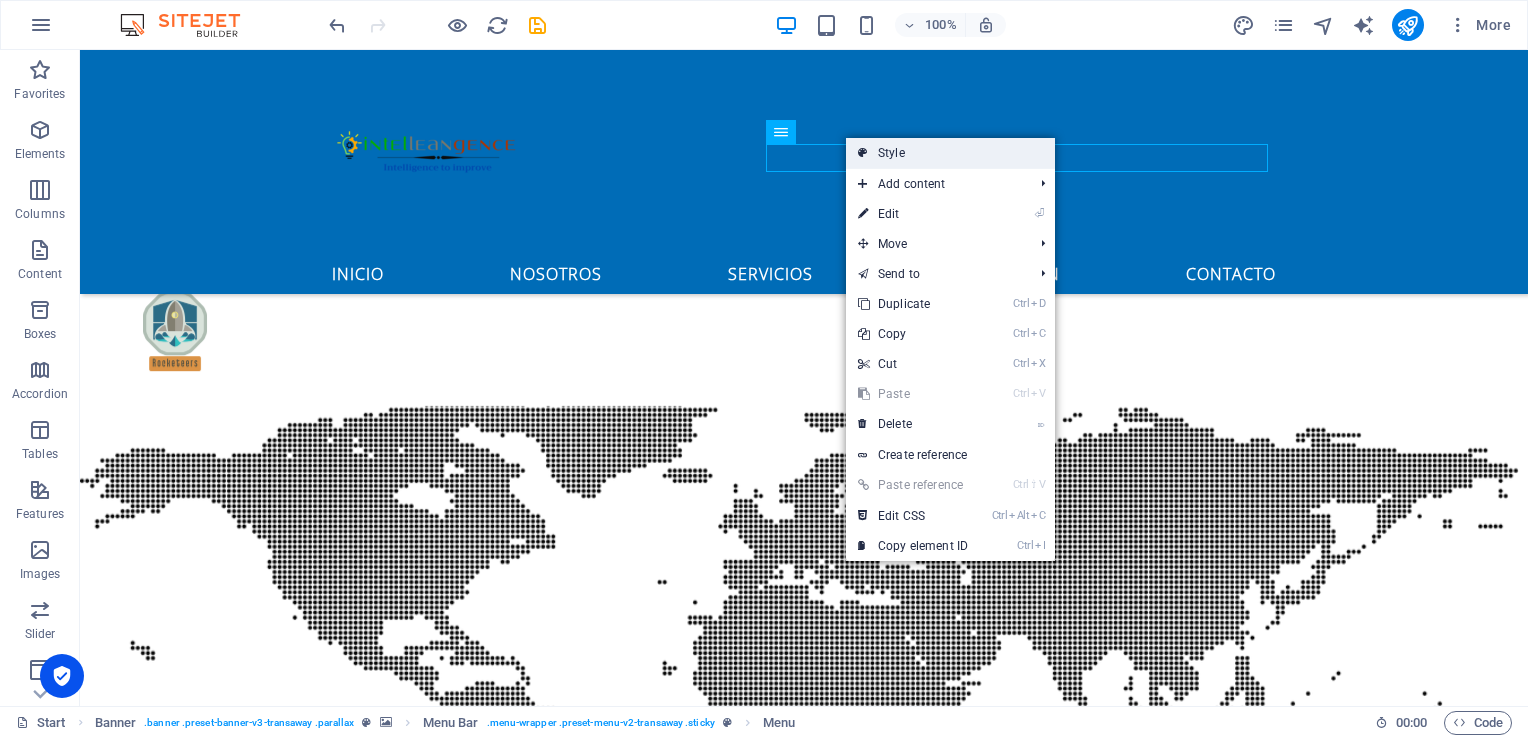 click on "Style" at bounding box center (950, 153) 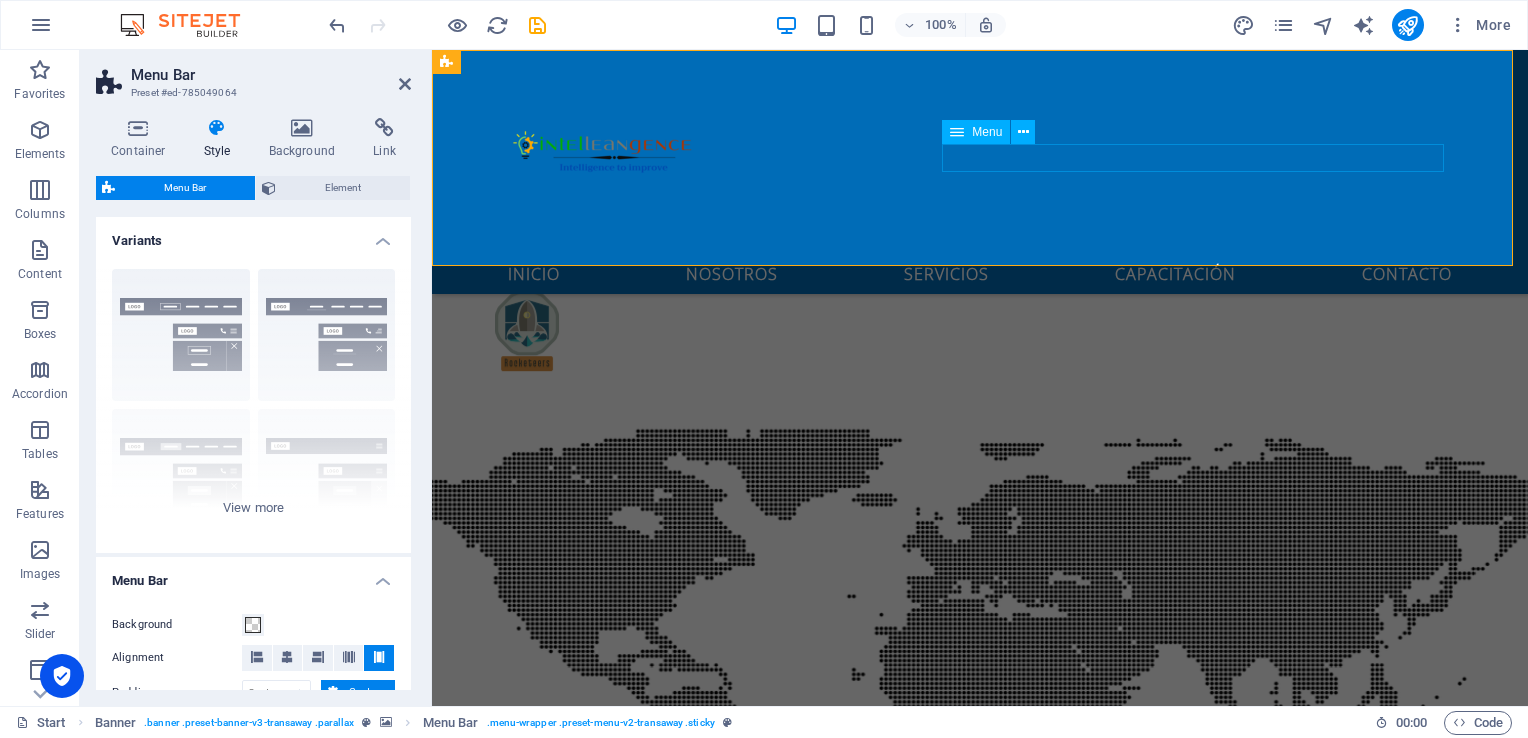 click on "Inicio Nosotros Servicios Capacitación Contacto" at bounding box center [980, 272] 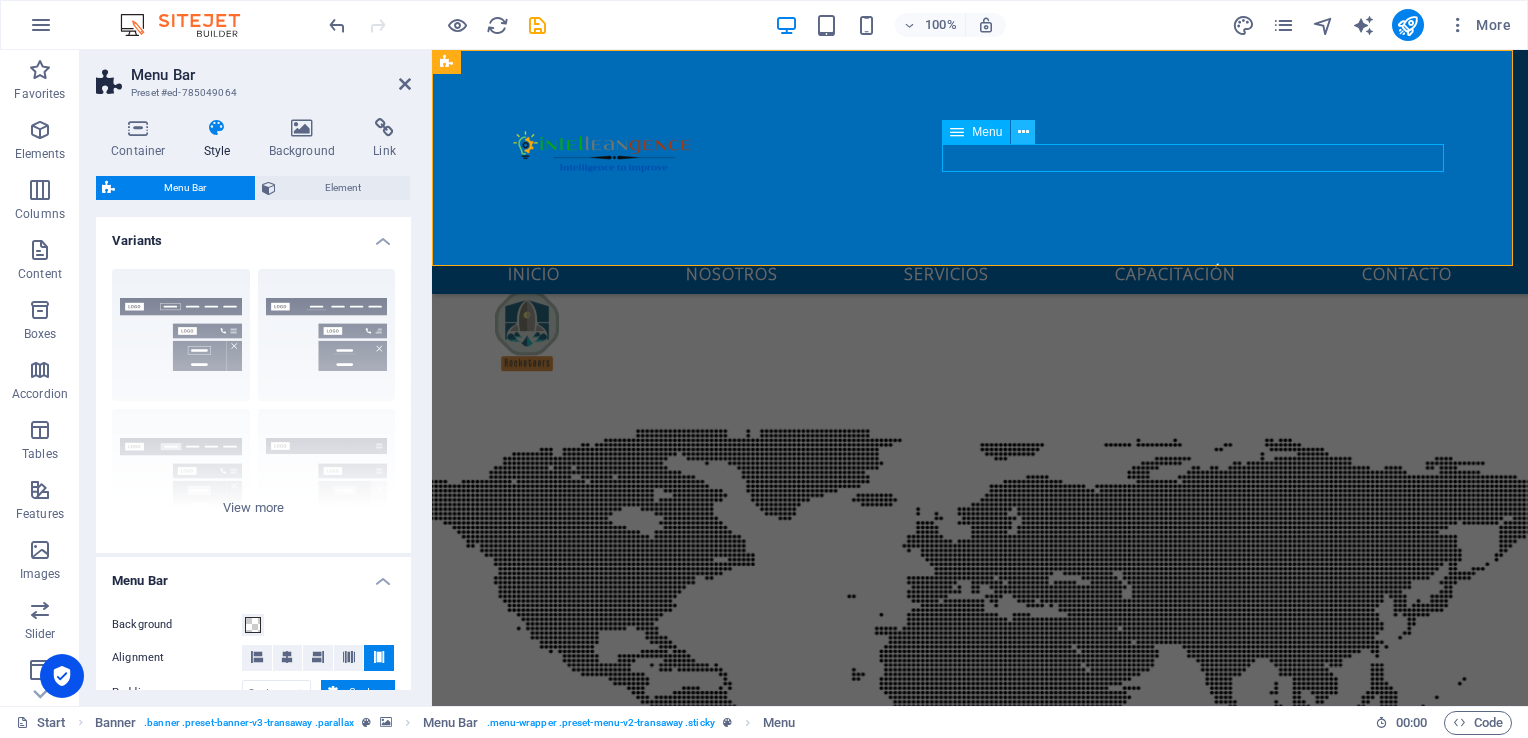 click at bounding box center (1023, 132) 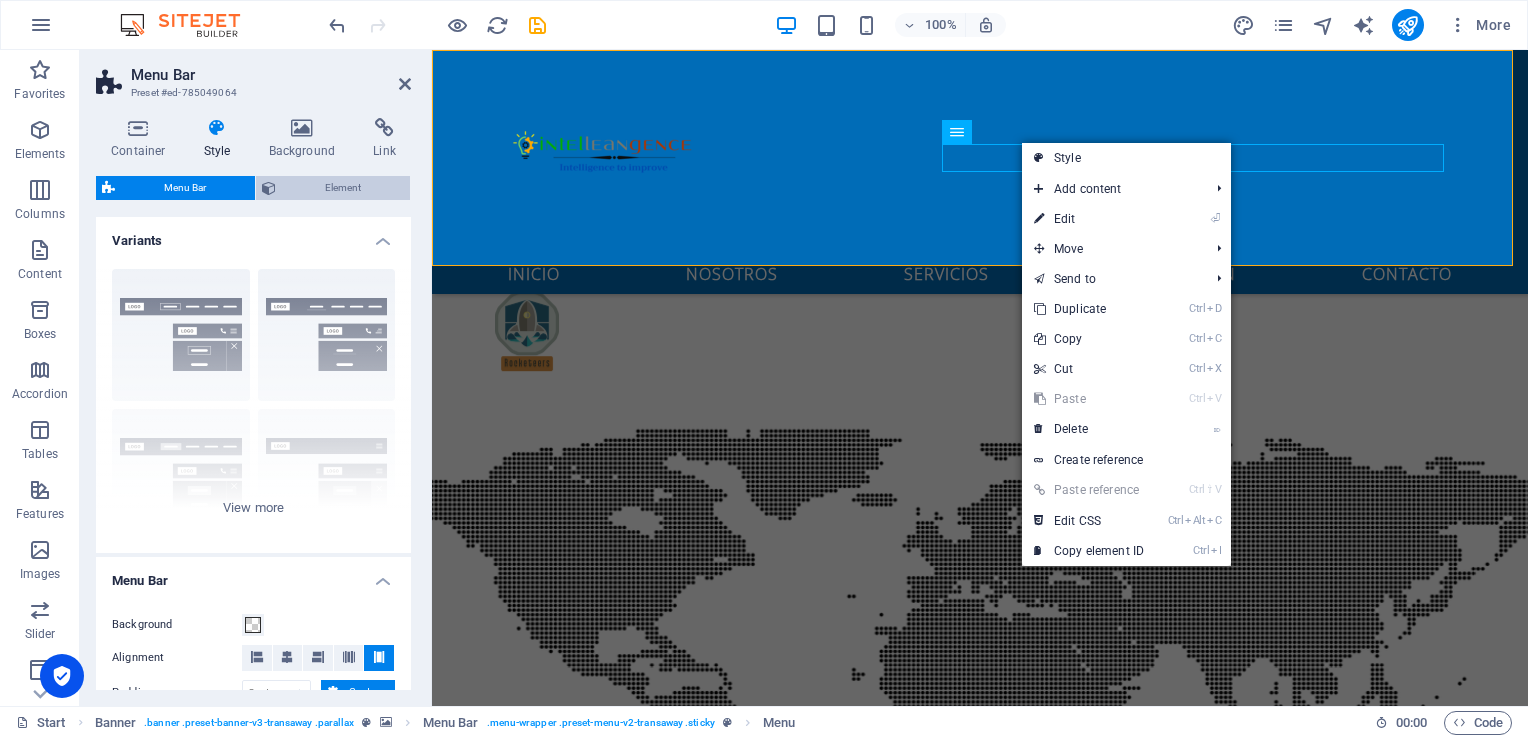 click on "Element" at bounding box center [343, 188] 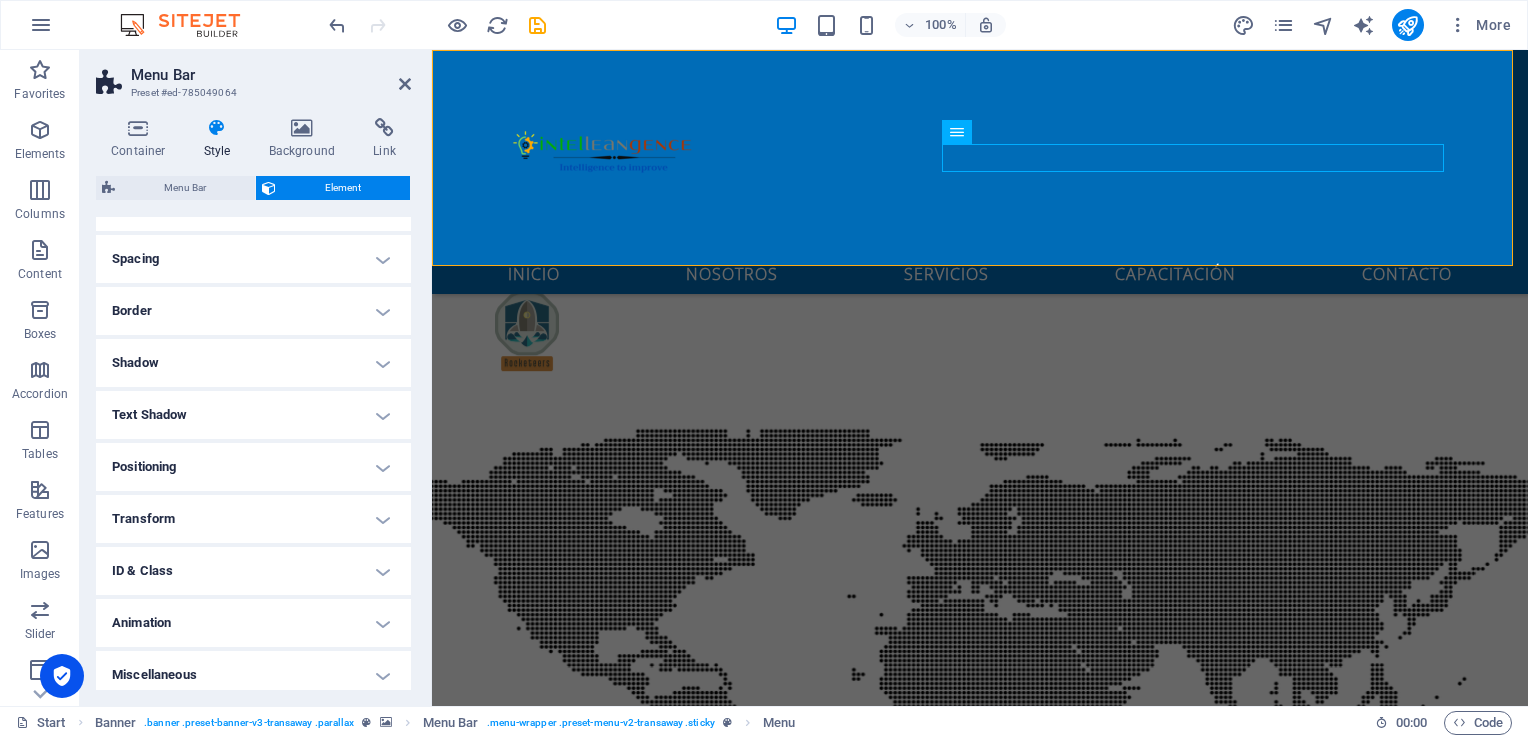 scroll, scrollTop: 371, scrollLeft: 0, axis: vertical 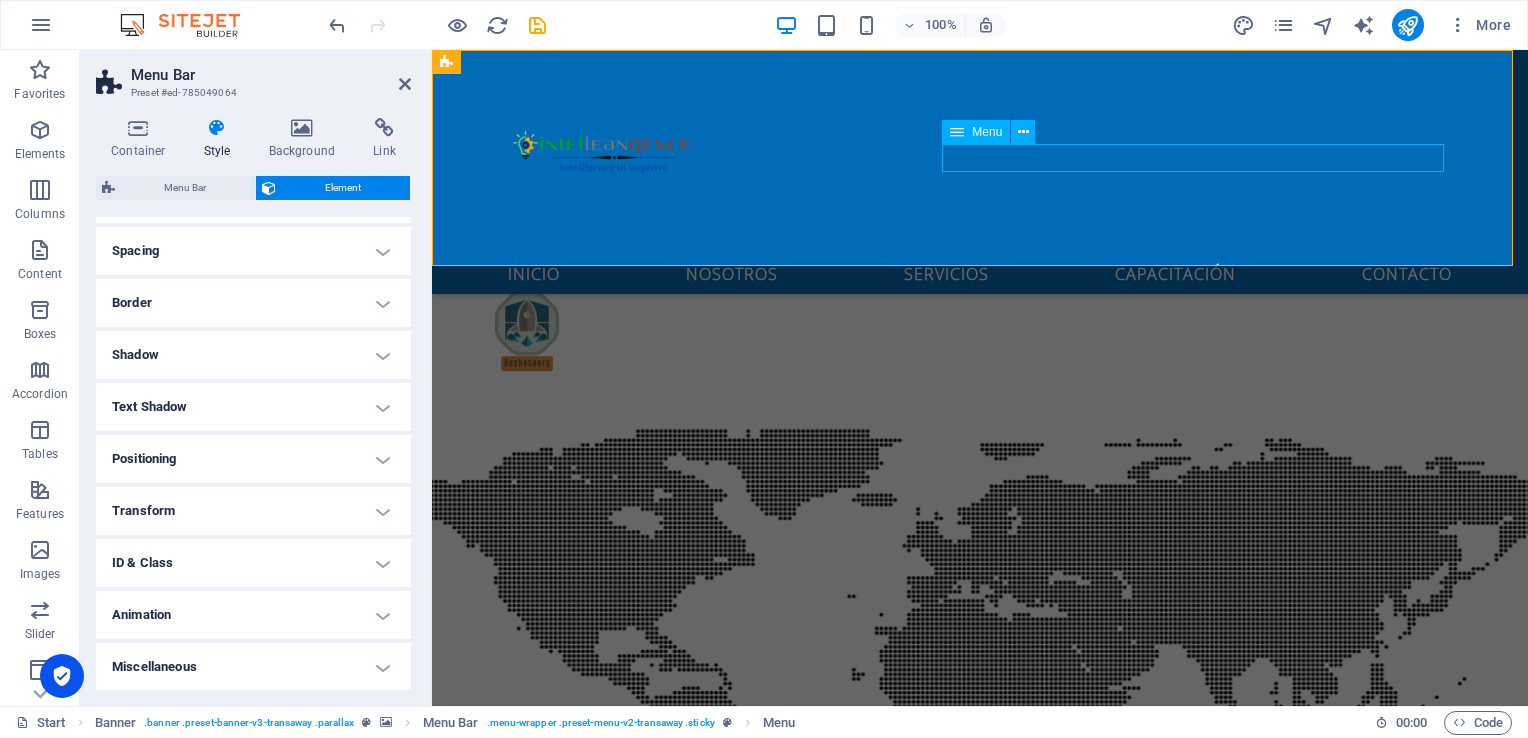 click on "Inicio Nosotros Servicios Capacitación Contacto" at bounding box center [980, 272] 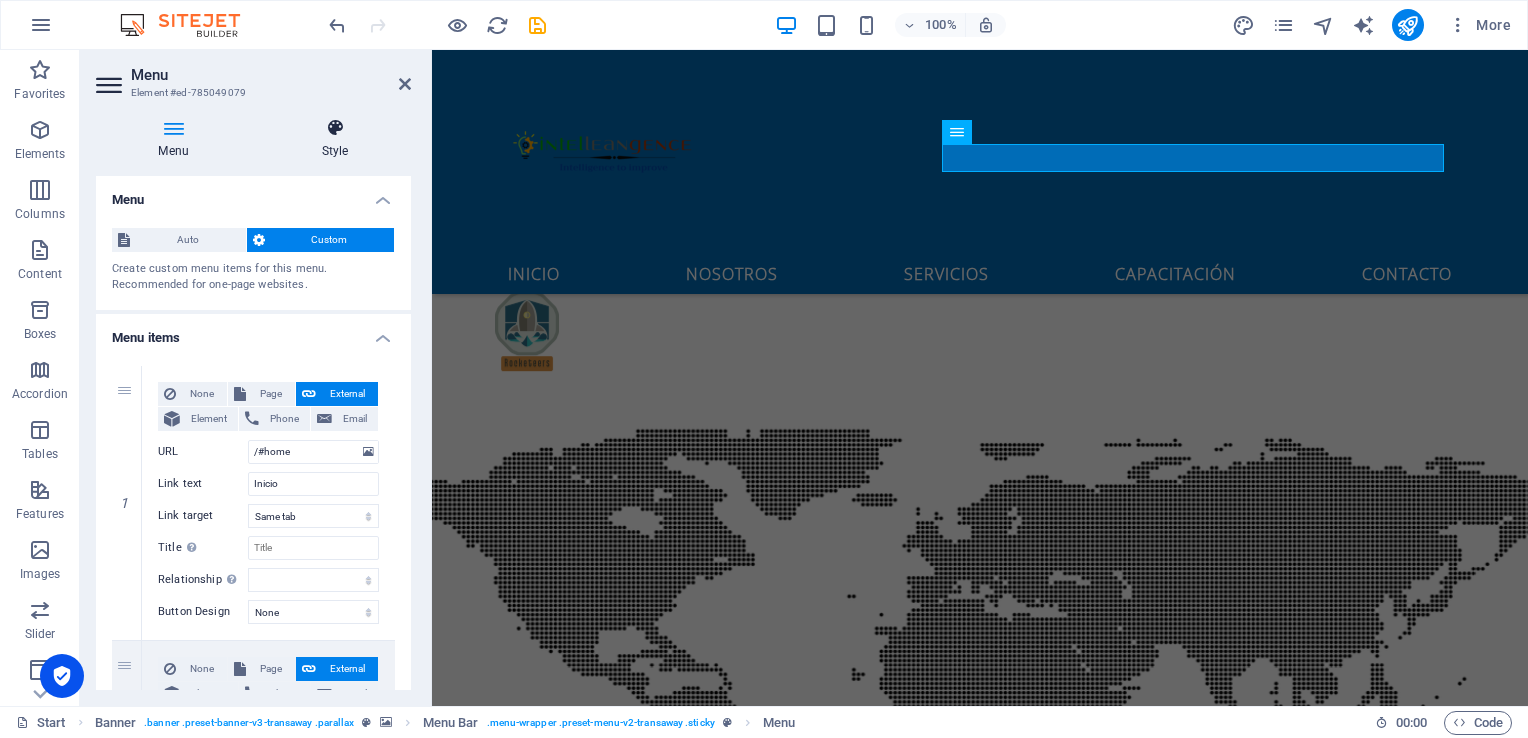 click at bounding box center (335, 128) 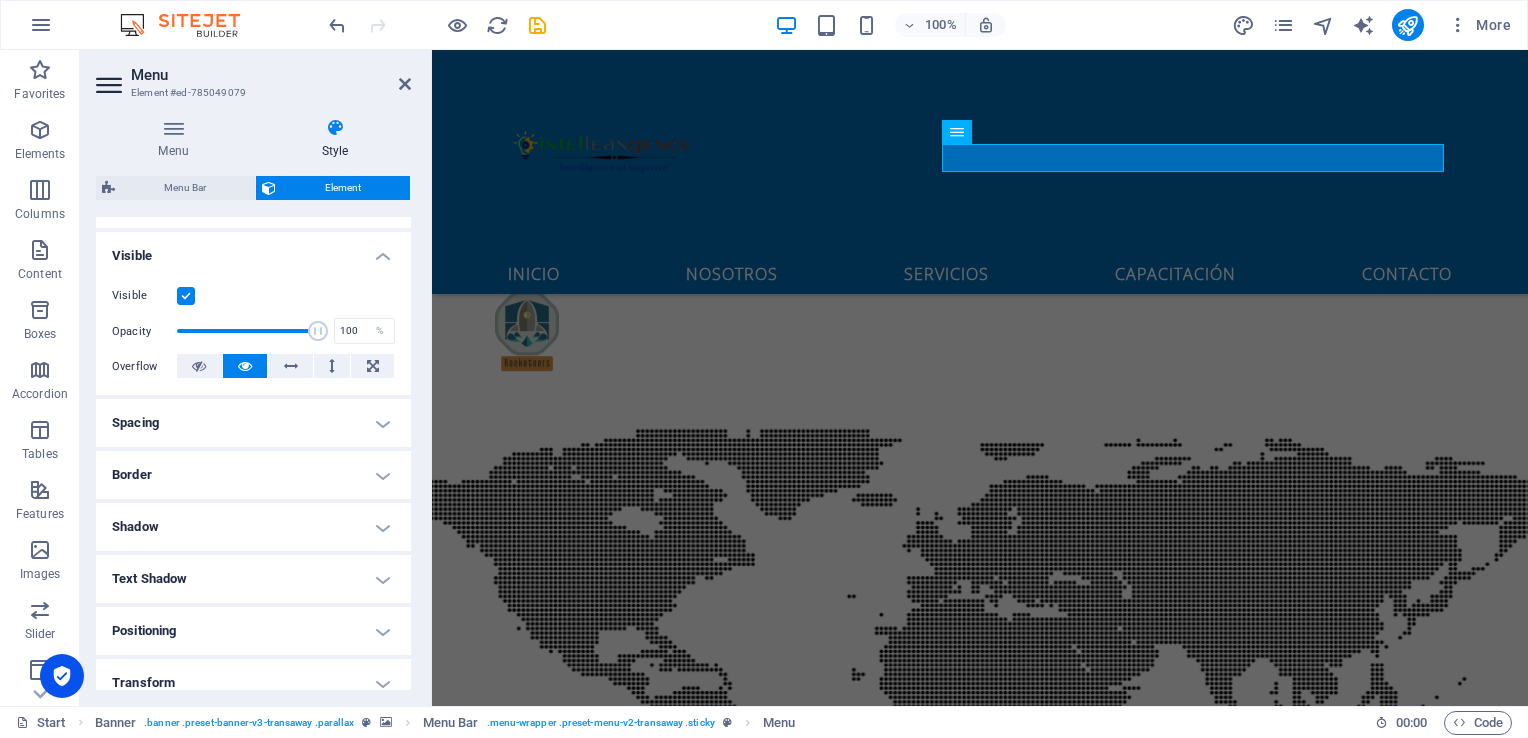 scroll, scrollTop: 200, scrollLeft: 0, axis: vertical 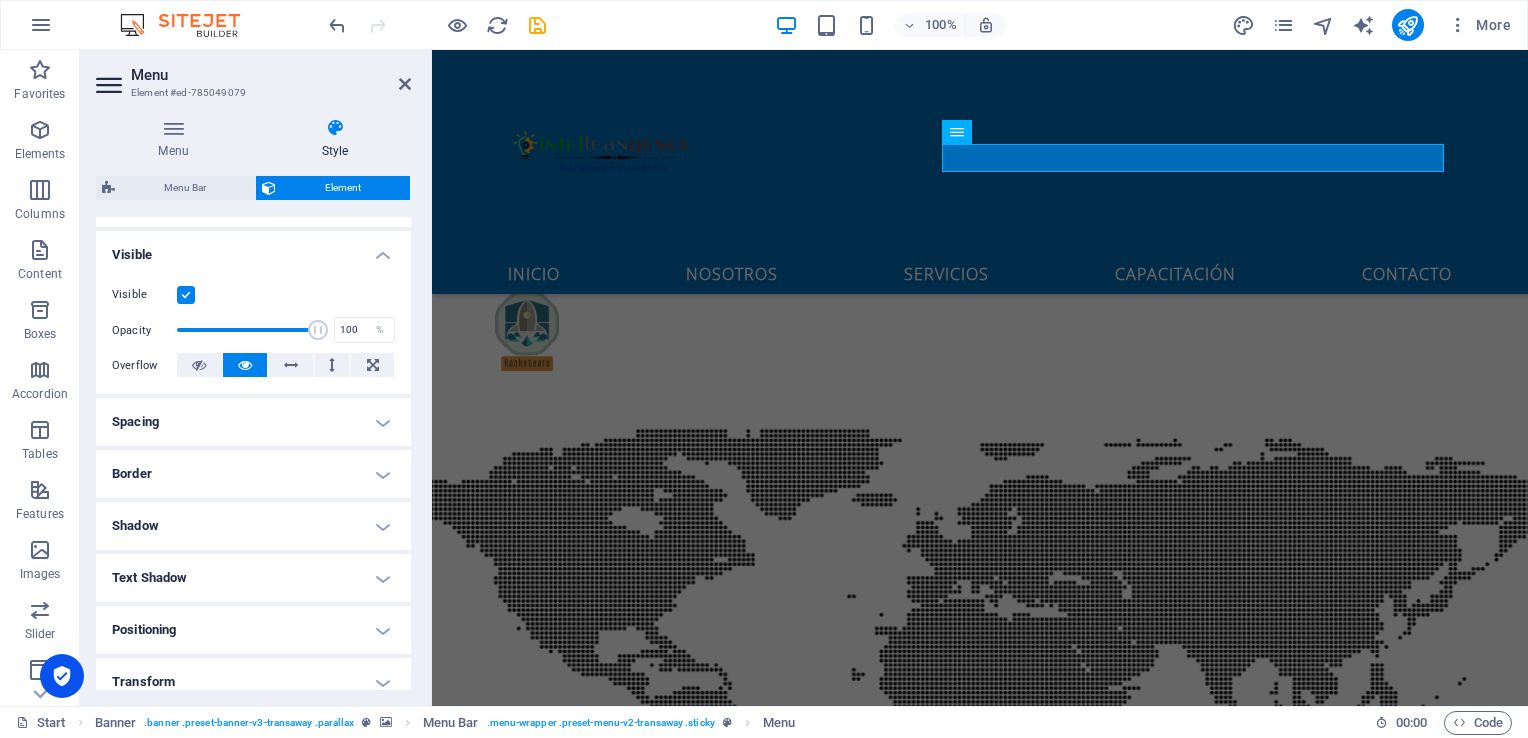 click on "Spacing" at bounding box center (253, 422) 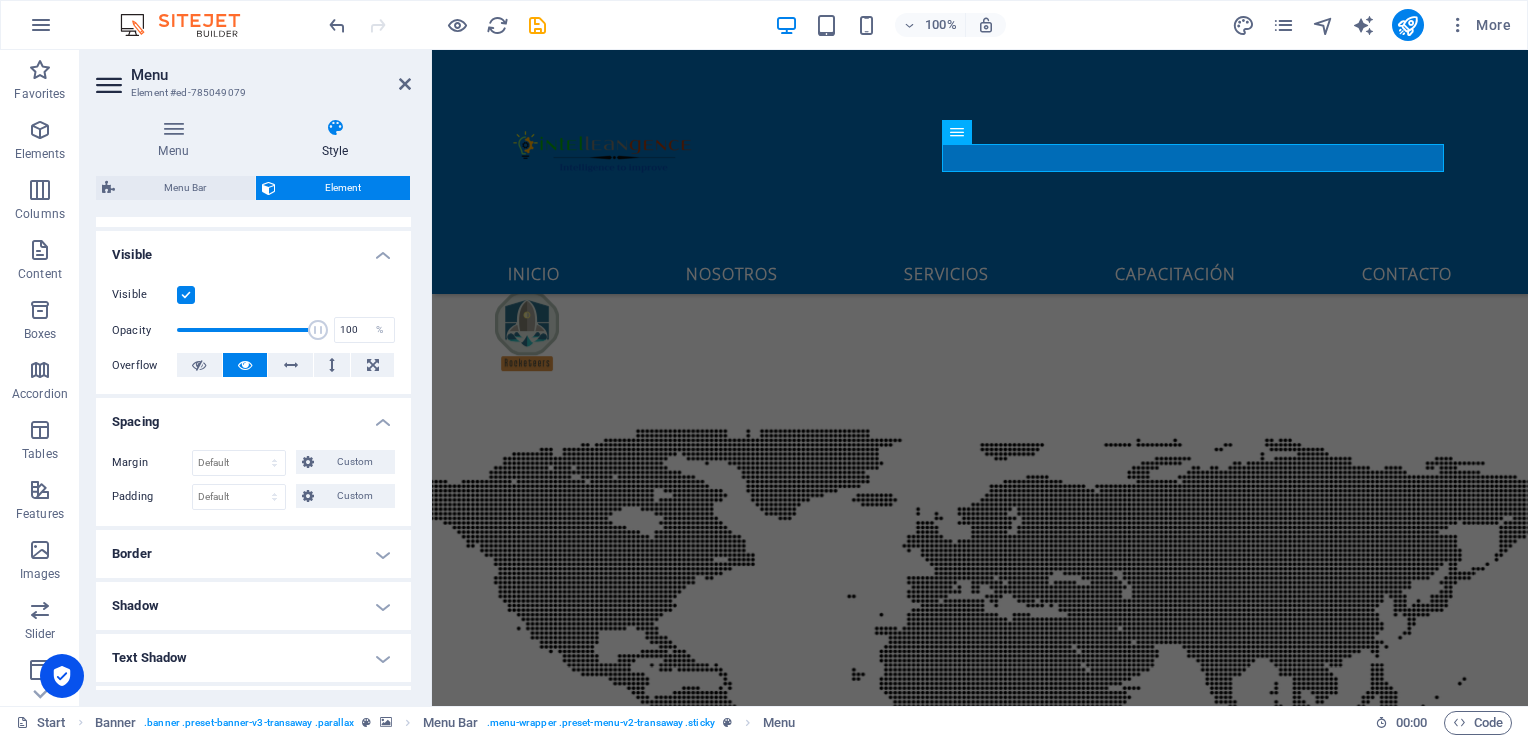 click on "Spacing" at bounding box center [253, 416] 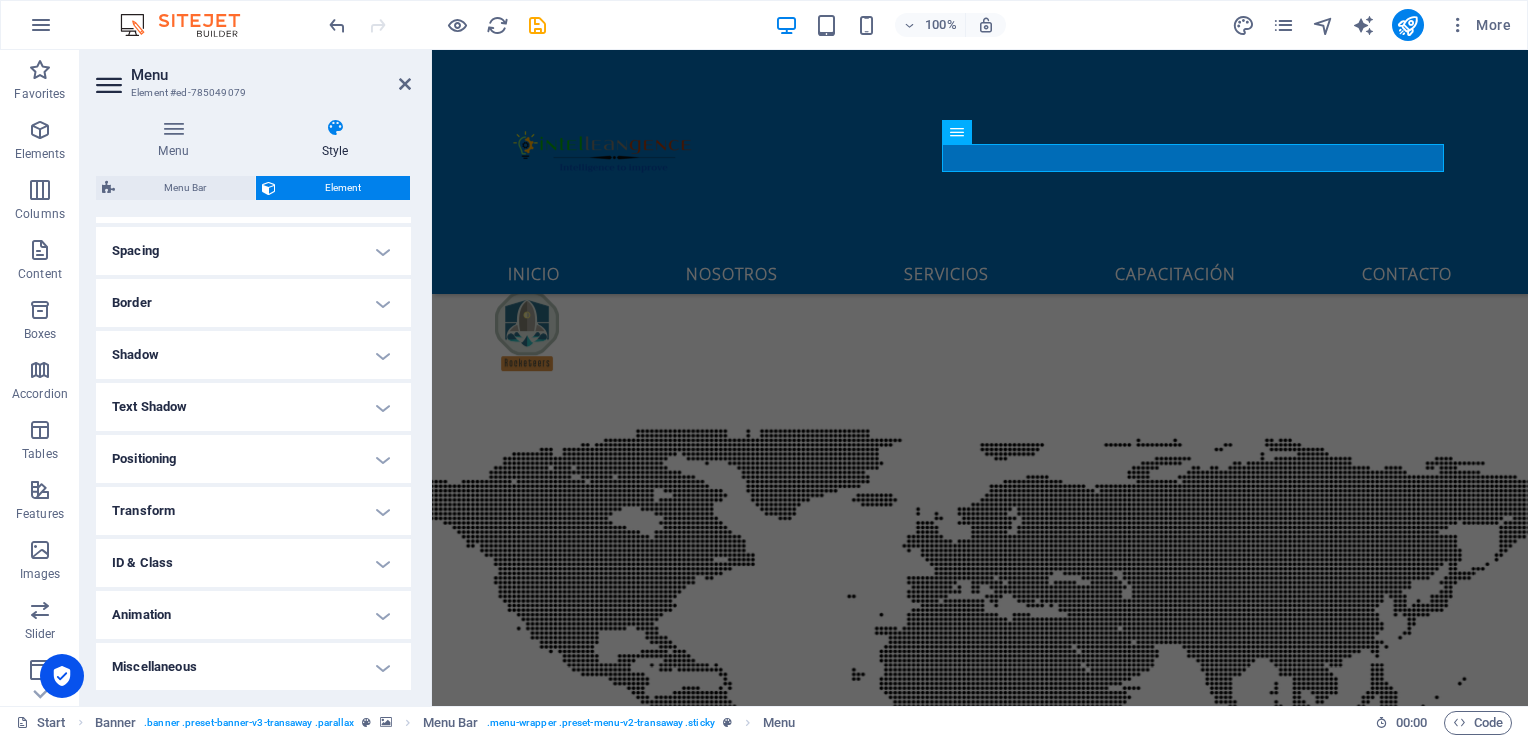 scroll, scrollTop: 0, scrollLeft: 0, axis: both 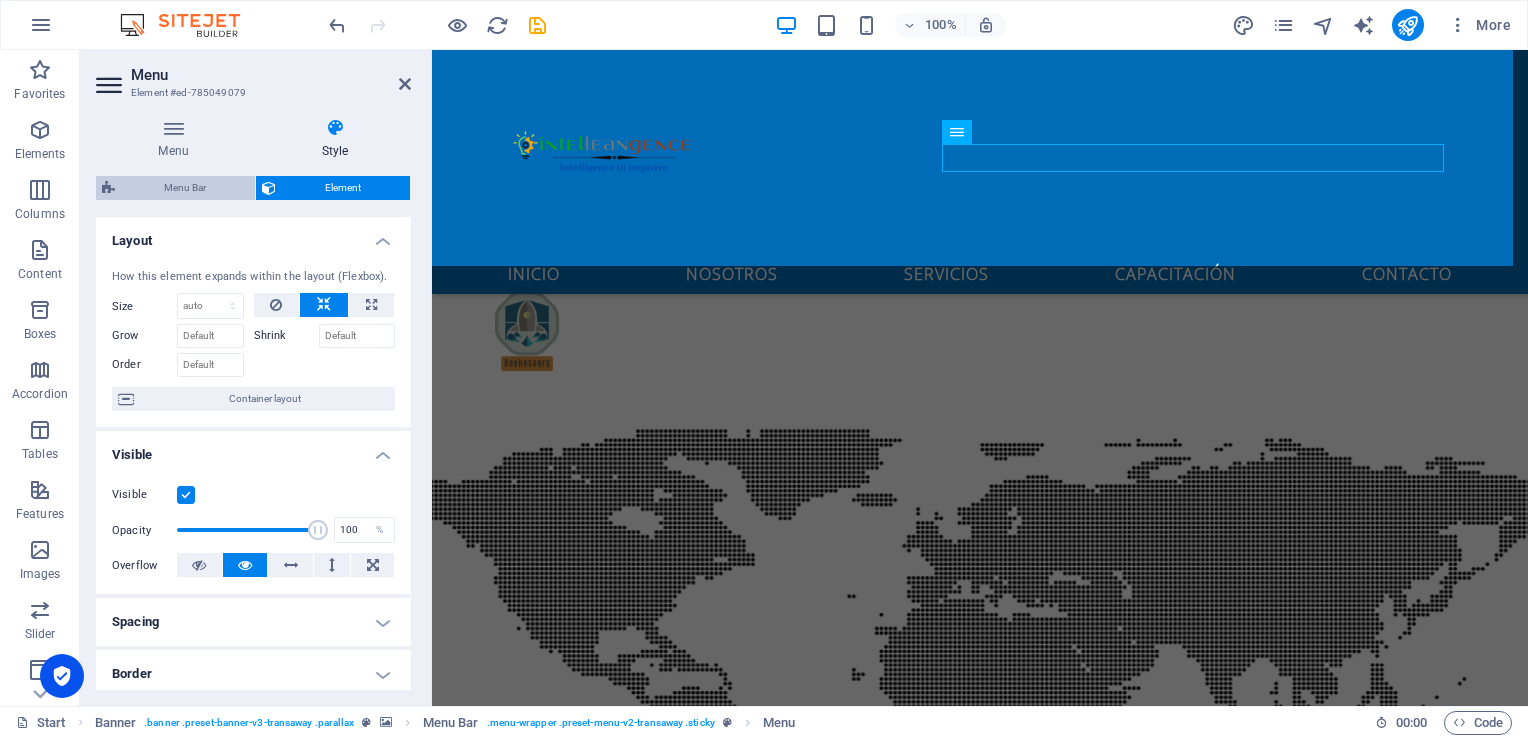 click on "Menu Bar" at bounding box center (185, 188) 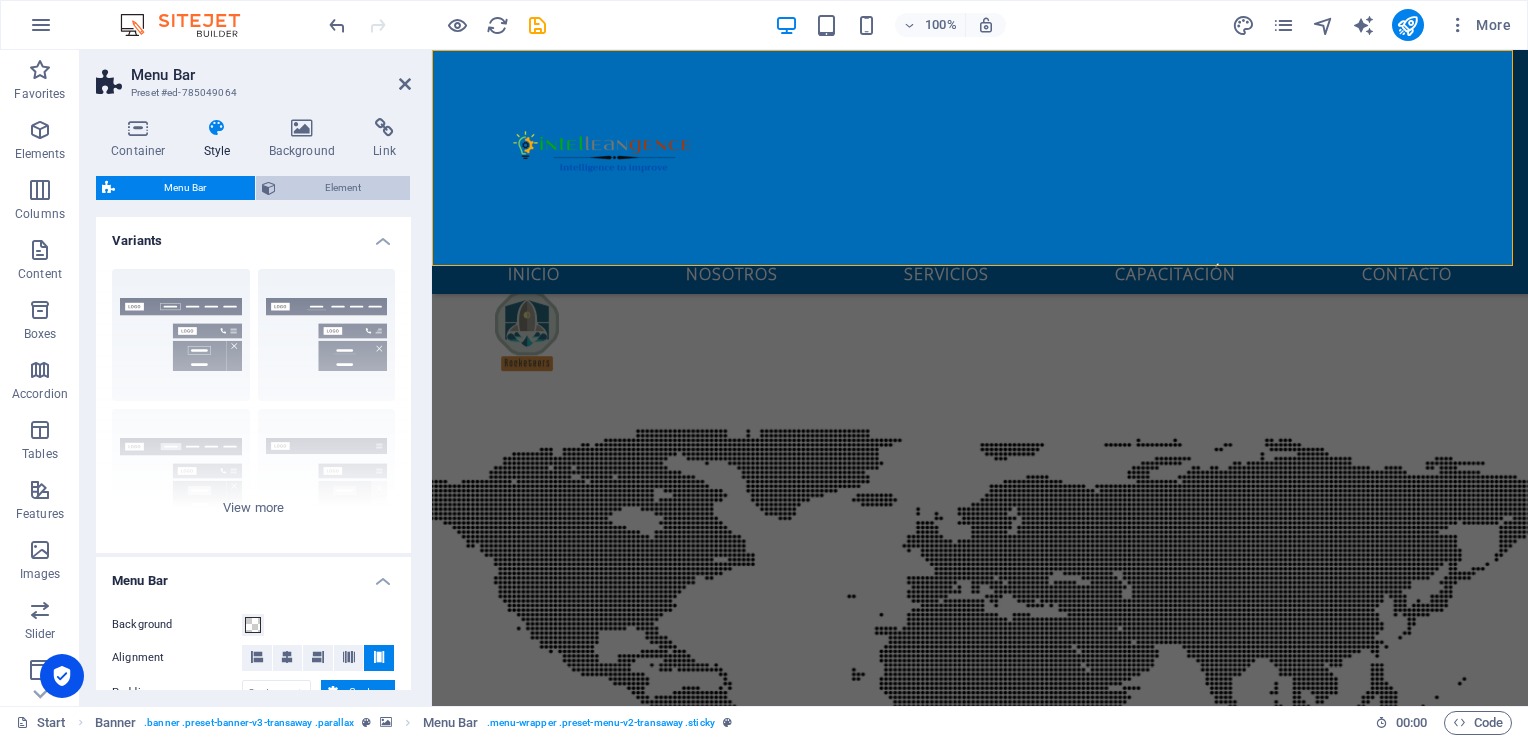 click on "Element" at bounding box center (343, 188) 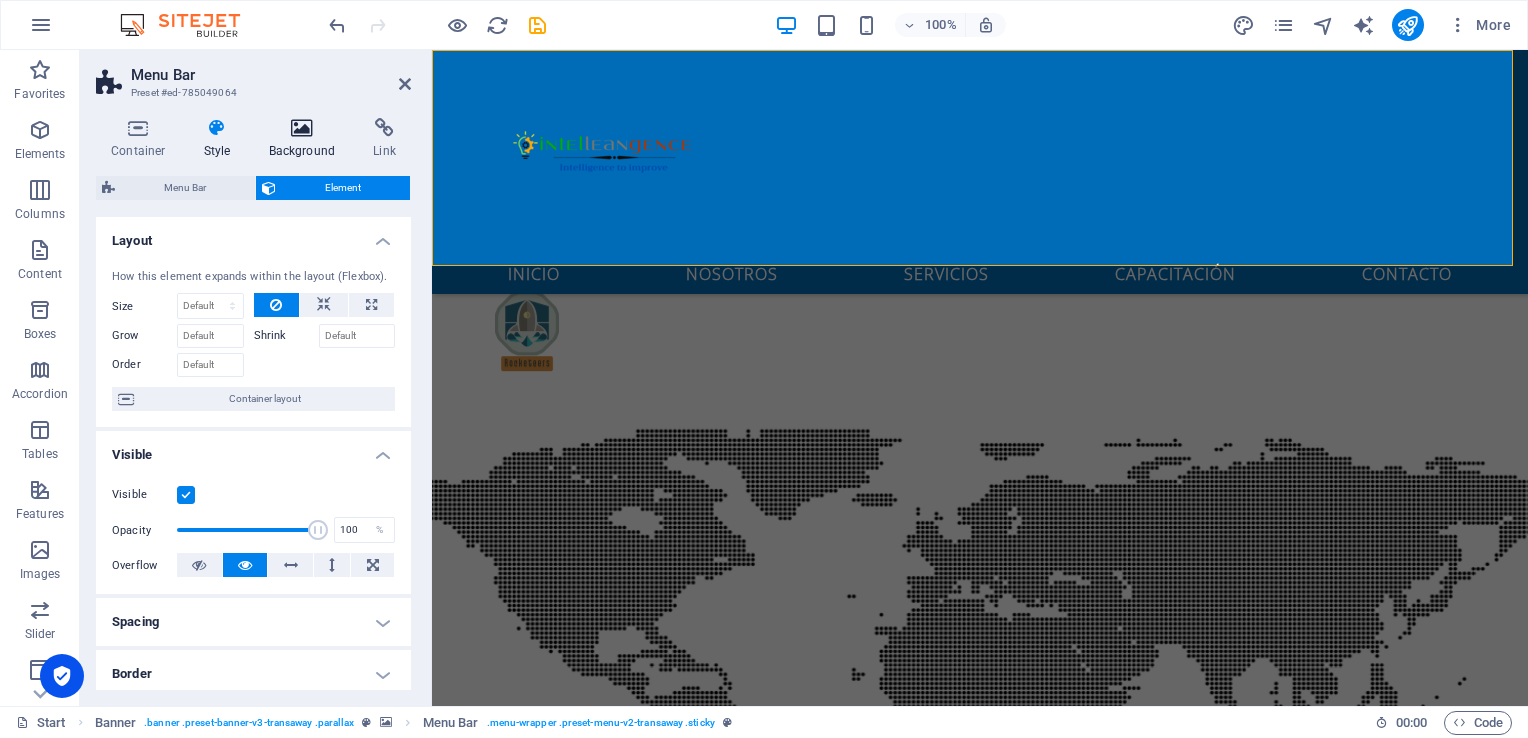 click on "Background" at bounding box center (306, 139) 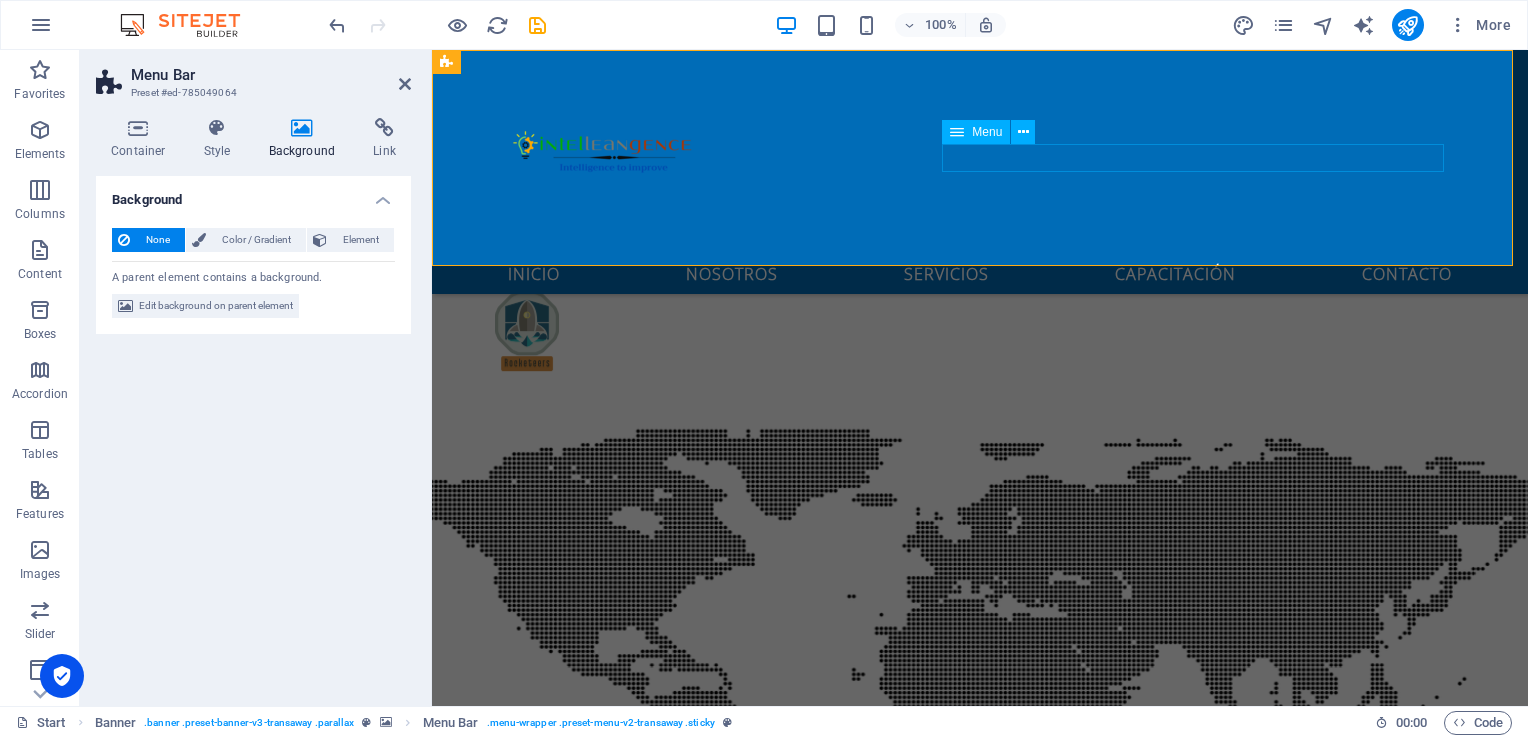 click on "Inicio Nosotros Servicios Capacitación Contacto" at bounding box center [980, 272] 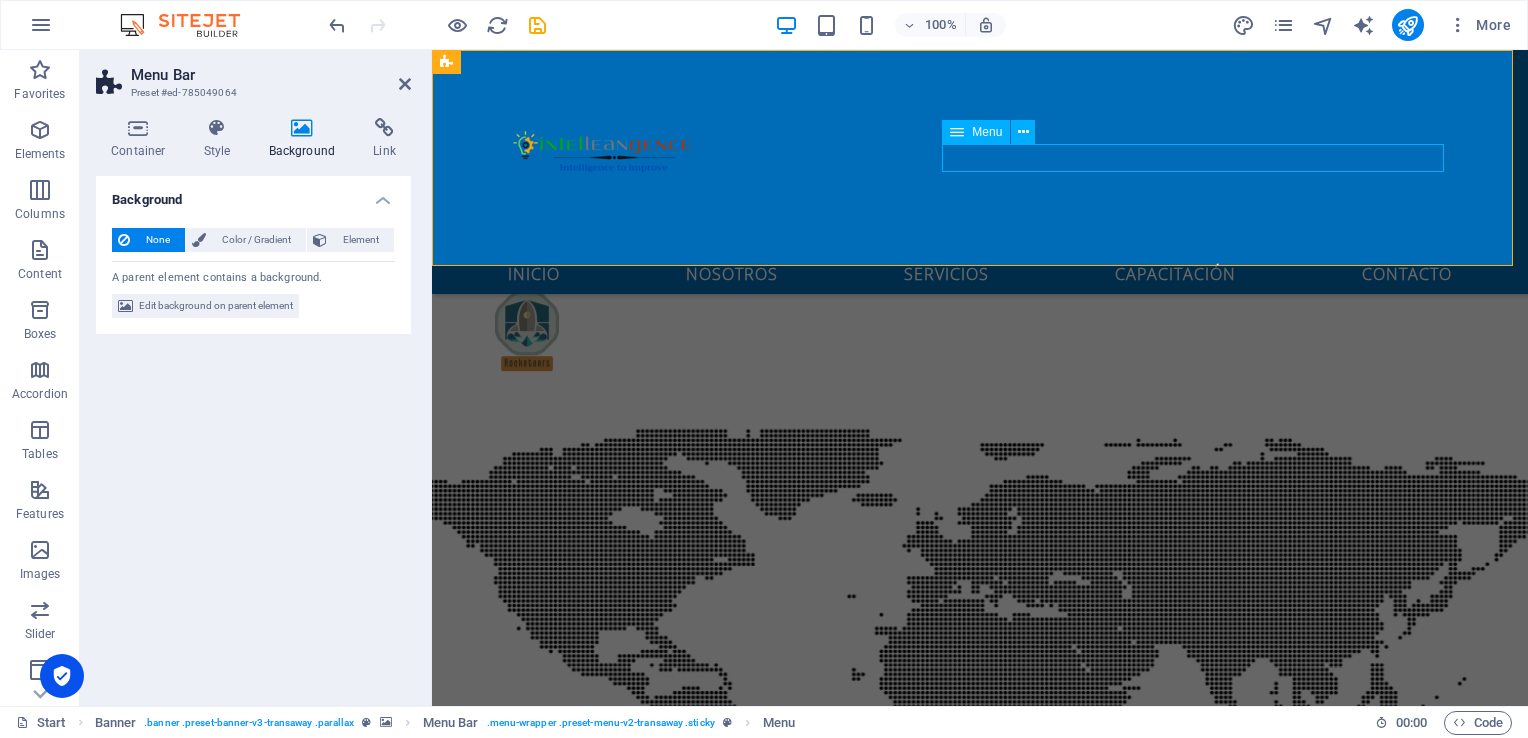 click on "Inicio Nosotros Servicios Capacitación Contacto" at bounding box center (980, 272) 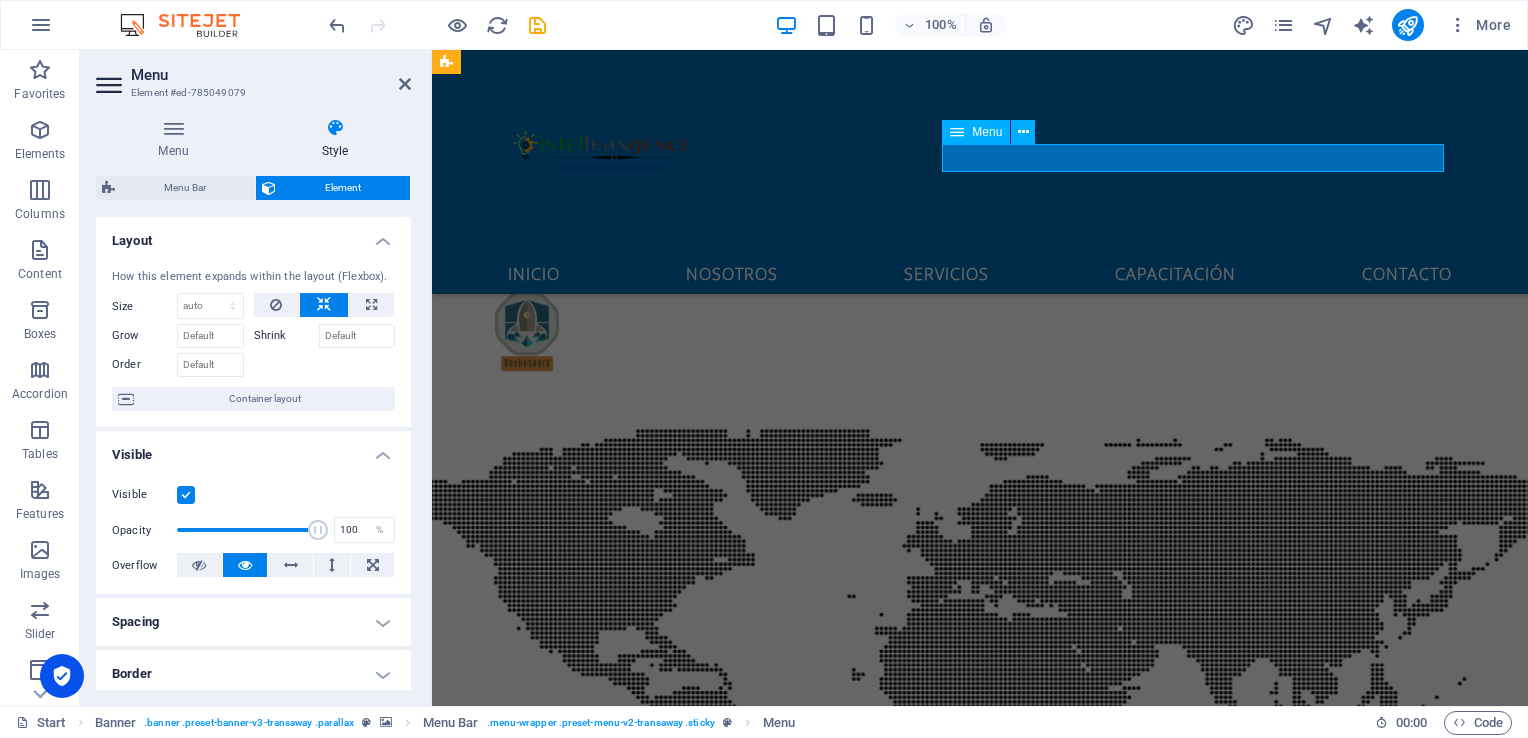click on "Inicio Nosotros Servicios Capacitación Contacto" at bounding box center [980, 272] 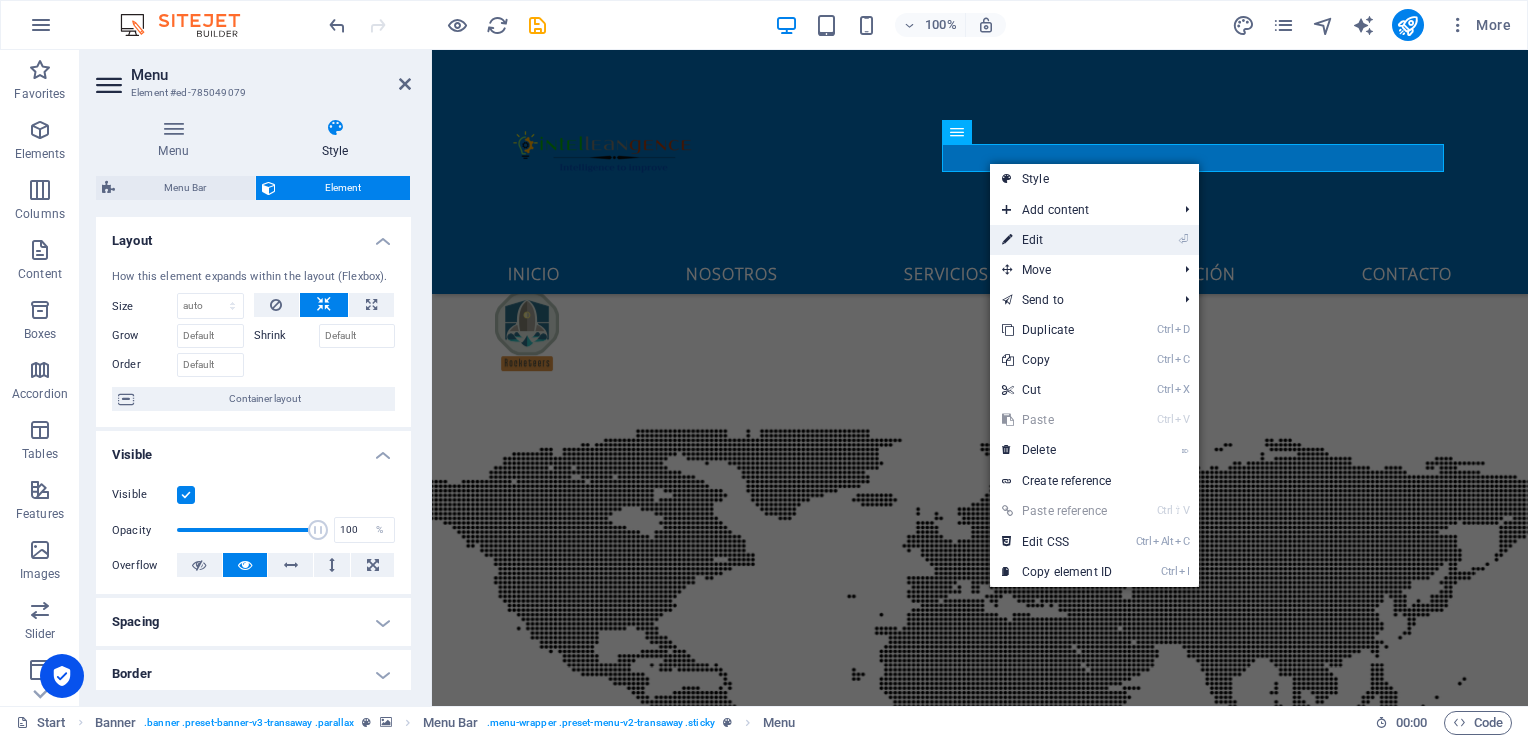 click on "⏎  Edit" at bounding box center [1057, 240] 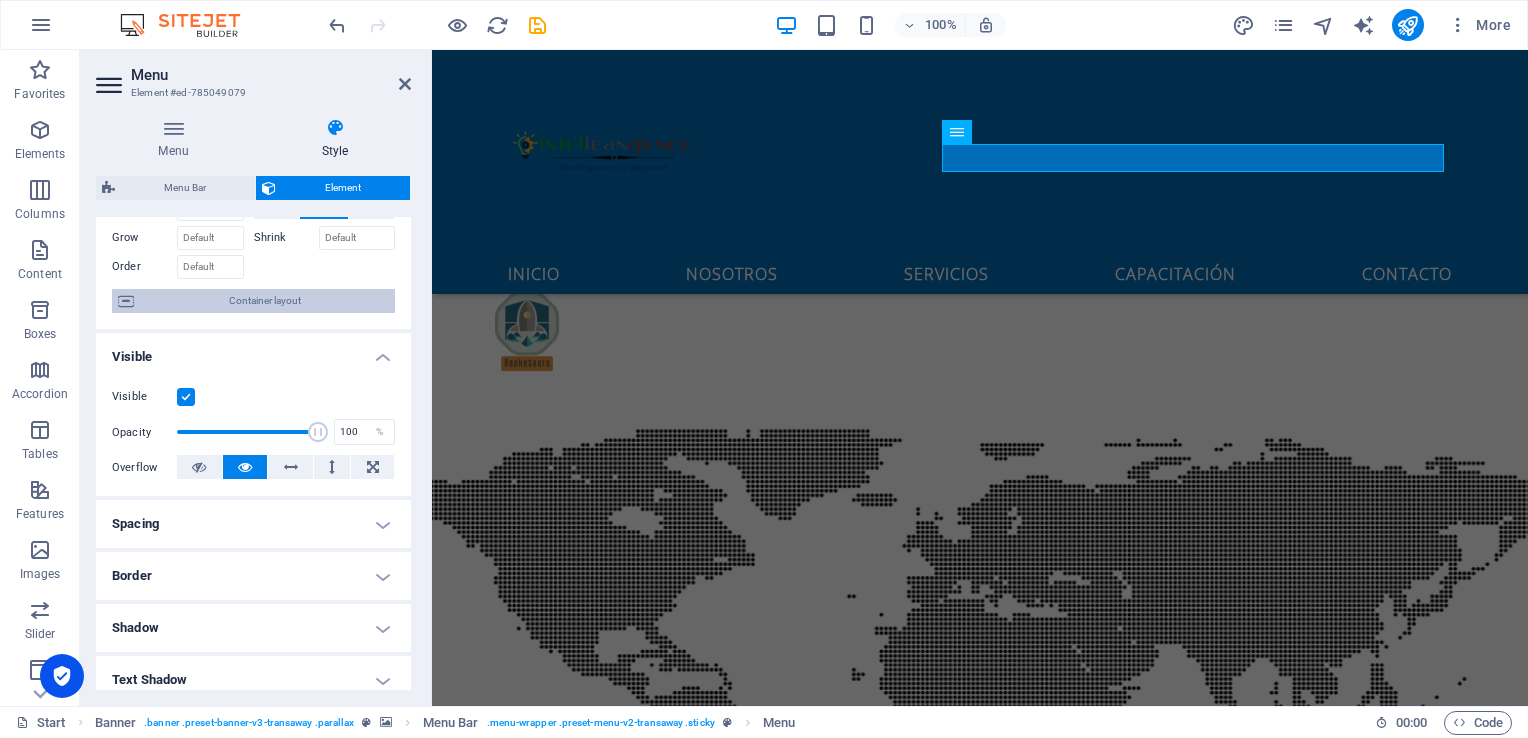scroll, scrollTop: 100, scrollLeft: 0, axis: vertical 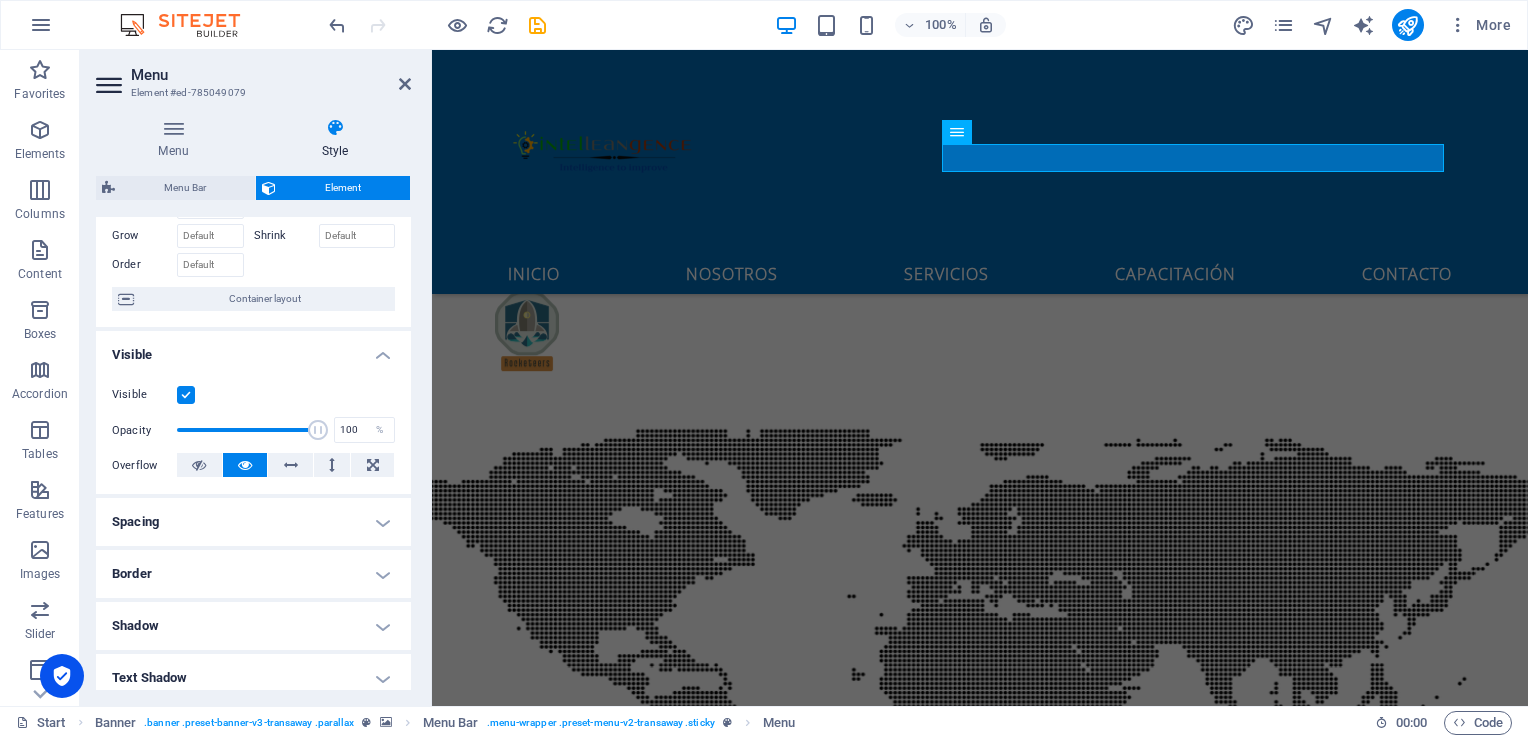 click at bounding box center [186, 395] 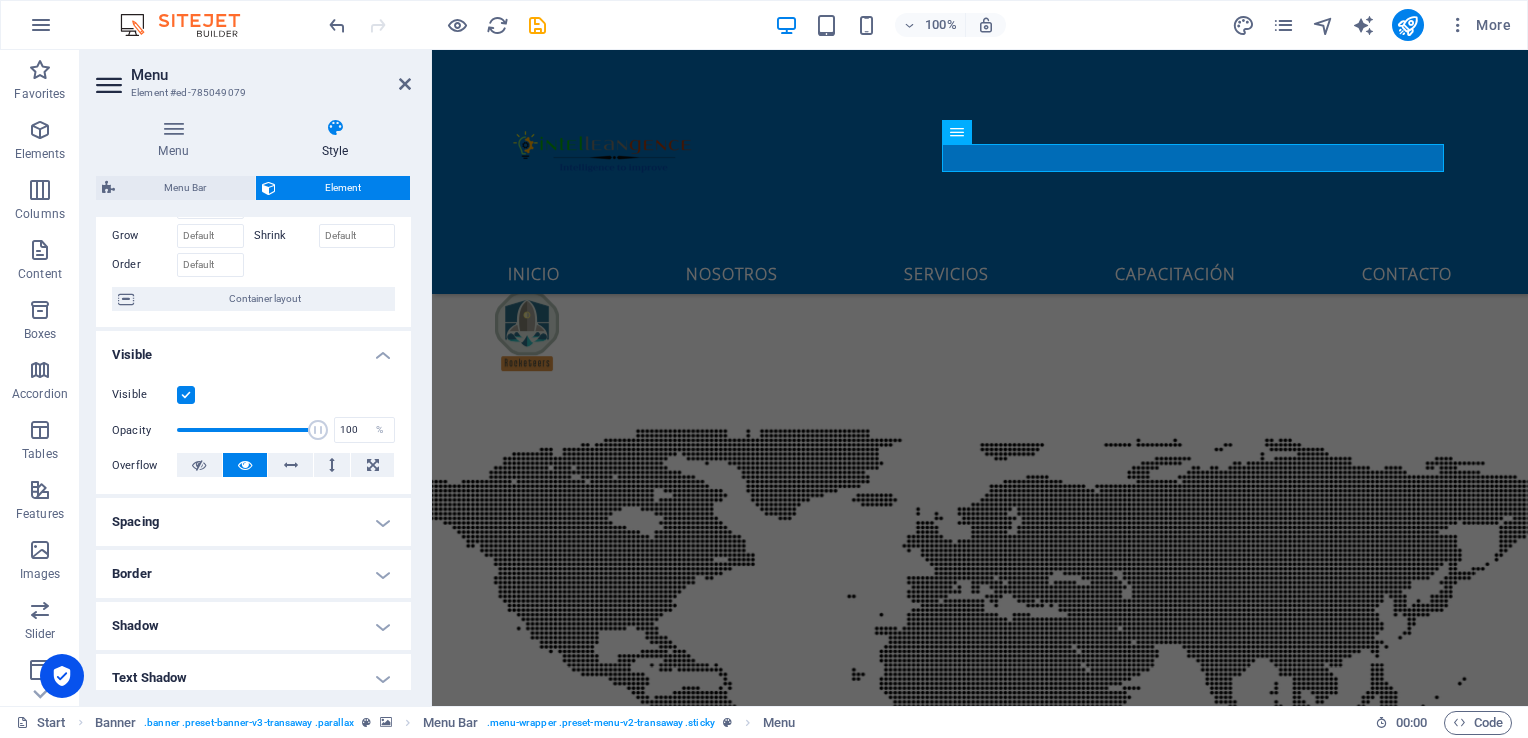 click on "Visible" at bounding box center [0, 0] 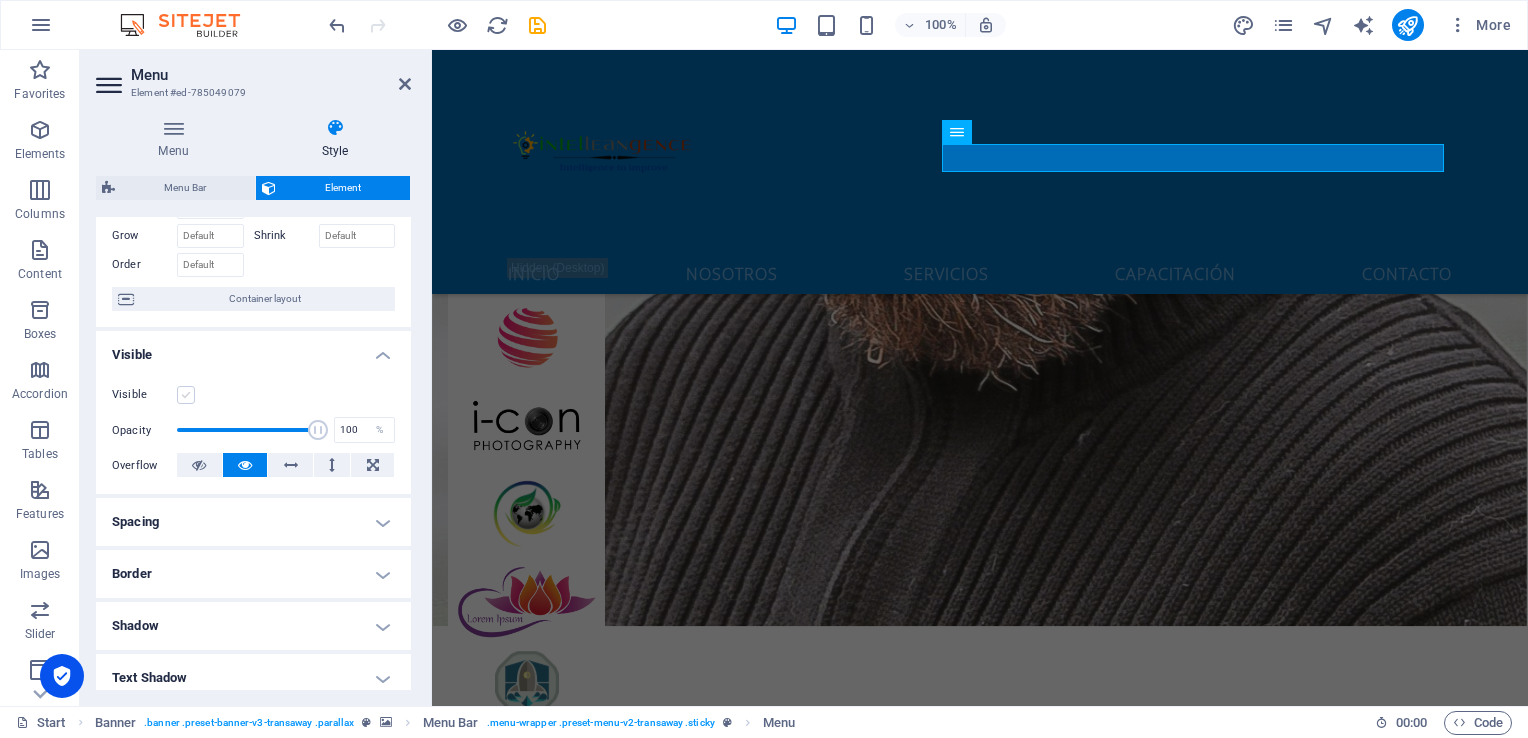 click at bounding box center [186, 395] 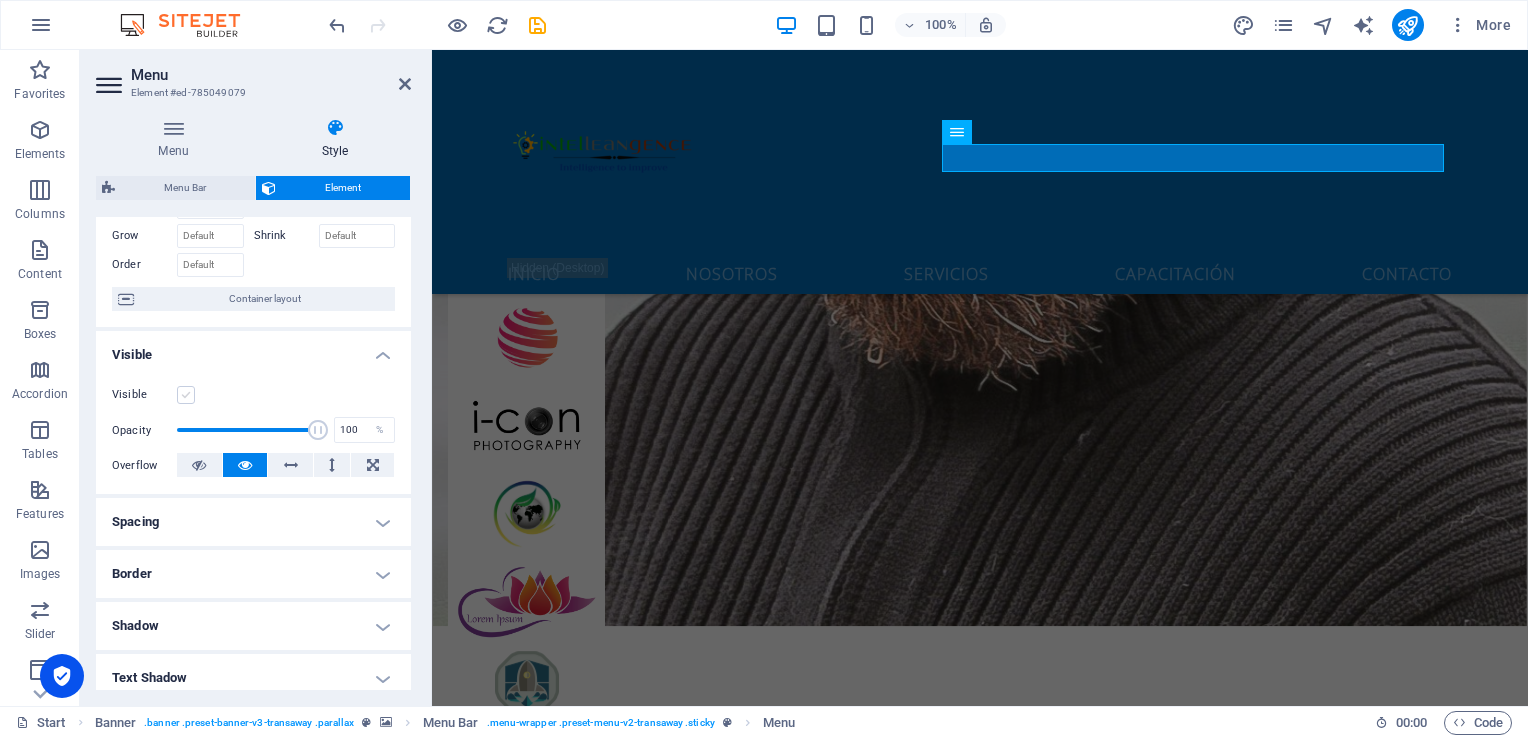 click on "Visible" at bounding box center [0, 0] 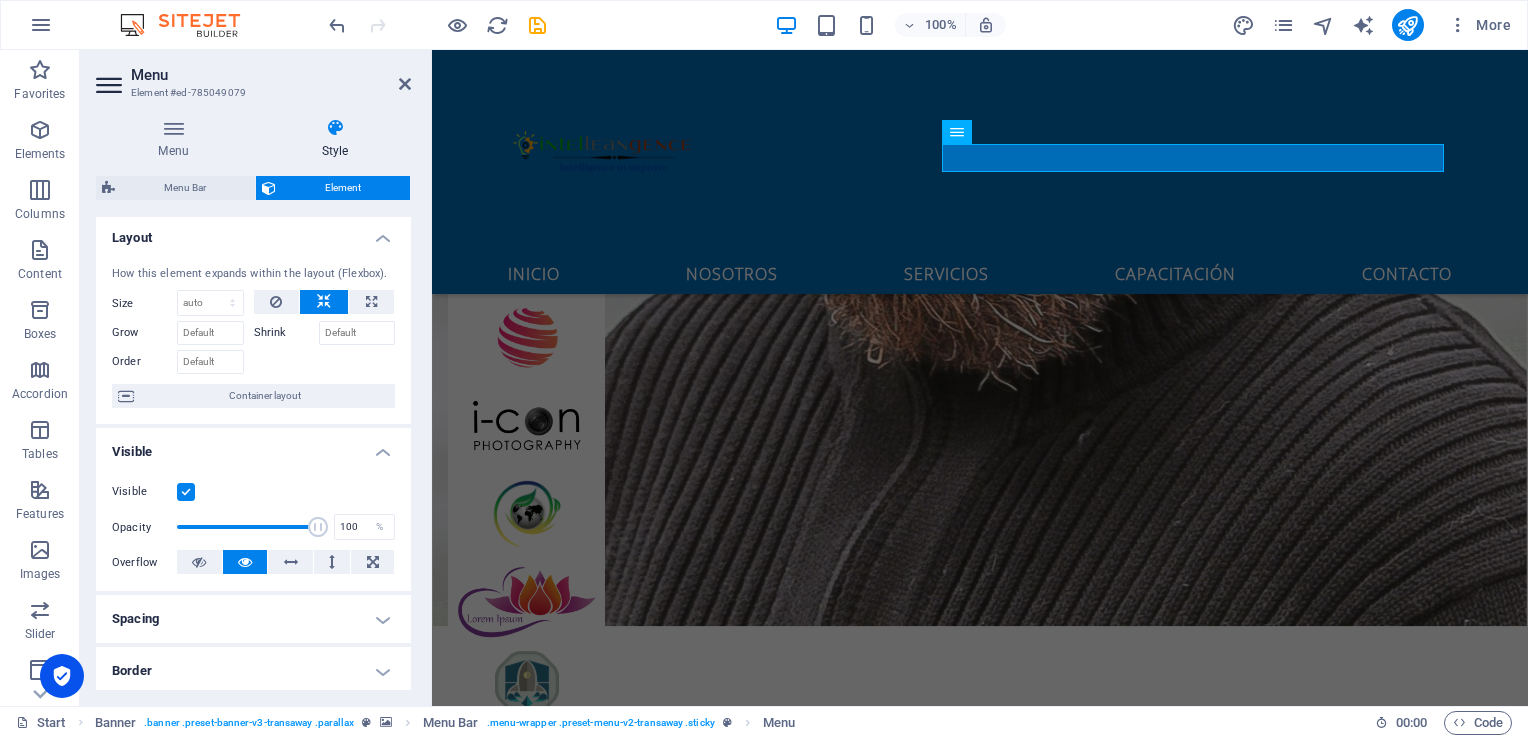 scroll, scrollTop: 0, scrollLeft: 0, axis: both 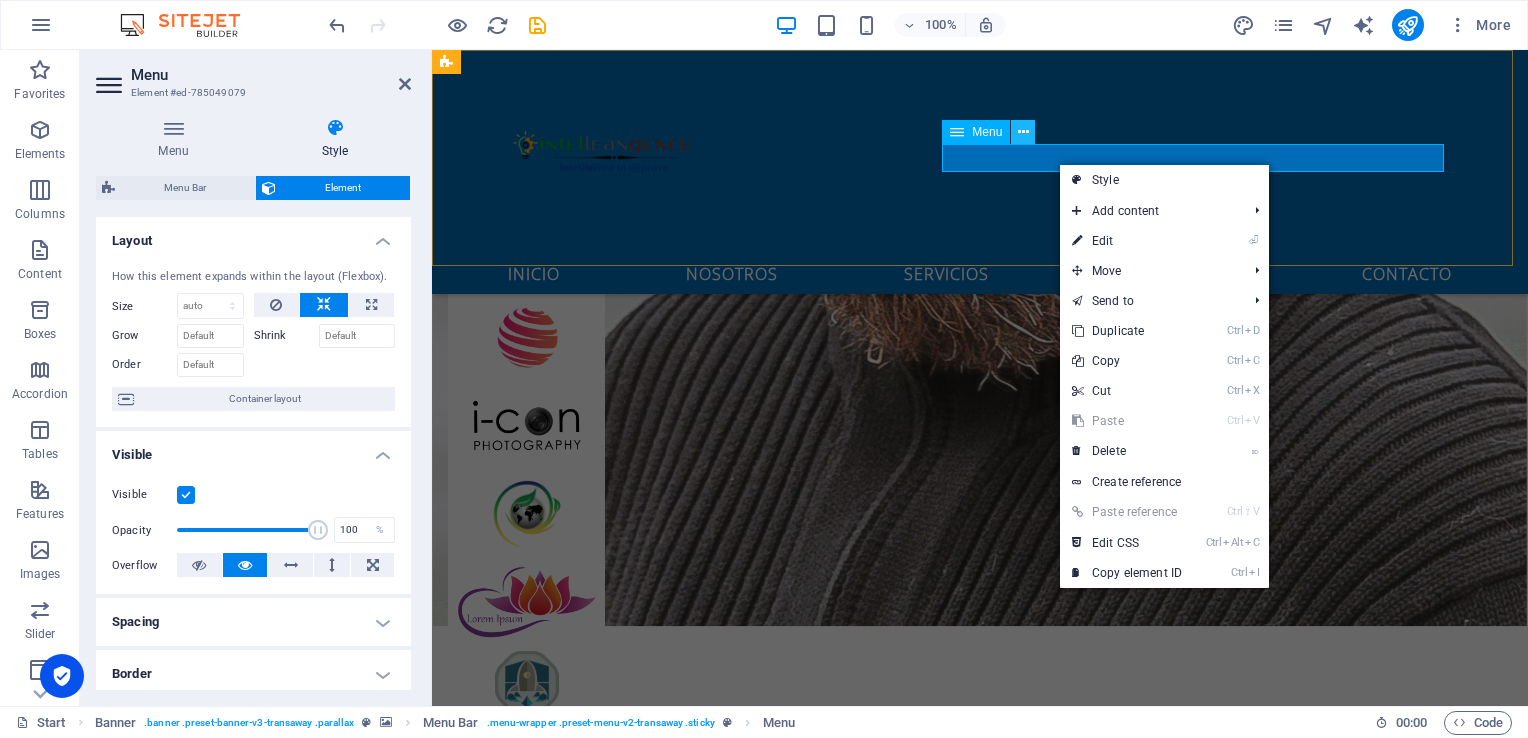 click at bounding box center (1023, 132) 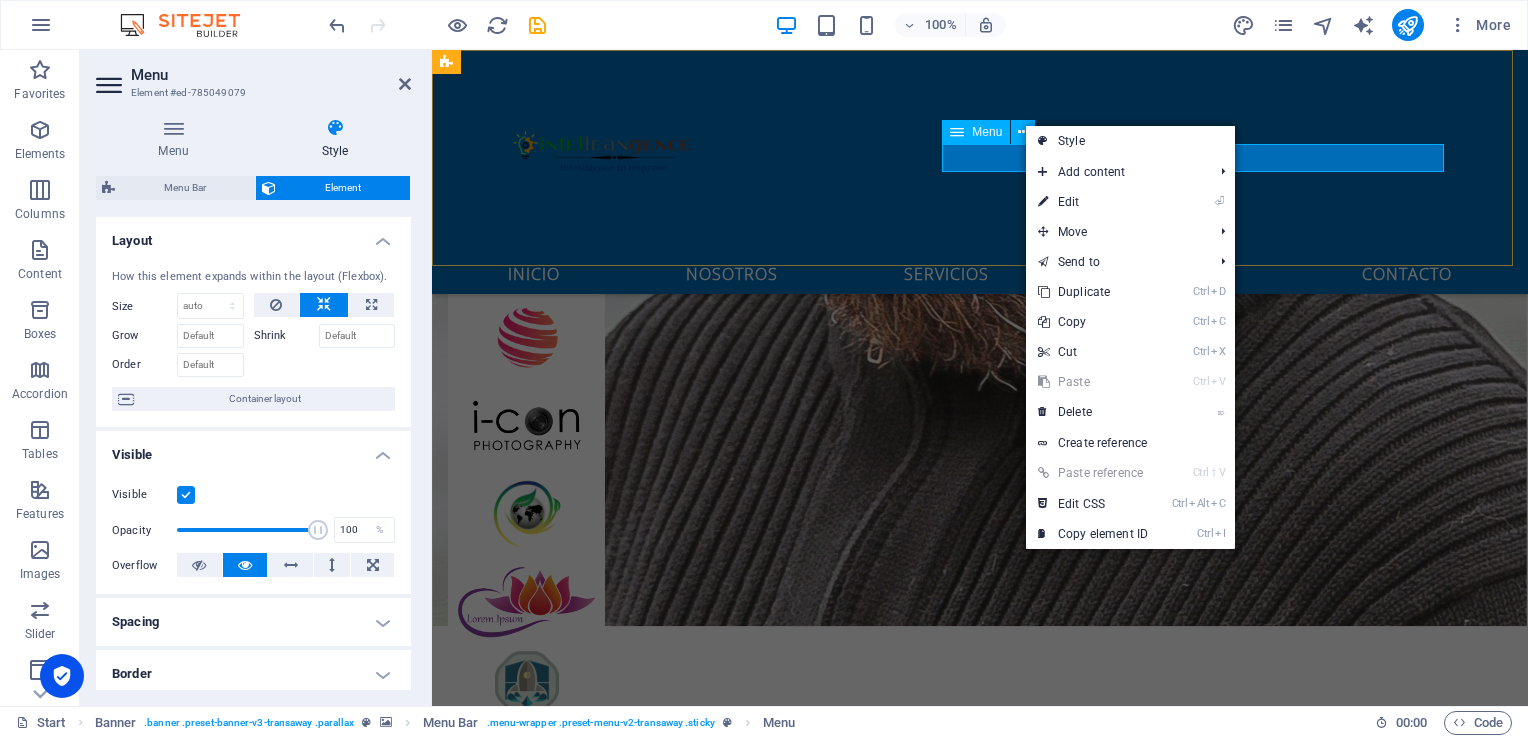 click on "Inicio Nosotros Servicios Capacitación Contacto" at bounding box center [980, 272] 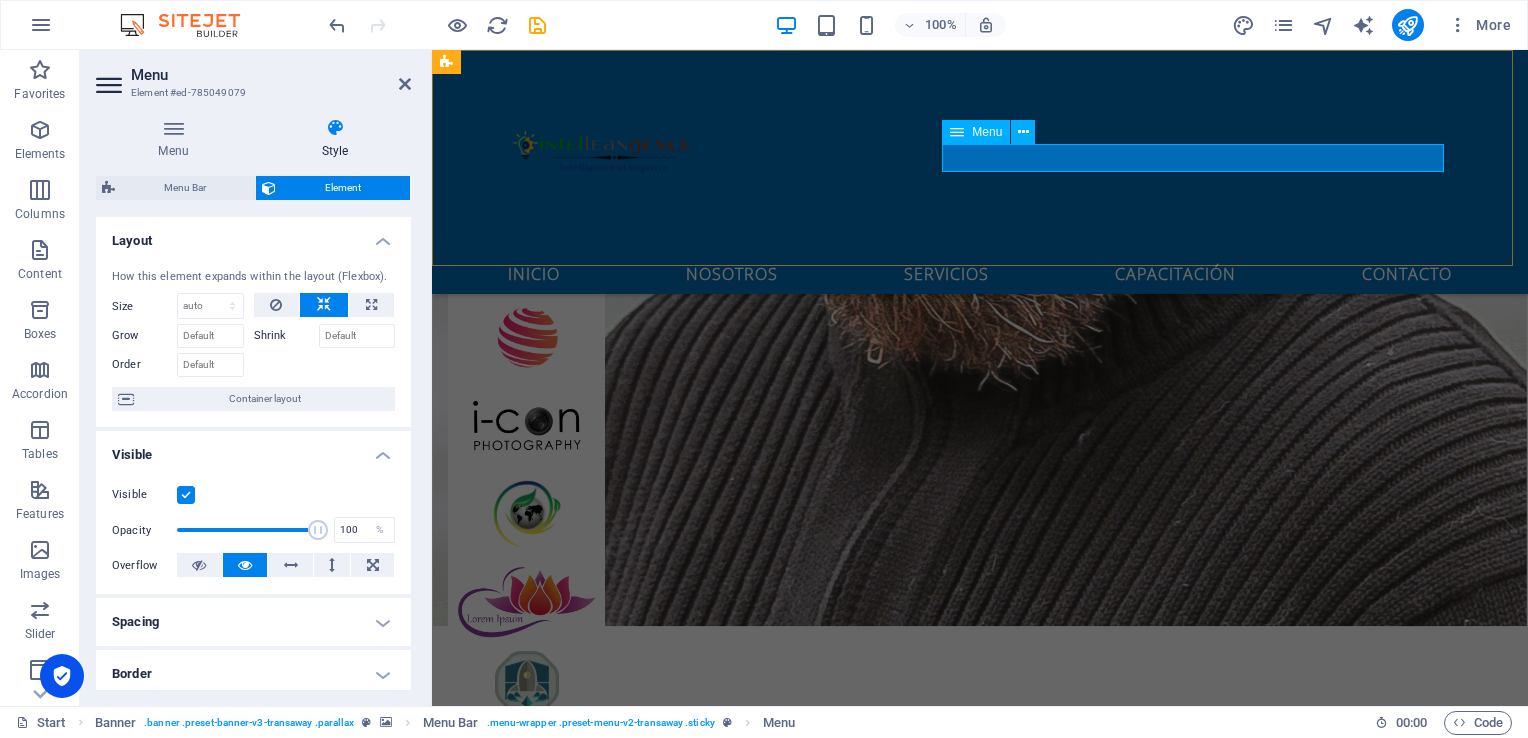 click on "Inicio Nosotros Servicios Capacitación Contacto" at bounding box center [980, 272] 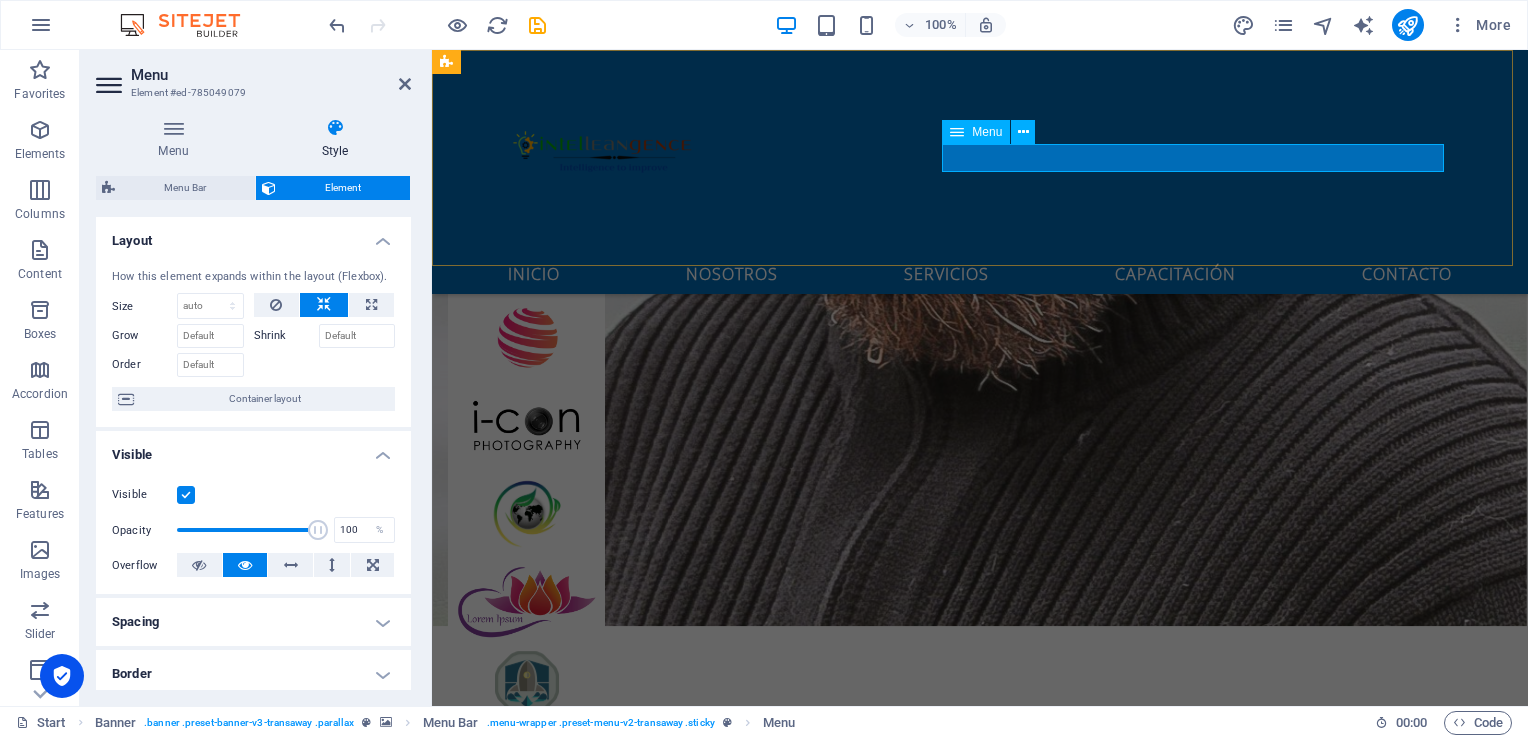 click on "Inicio Nosotros Servicios Capacitación Contacto" at bounding box center [980, 272] 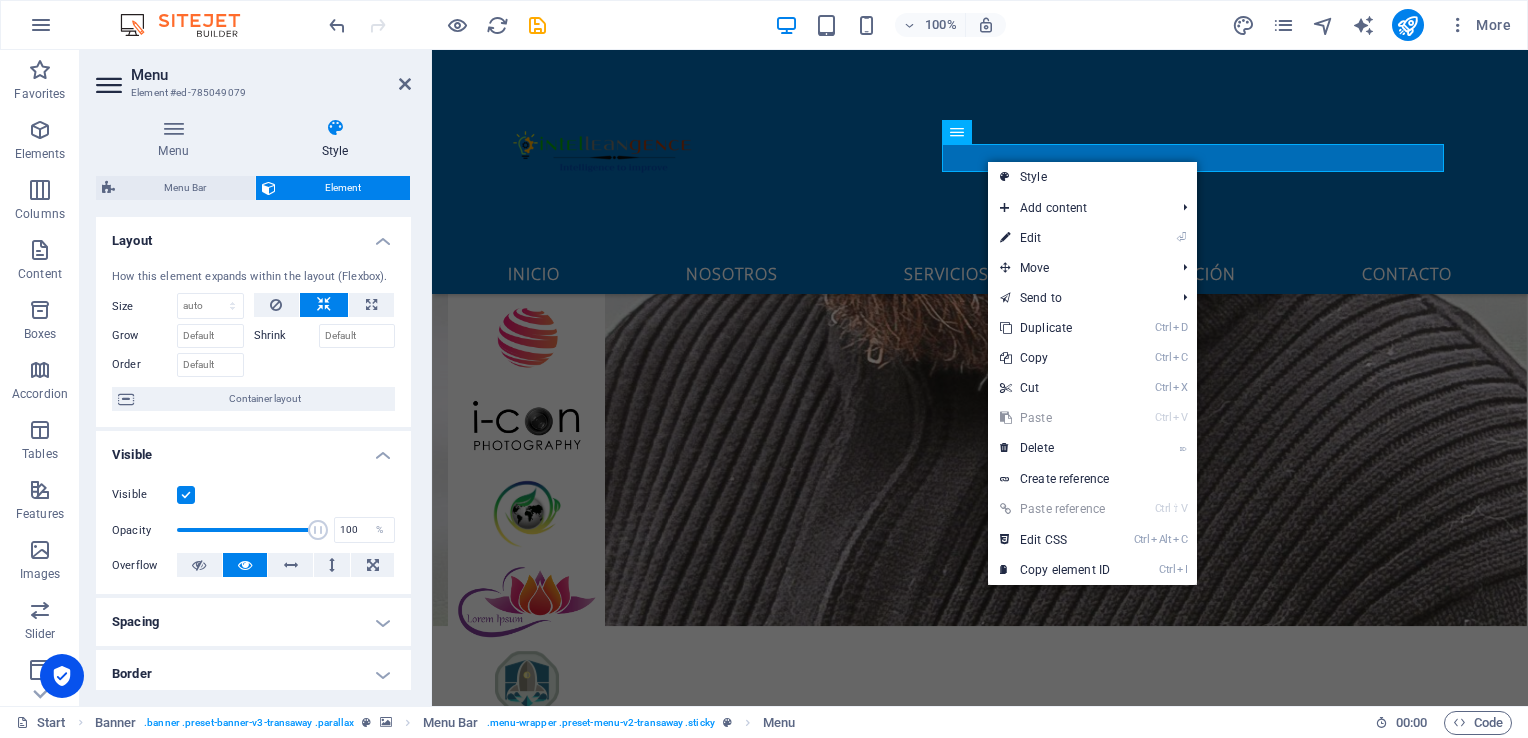 click on "Layout" at bounding box center [253, 235] 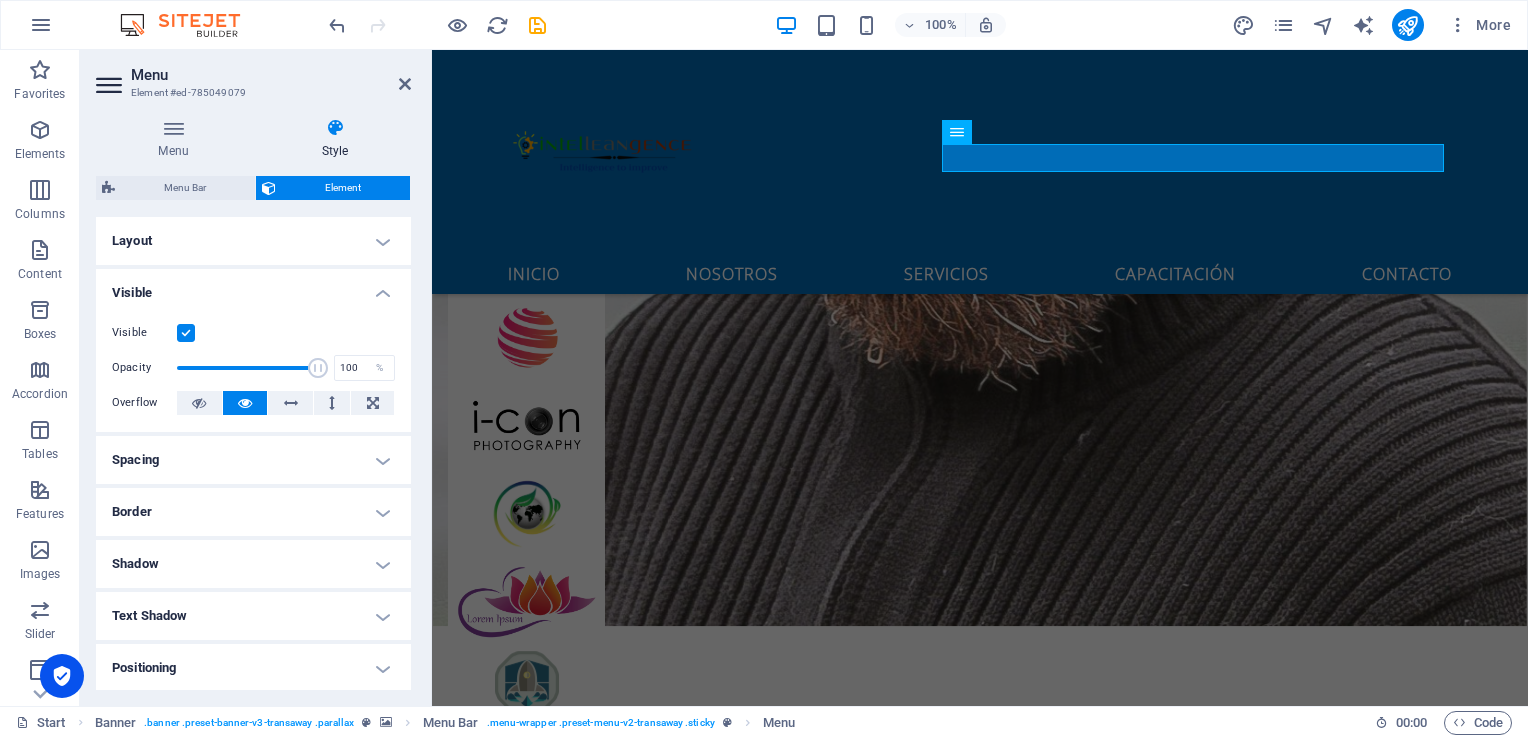 click on "Visible" at bounding box center (253, 287) 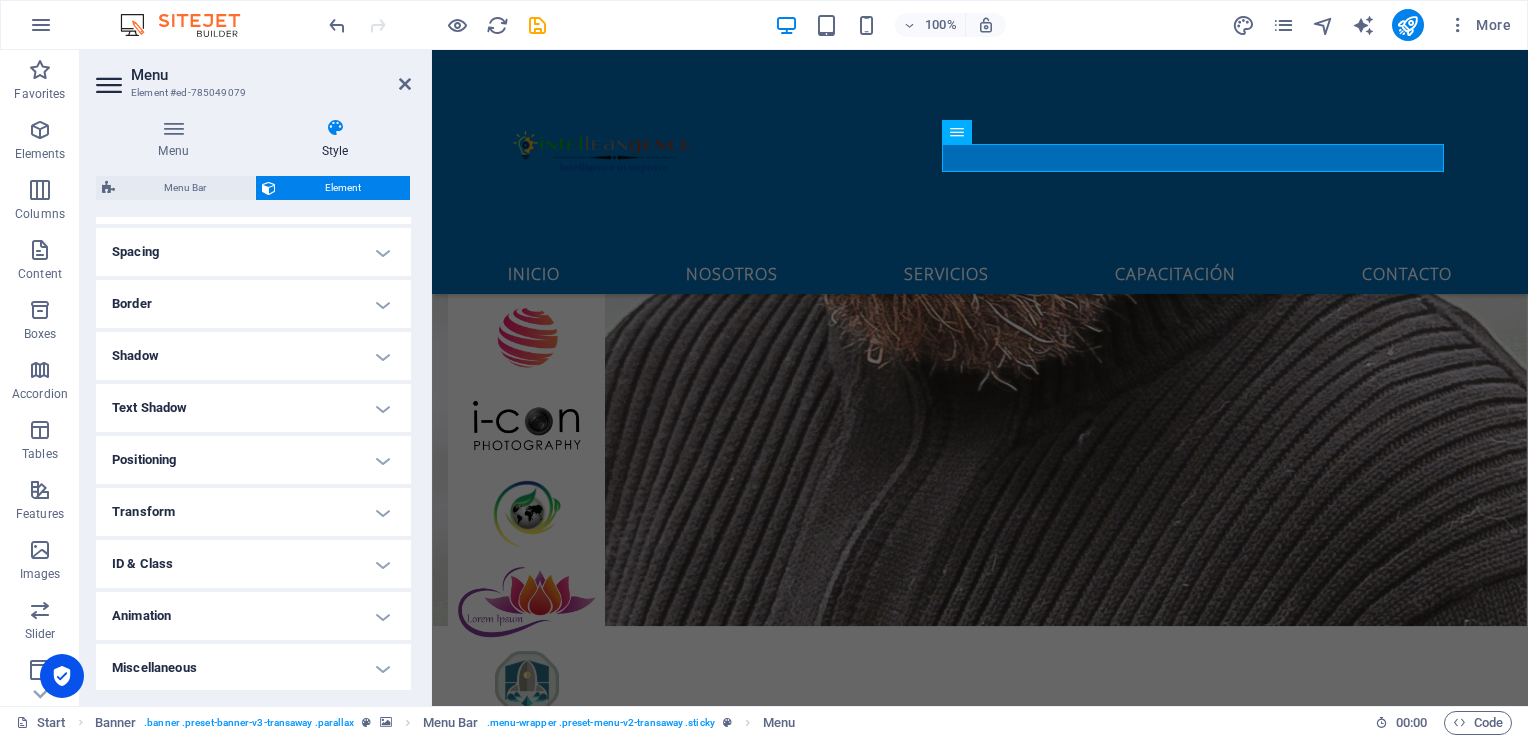 scroll, scrollTop: 94, scrollLeft: 0, axis: vertical 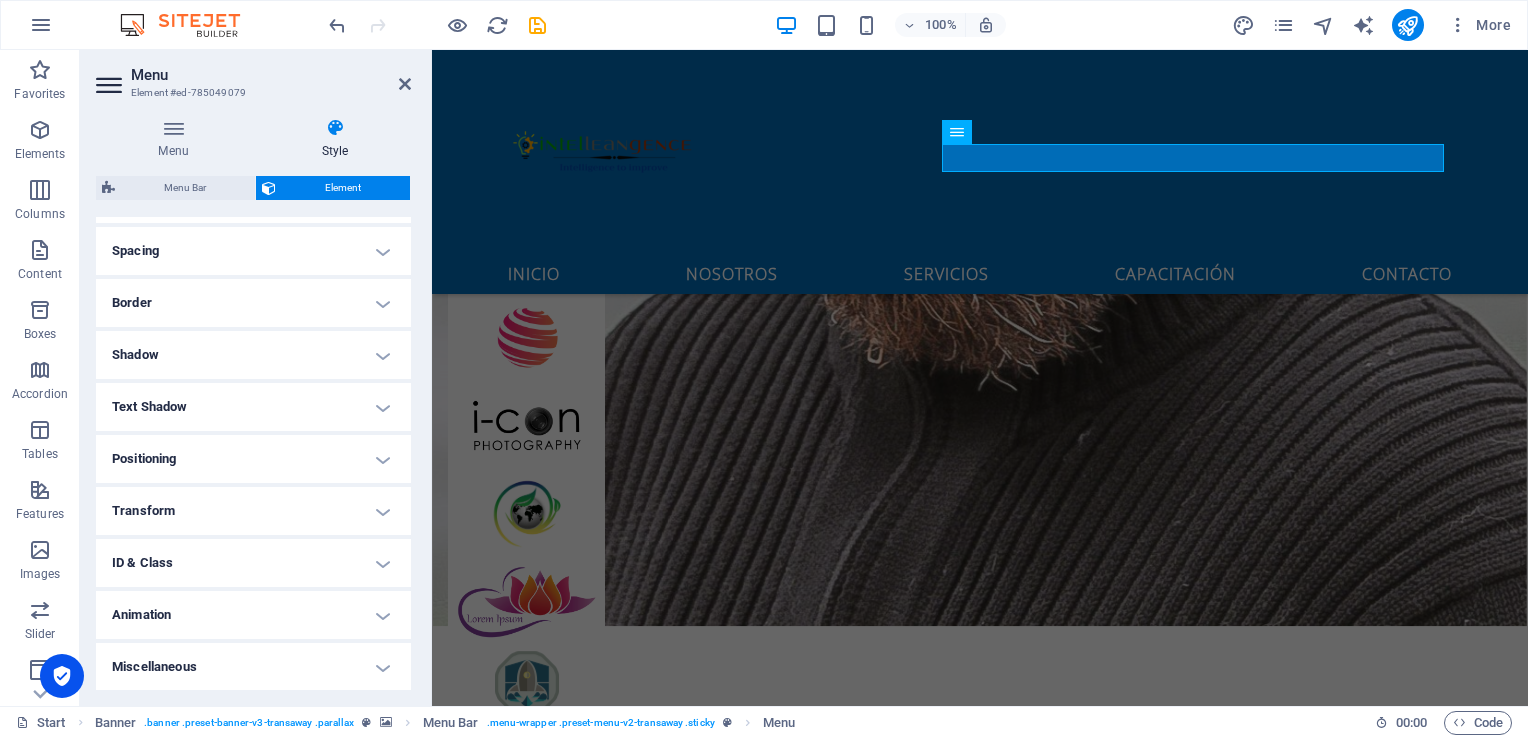 click on "Miscellaneous" at bounding box center (253, 667) 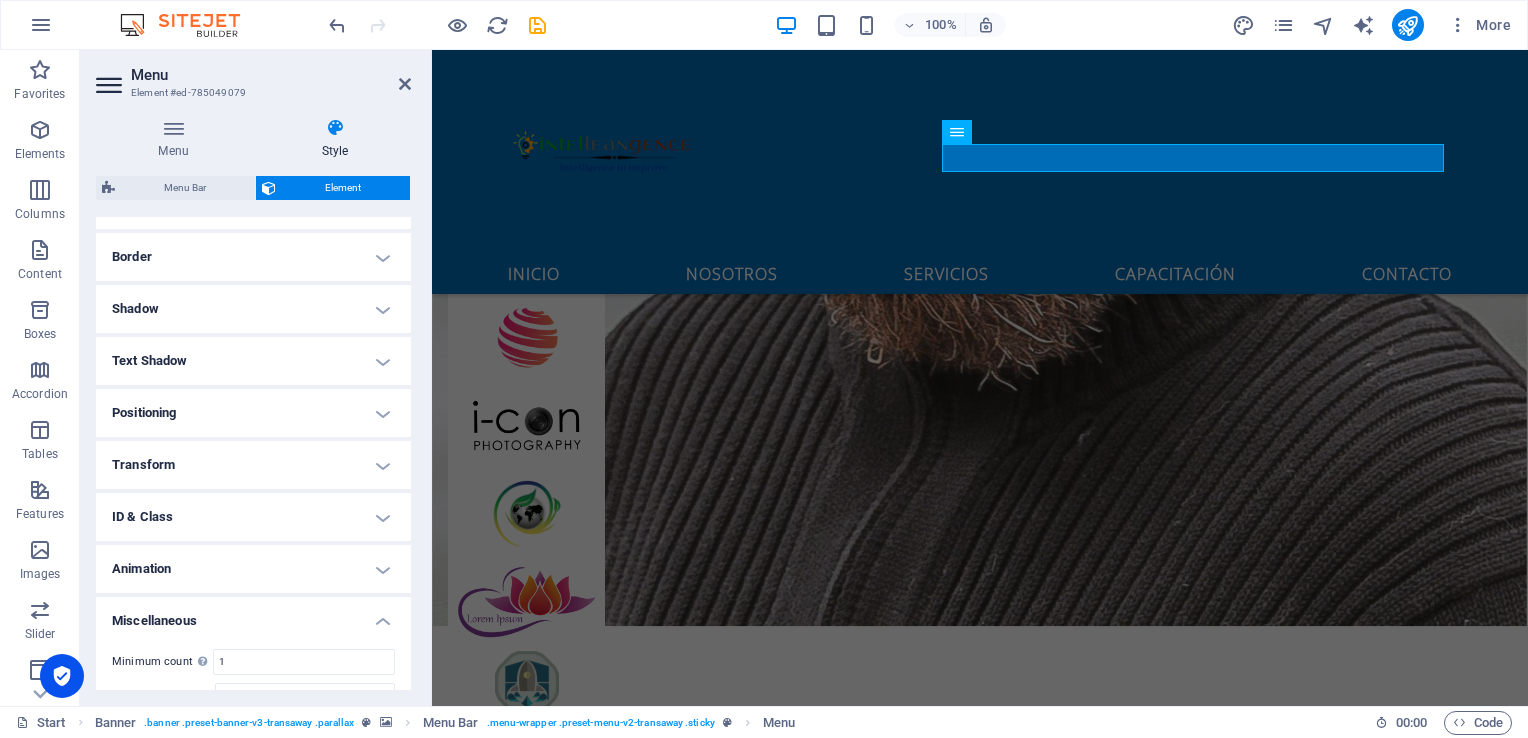 scroll, scrollTop: 217, scrollLeft: 0, axis: vertical 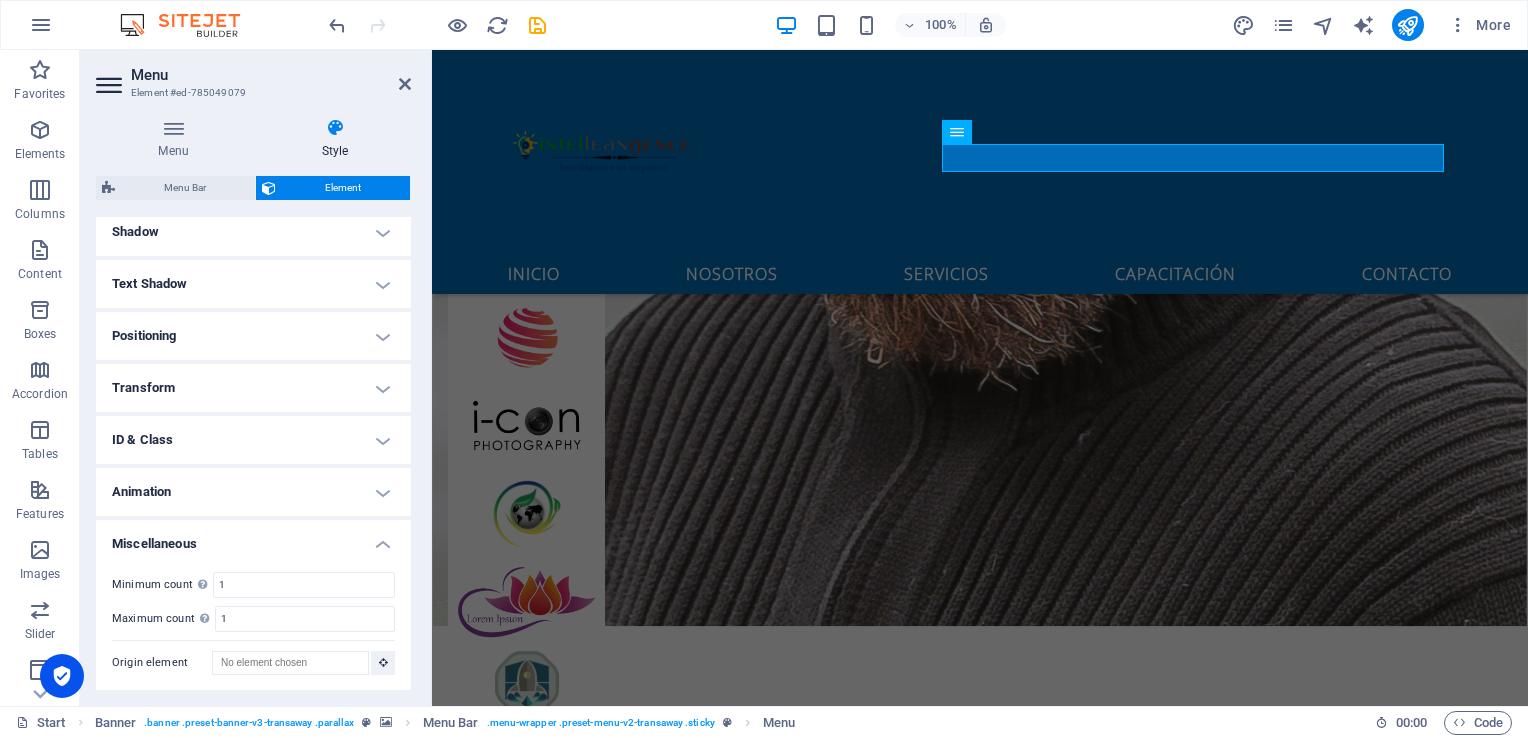 click on "Miscellaneous" at bounding box center (253, 538) 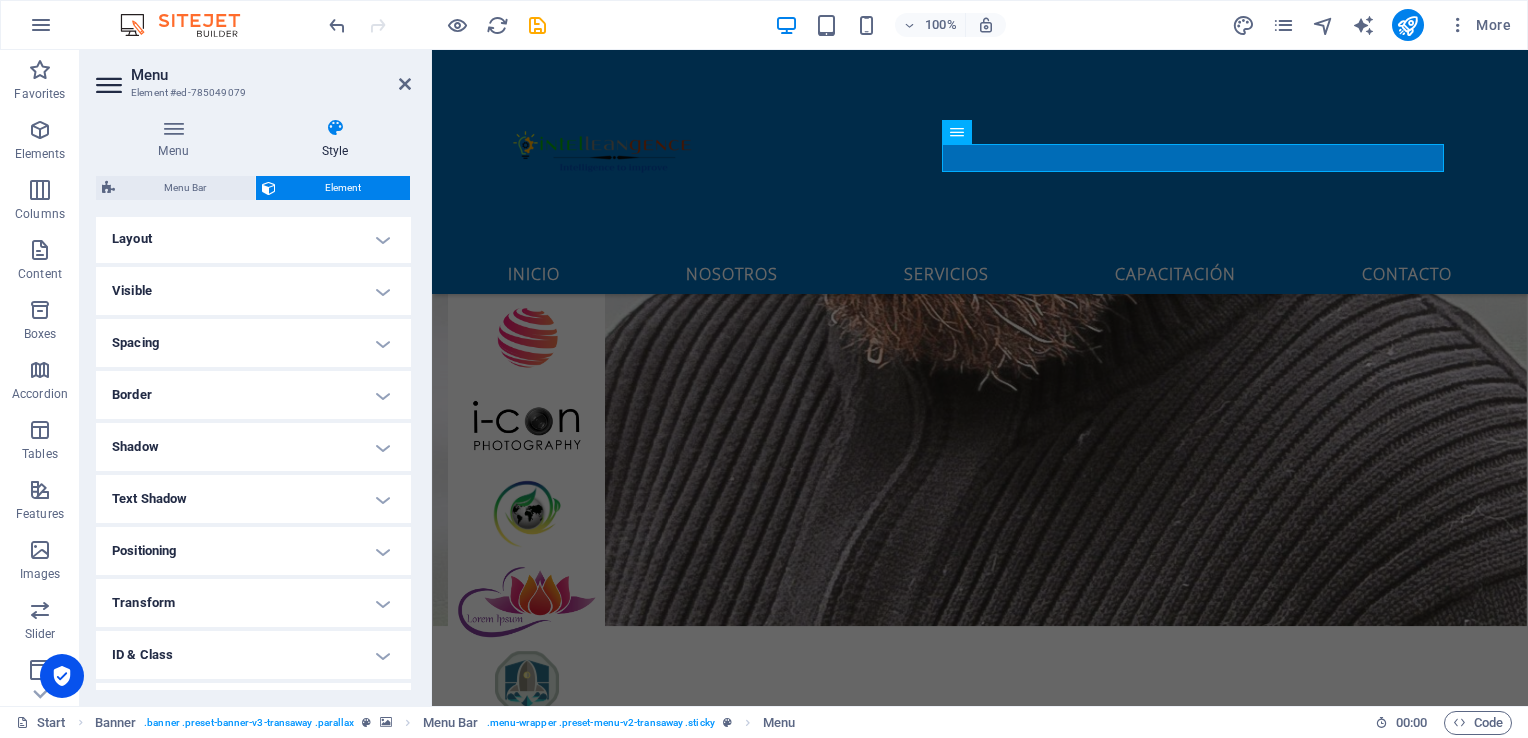 scroll, scrollTop: 0, scrollLeft: 0, axis: both 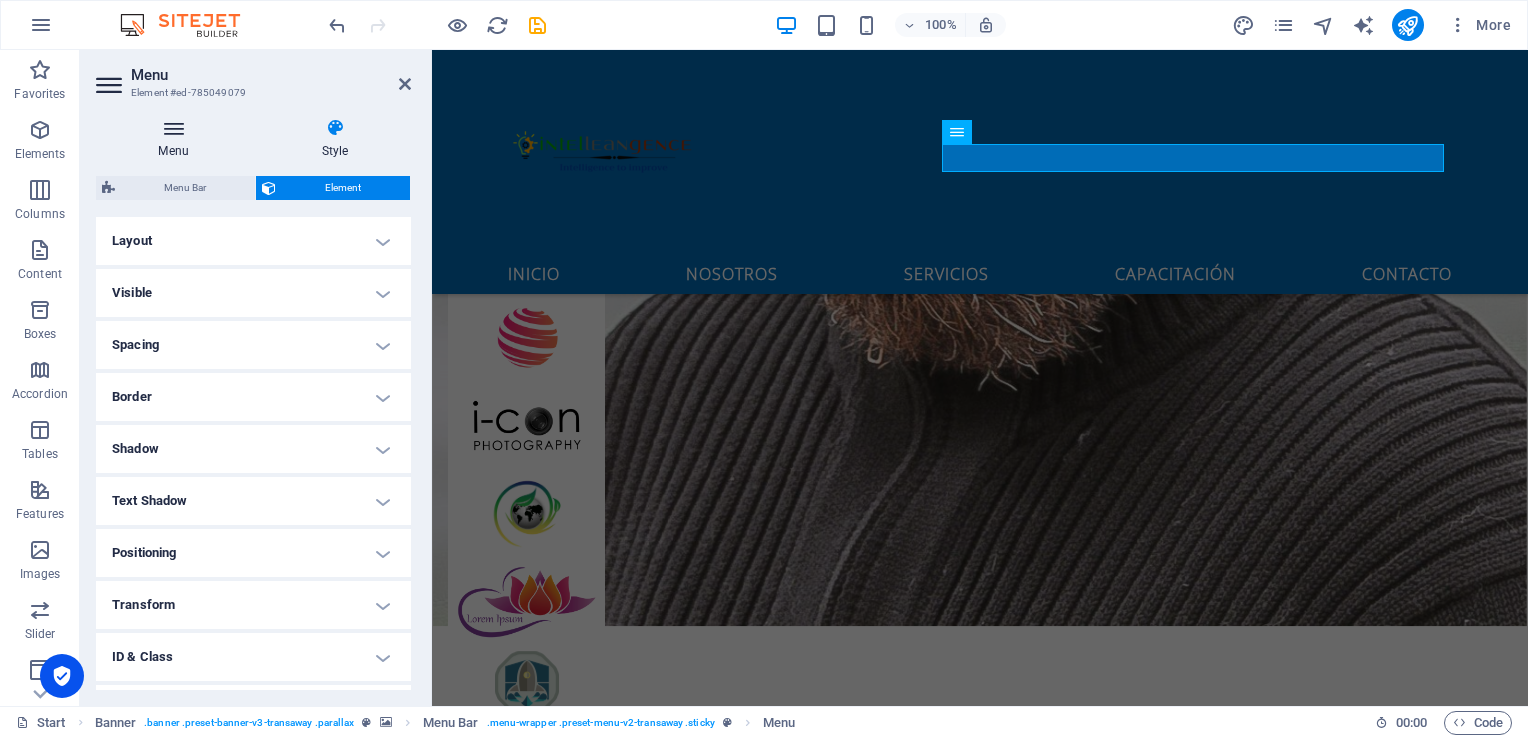 click on "Menu" at bounding box center (177, 139) 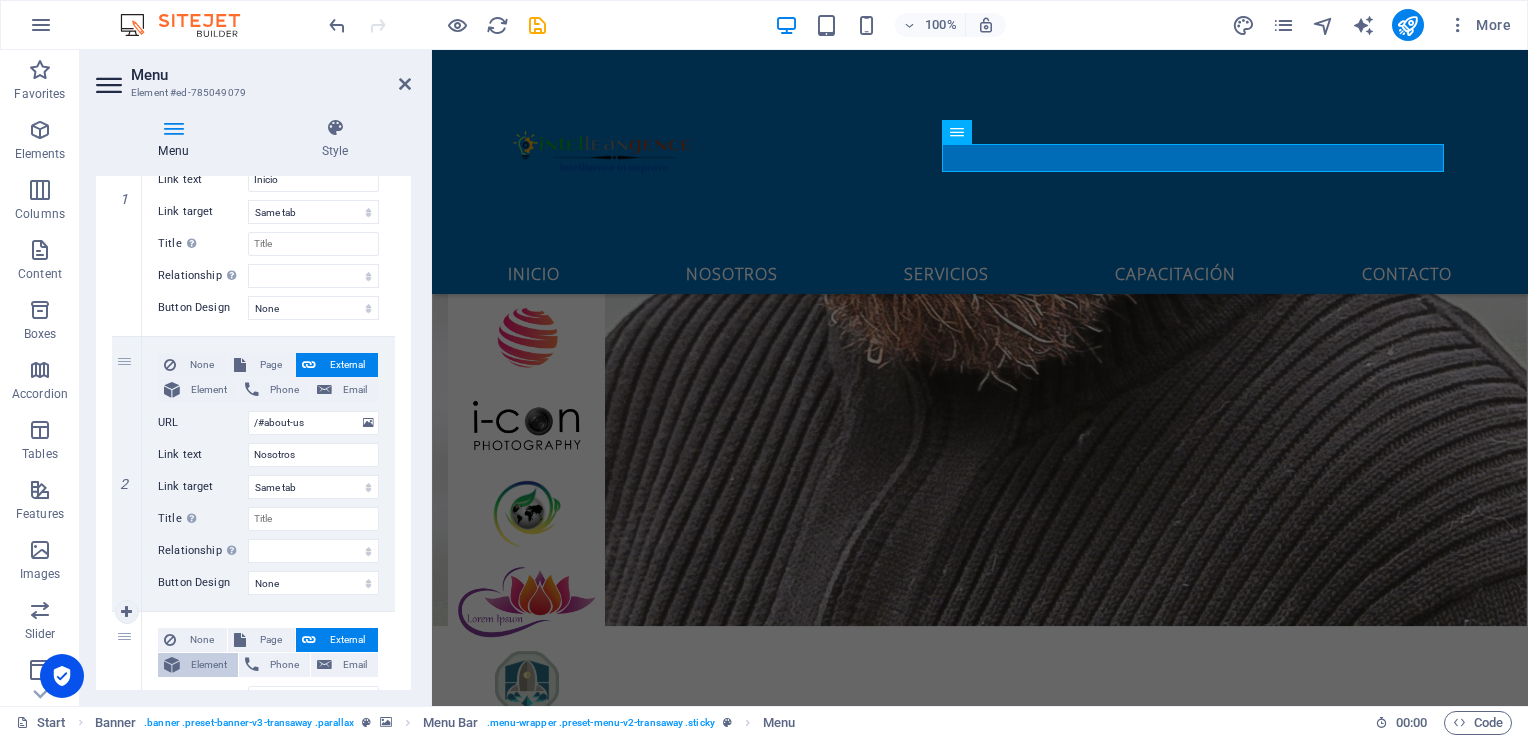 scroll, scrollTop: 0, scrollLeft: 0, axis: both 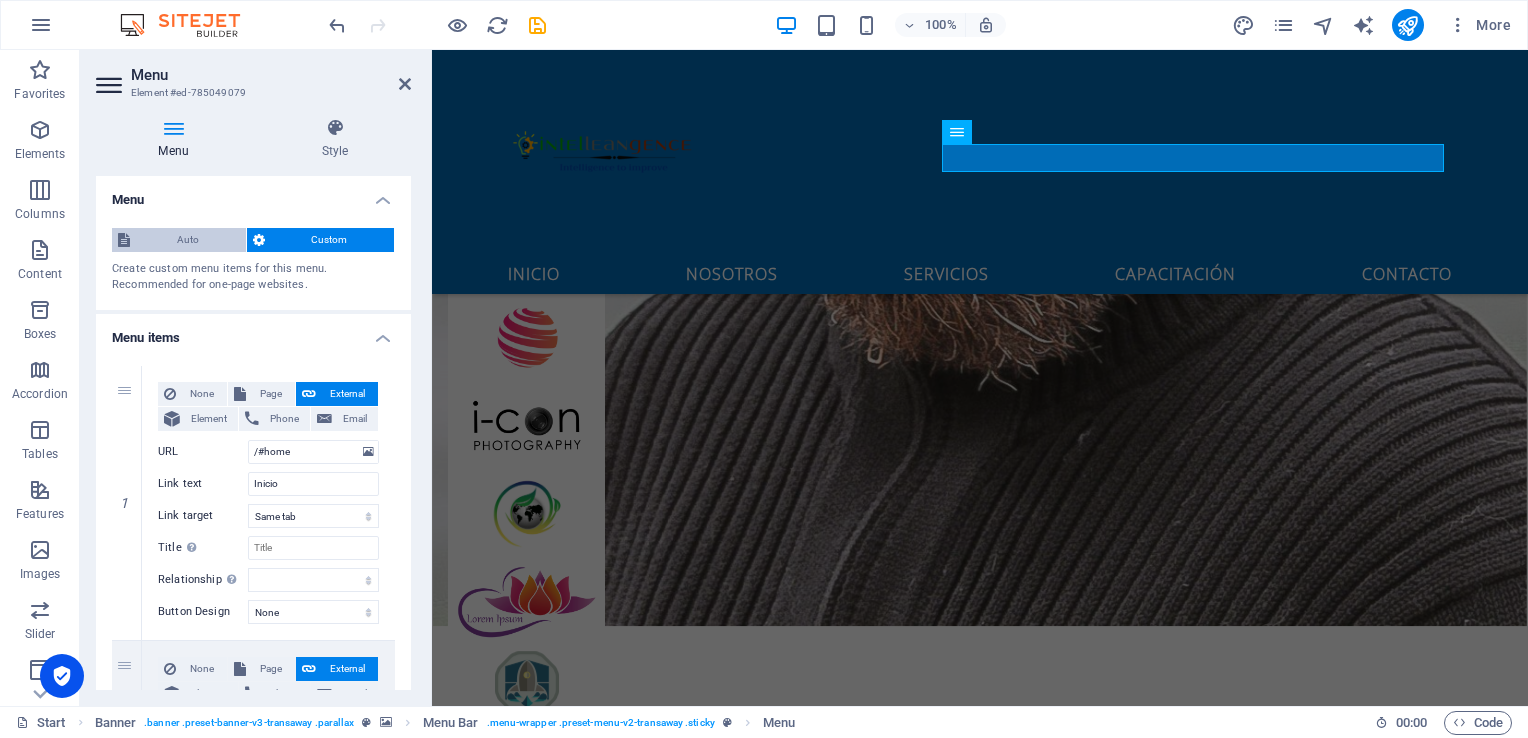 click on "Auto" at bounding box center [188, 240] 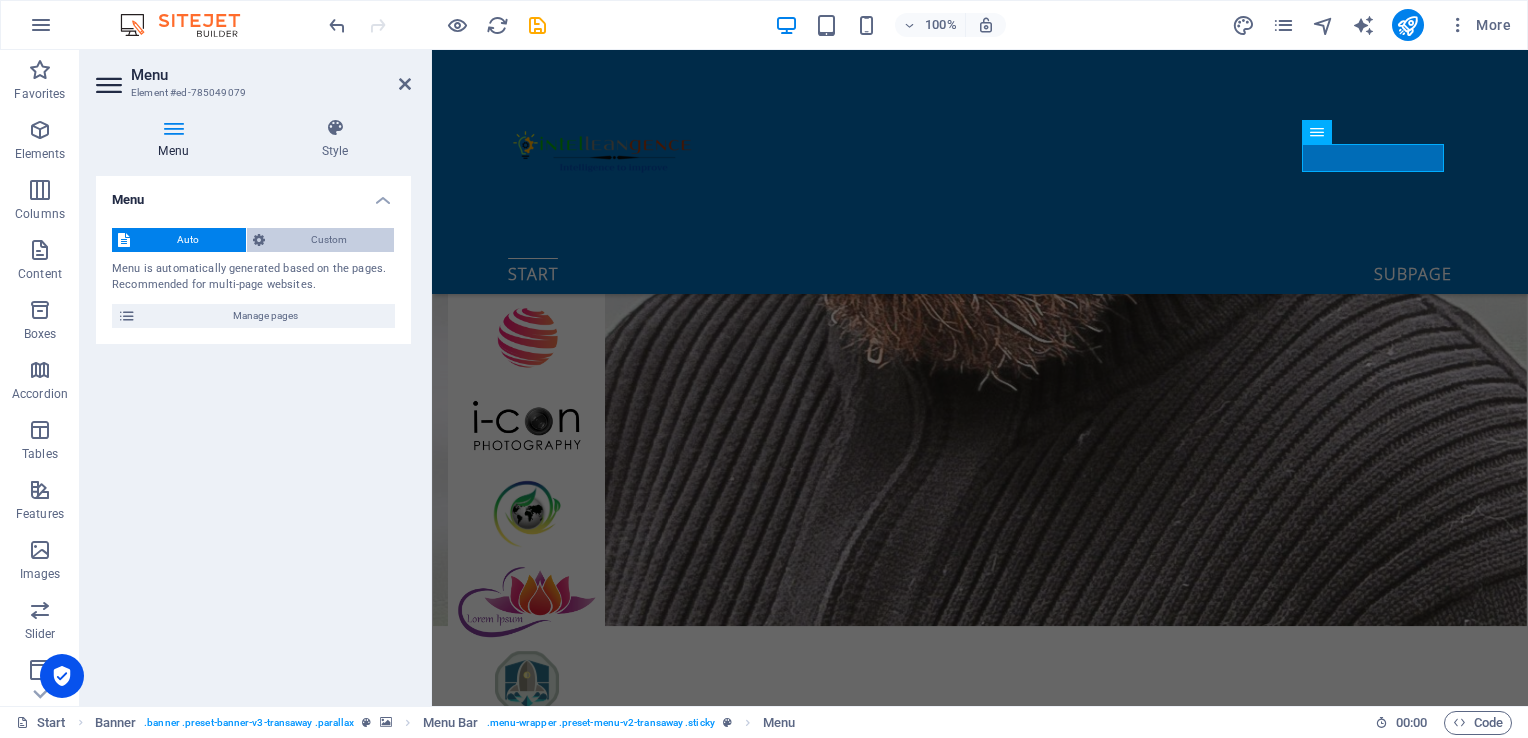 click on "Custom" at bounding box center (330, 240) 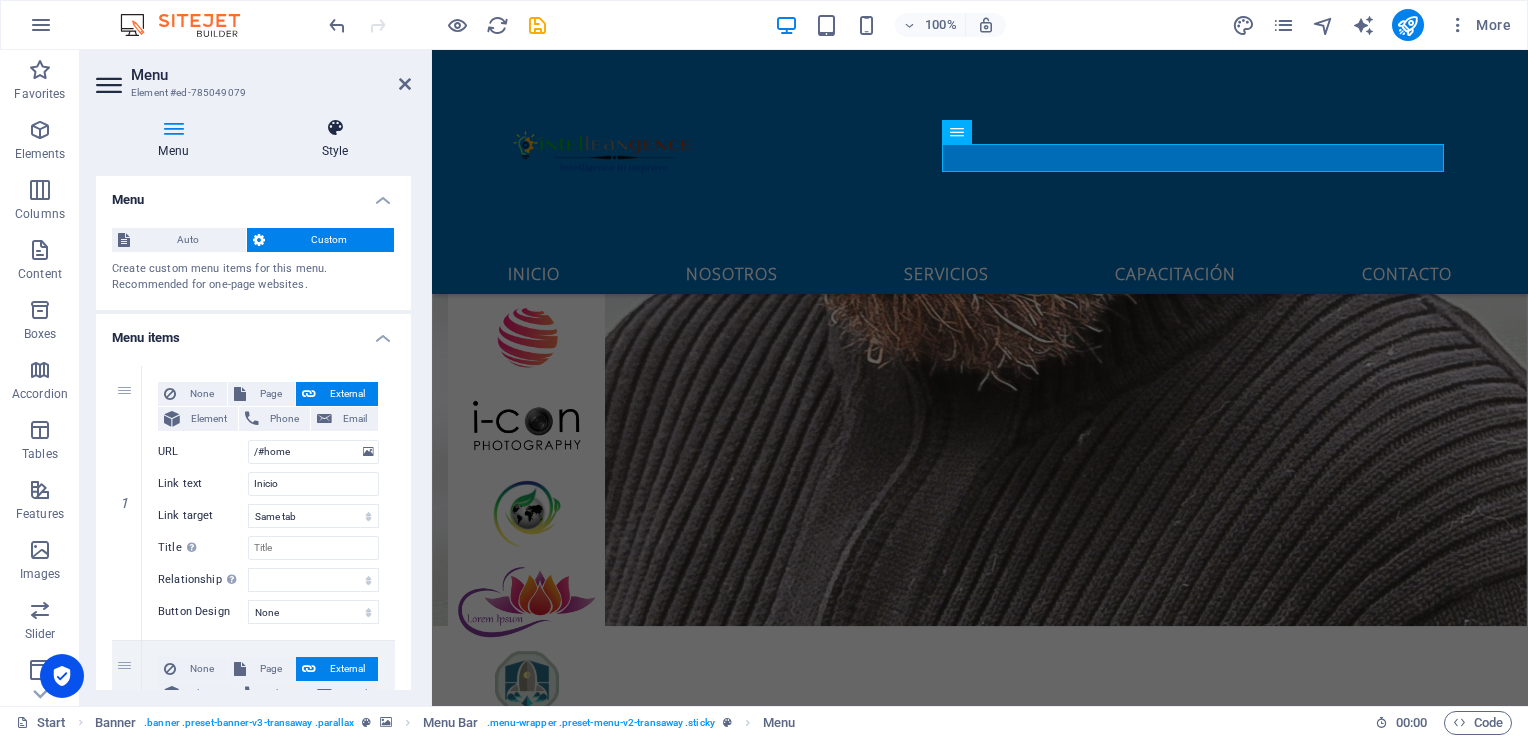 click at bounding box center (335, 128) 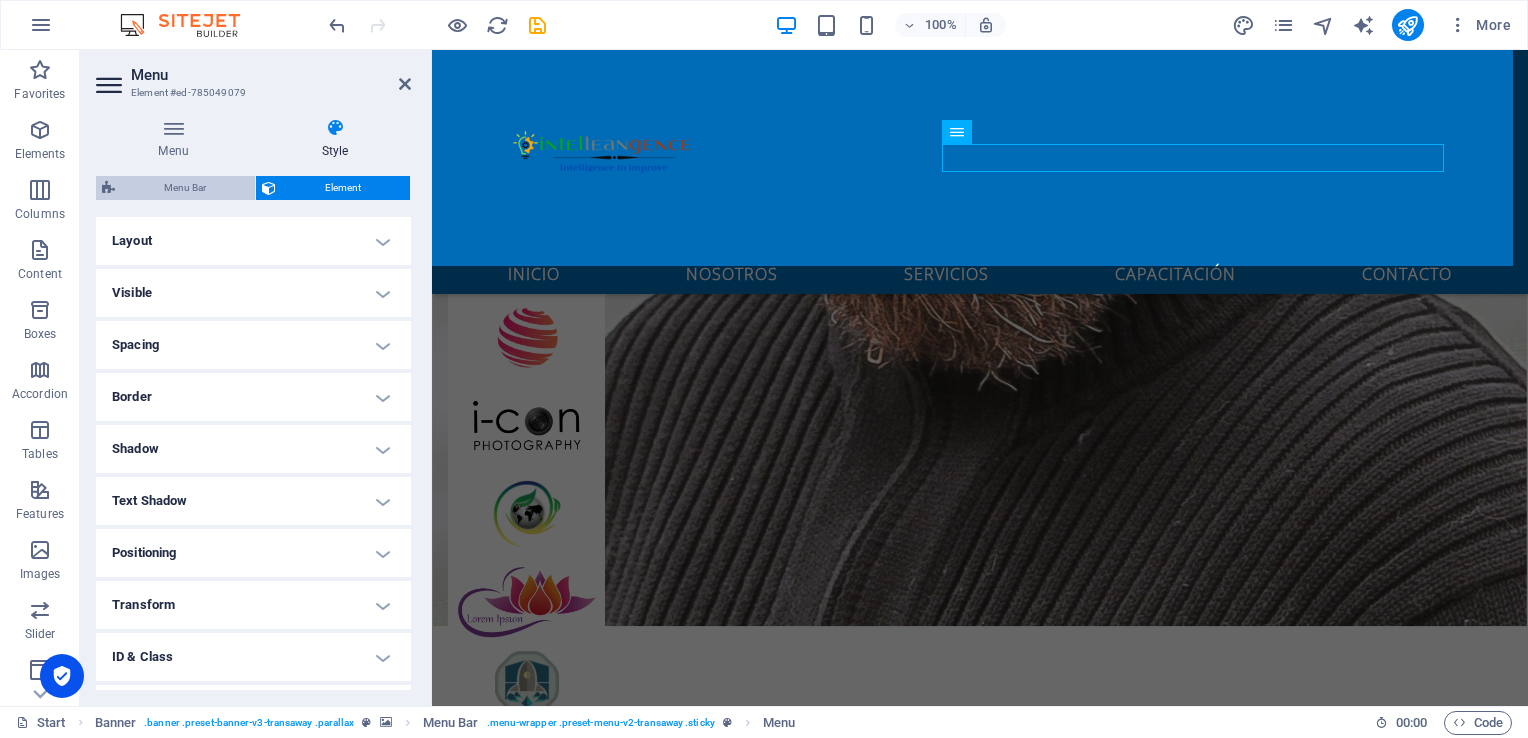 click on "Menu Bar" at bounding box center (185, 188) 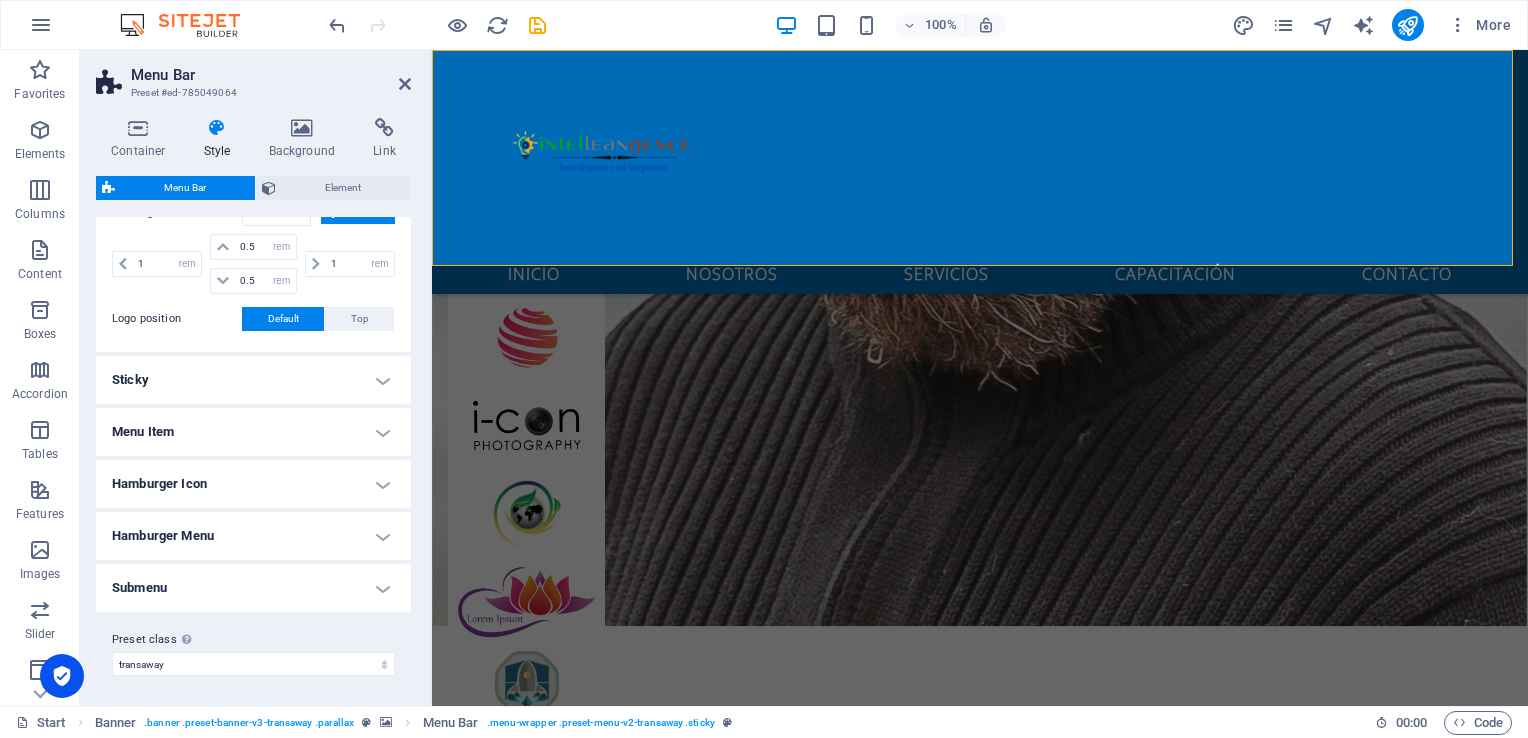 scroll, scrollTop: 0, scrollLeft: 0, axis: both 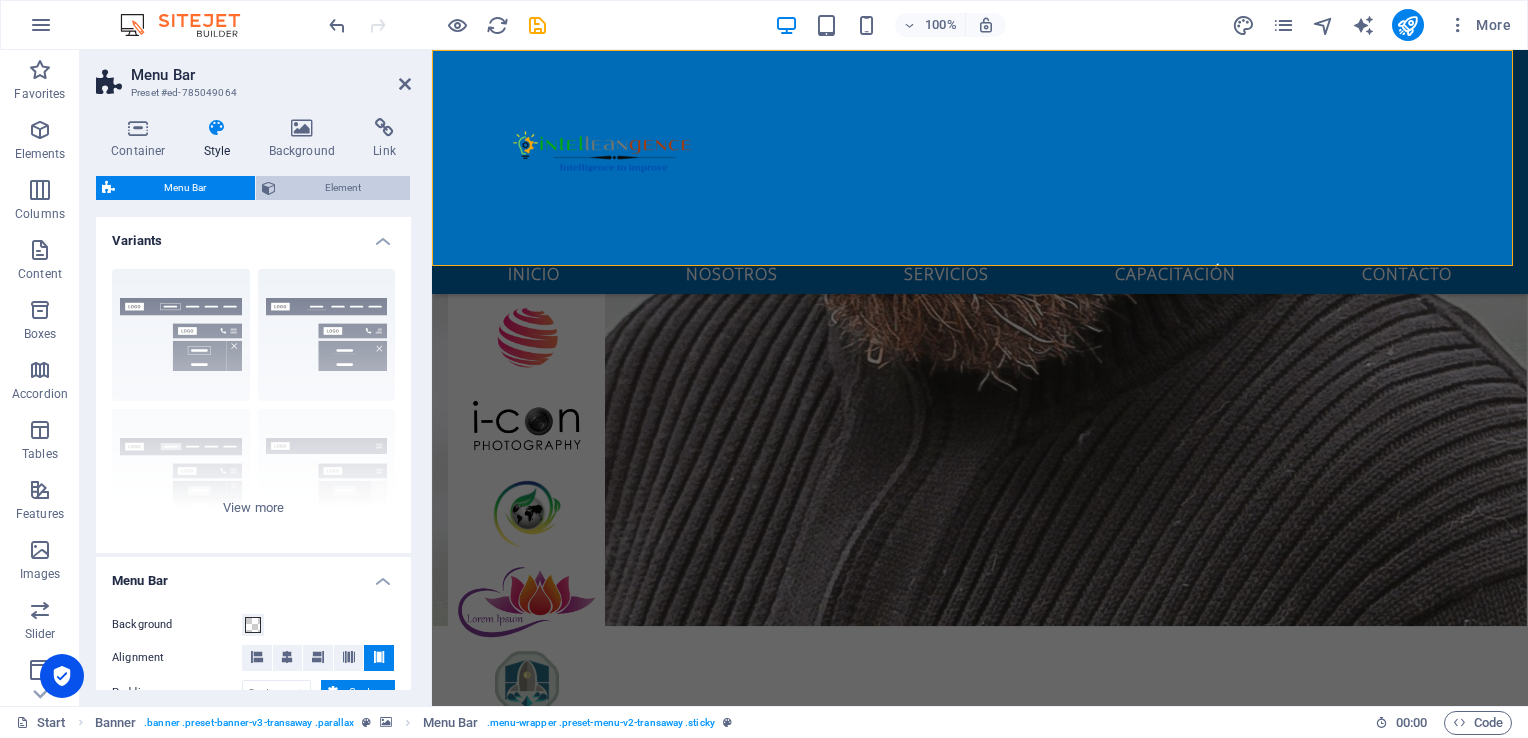 click on "Element" at bounding box center [343, 188] 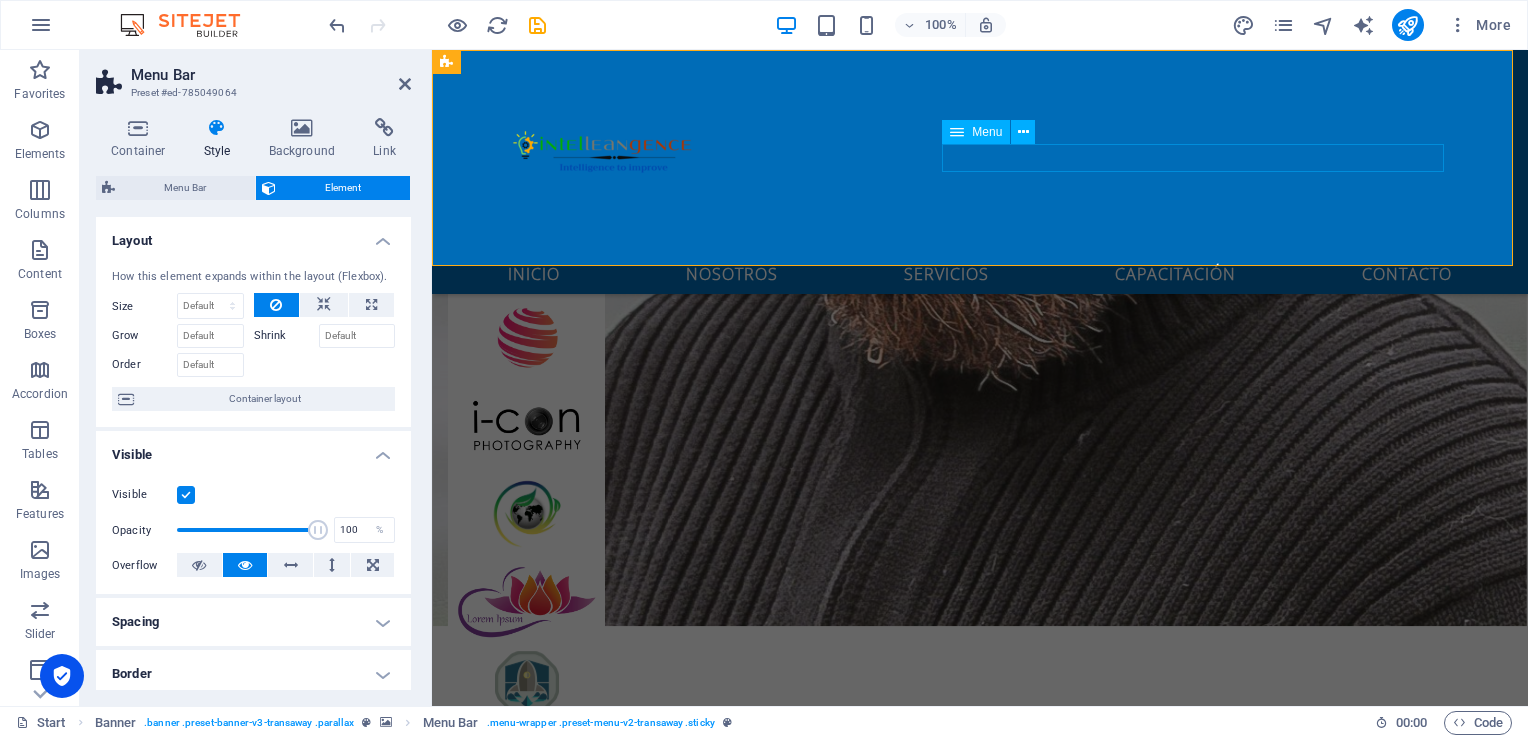 click on "Inicio Nosotros Servicios Capacitación Contacto" at bounding box center [980, 272] 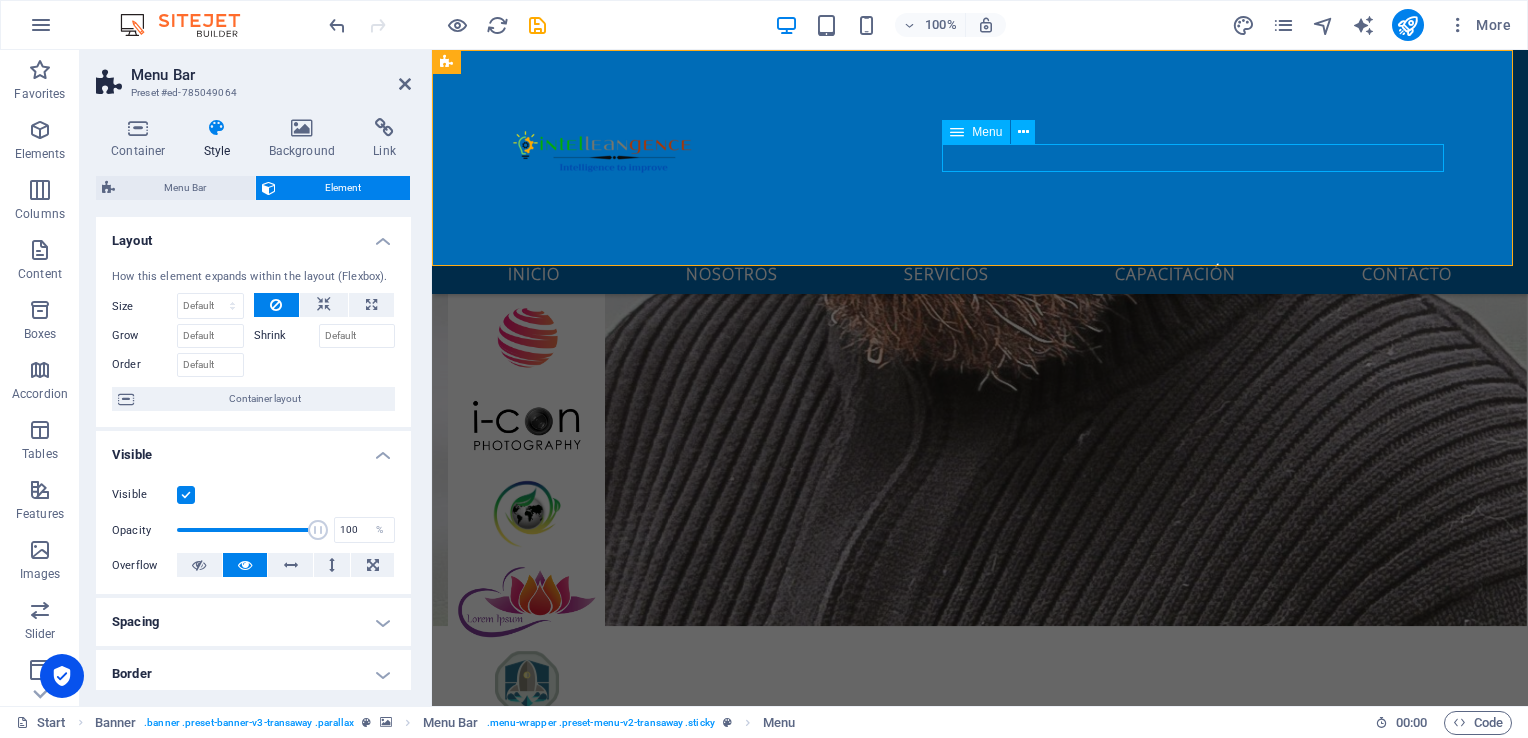 click on "Inicio Nosotros Servicios Capacitación Contacto" at bounding box center (980, 272) 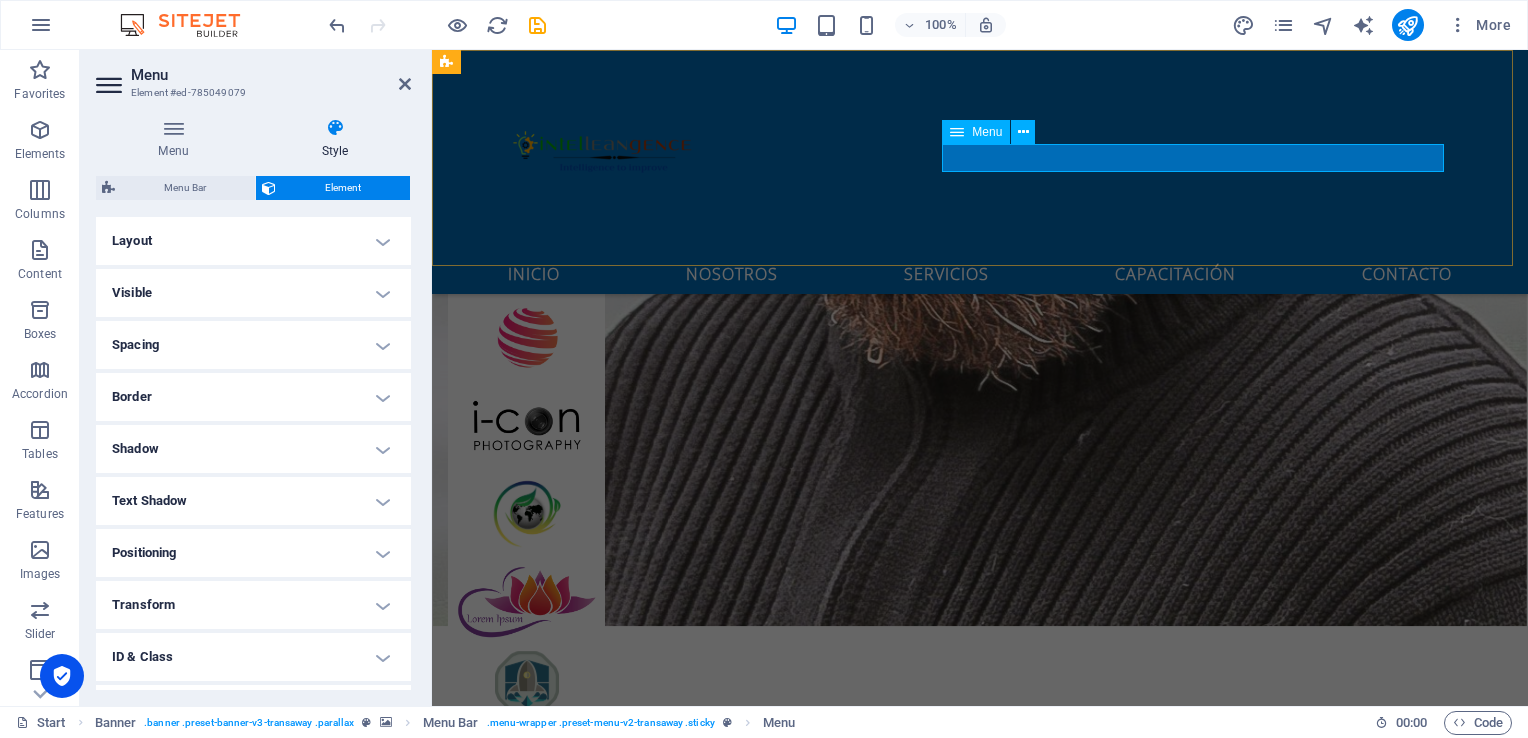 click on "Inicio Nosotros Servicios Capacitación Contacto" at bounding box center [980, 272] 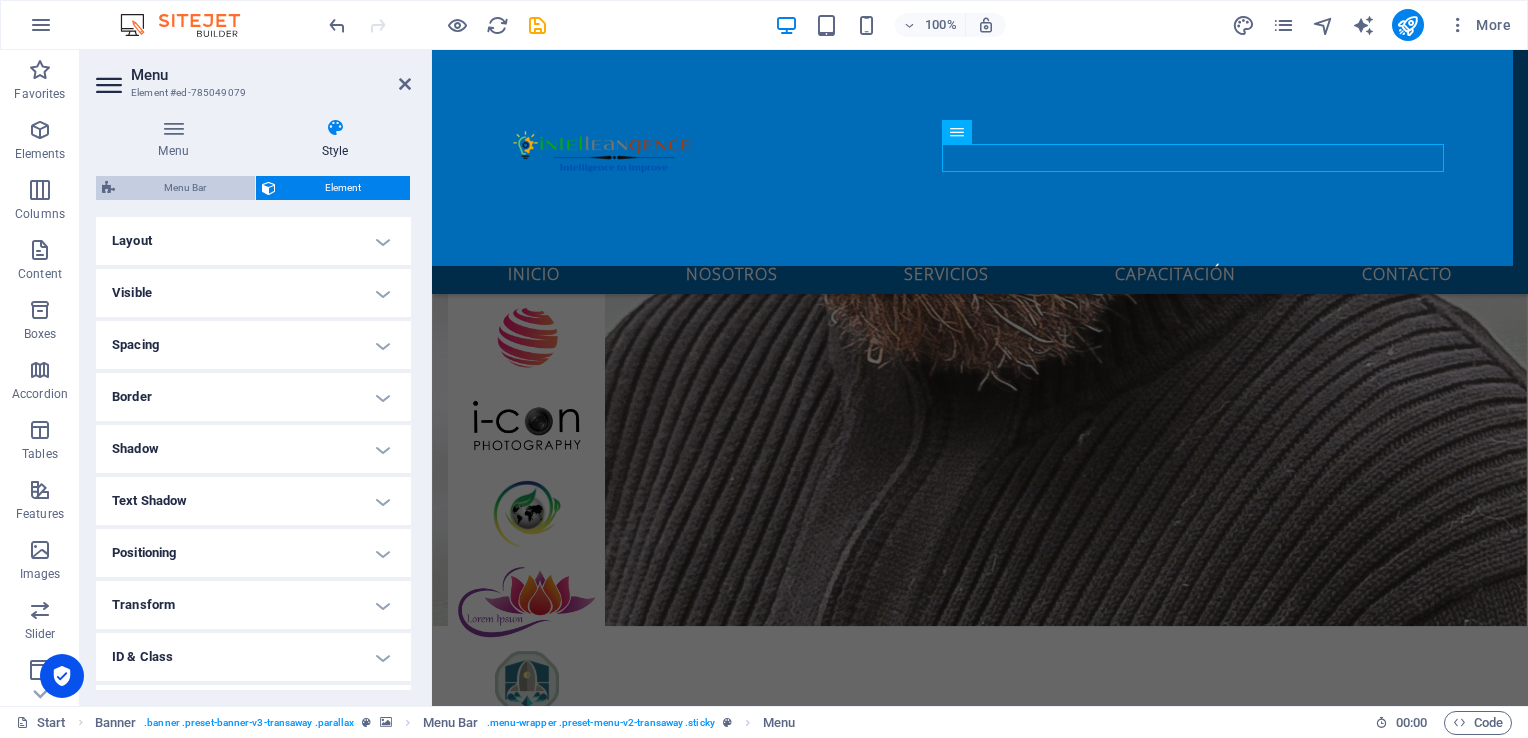 click on "Menu Bar" at bounding box center [185, 188] 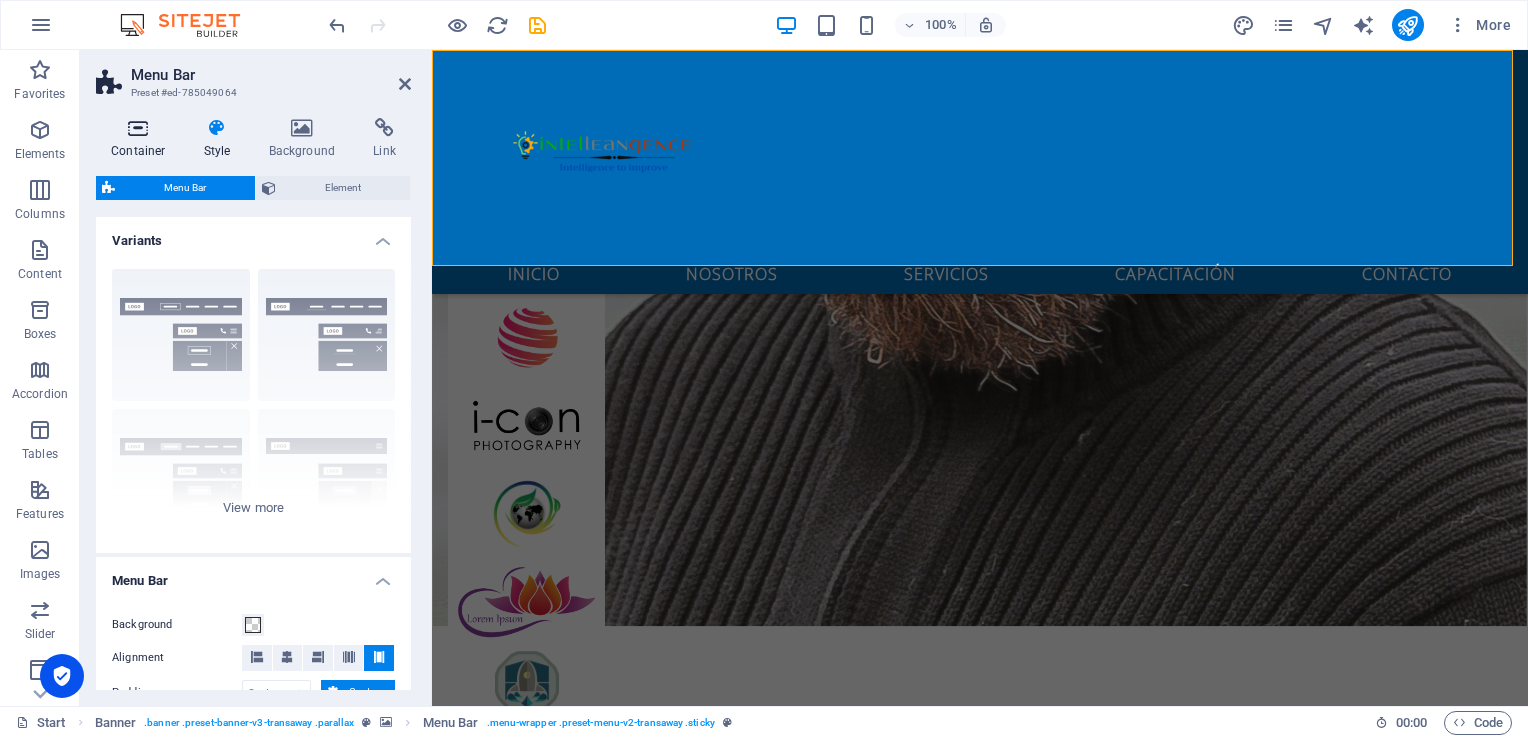 click at bounding box center [138, 128] 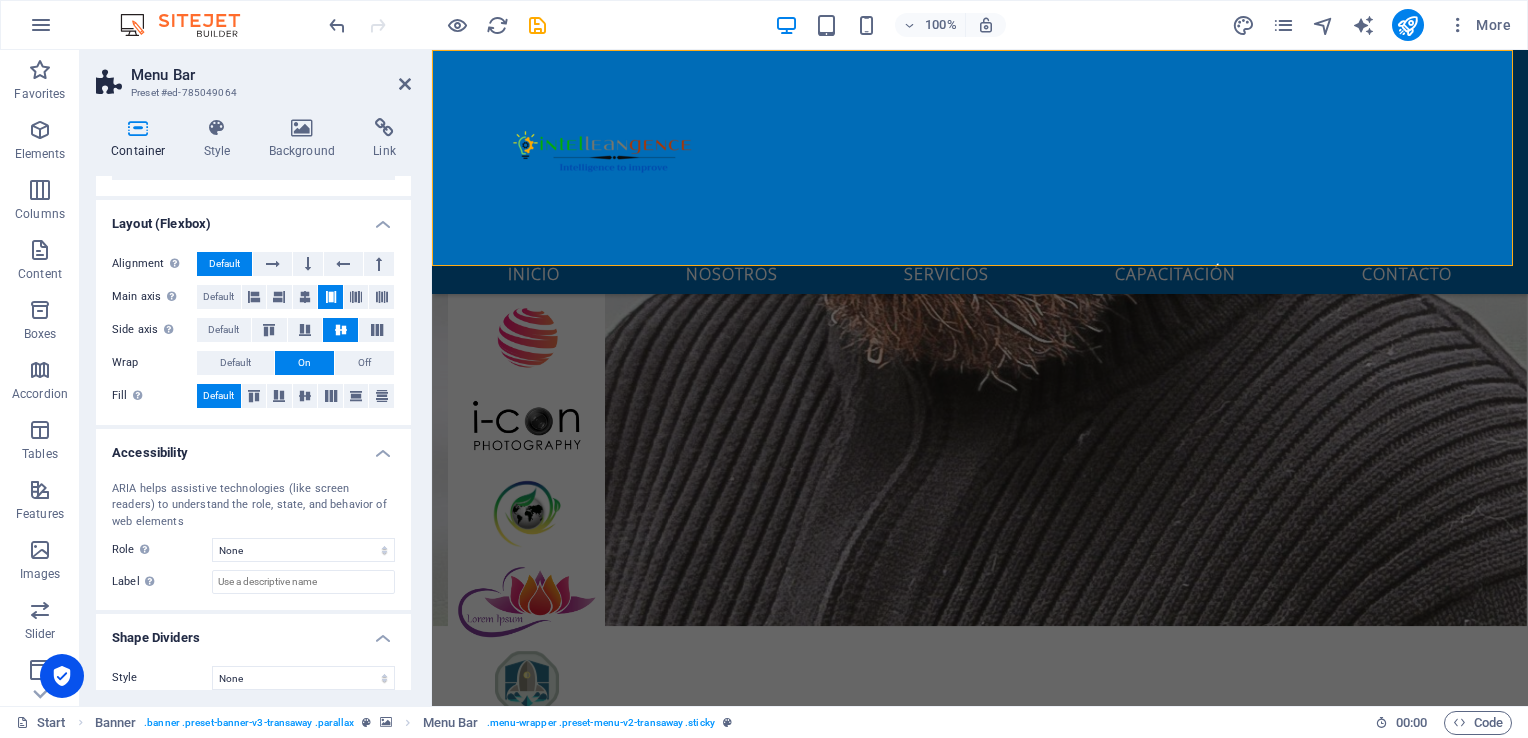 scroll, scrollTop: 259, scrollLeft: 0, axis: vertical 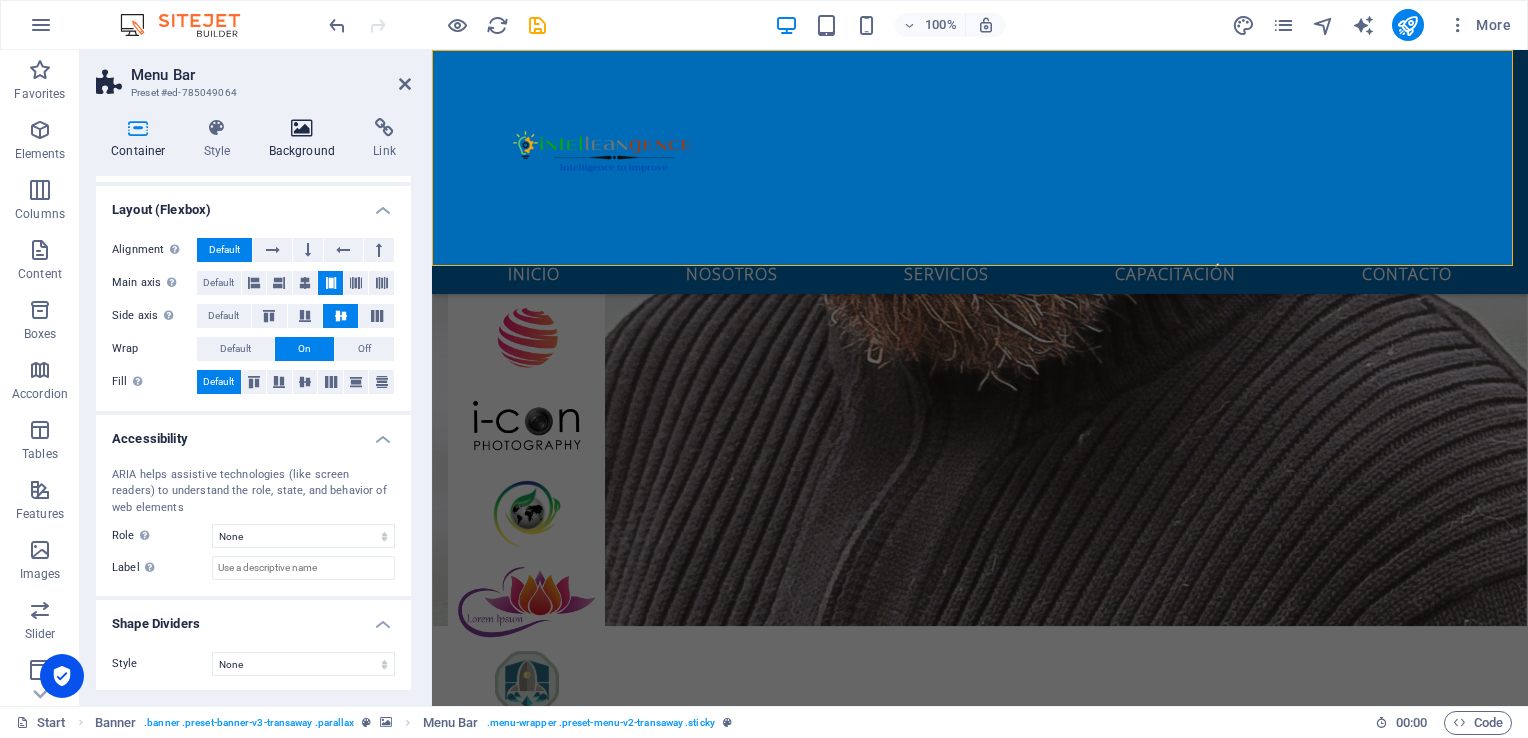 click at bounding box center (302, 128) 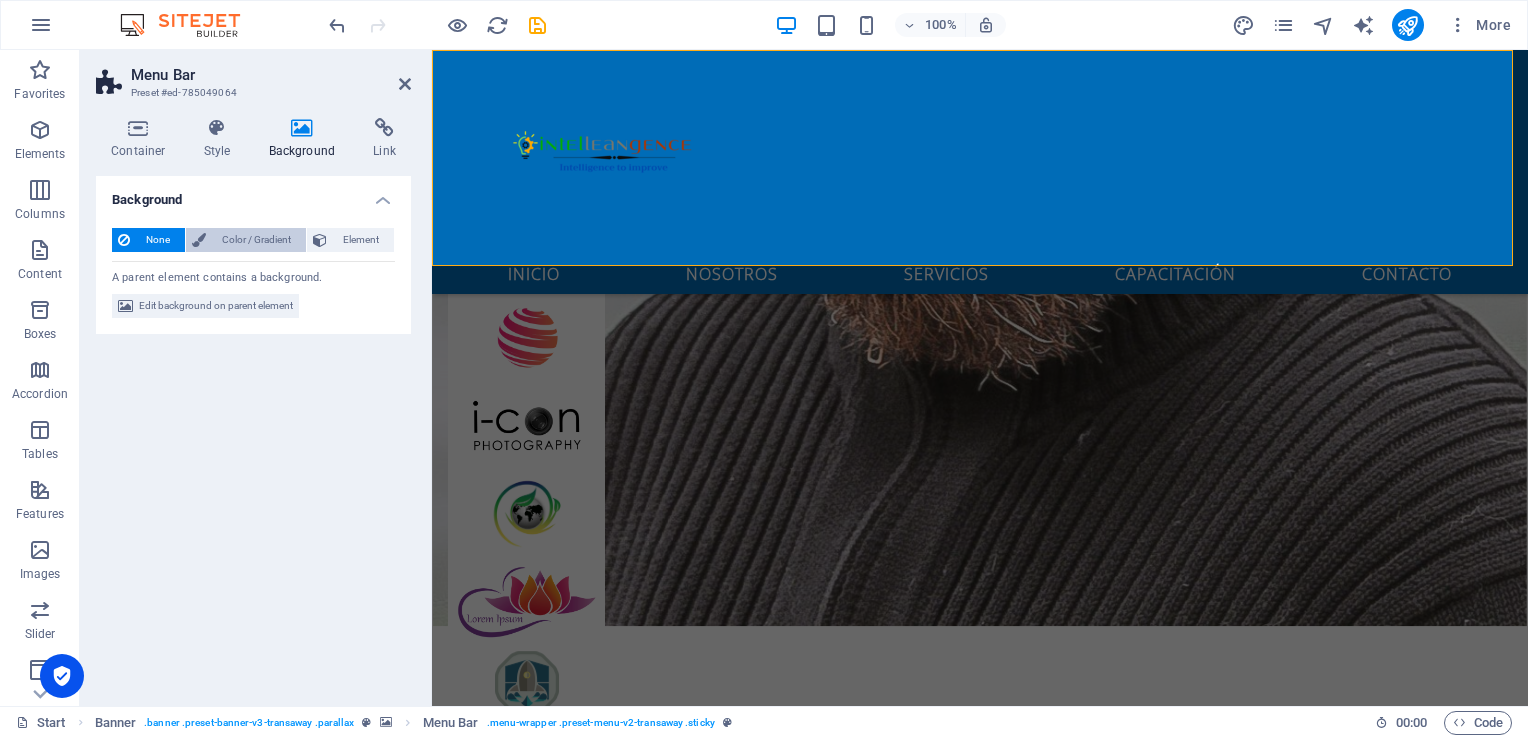 click on "Color / Gradient" at bounding box center [256, 240] 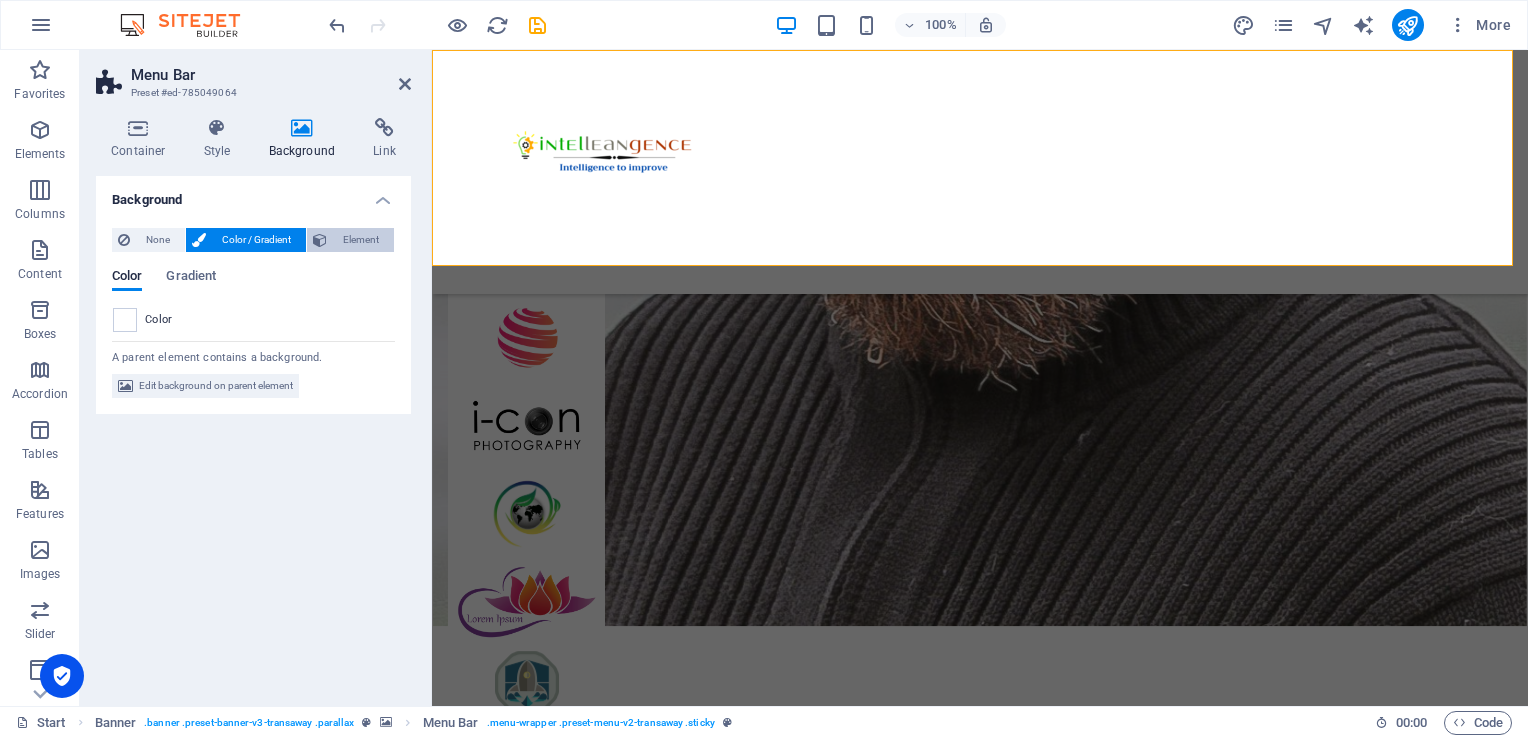 click on "Element" at bounding box center [360, 240] 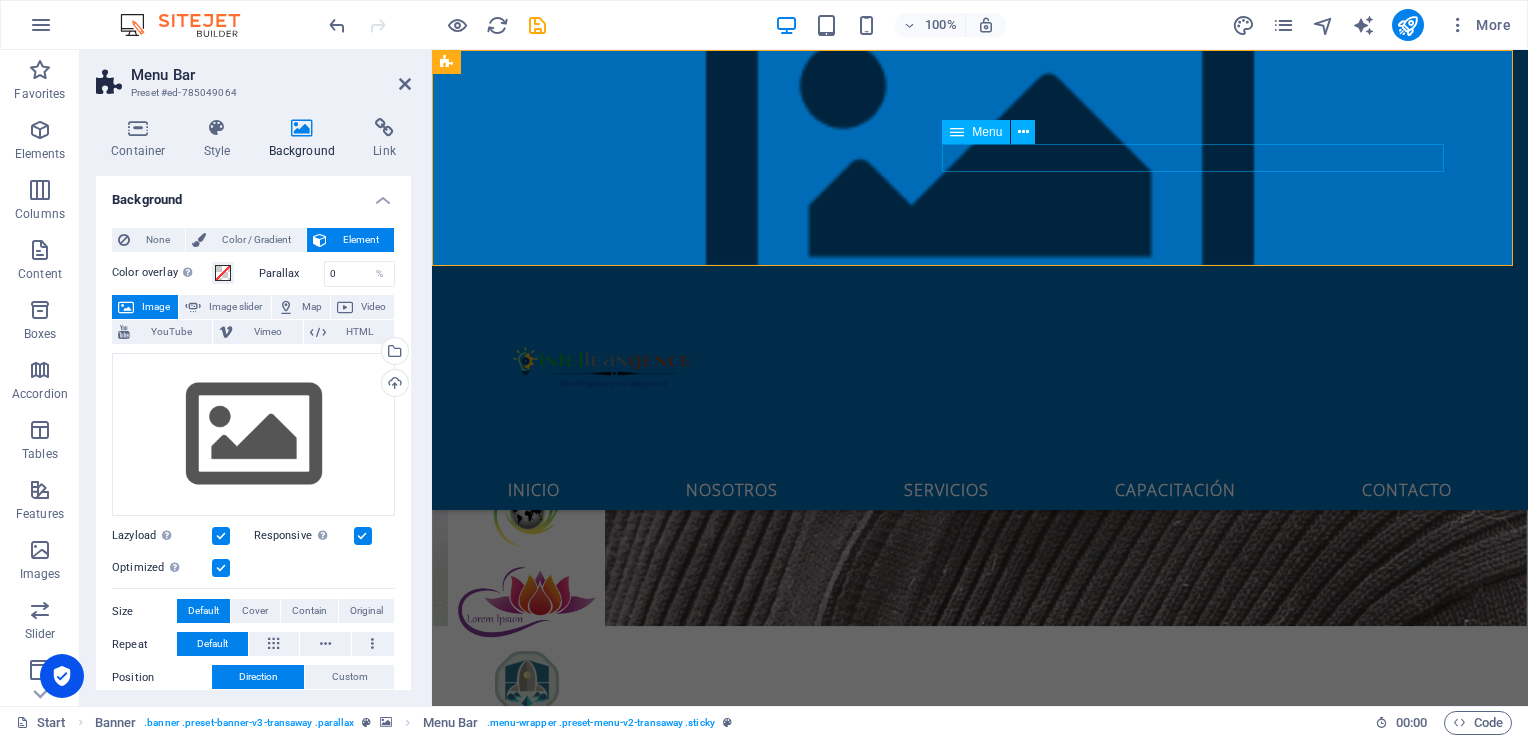 click on "Inicio Nosotros Servicios Capacitación Contacto" at bounding box center (980, 488) 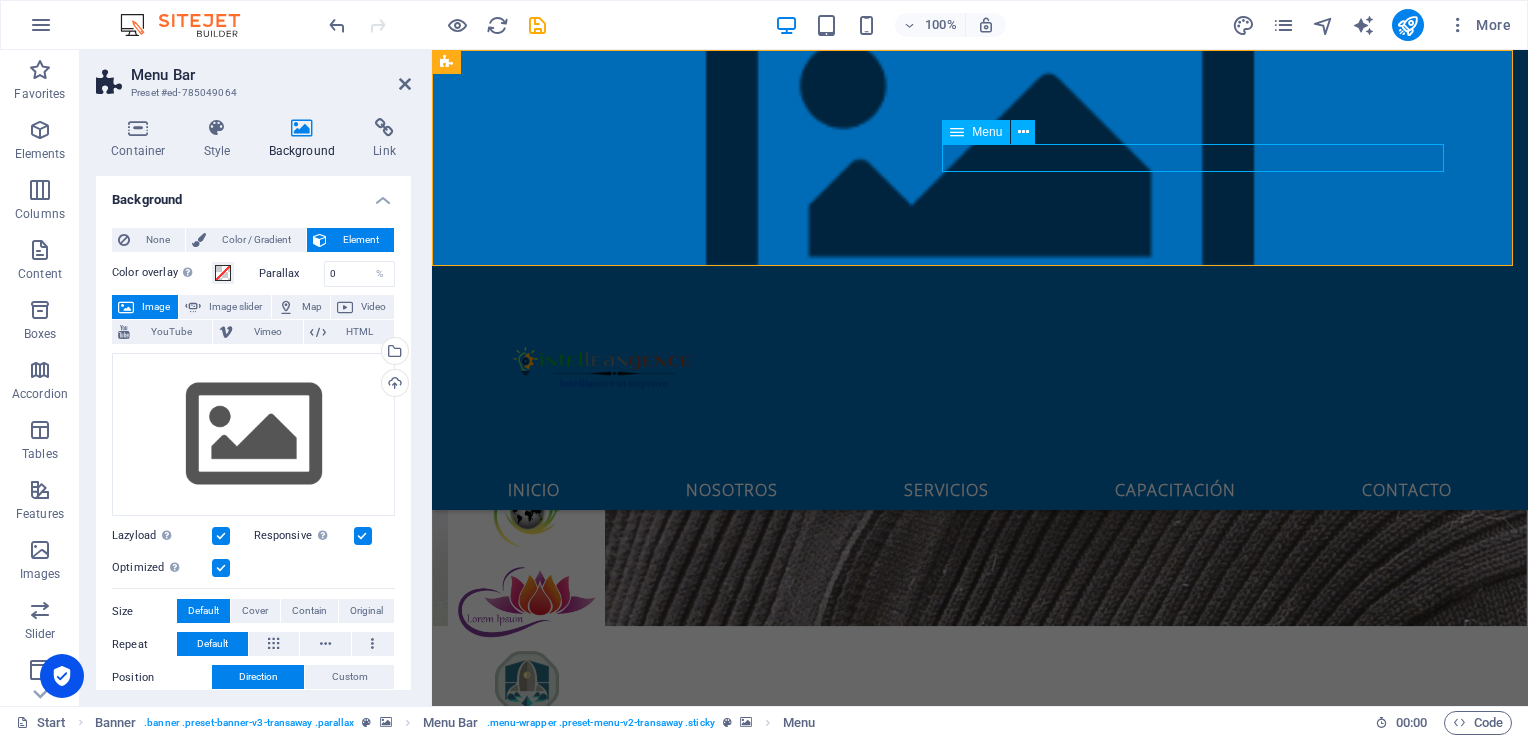 click on "Inicio Nosotros Servicios Capacitación Contacto" at bounding box center (980, 488) 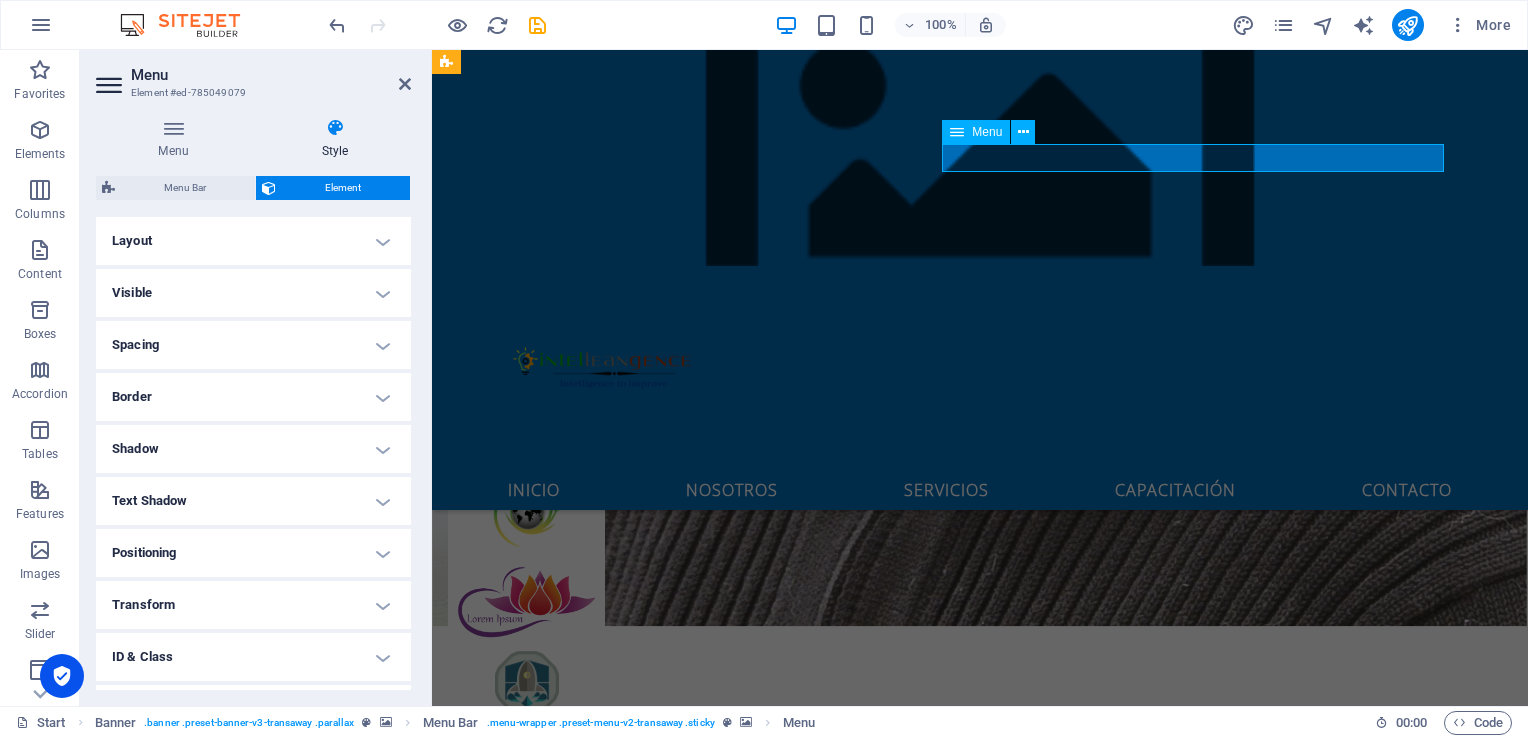 click on "Inicio Nosotros Servicios Capacitación Contacto" at bounding box center (980, 488) 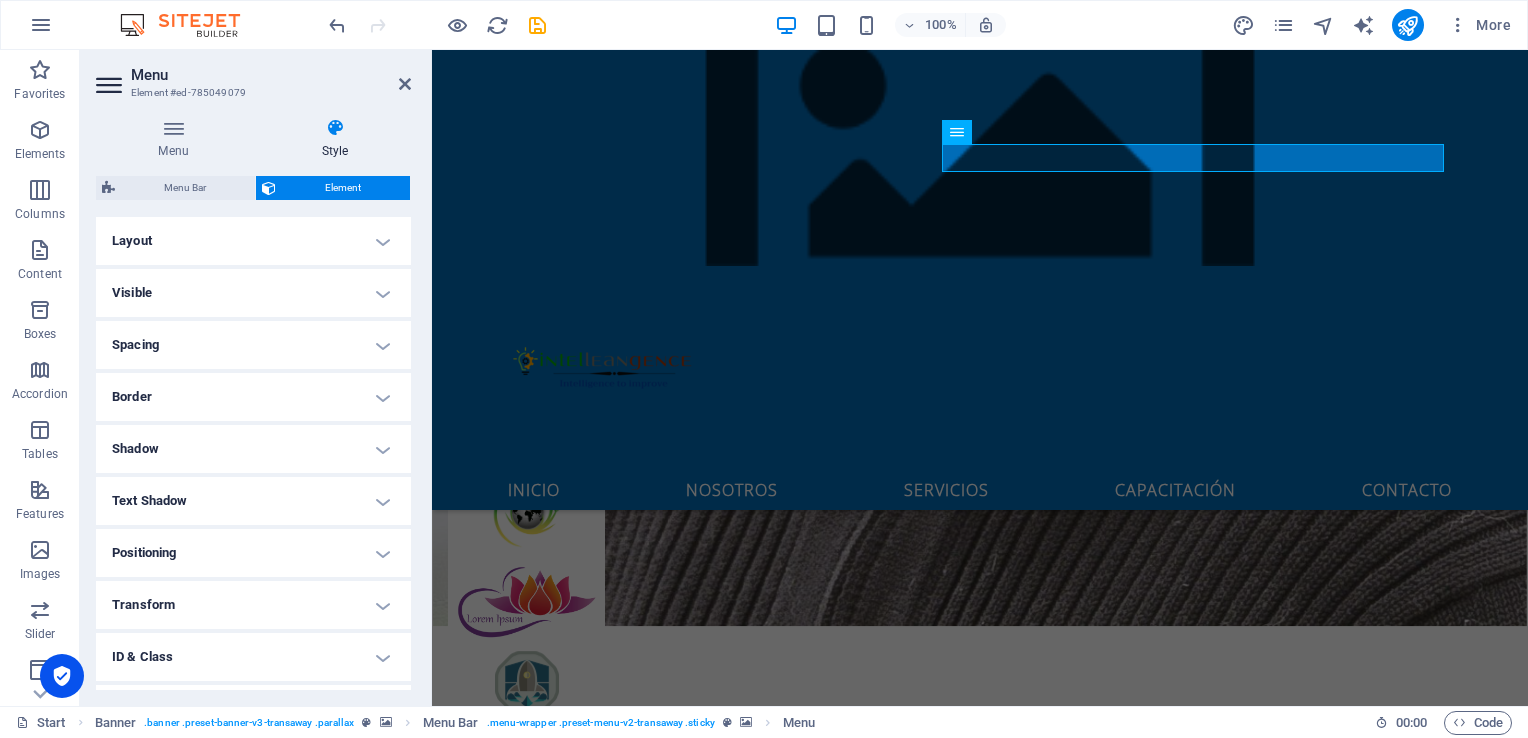click on "Border" at bounding box center [253, 397] 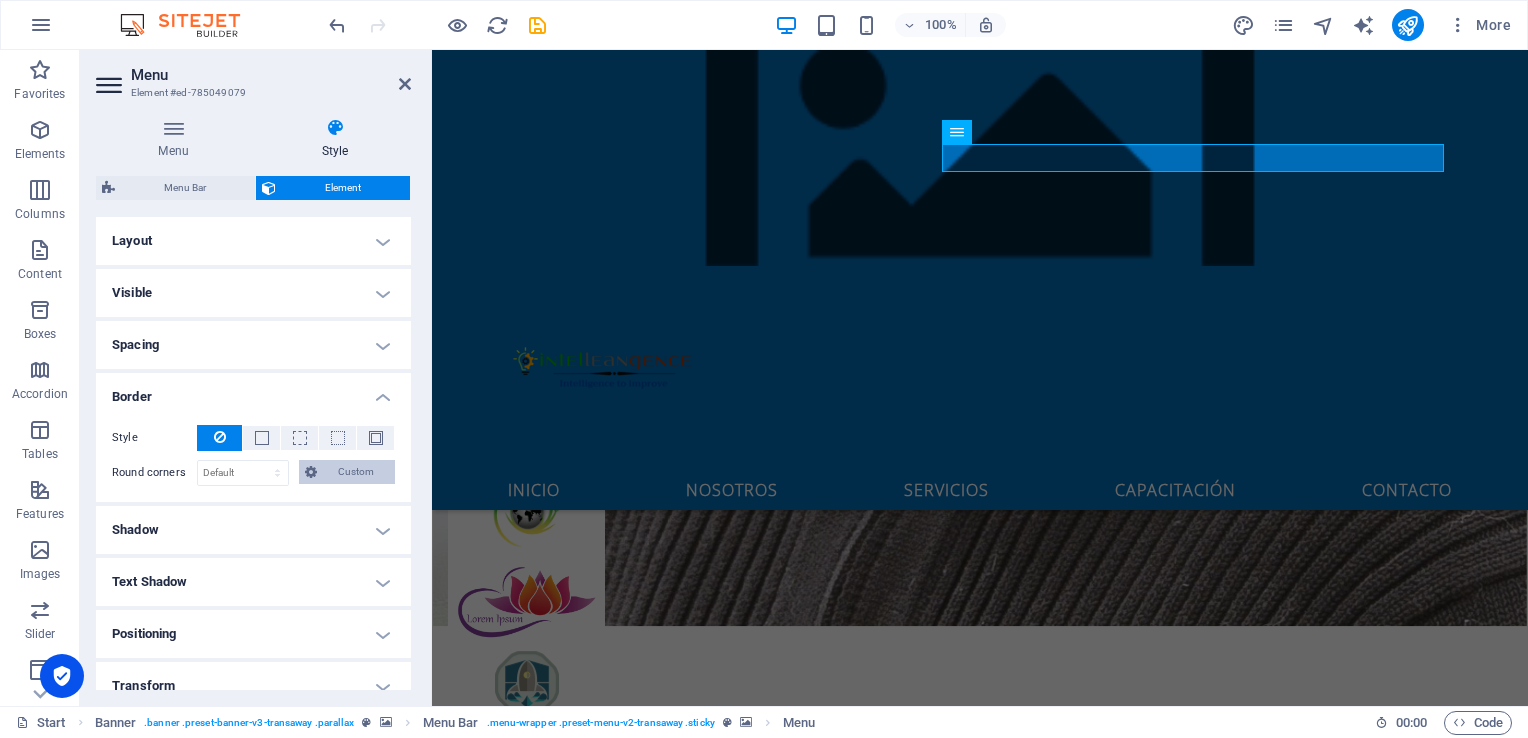 click on "Custom" at bounding box center (356, 472) 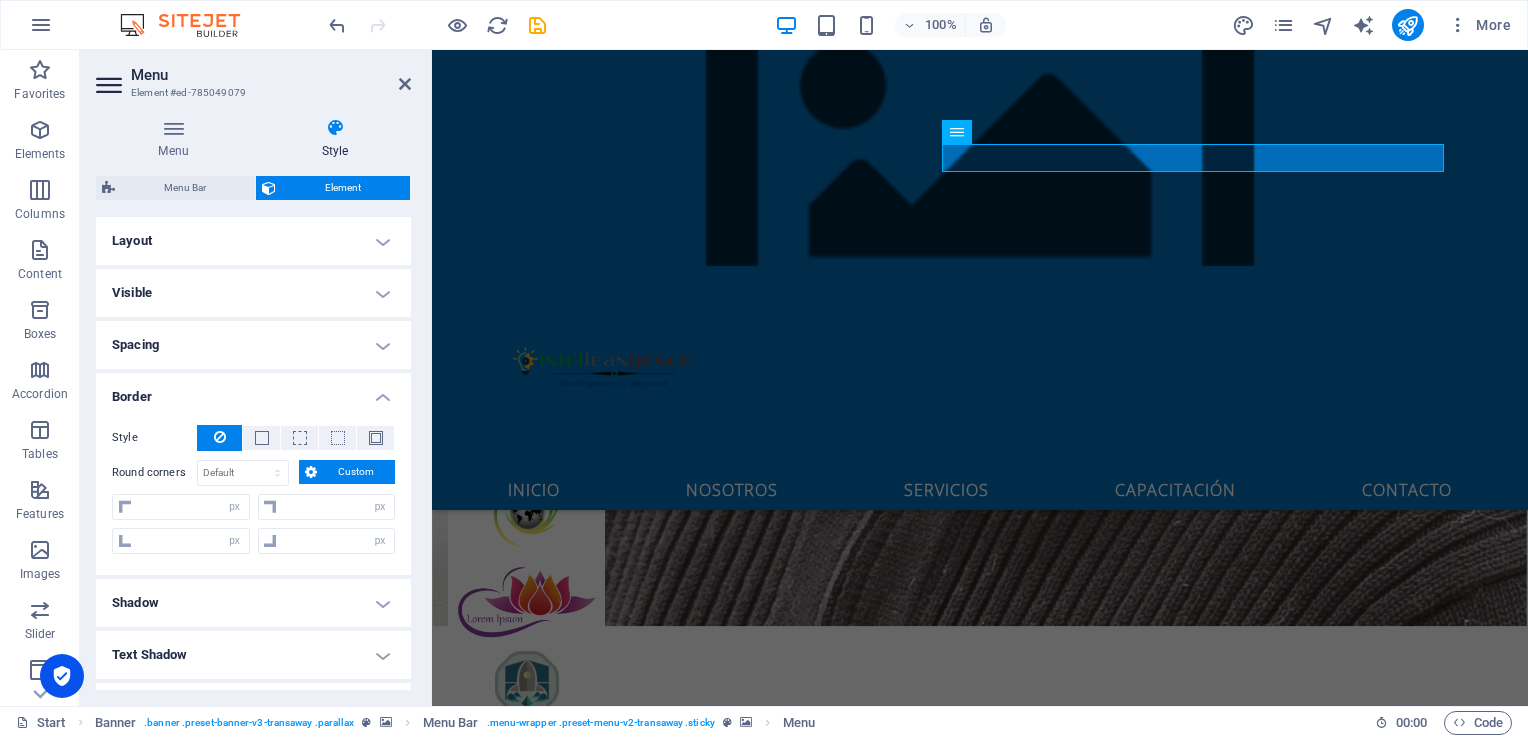 click on "Custom" at bounding box center [356, 472] 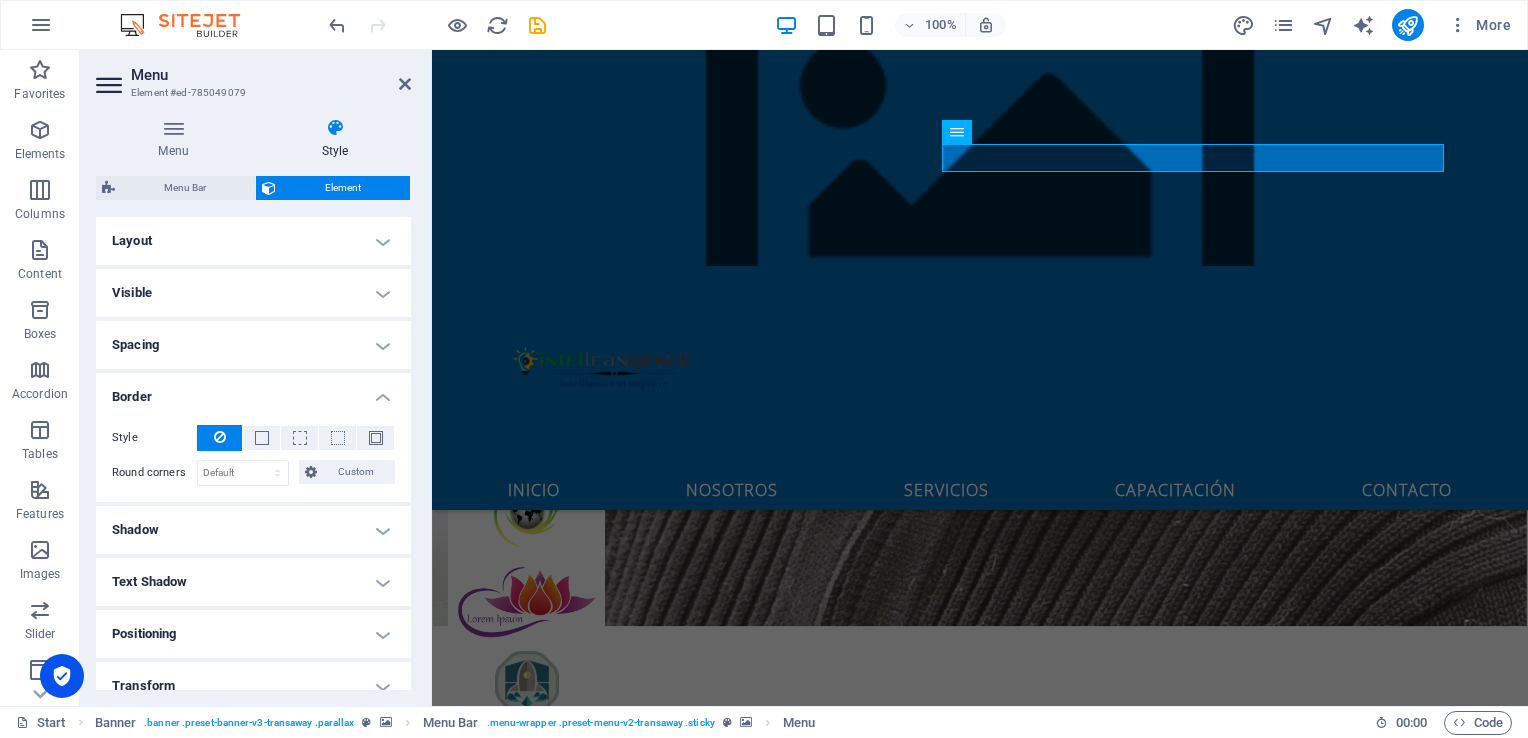 click on "Border" at bounding box center (253, 391) 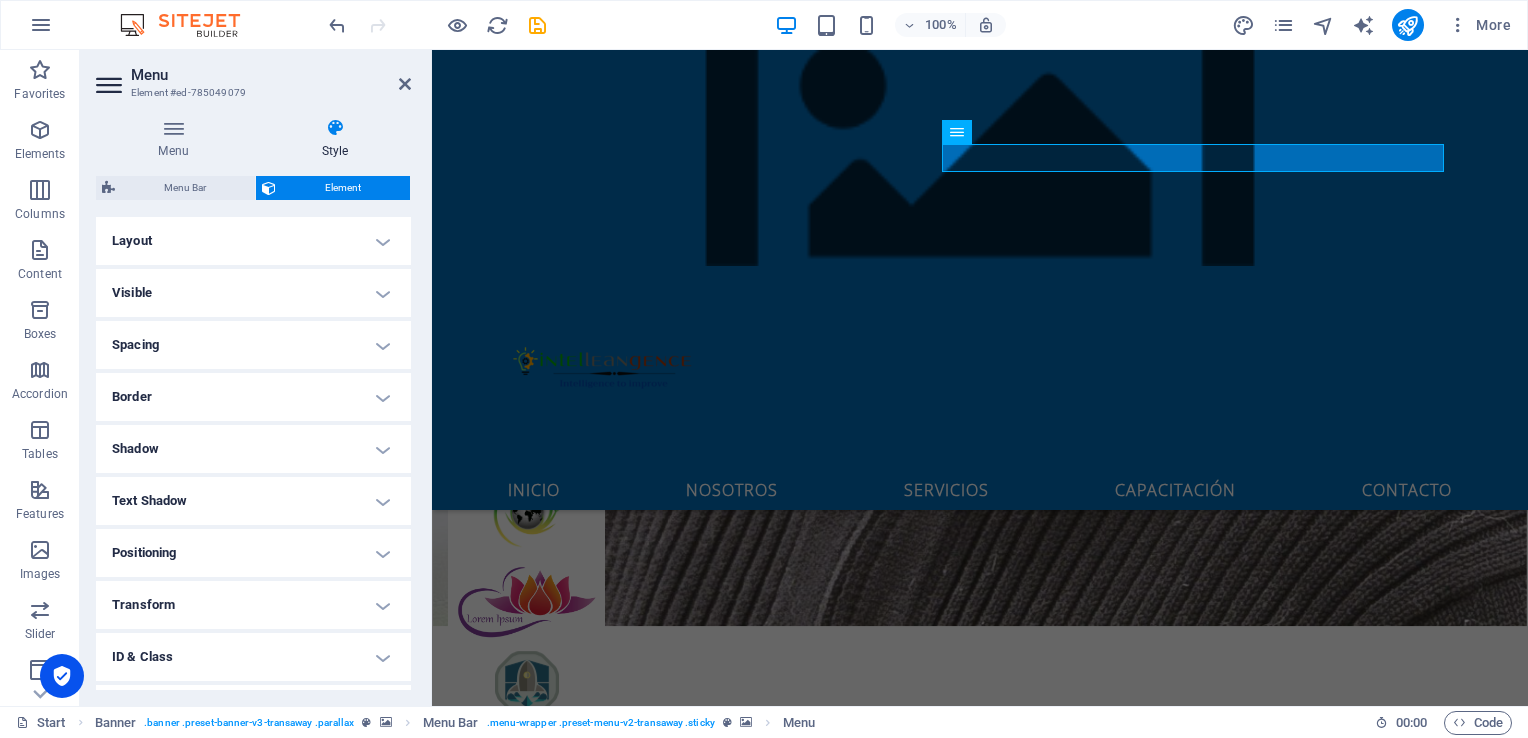 click on "Text Shadow" at bounding box center (253, 501) 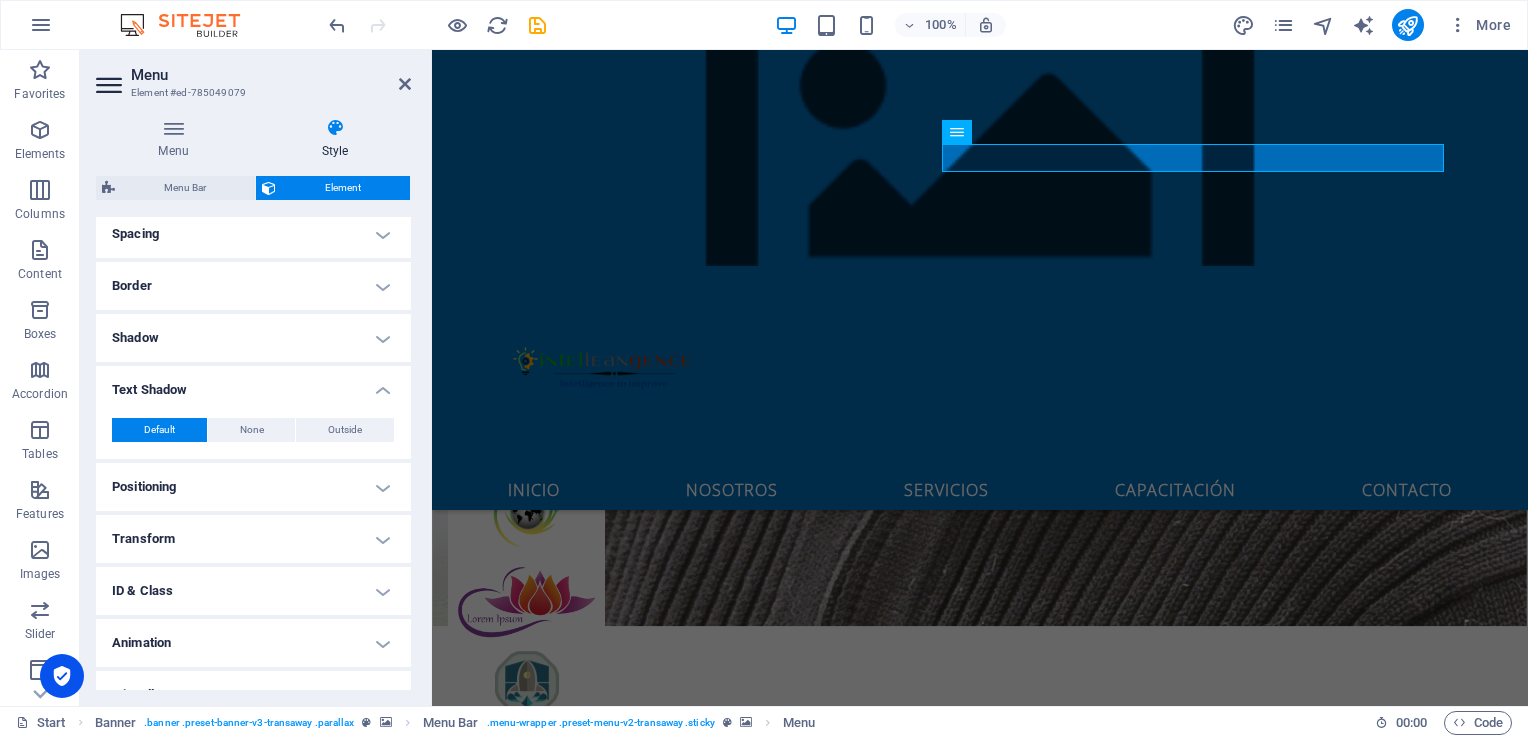 scroll, scrollTop: 139, scrollLeft: 0, axis: vertical 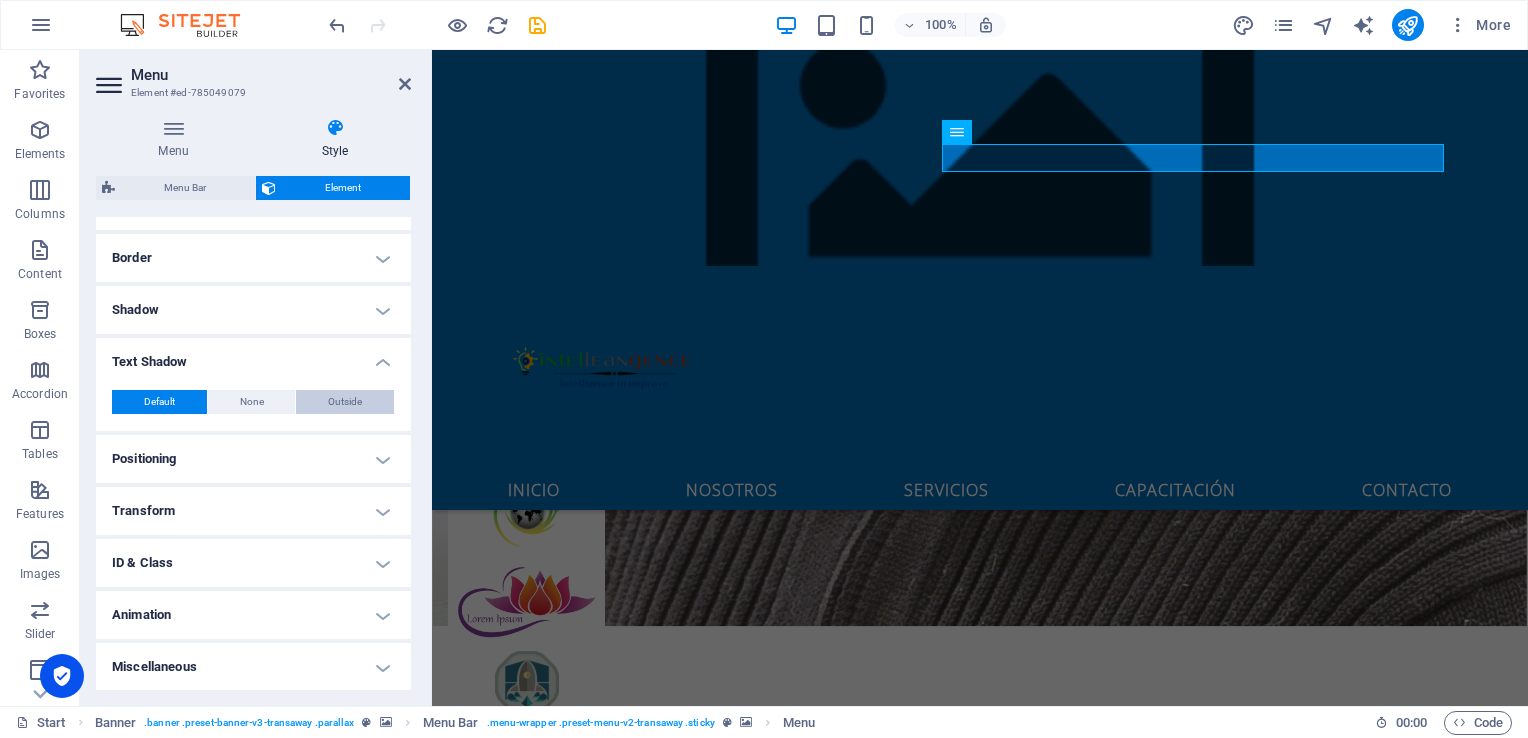 click on "Outside" at bounding box center (345, 402) 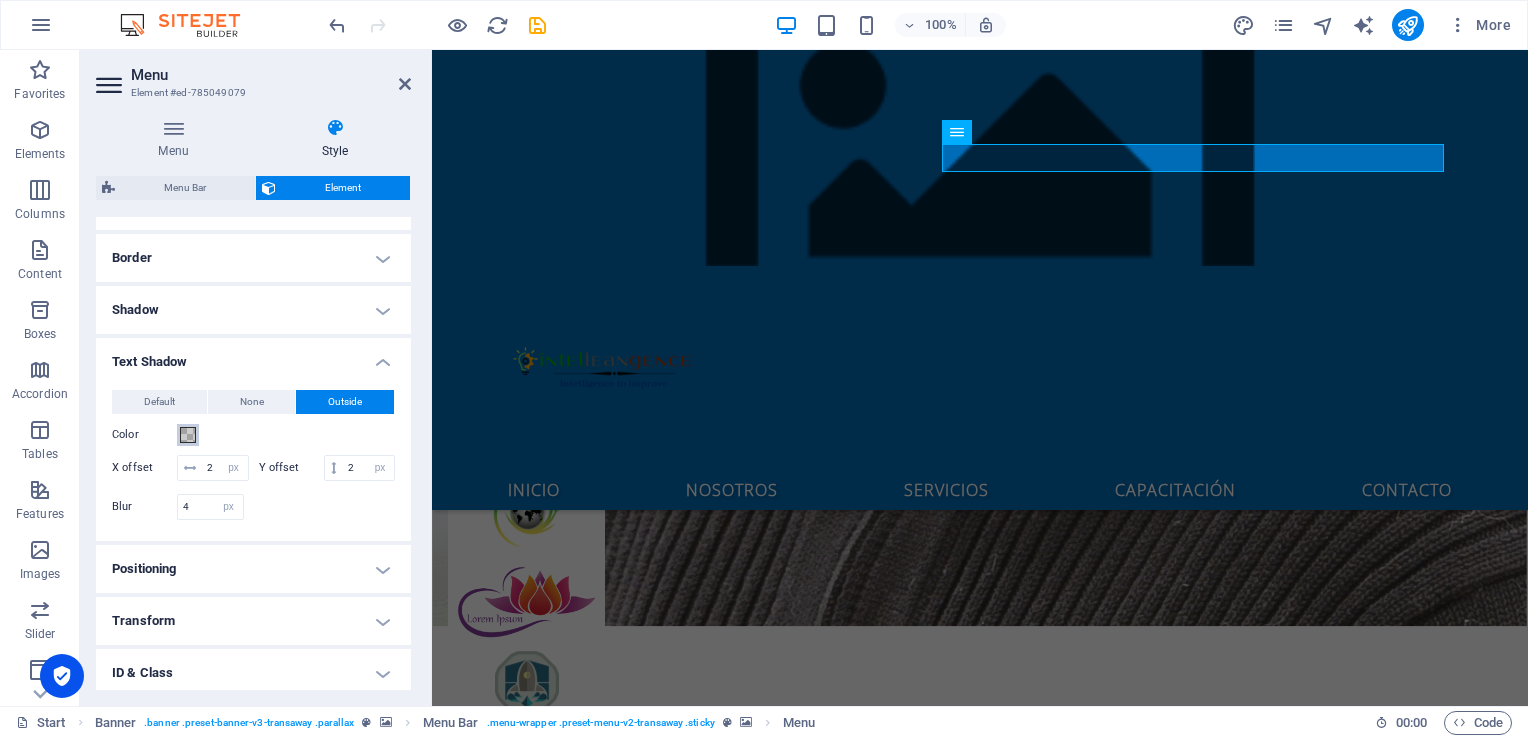 click at bounding box center (188, 435) 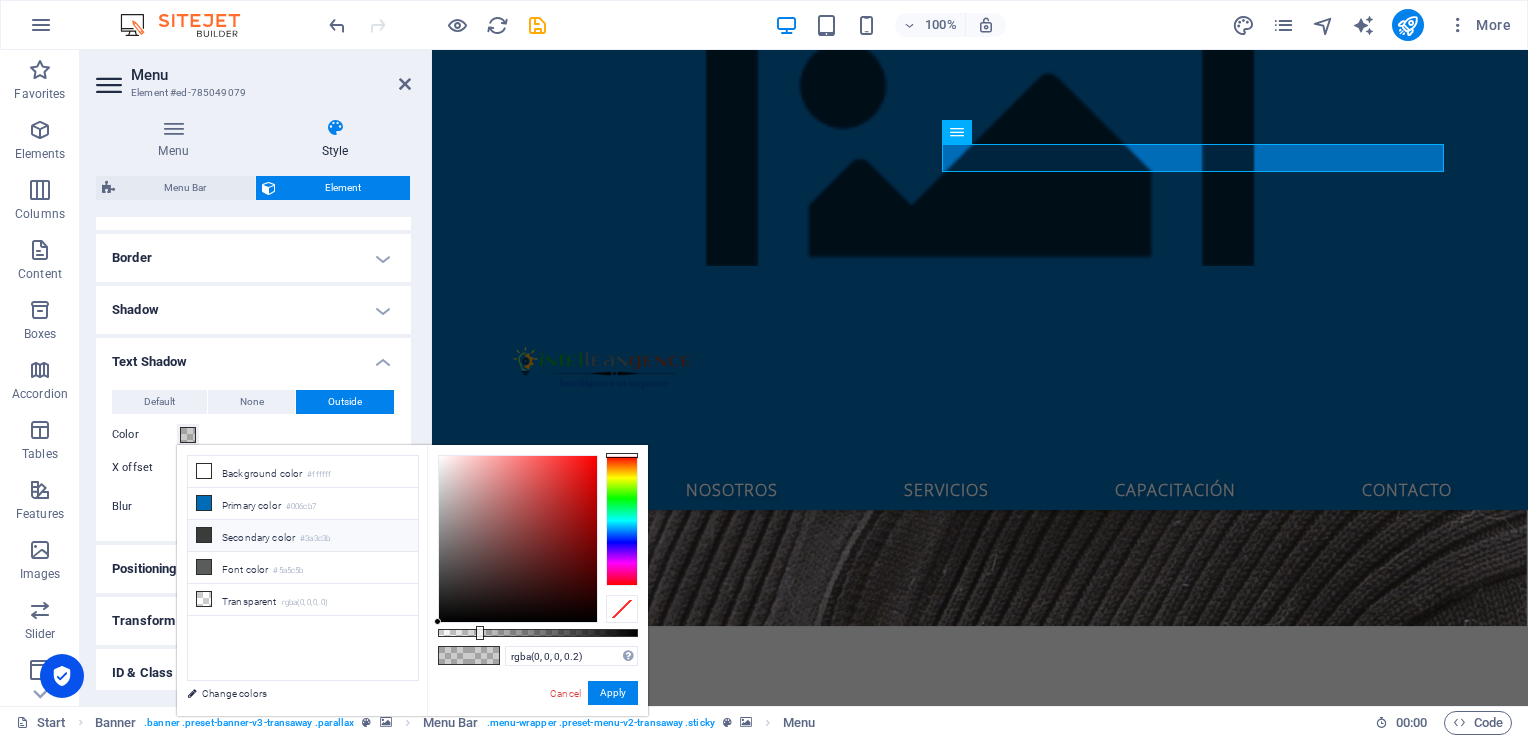 click at bounding box center [204, 535] 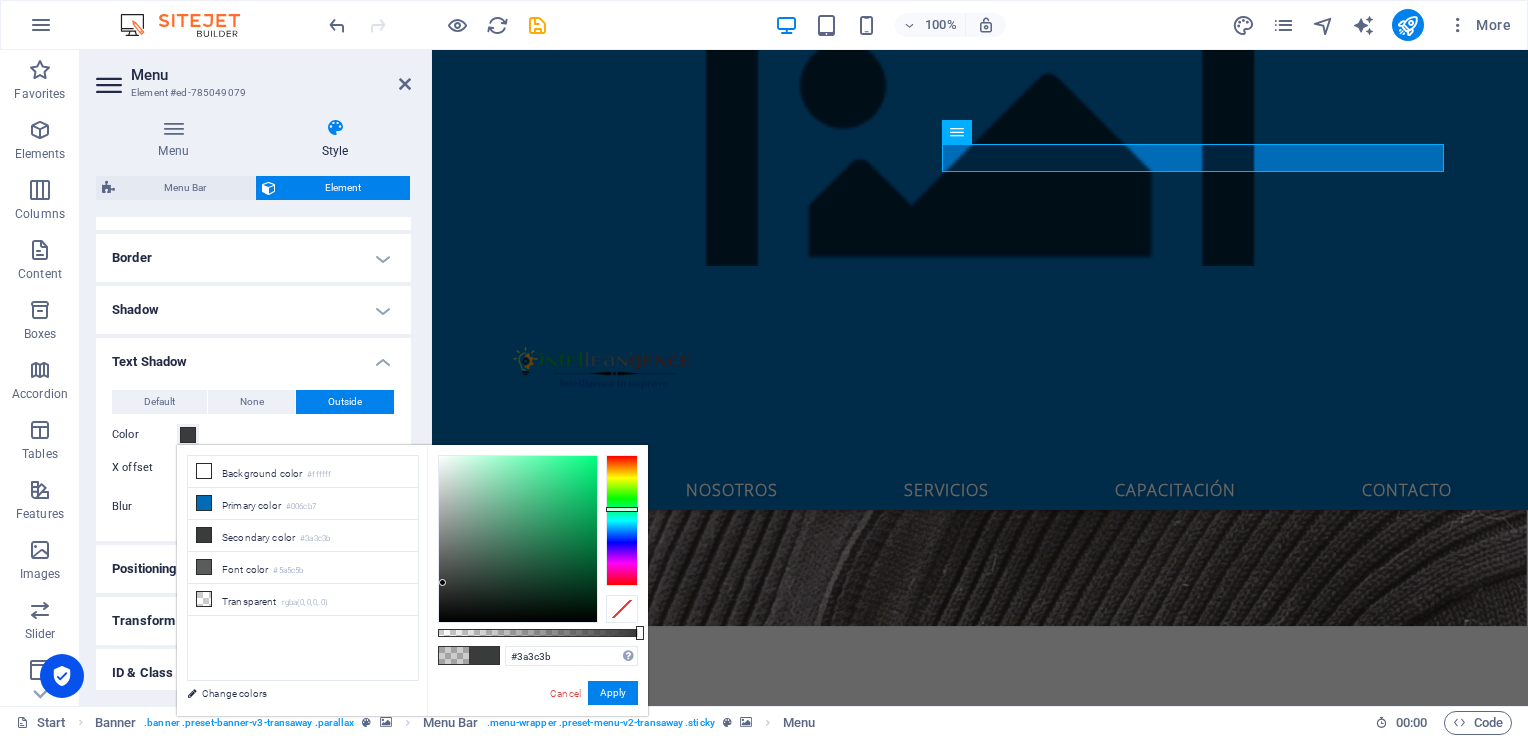 click at bounding box center (484, 655) 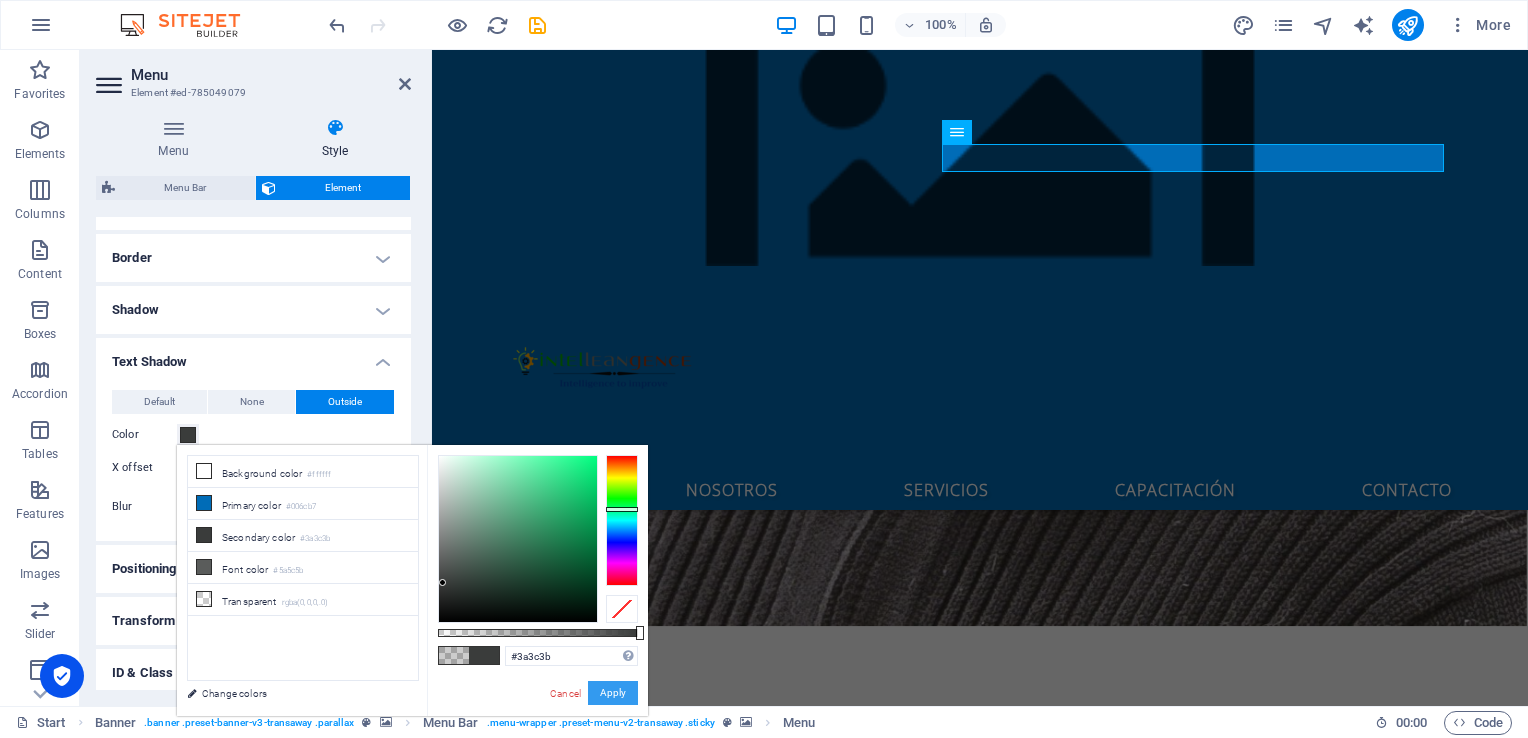 click on "Apply" at bounding box center (613, 693) 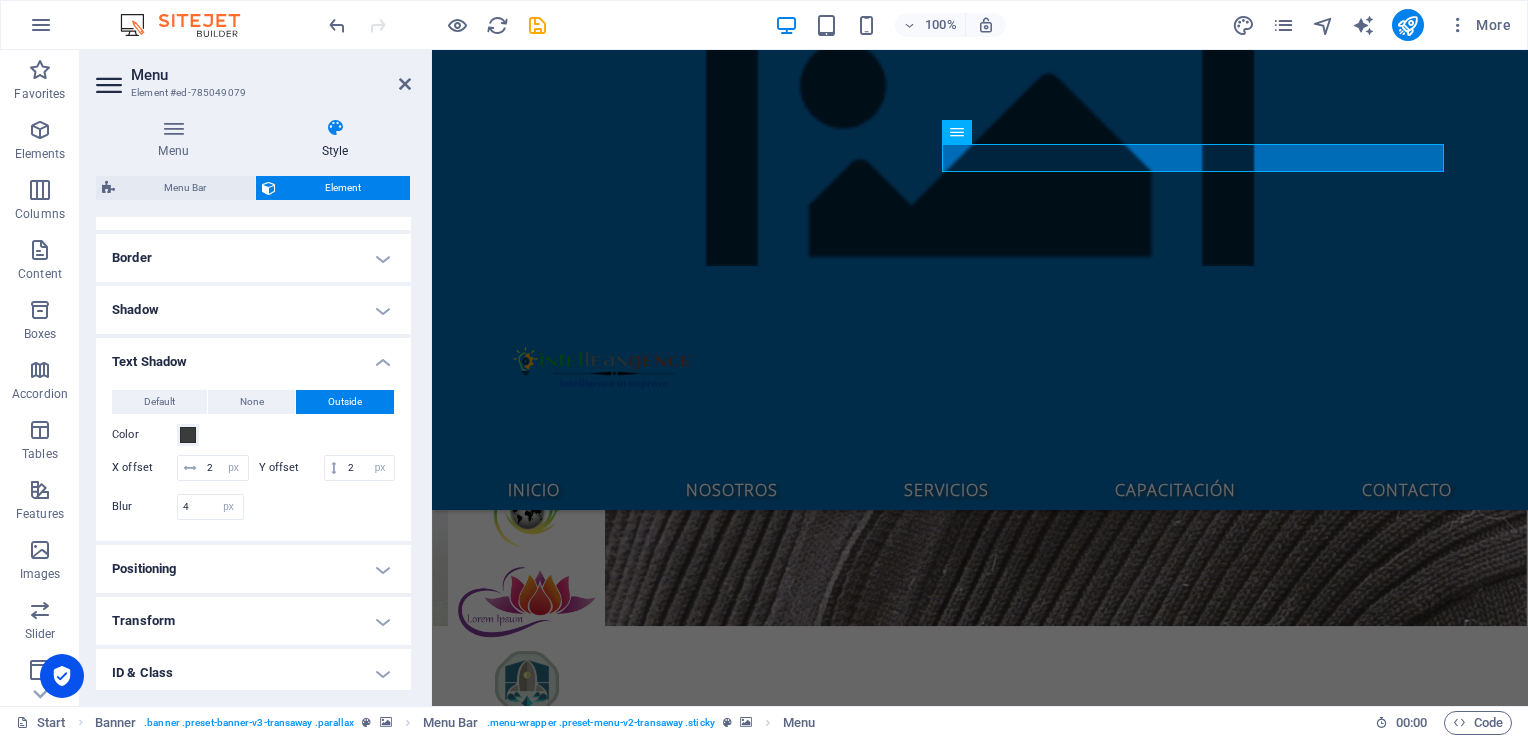 click on "Menu Style Menu Auto Custom Create custom menu items for this menu. Recommended for one-page websites. Manage pages Menu items 1 None Page External Element Phone Email Page Start Subpage Legal Notice Privacy Element
URL /#home Phone Email Link text Inicio Link target New tab Same tab Overlay Title Additional link description, should not be the same as the link text. The title is most often shown as a tooltip text when the mouse moves over the element. Leave empty if uncertain. Relationship Sets the  relationship of this link to the link target . For example, the value "nofollow" instructs search engines not to follow the link. Can be left empty. alternate author bookmark external help license next nofollow noreferrer noopener prev search tag Button Design None Default Primary Secondary 2 None Page External Element Phone Email Page Start Subpage Legal Notice Privacy Element
URL /#about-us Phone Email Link text Nosotros Link target New tab Same tab Overlay Title 3" at bounding box center [253, 404] 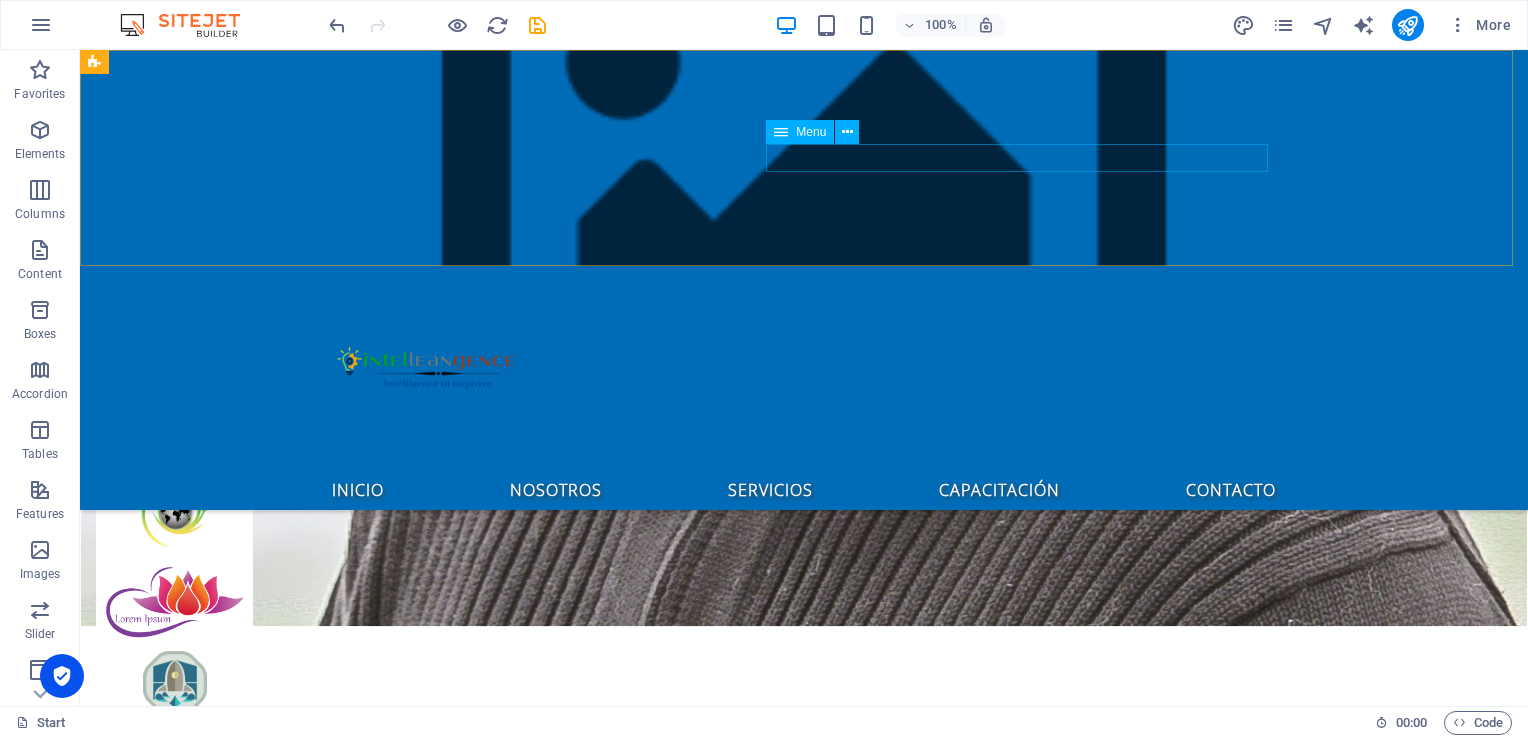 click on "Inicio Nosotros Servicios Capacitación Contacto" at bounding box center (804, 488) 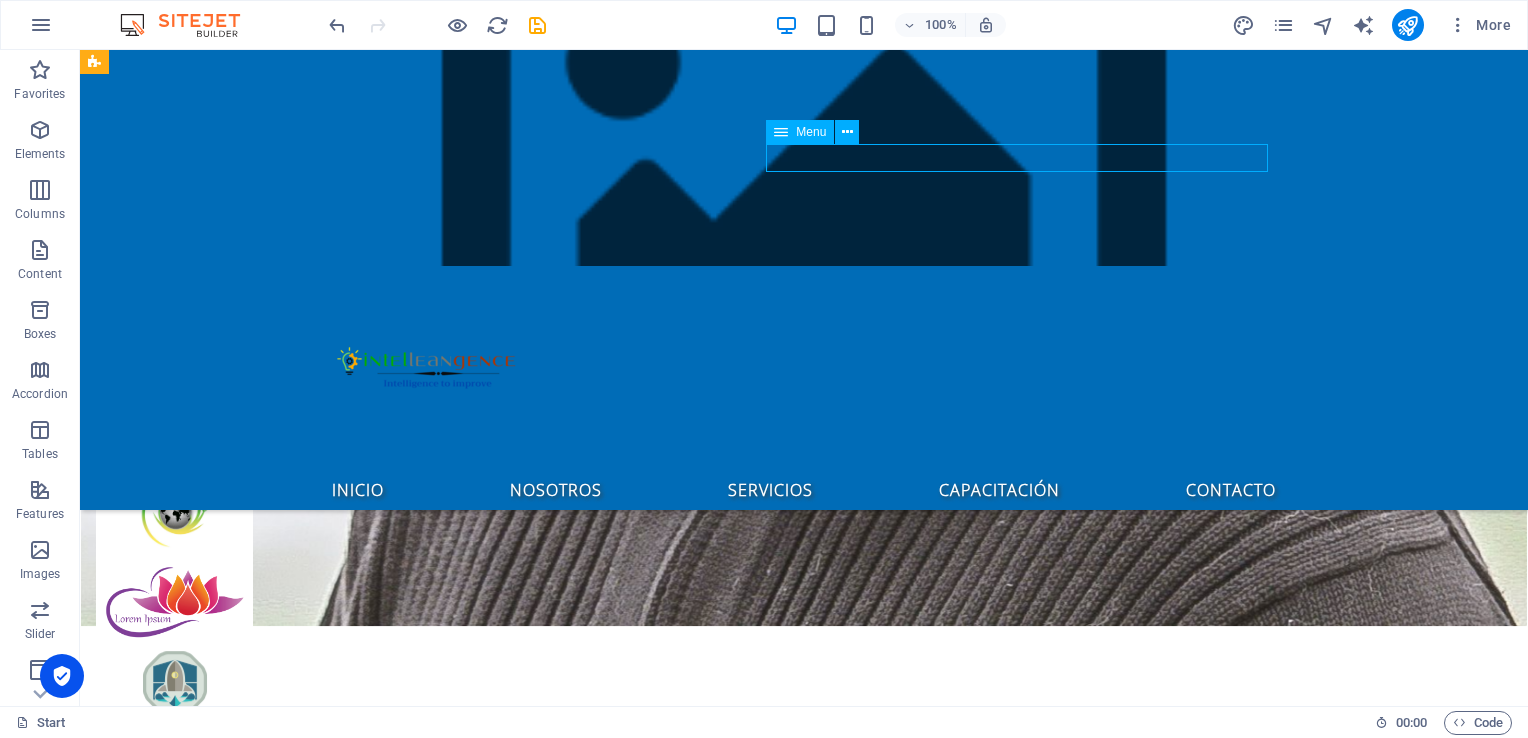 click on "Inicio Nosotros Servicios Capacitación Contacto" at bounding box center (804, 488) 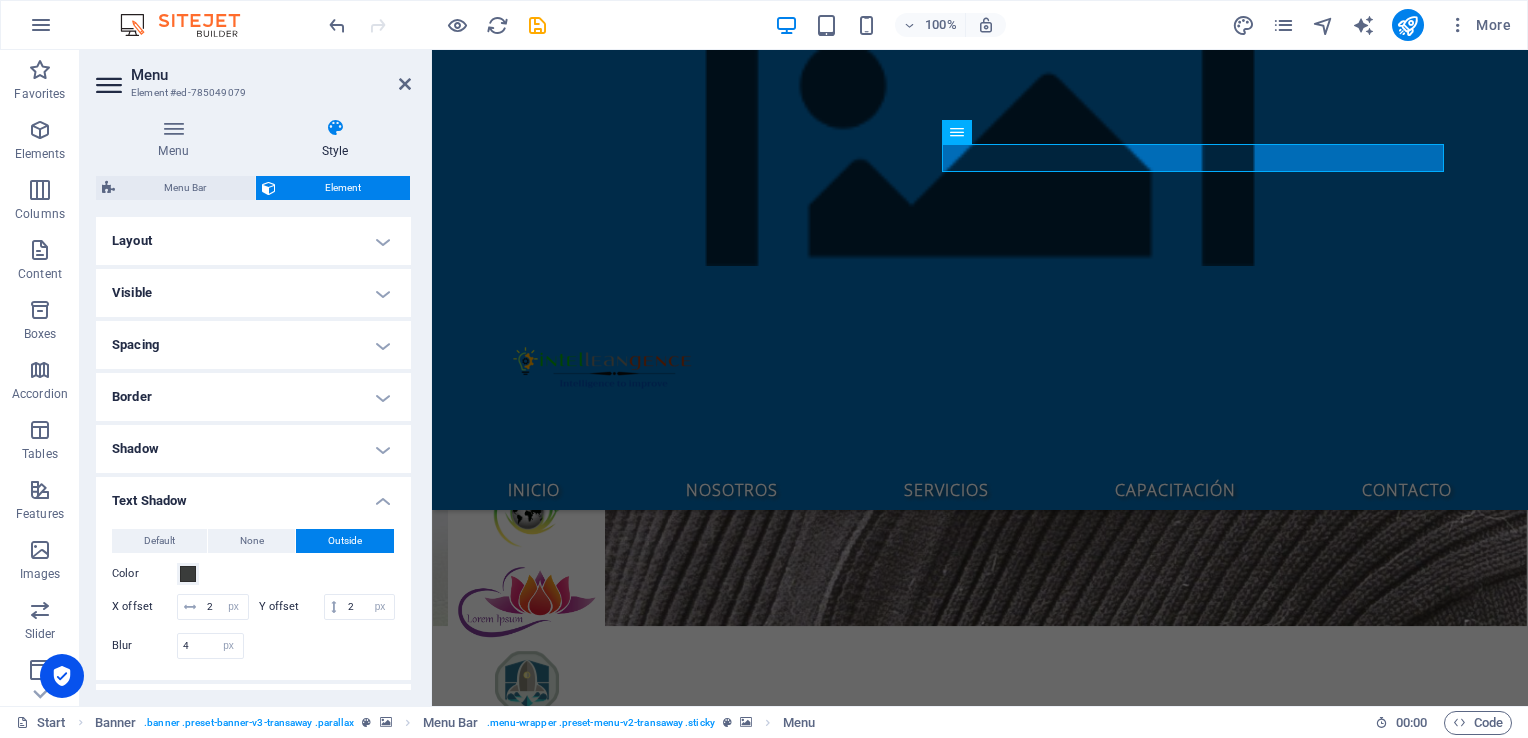 click at bounding box center (980, 158) 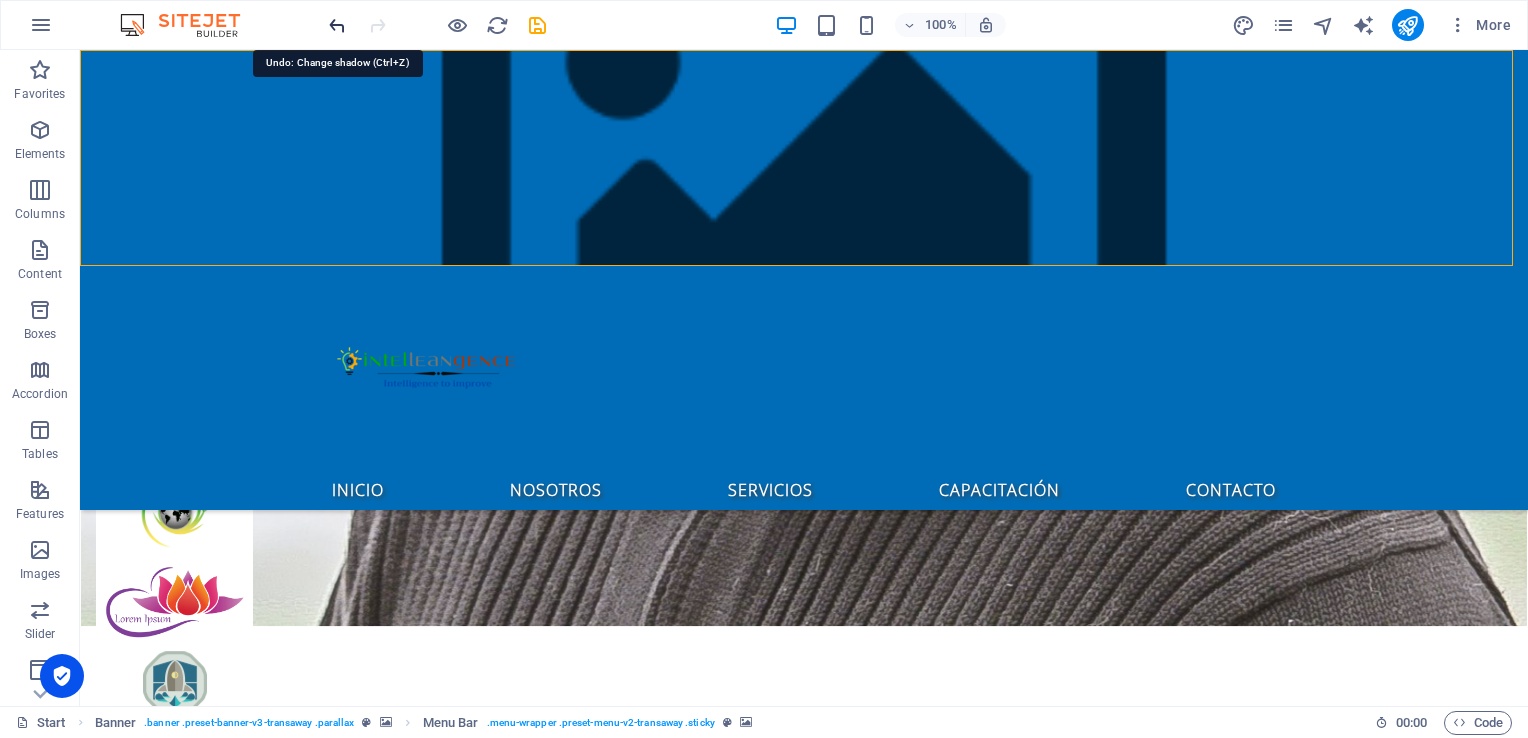 click at bounding box center (337, 25) 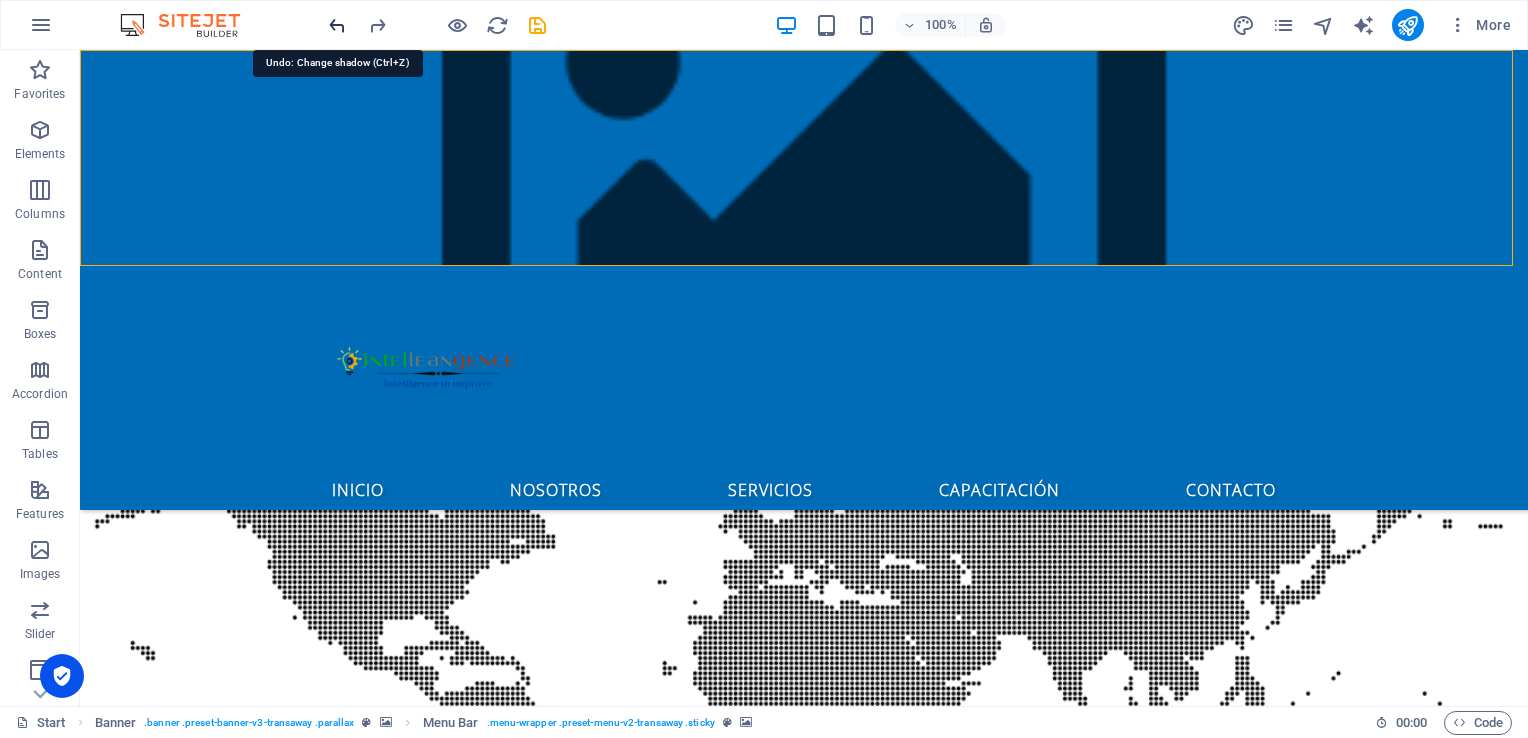 click at bounding box center [337, 25] 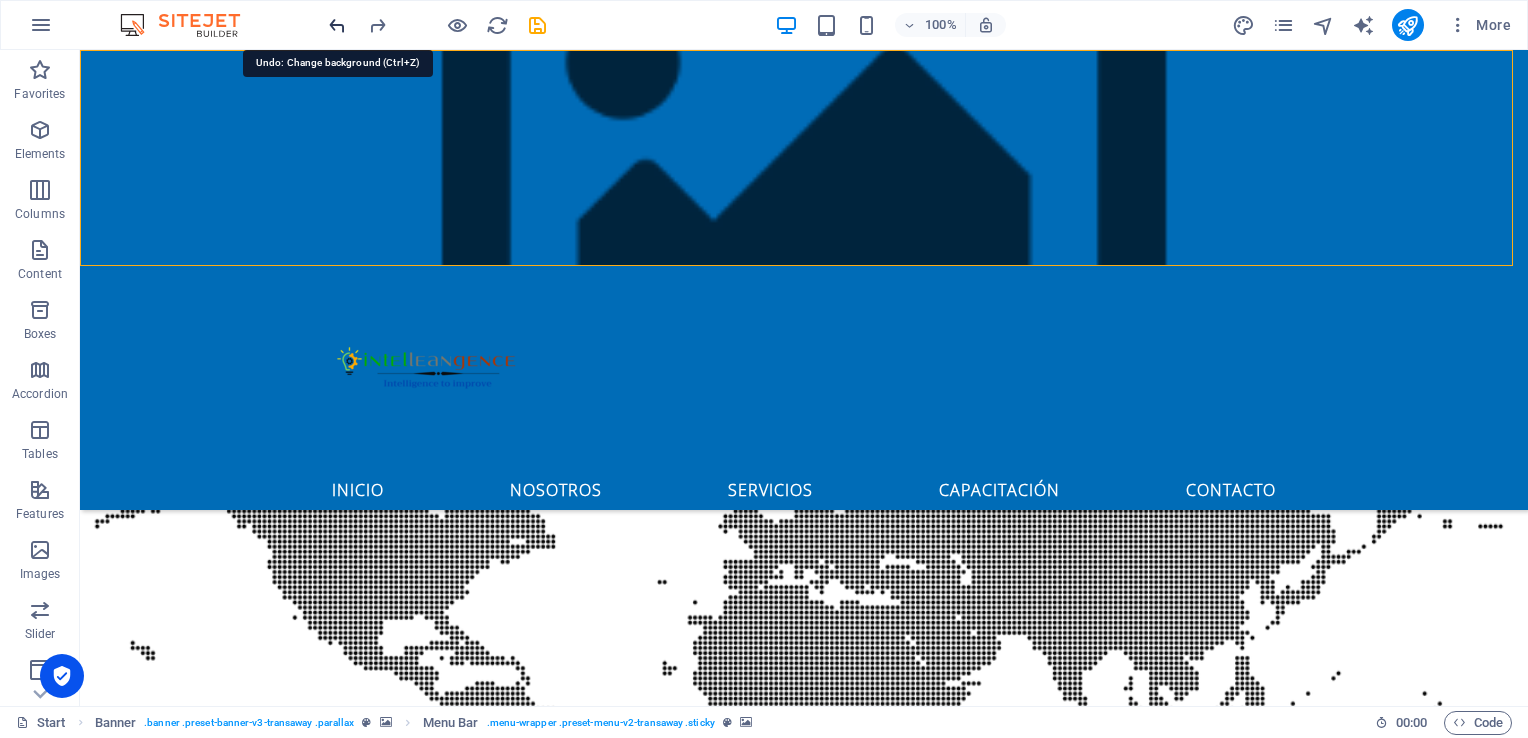 click at bounding box center (337, 25) 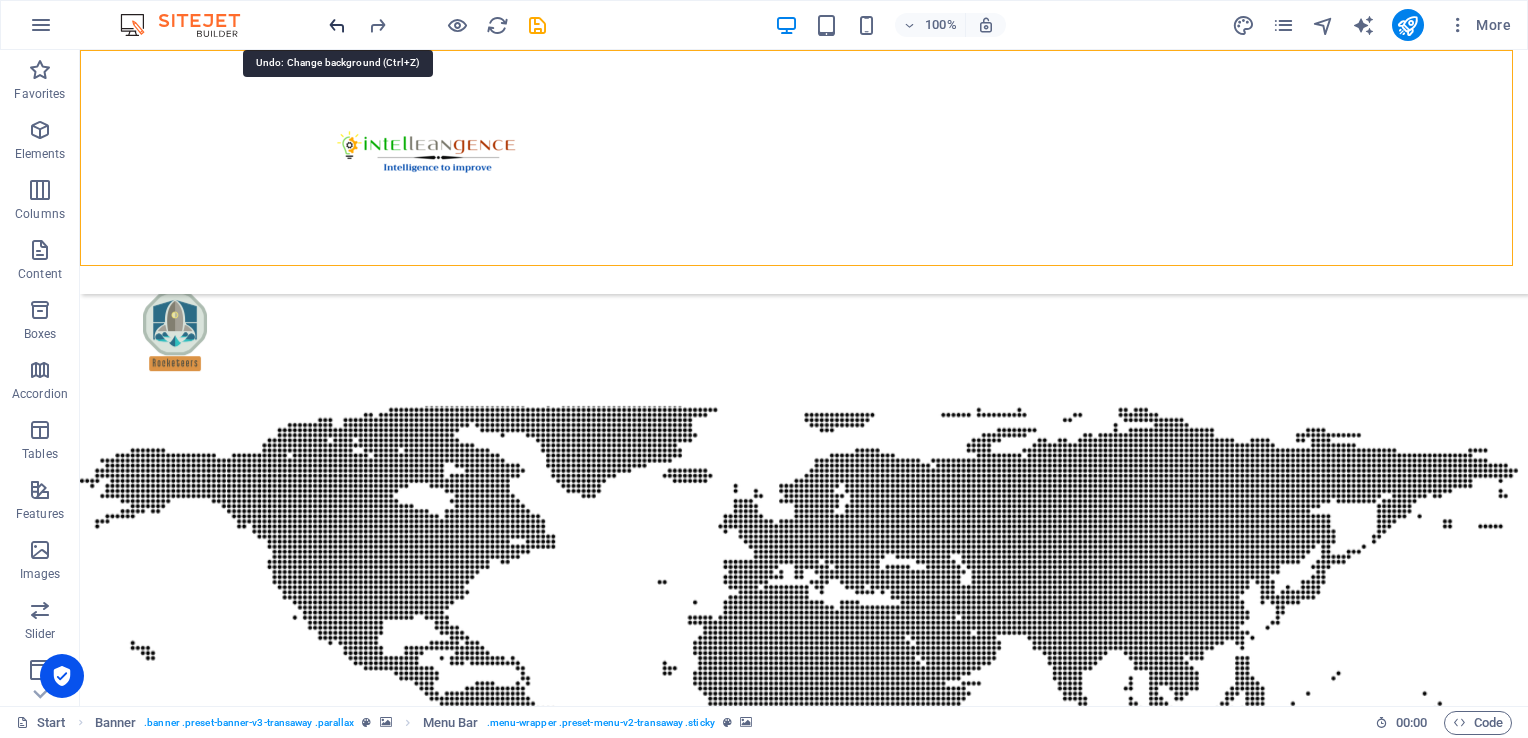 click at bounding box center [337, 25] 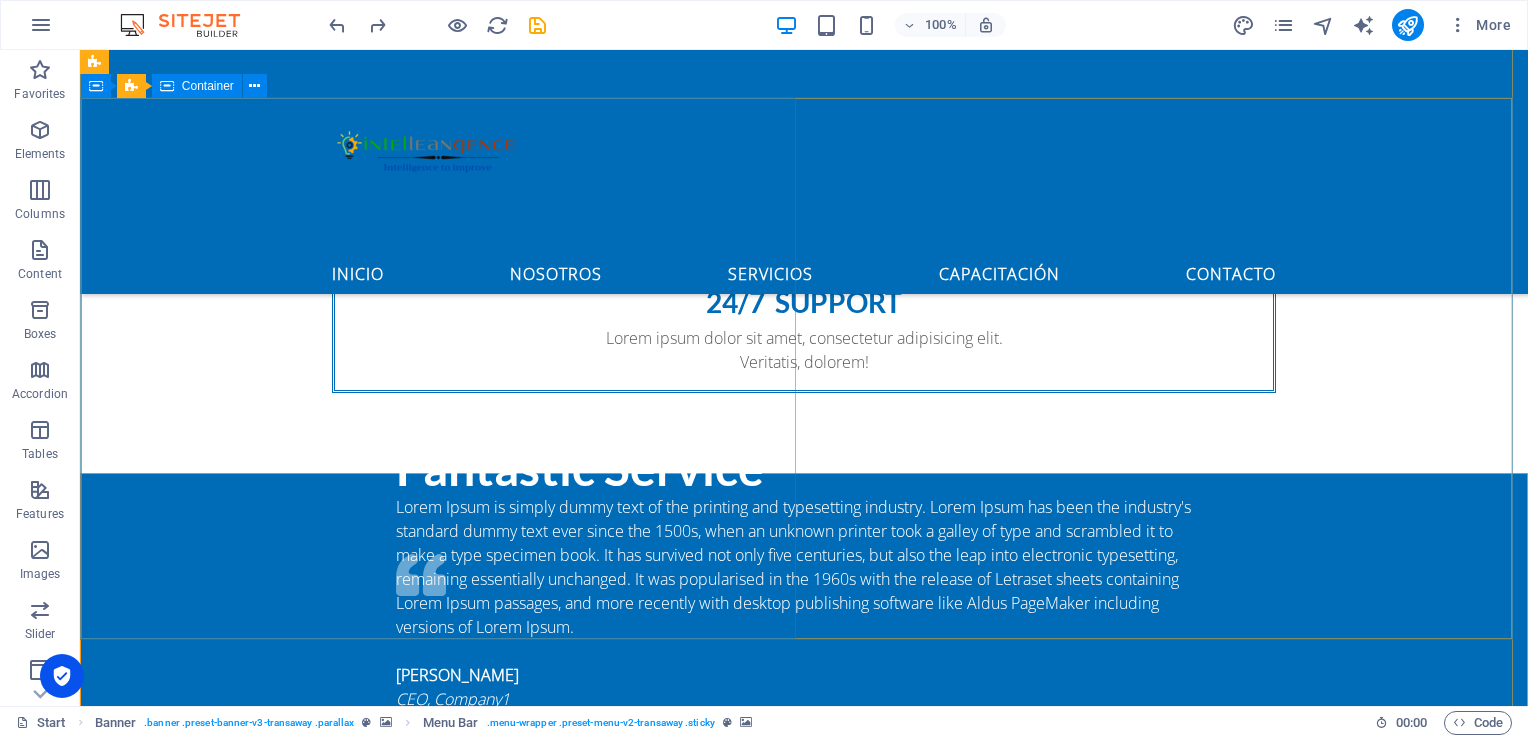 scroll, scrollTop: 2145, scrollLeft: 0, axis: vertical 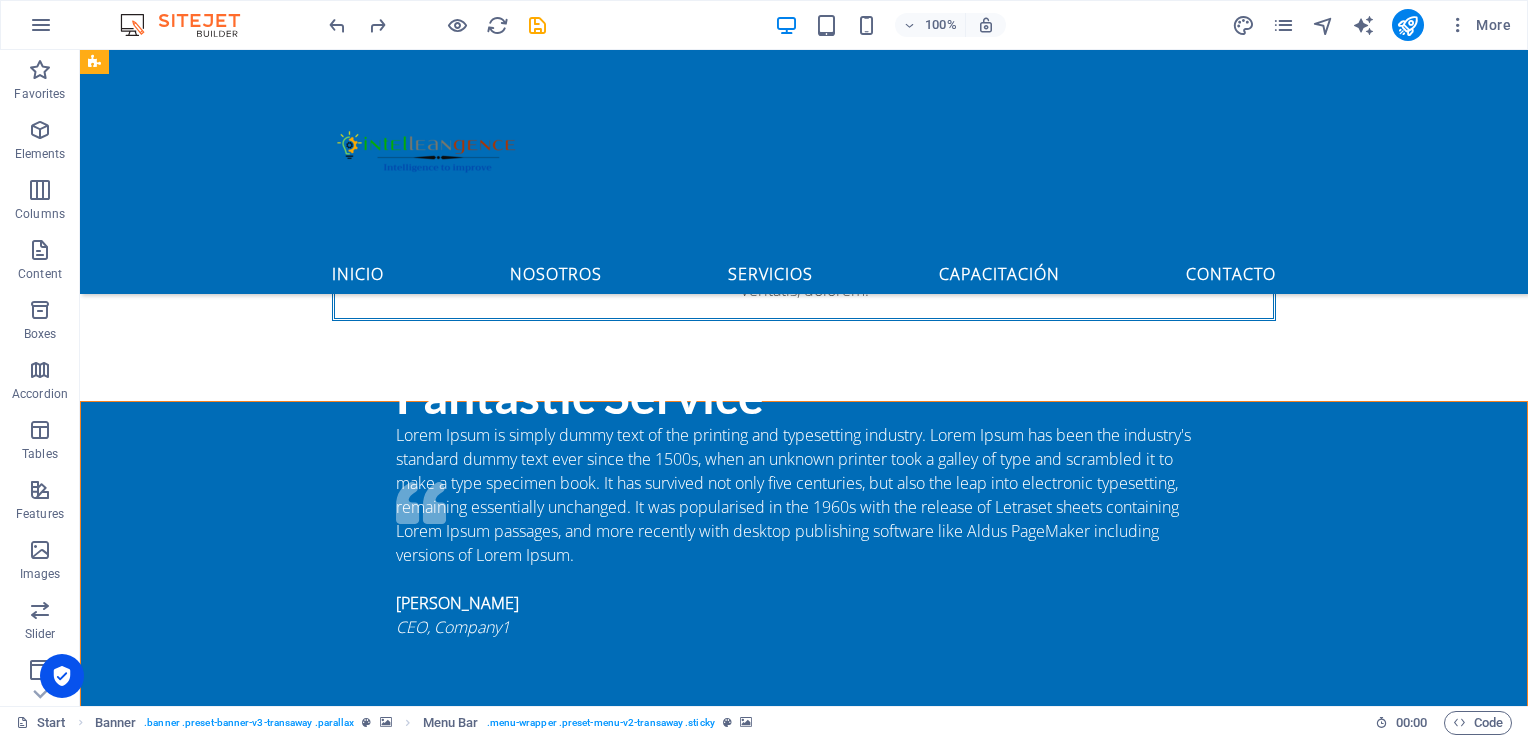 click on "Inicio Nosotros Servicios Capacitación Contacto" at bounding box center (804, 172) 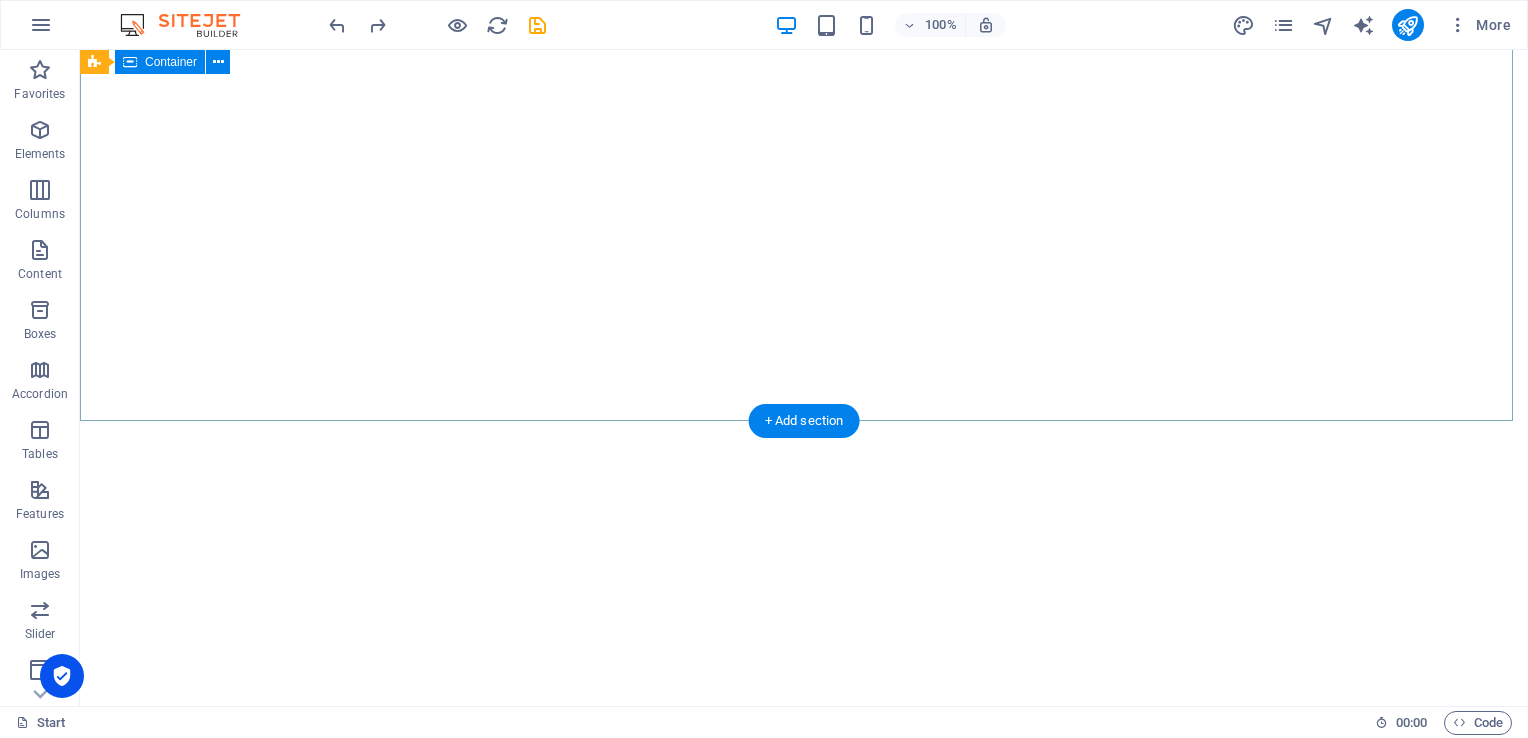 scroll, scrollTop: 0, scrollLeft: 0, axis: both 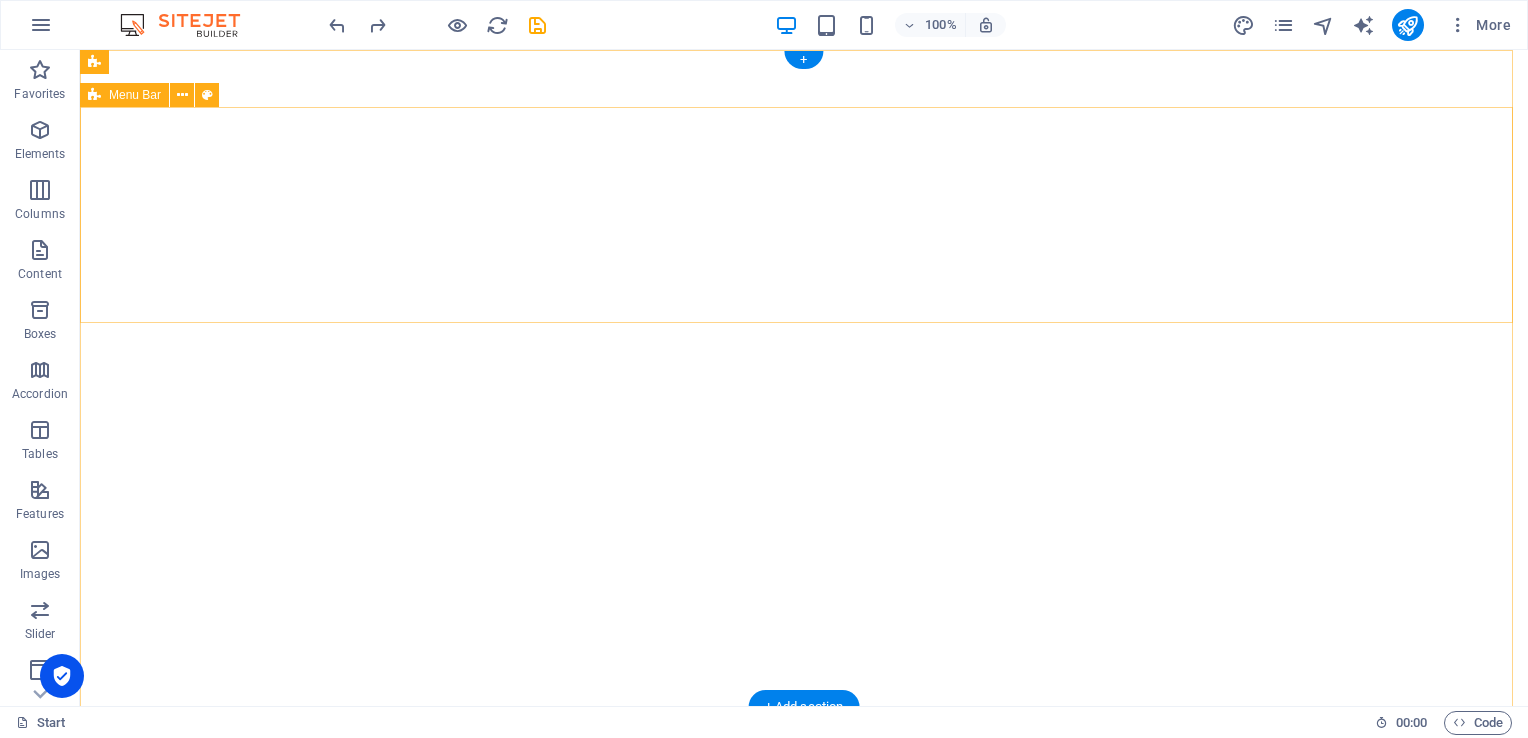 click on "Inicio Nosotros Servicios Capacitación Contacto" at bounding box center (804, 1074) 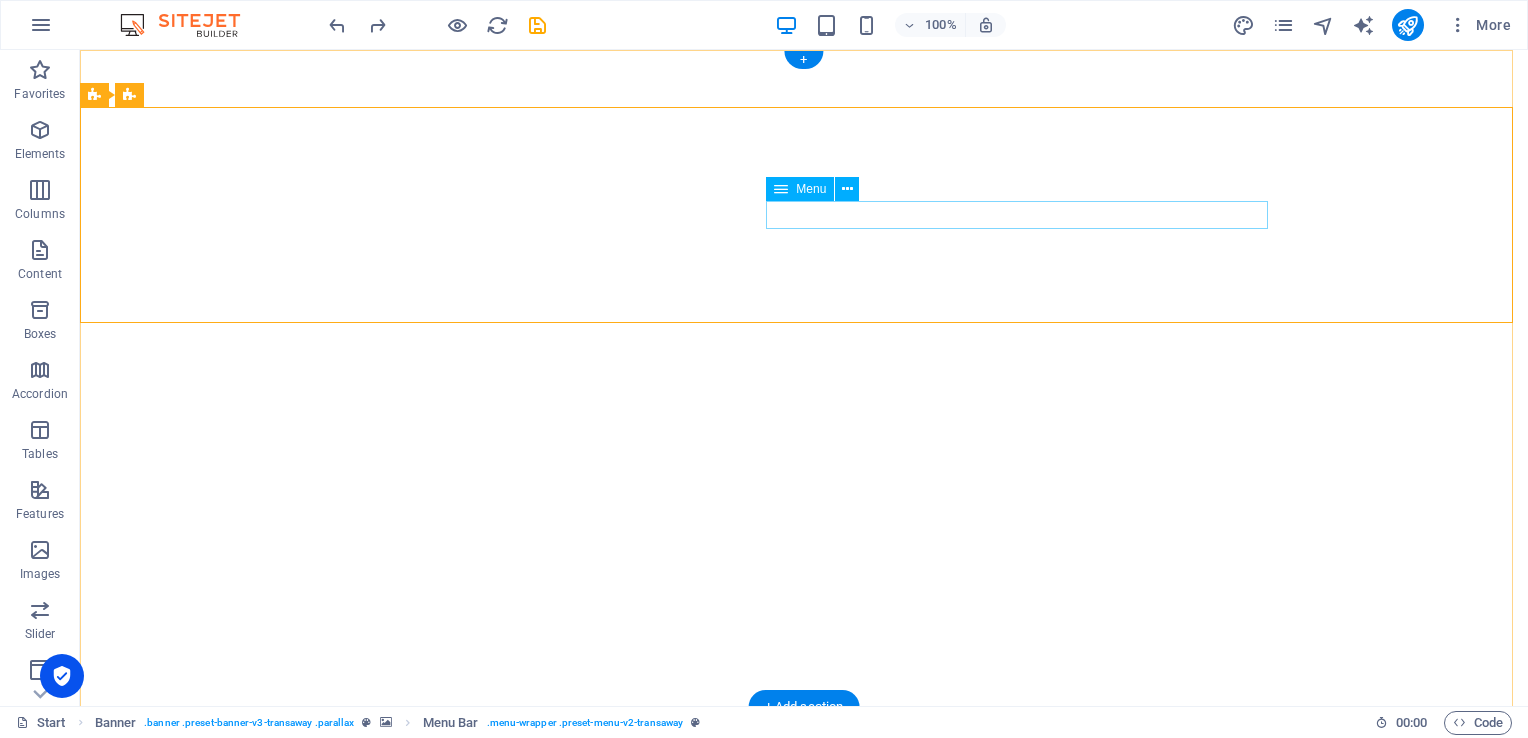scroll, scrollTop: 0, scrollLeft: 0, axis: both 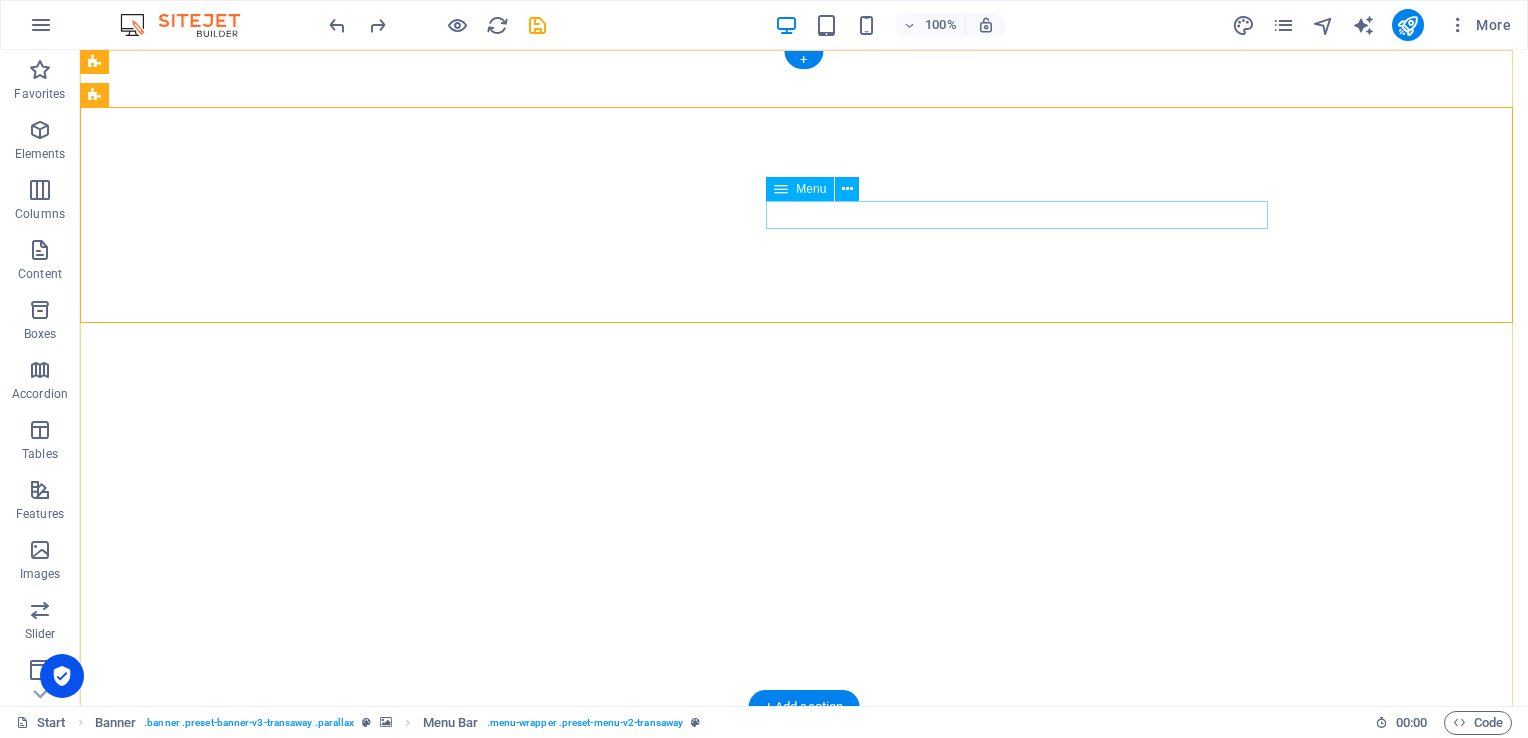 click on "Inicio Nosotros Servicios Capacitación Contacto" at bounding box center [804, 1174] 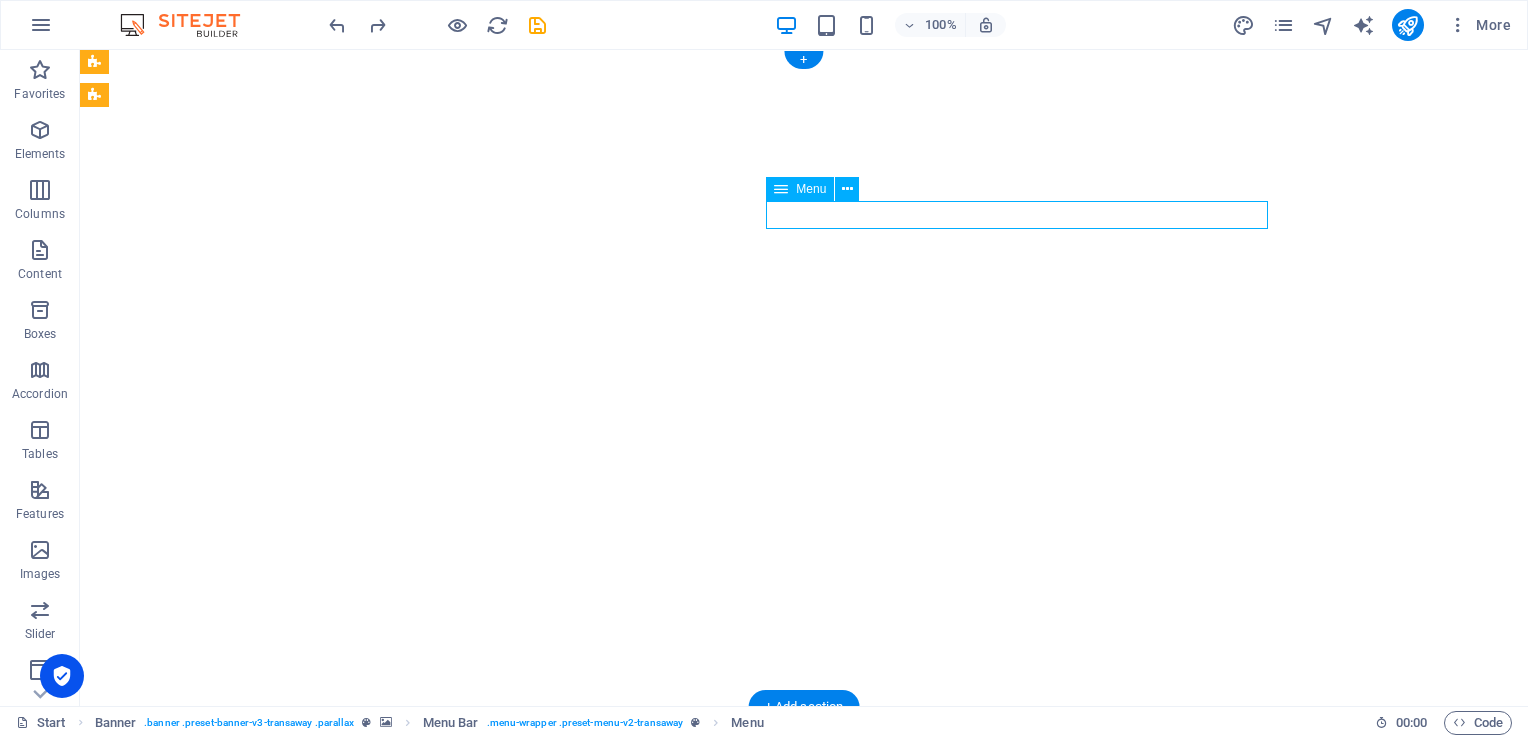 click on "Inicio Nosotros Servicios Capacitación Contacto" at bounding box center (804, 1174) 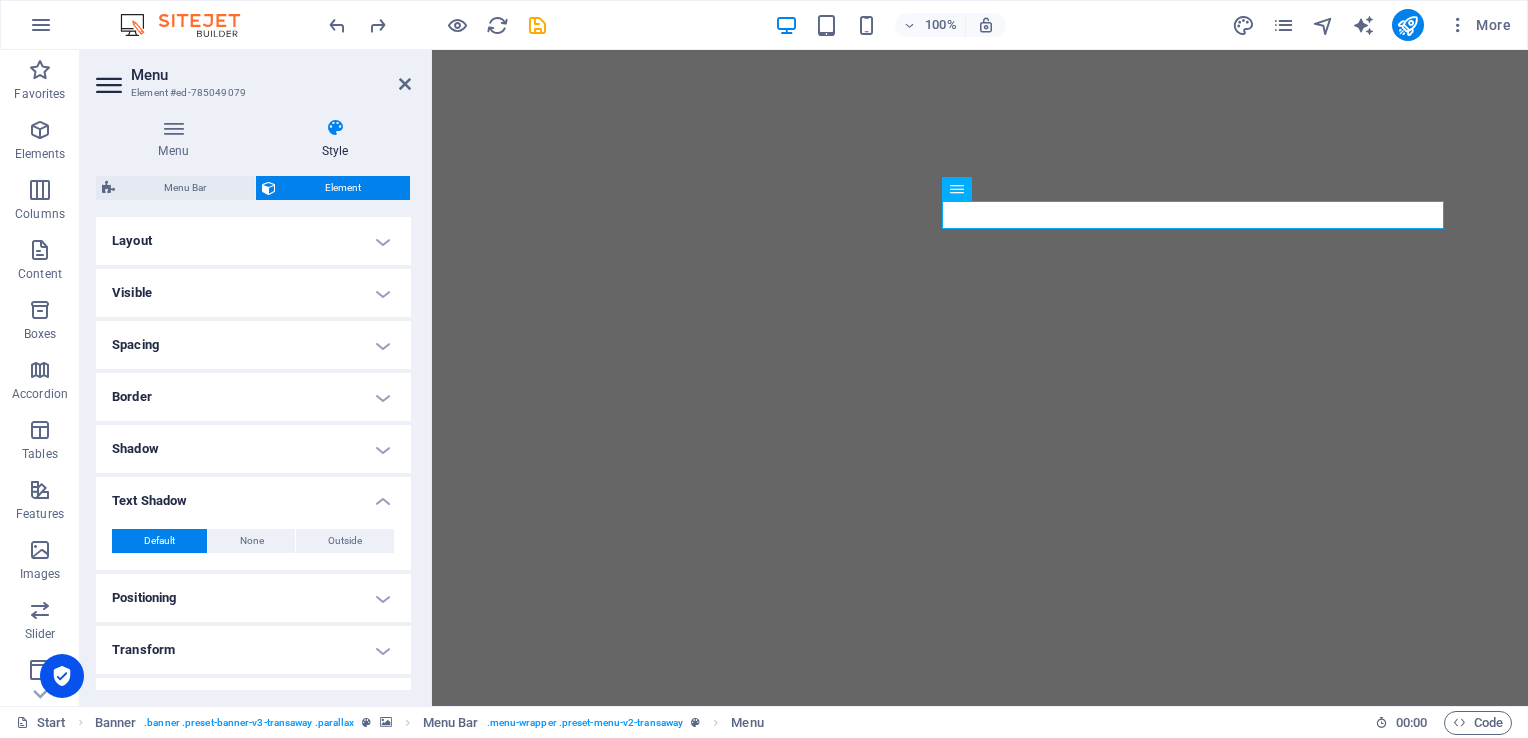 click on "Border" at bounding box center (253, 397) 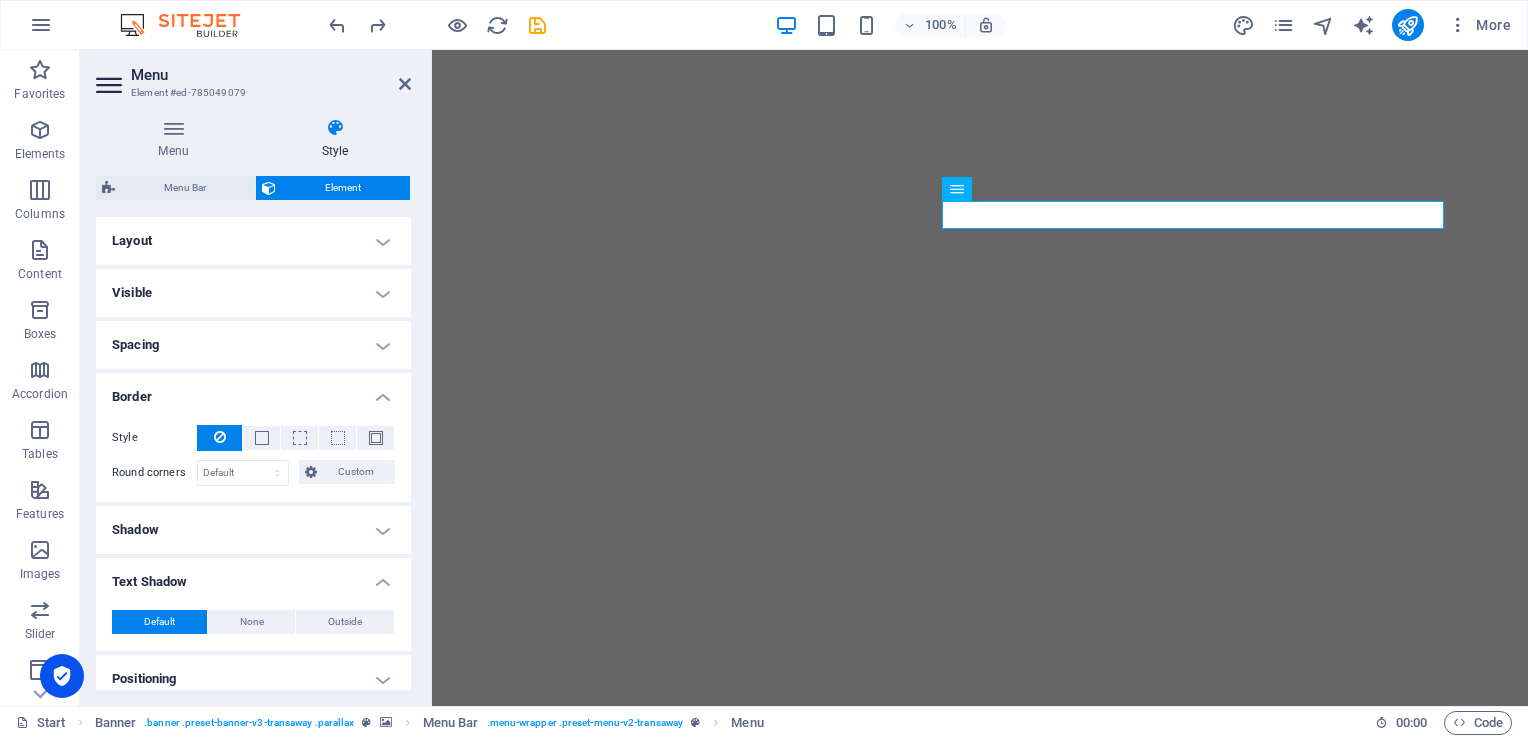 click on "Border" at bounding box center (253, 391) 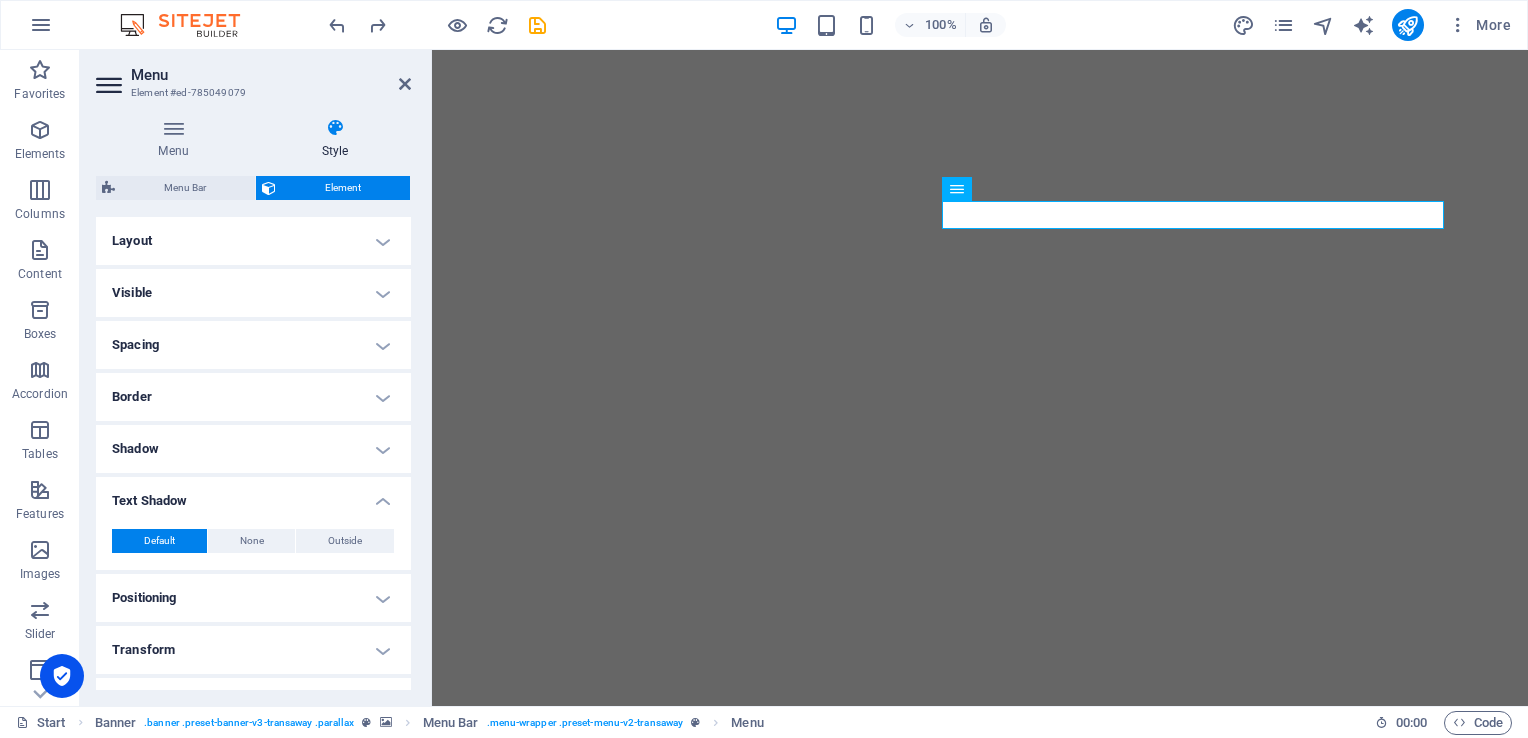 click on "Style" at bounding box center (335, 139) 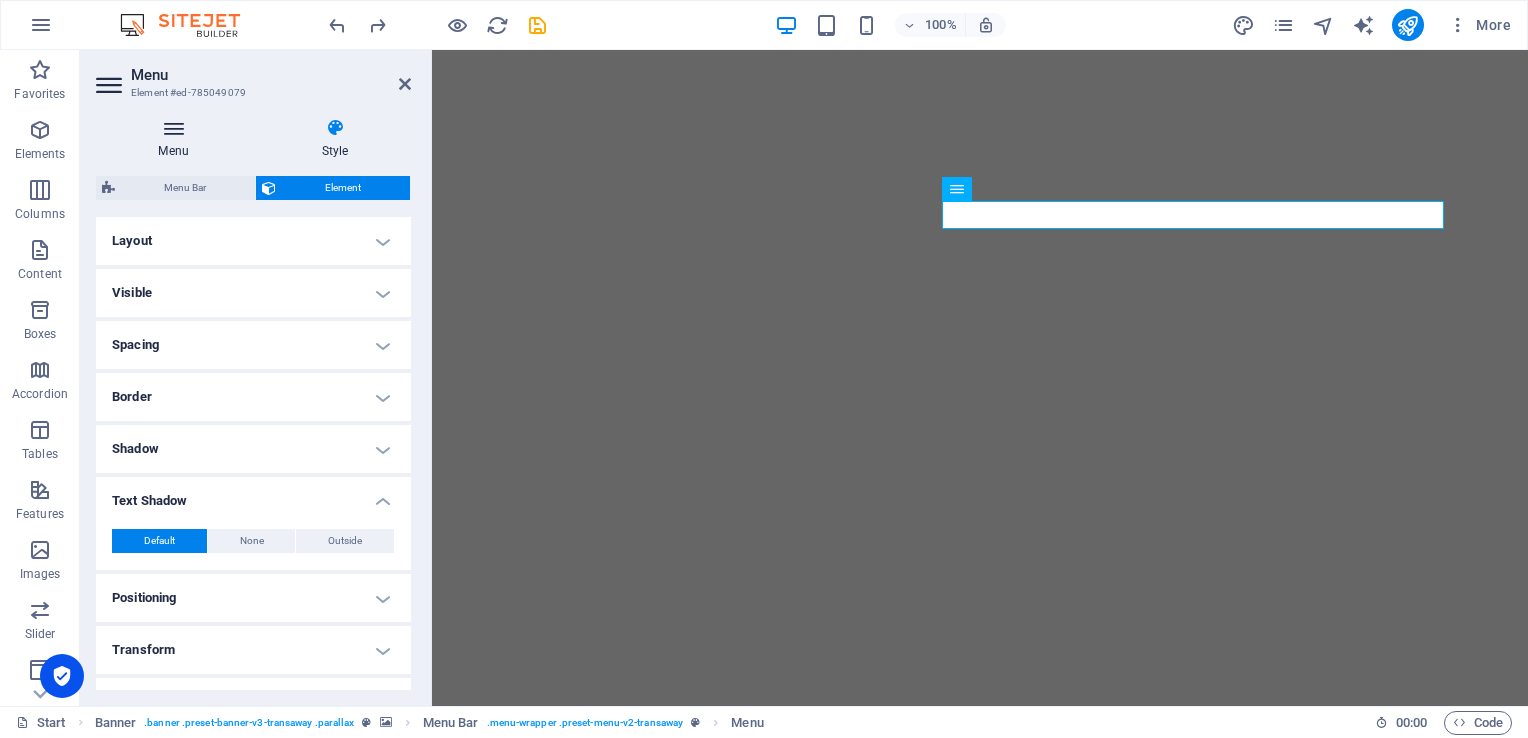 click on "Menu" at bounding box center [177, 139] 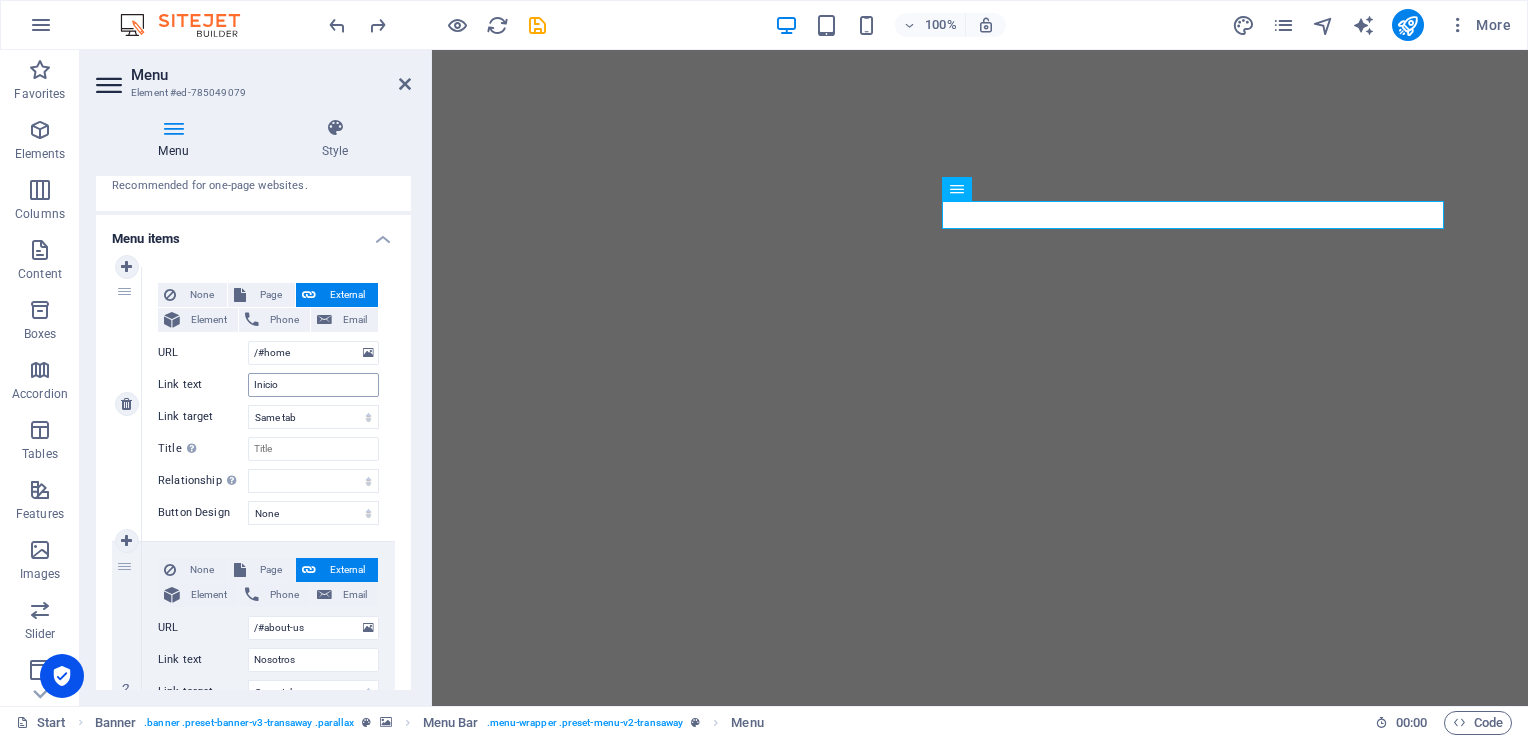 scroll, scrollTop: 100, scrollLeft: 0, axis: vertical 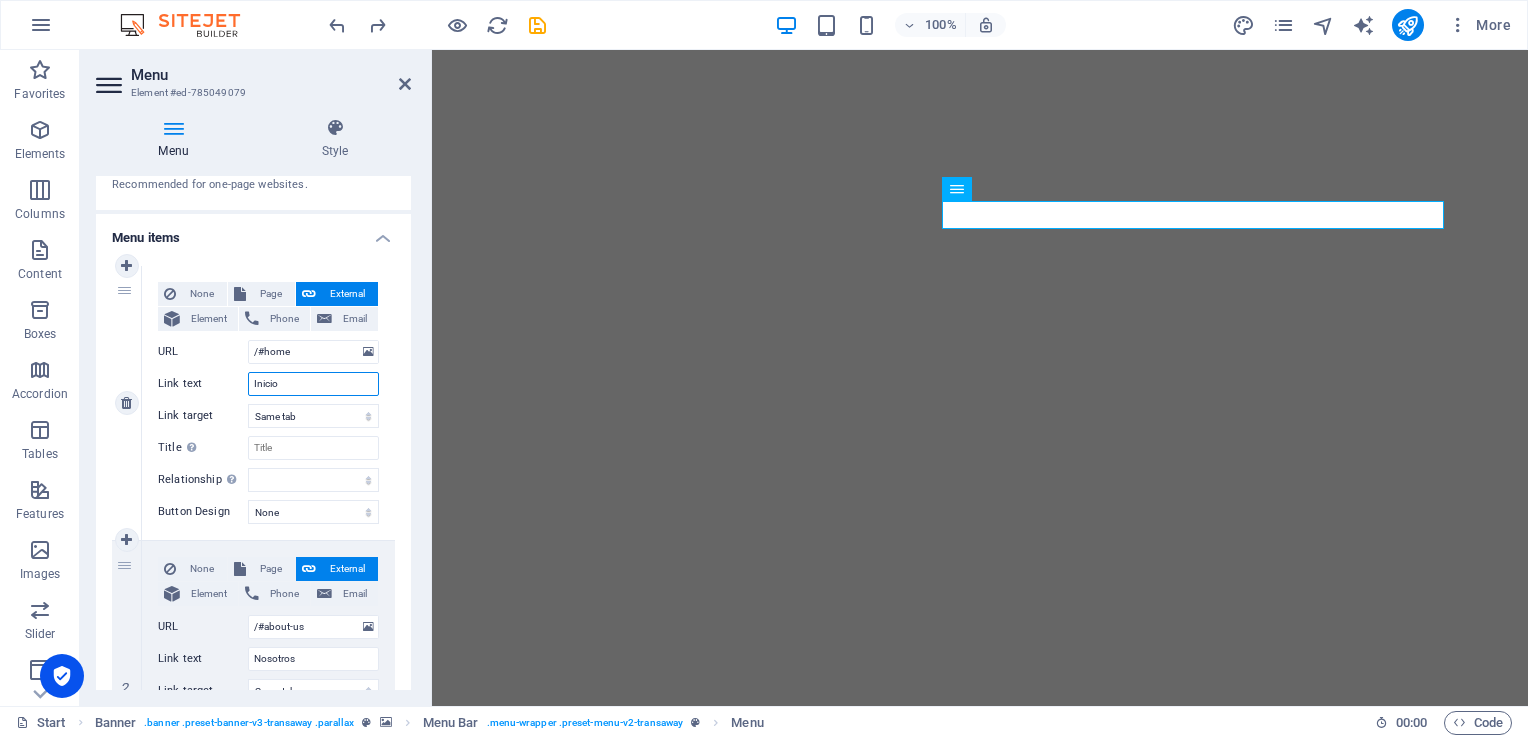 click on "Inicio" at bounding box center (313, 384) 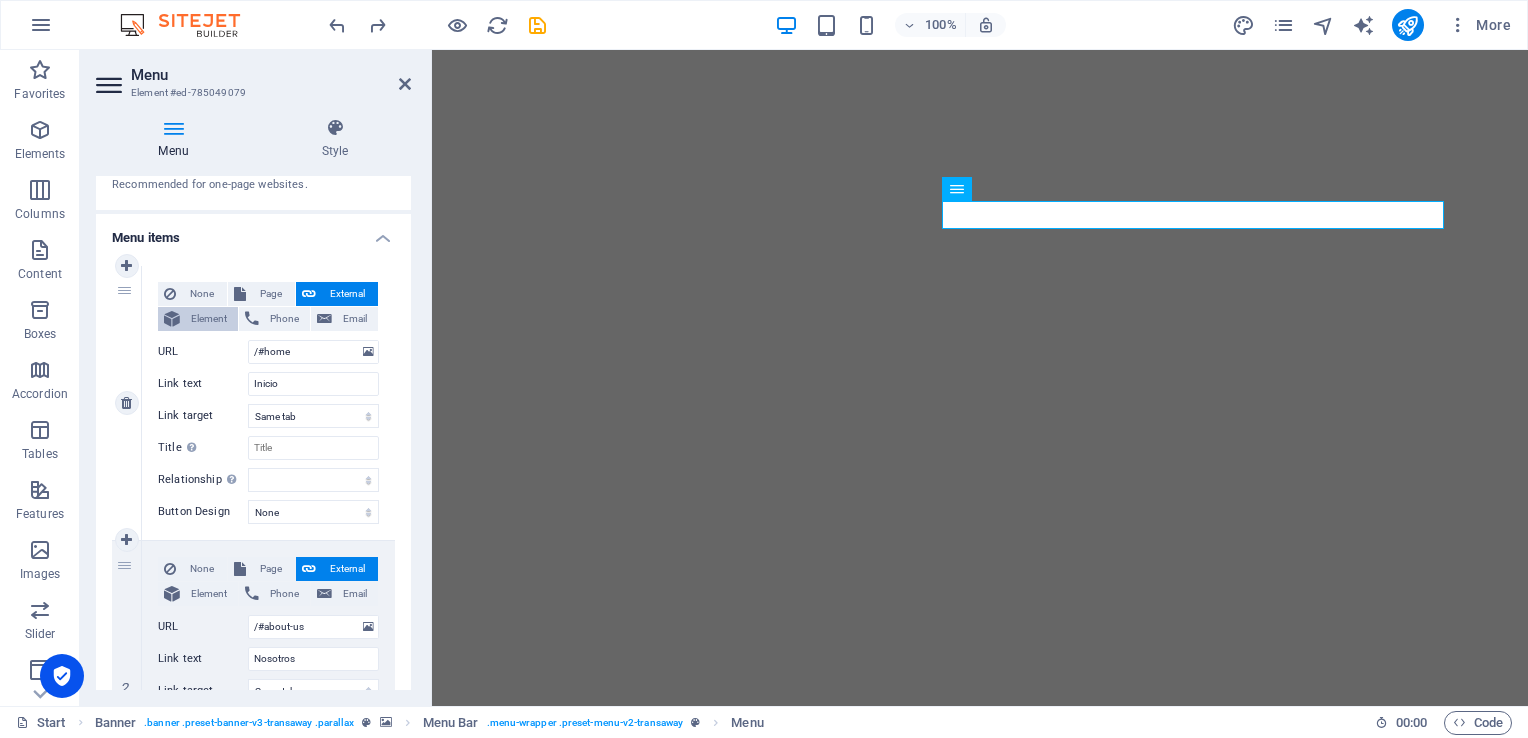 click on "Element" at bounding box center [209, 319] 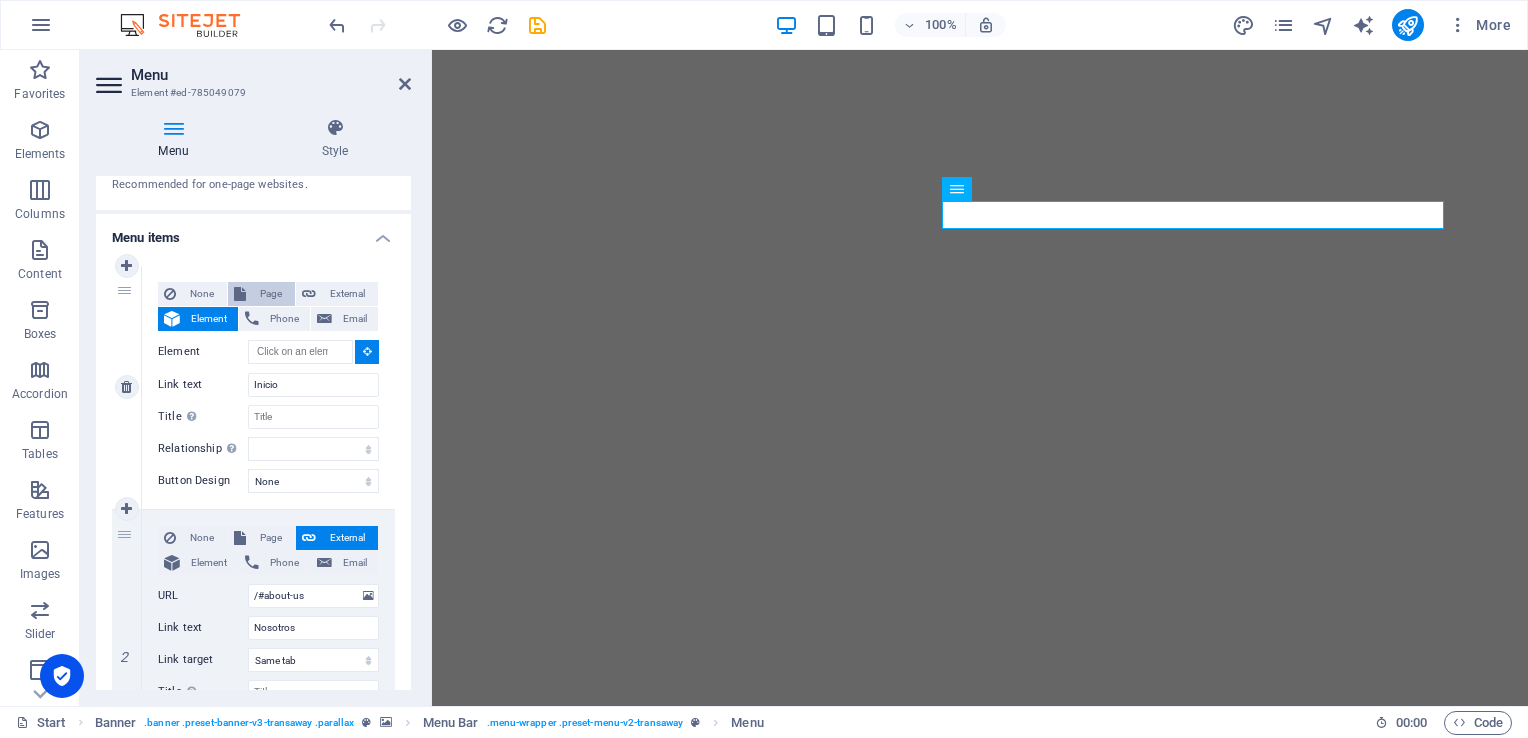 click on "Page" at bounding box center [270, 294] 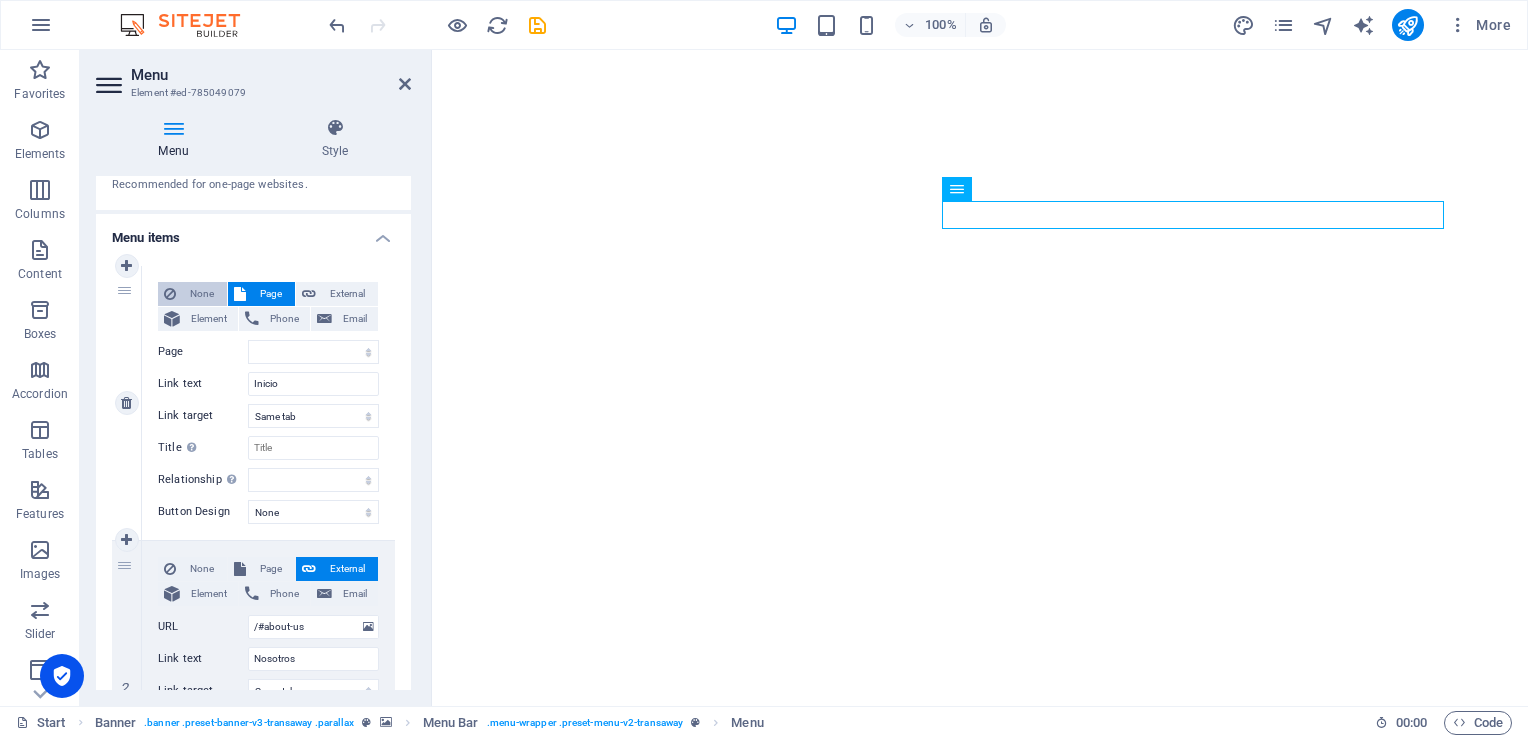 click on "None" at bounding box center (201, 294) 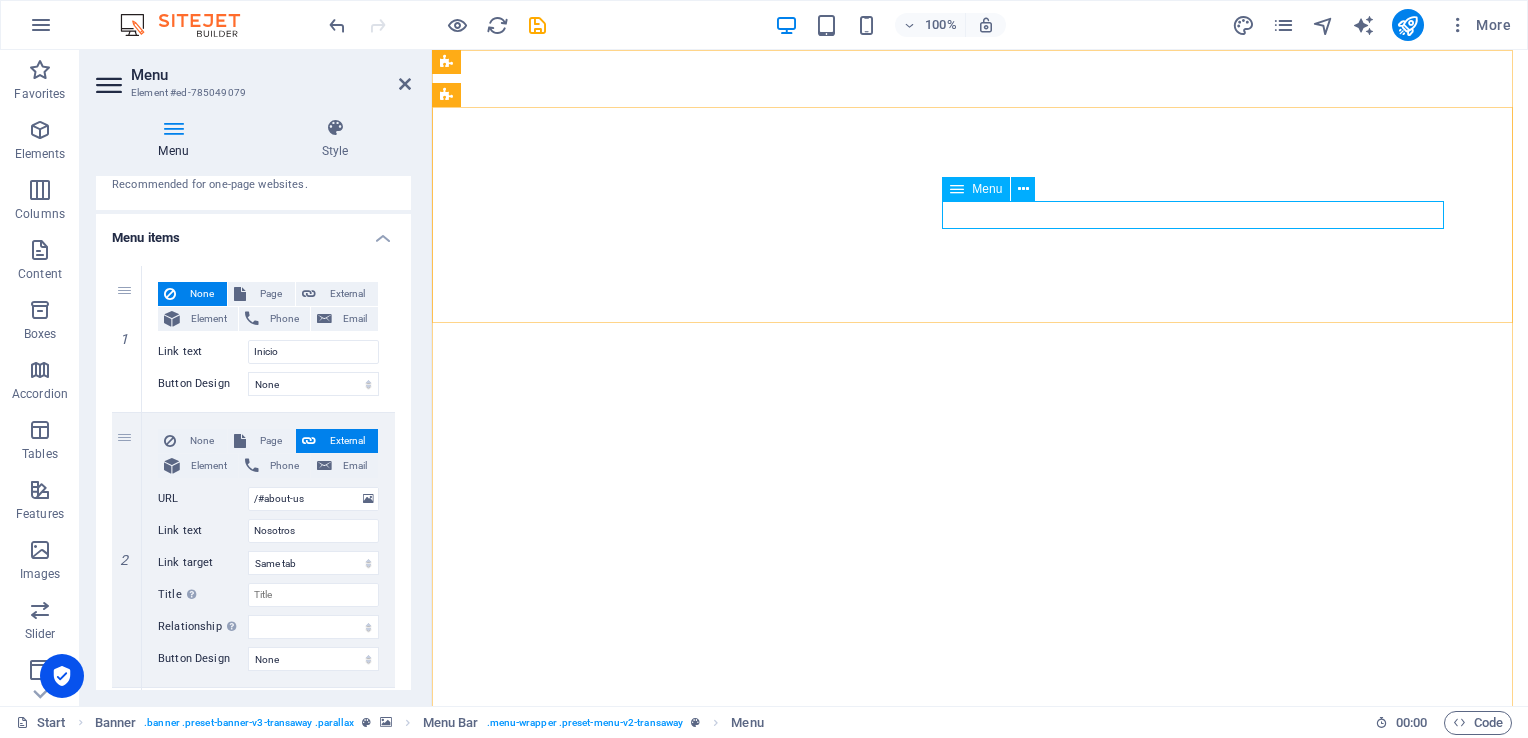 click on "Inicio Nosotros Servicios Capacitación Contacto" at bounding box center [980, 1174] 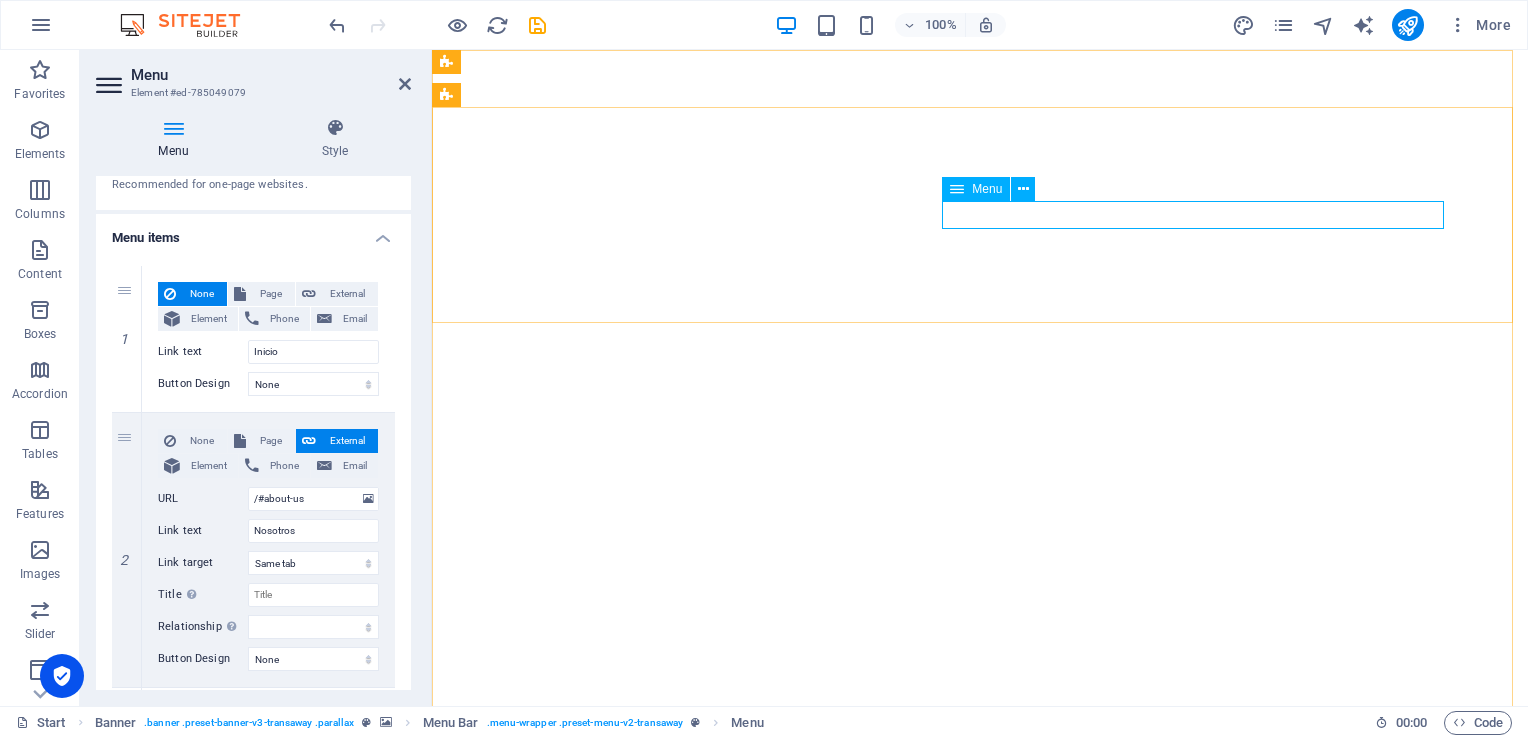click on "Inicio Nosotros Servicios Capacitación Contacto" at bounding box center [980, 1174] 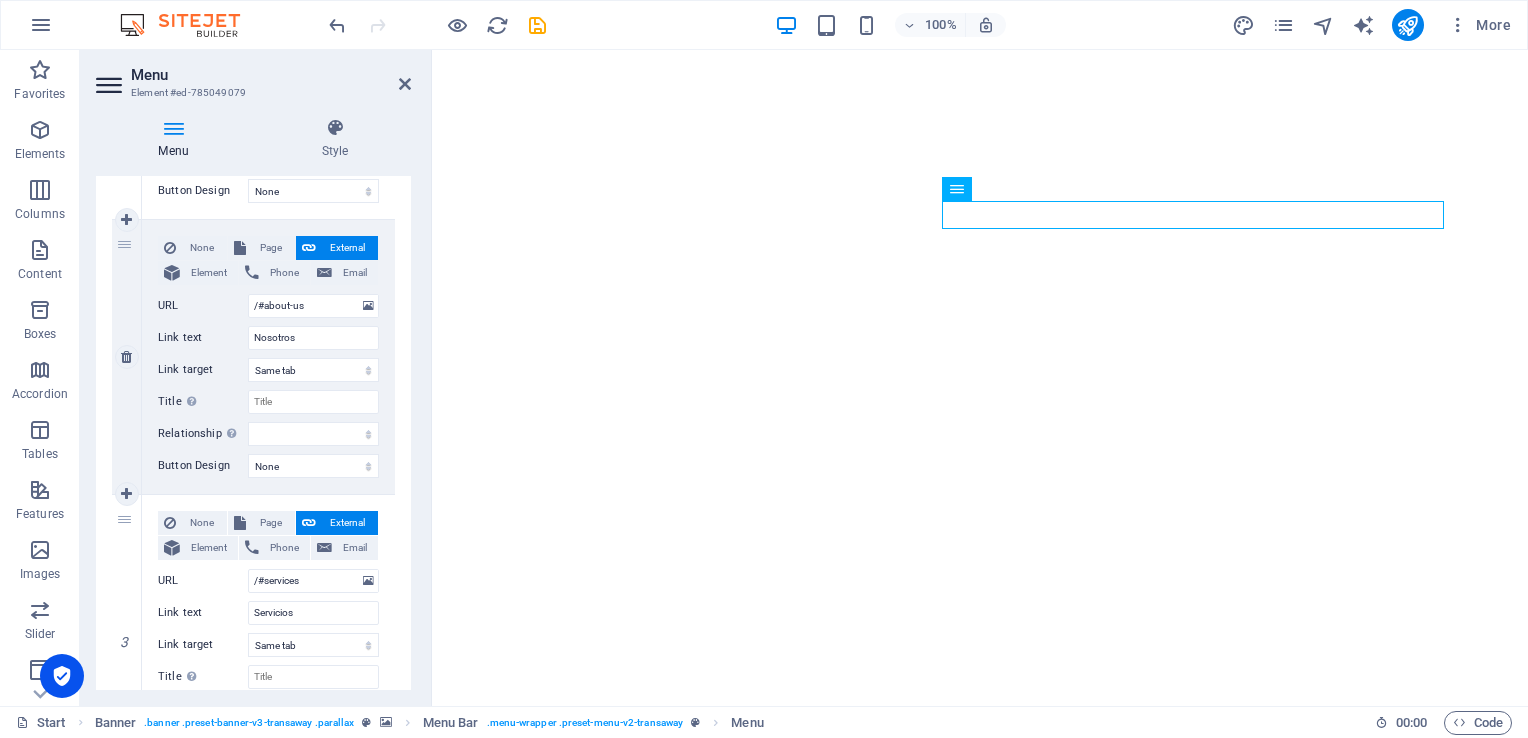scroll, scrollTop: 300, scrollLeft: 0, axis: vertical 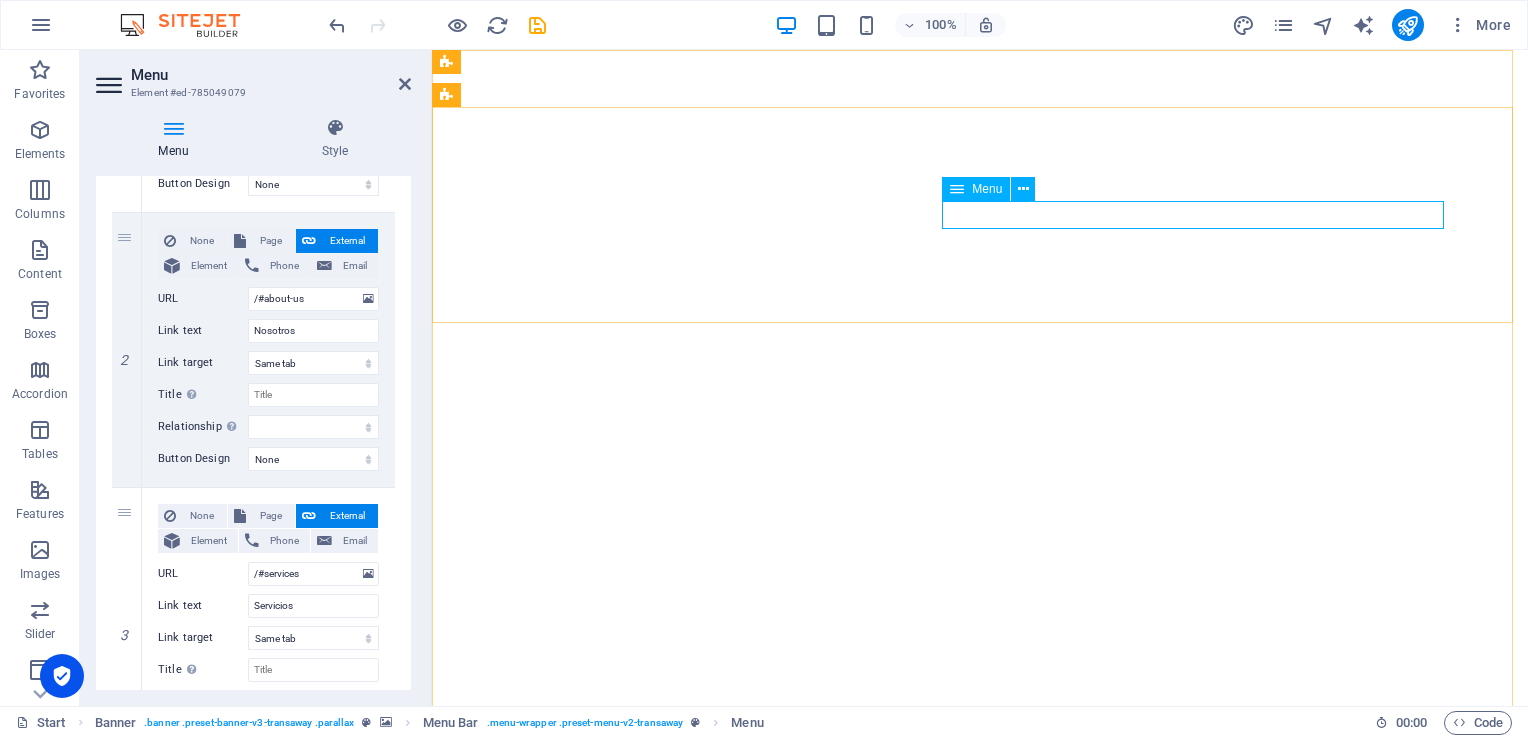 click on "Inicio Nosotros Servicios Capacitación Contacto" at bounding box center (980, 1174) 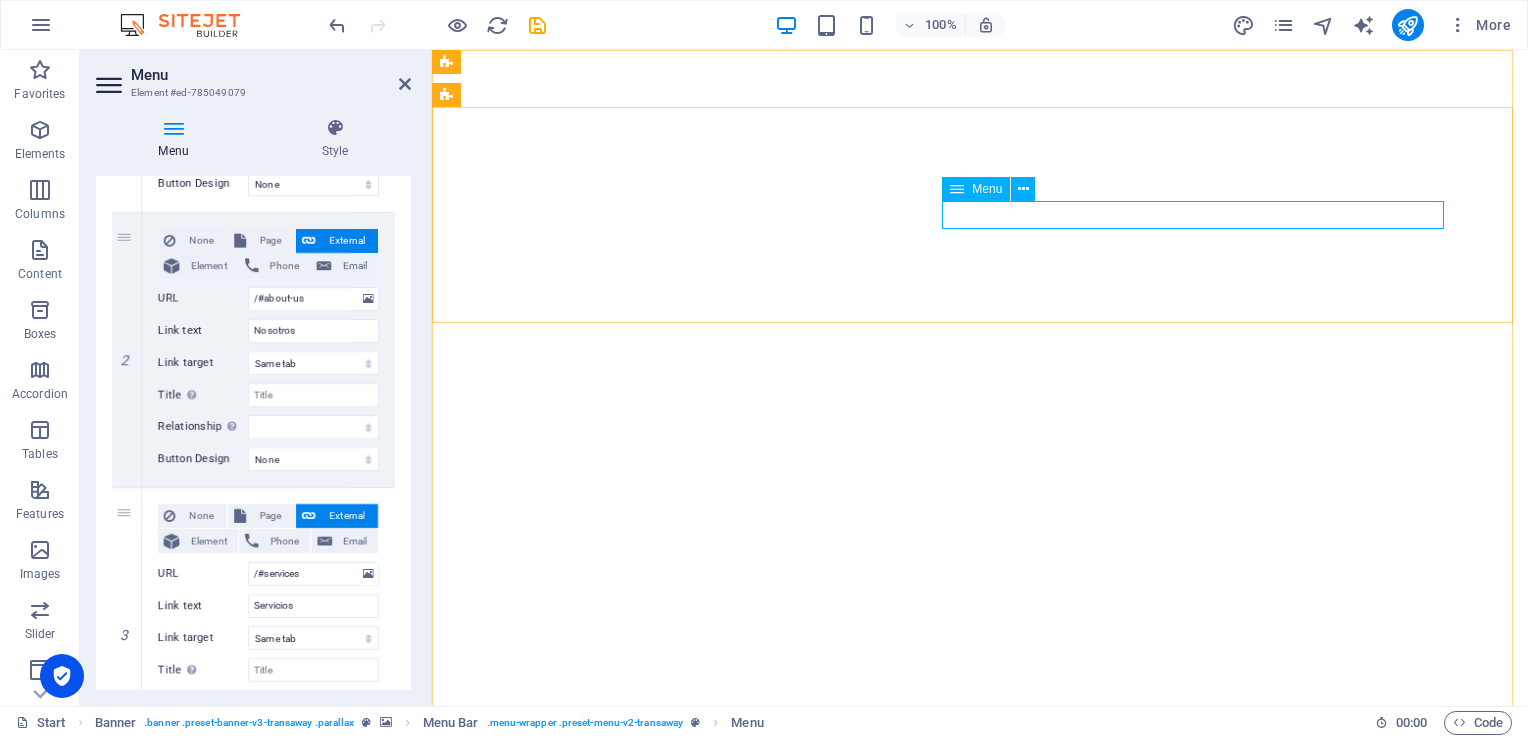 click on "Inicio Nosotros Servicios Capacitación Contacto" at bounding box center [980, 1174] 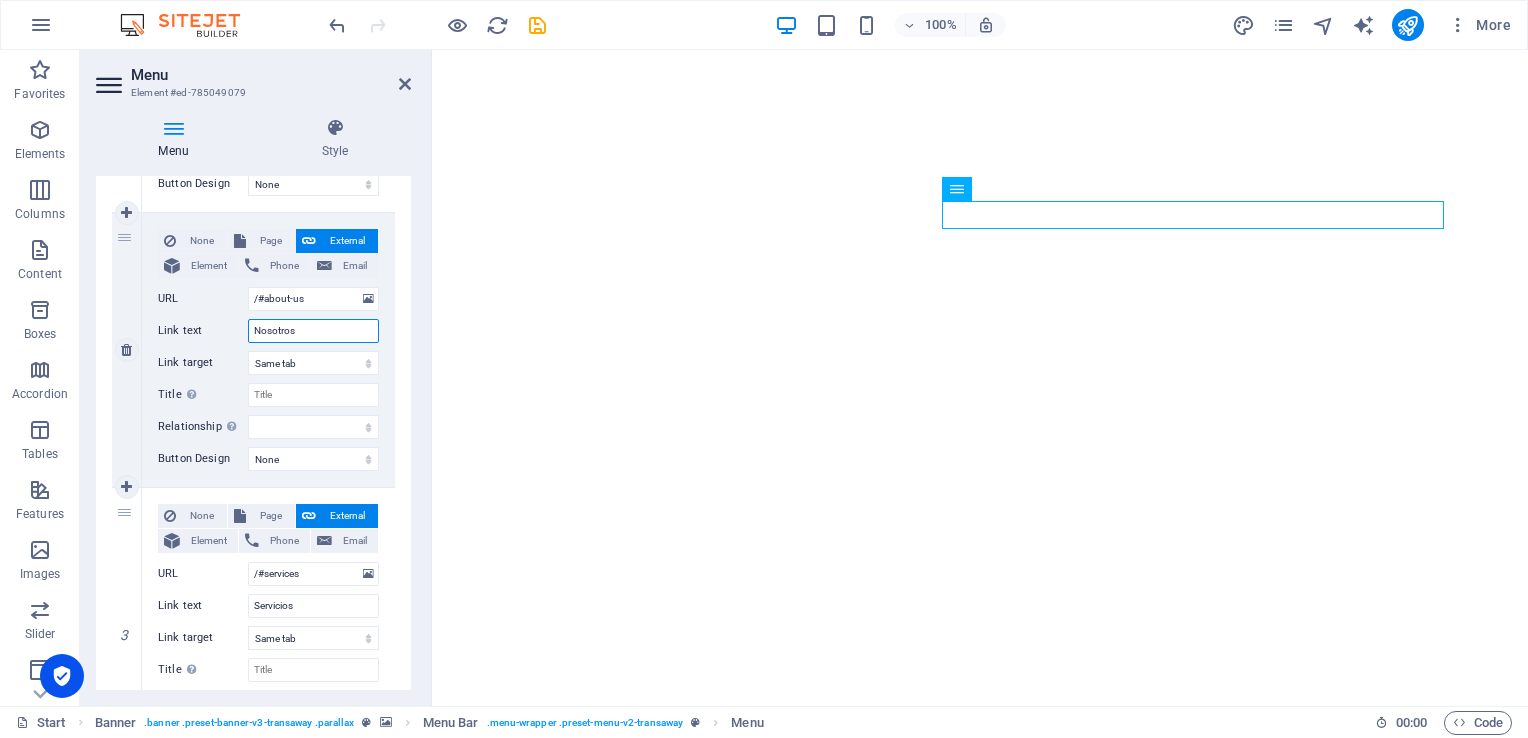 click on "Nosotros" at bounding box center (313, 331) 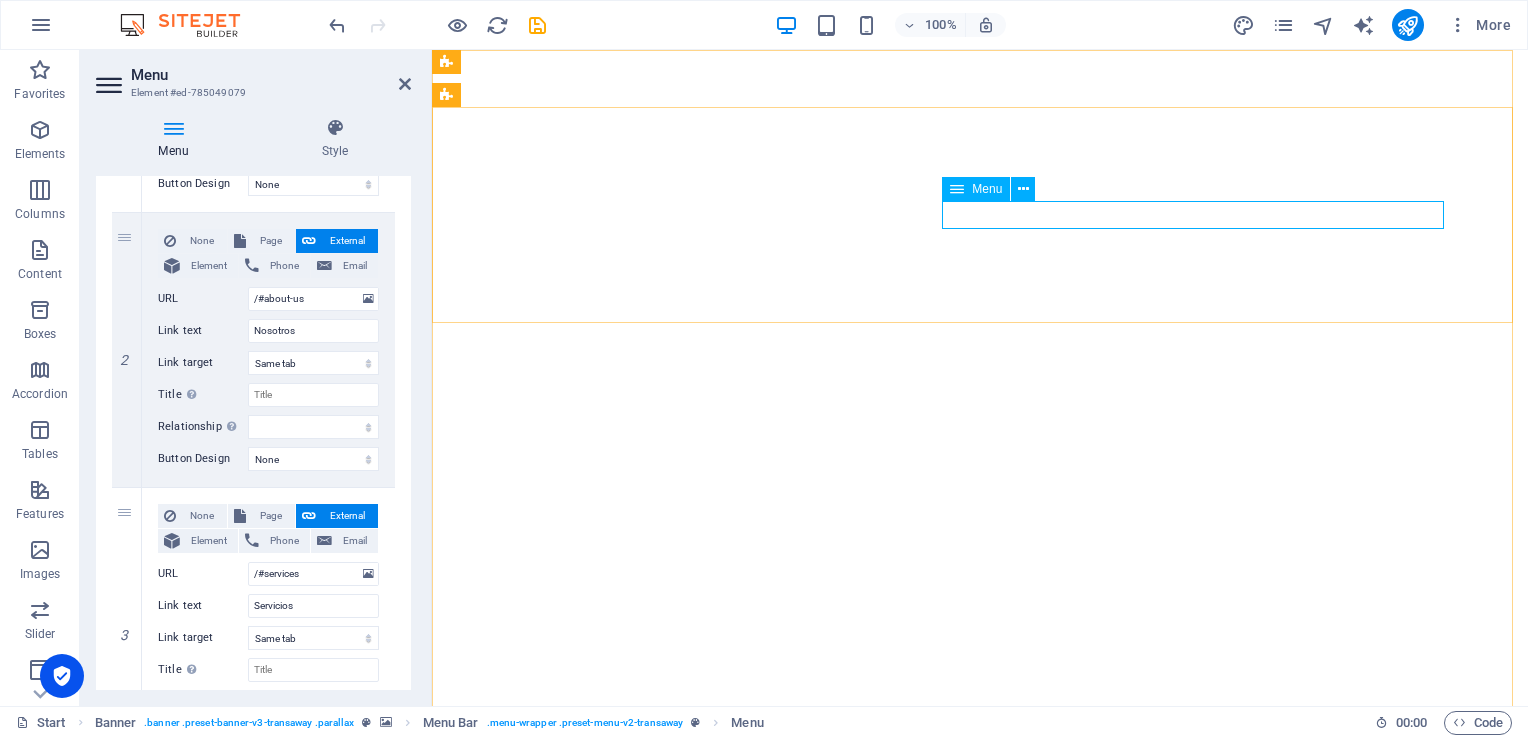 click on "Inicio Nosotros Servicios Capacitación Contacto" at bounding box center (980, 1174) 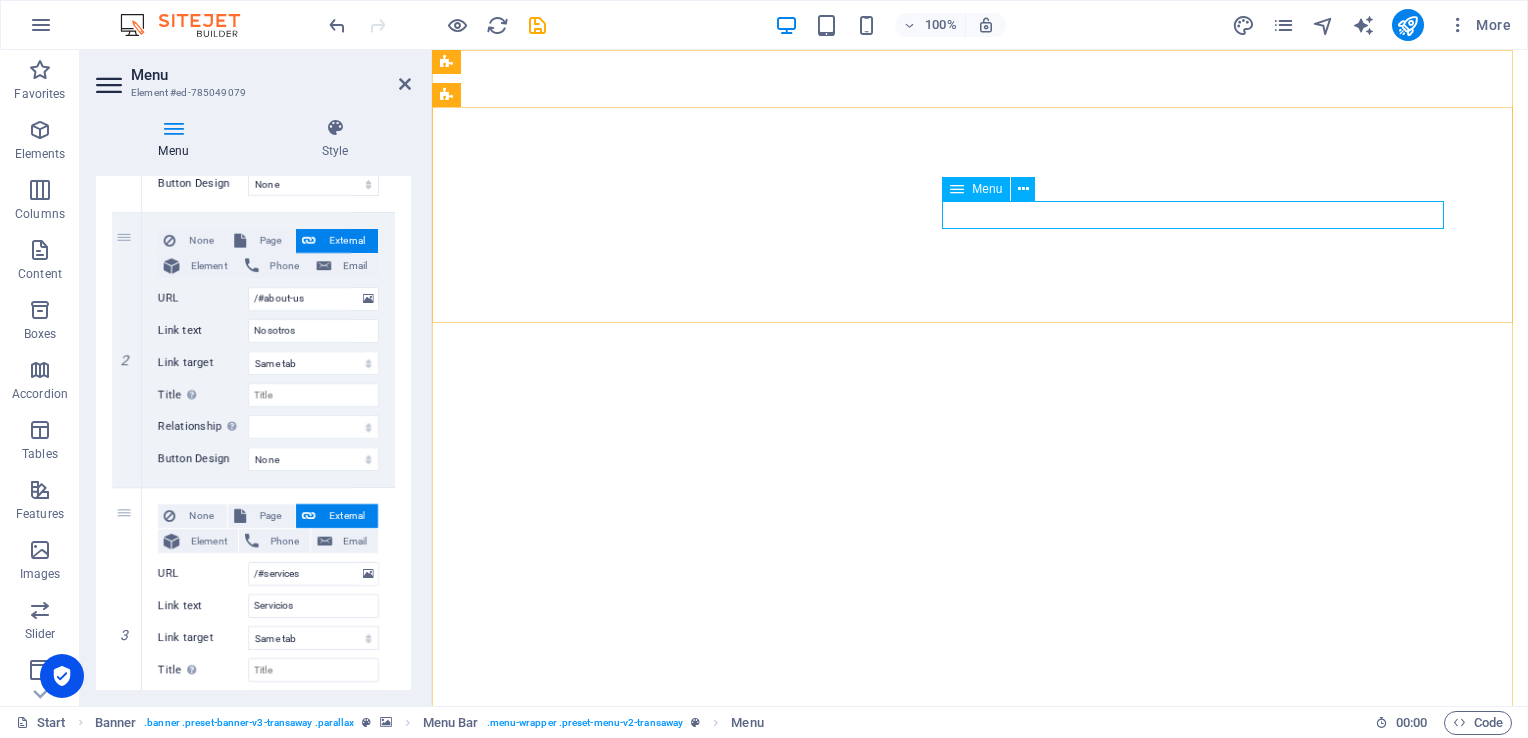 click on "Inicio Nosotros Servicios Capacitación Contacto" at bounding box center (980, 1174) 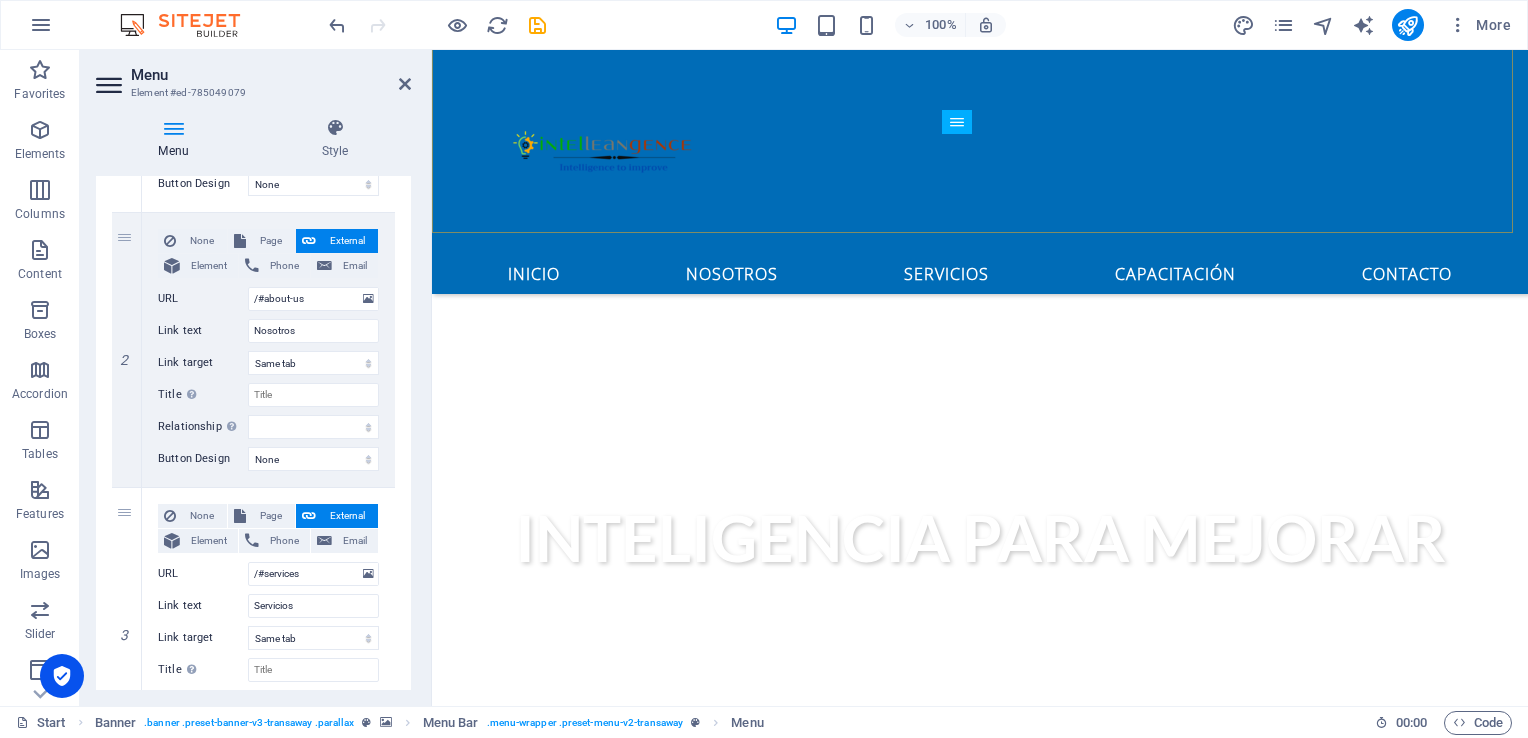 scroll, scrollTop: 800, scrollLeft: 0, axis: vertical 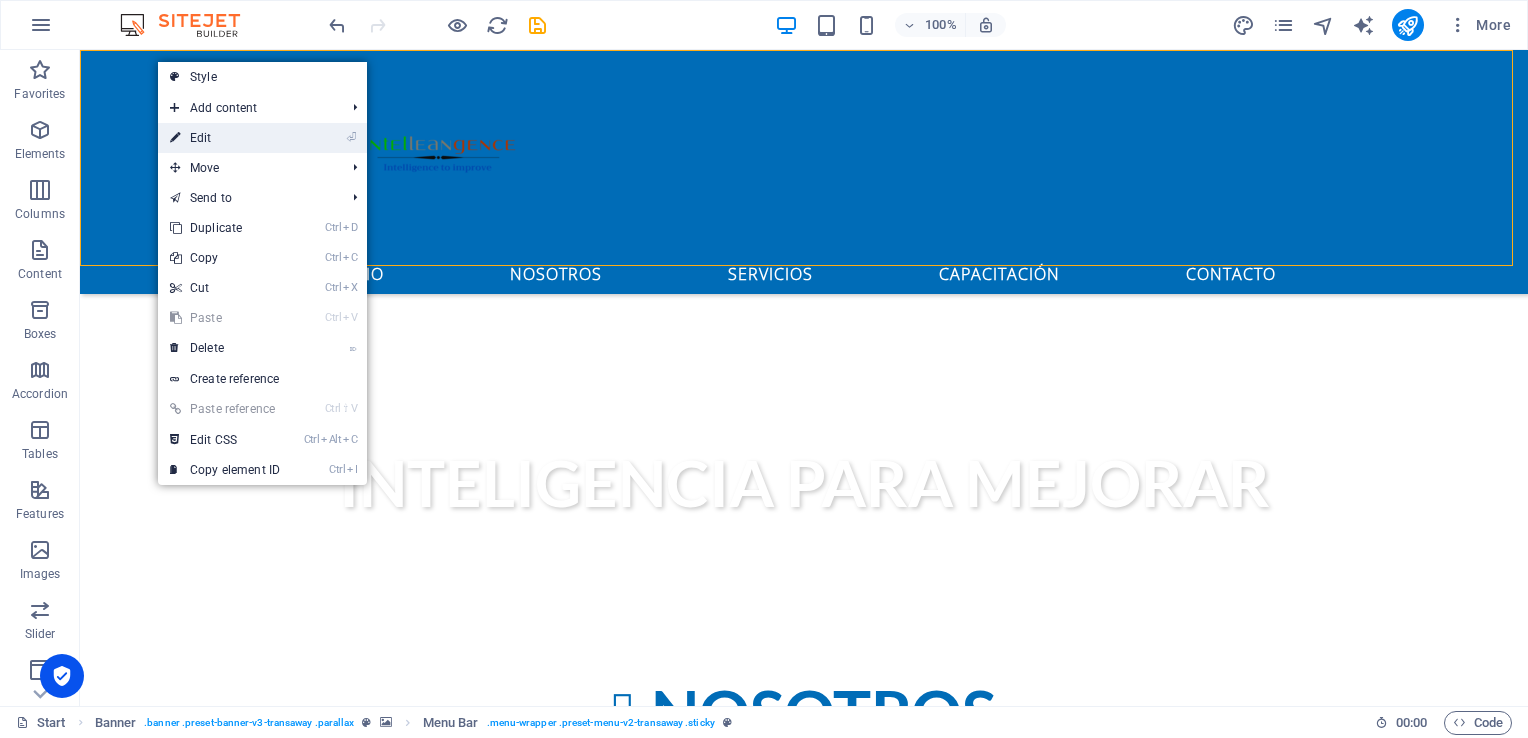click on "⏎  Edit" at bounding box center (225, 138) 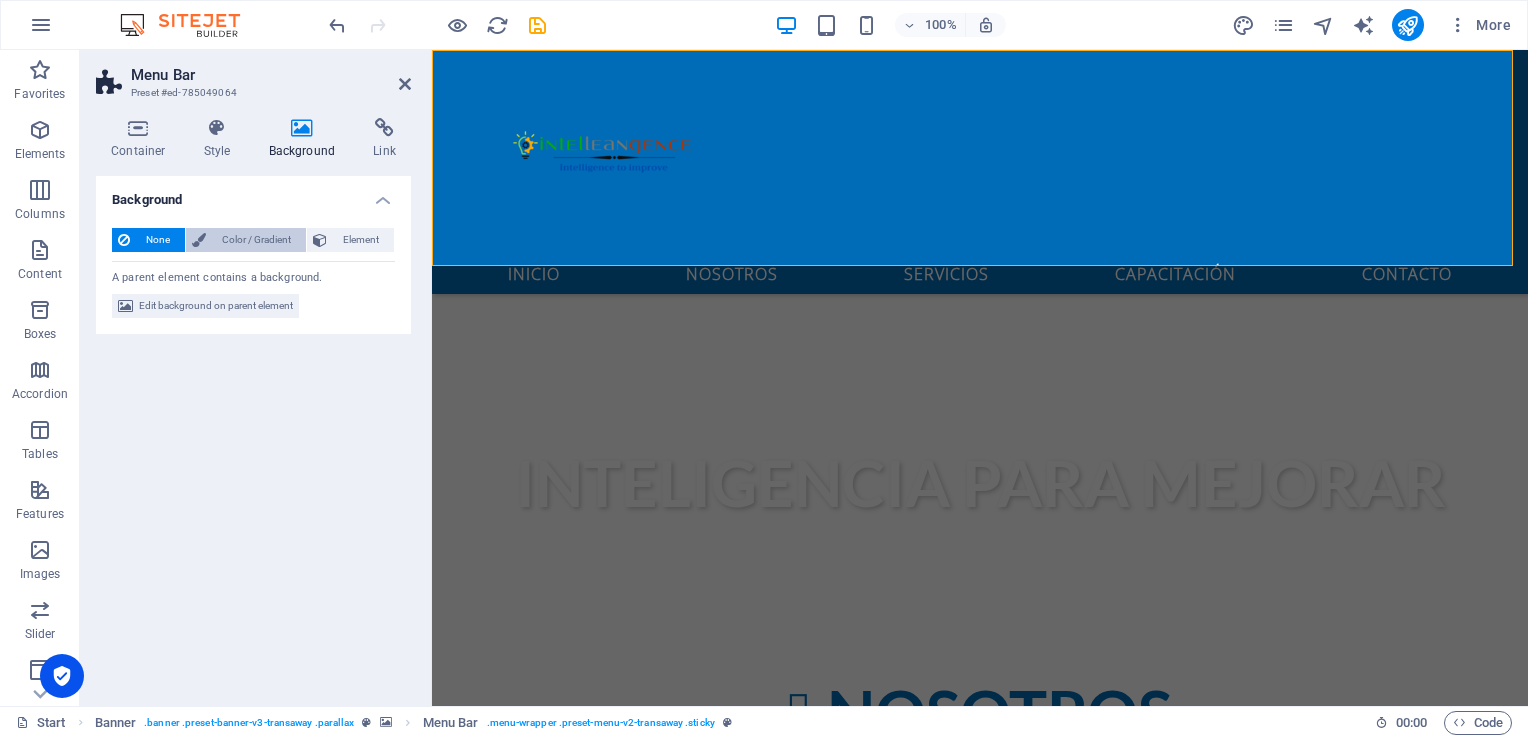 click on "Color / Gradient" at bounding box center (256, 240) 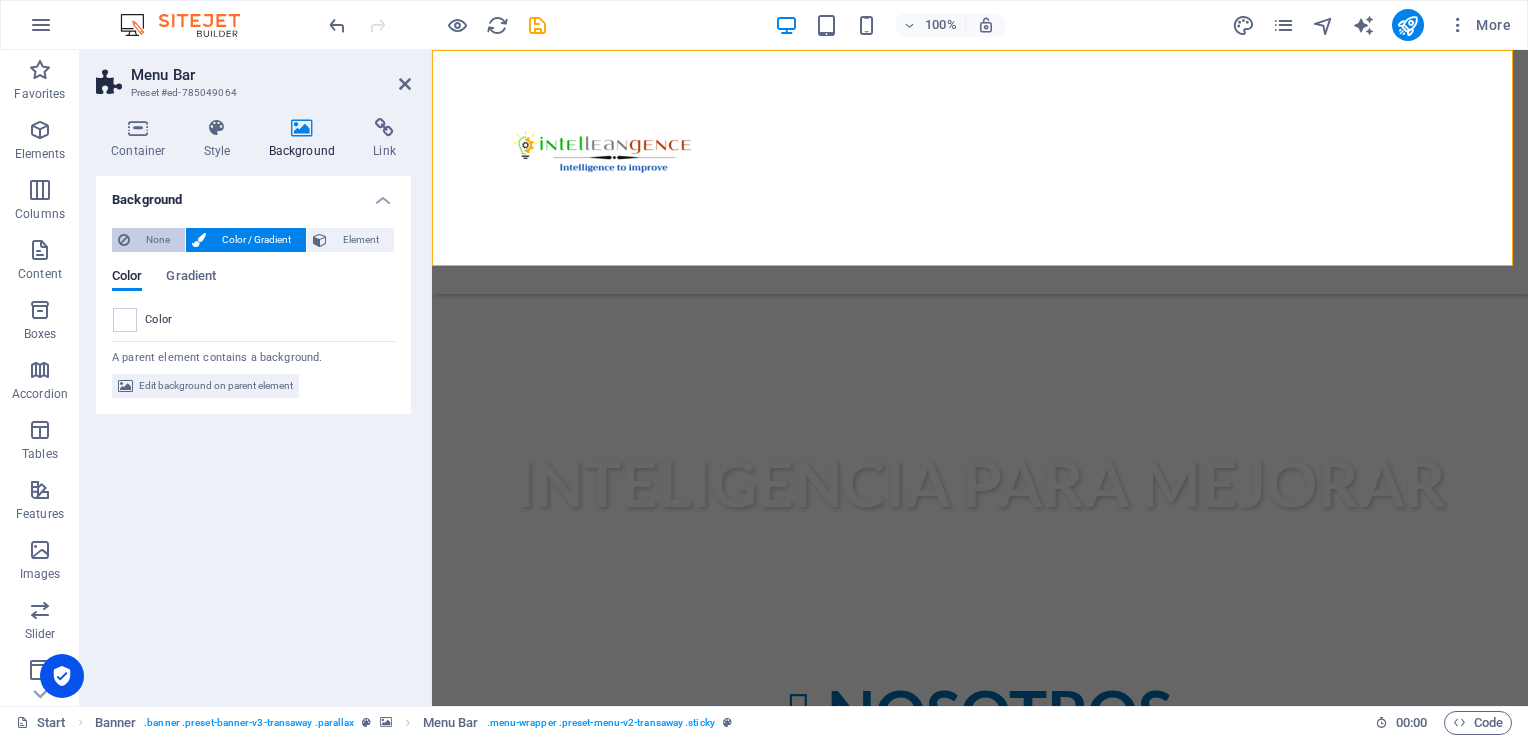click on "None" at bounding box center [157, 240] 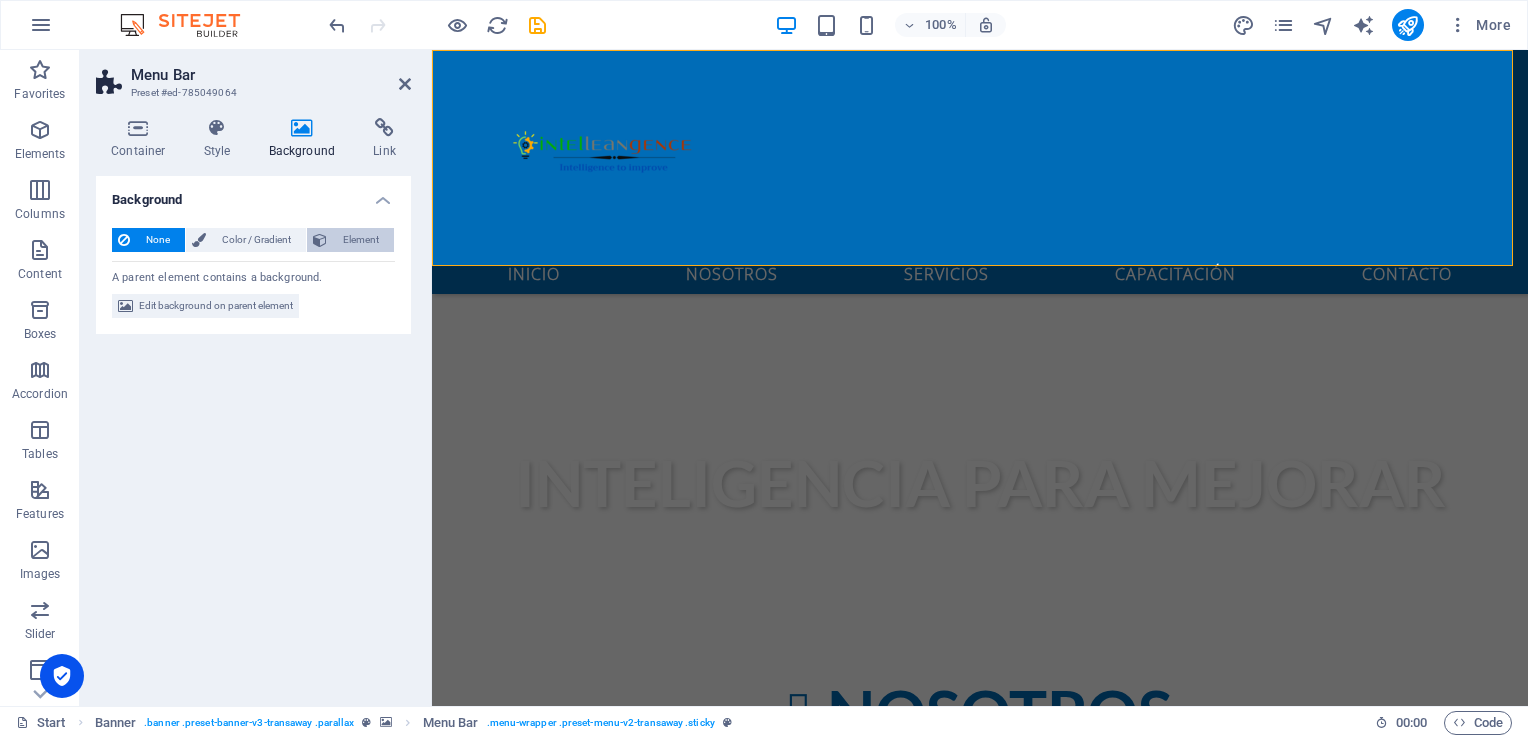 click on "Element" at bounding box center (360, 240) 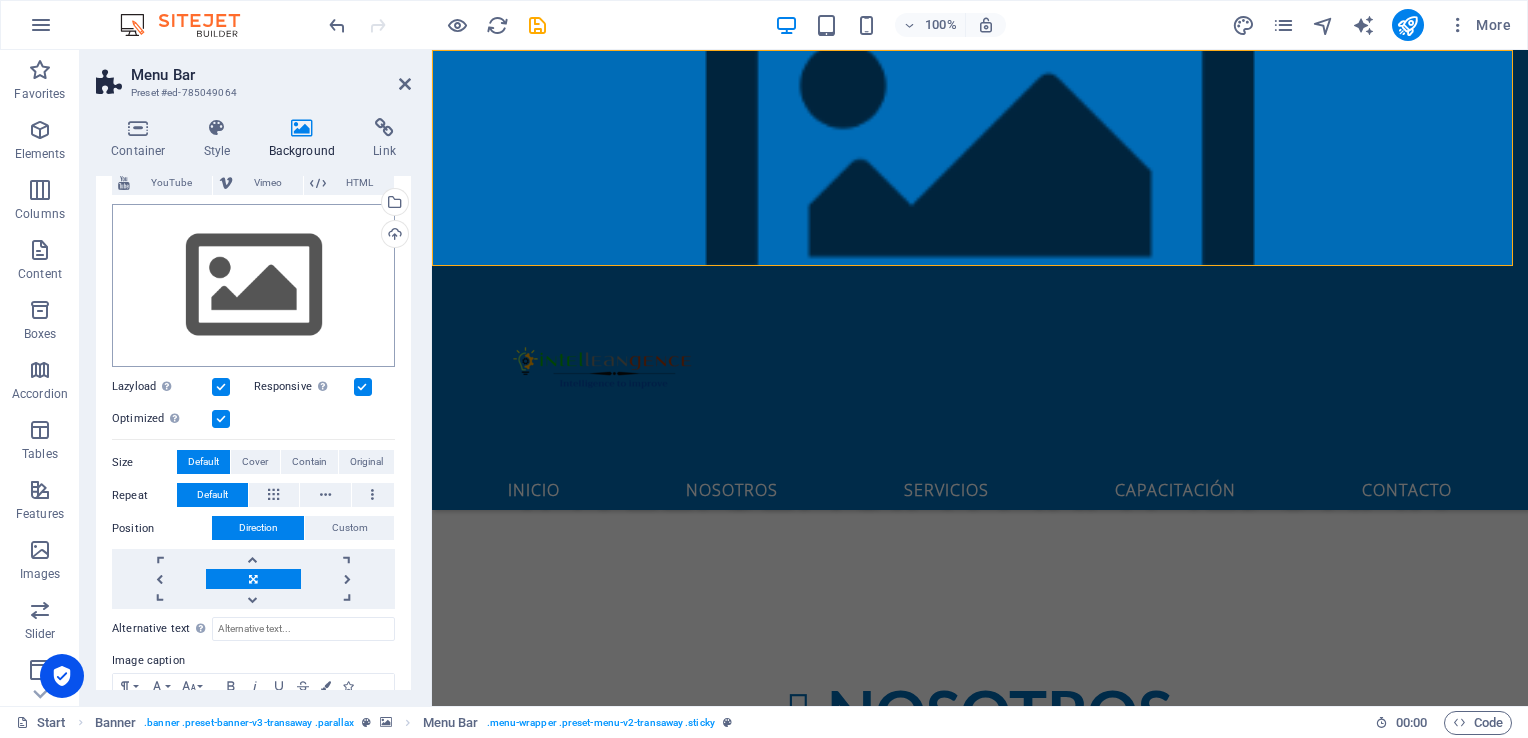 scroll, scrollTop: 0, scrollLeft: 0, axis: both 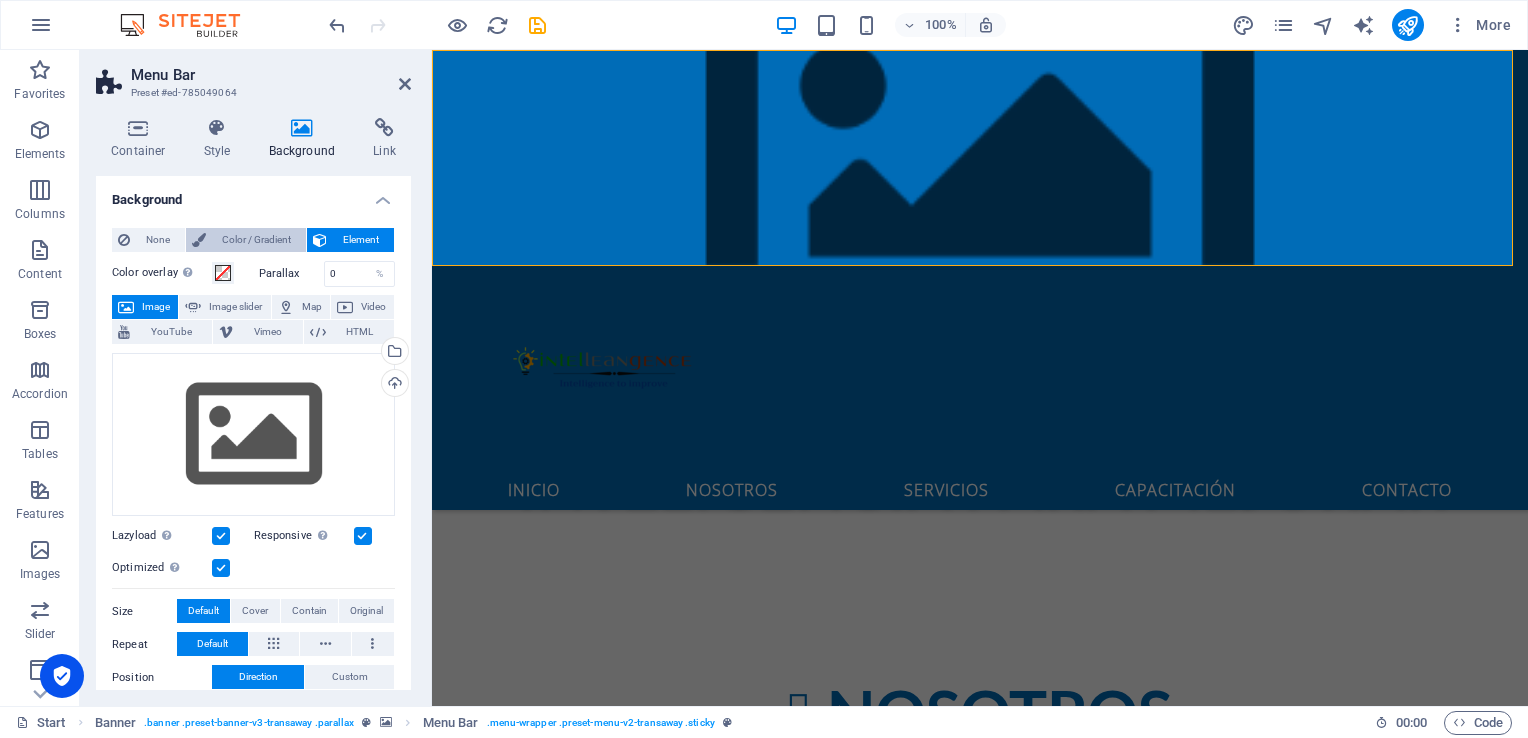 click on "Color / Gradient" at bounding box center [256, 240] 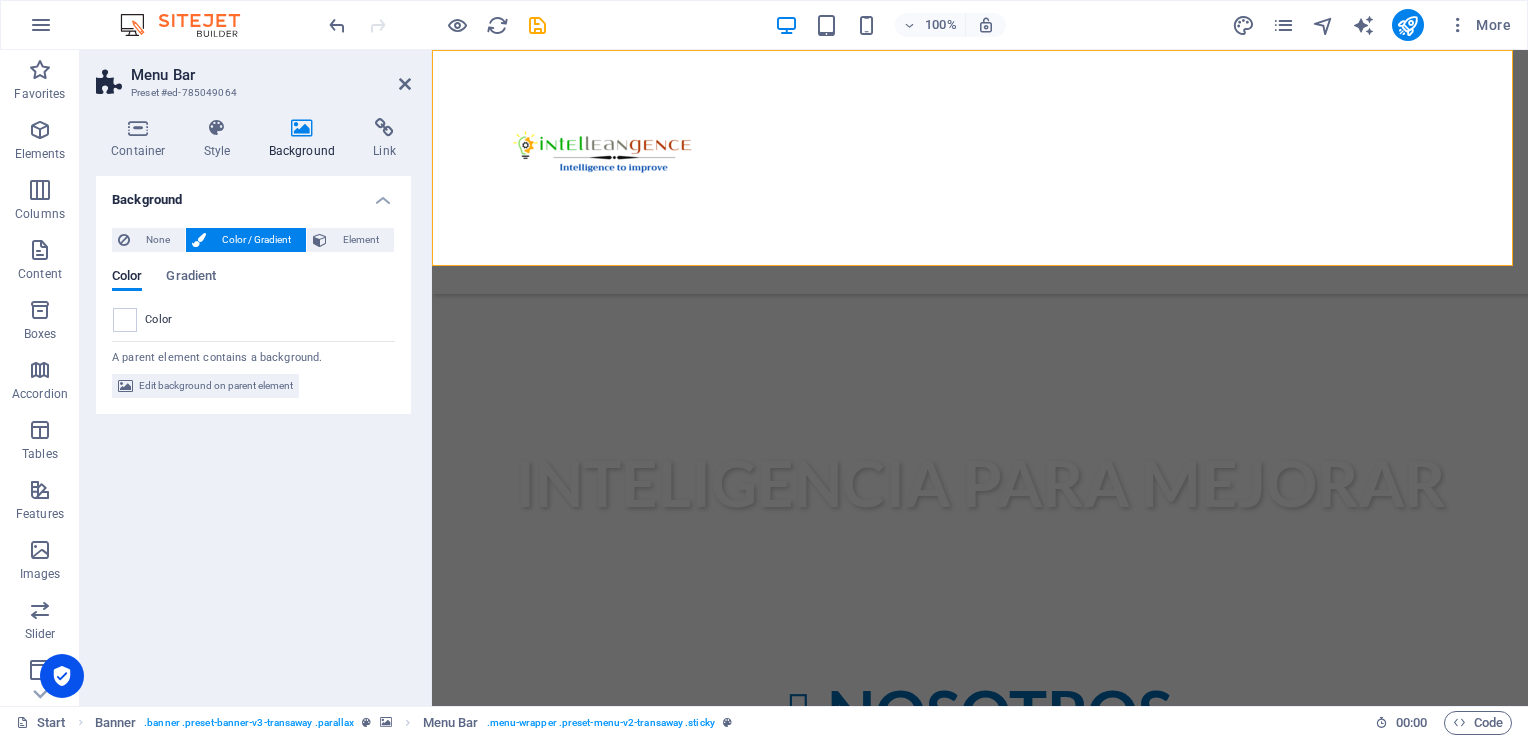 click on "Color" at bounding box center (159, 320) 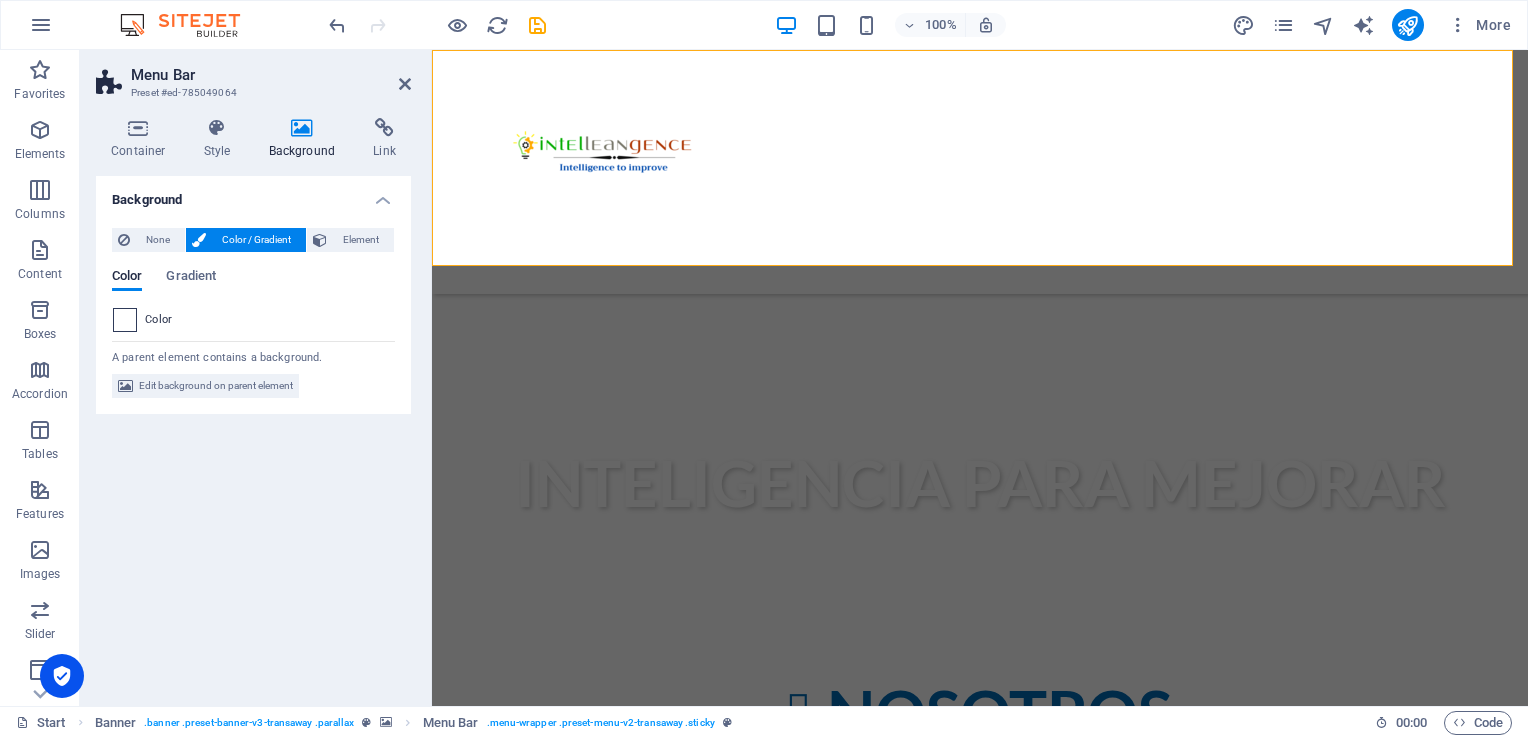 click at bounding box center (125, 320) 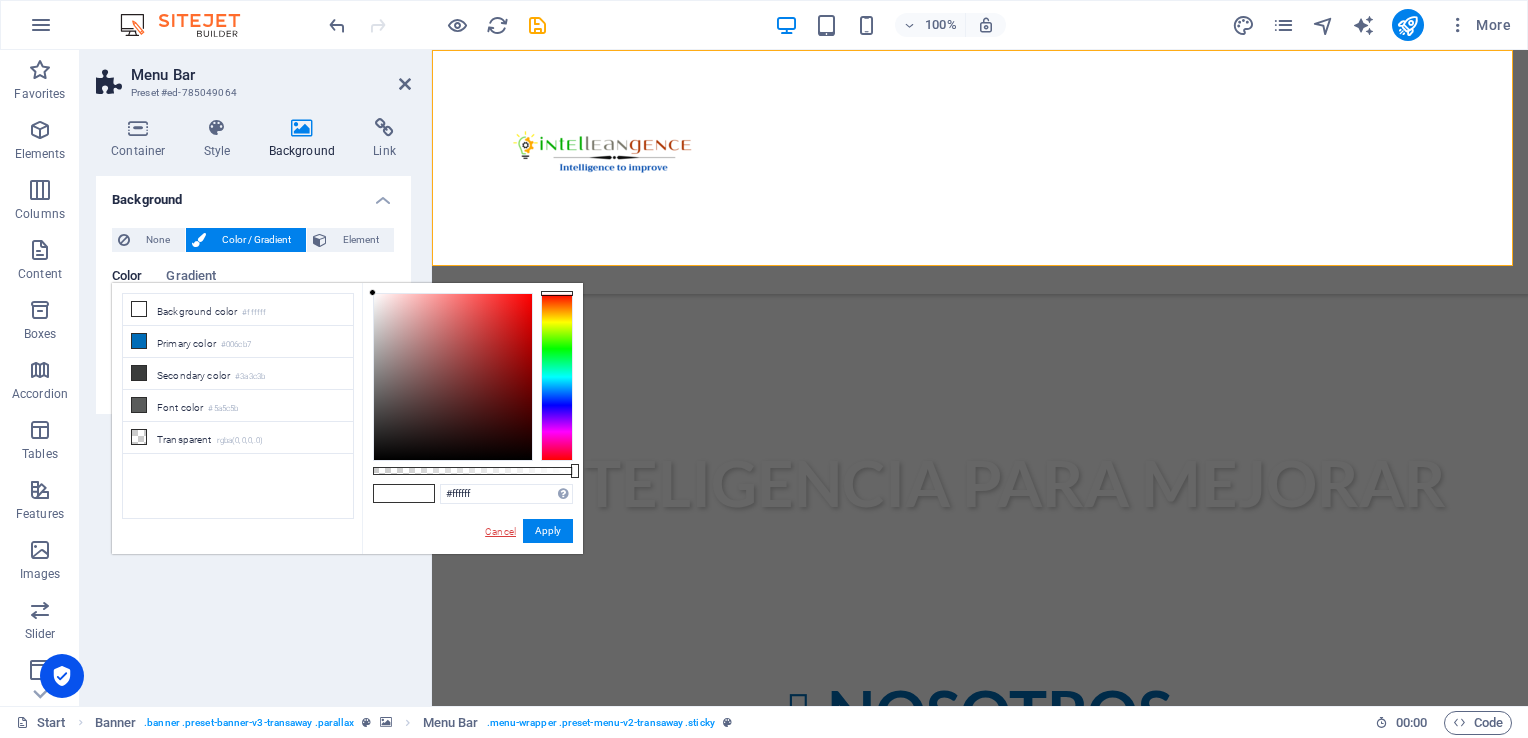 click on "Cancel" at bounding box center [500, 531] 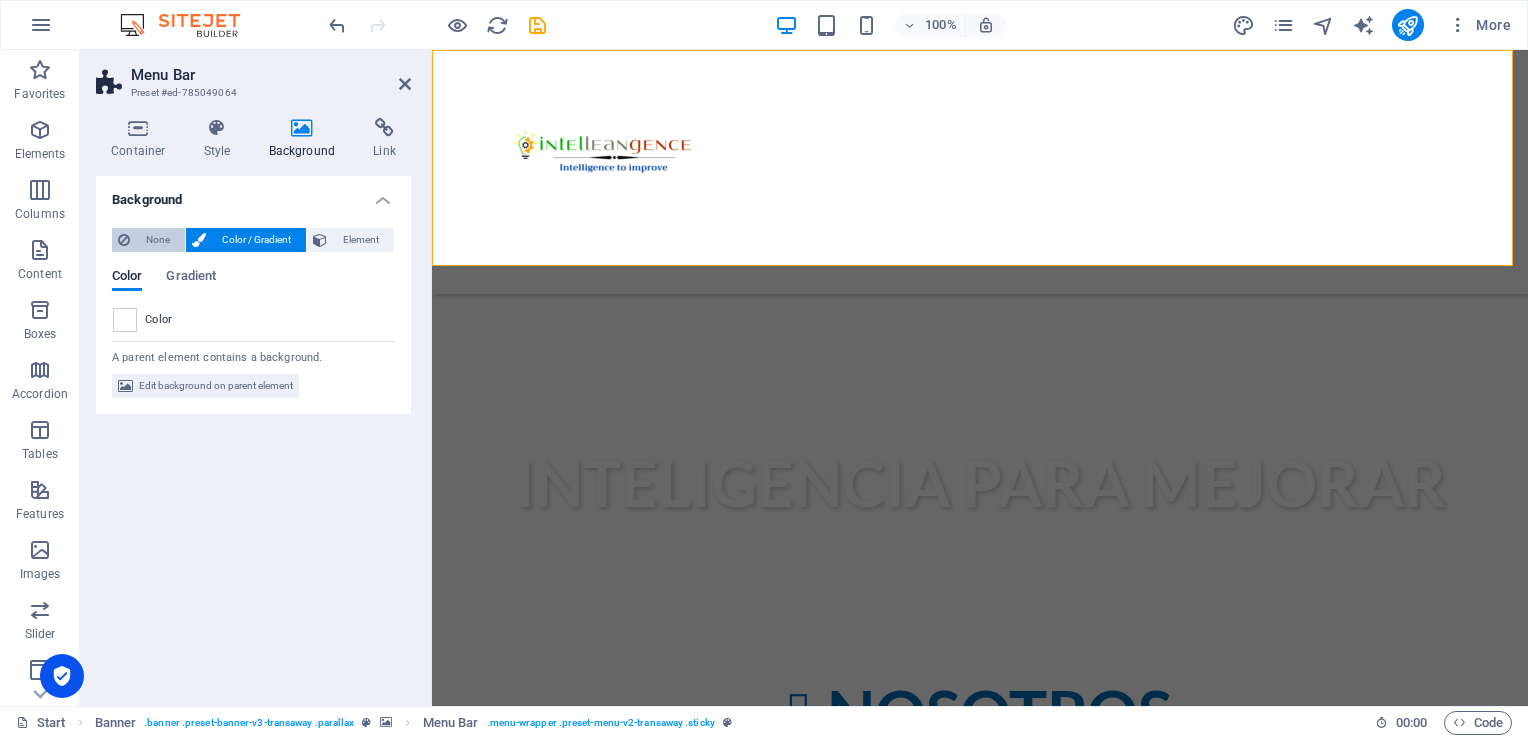 click on "None" at bounding box center [157, 240] 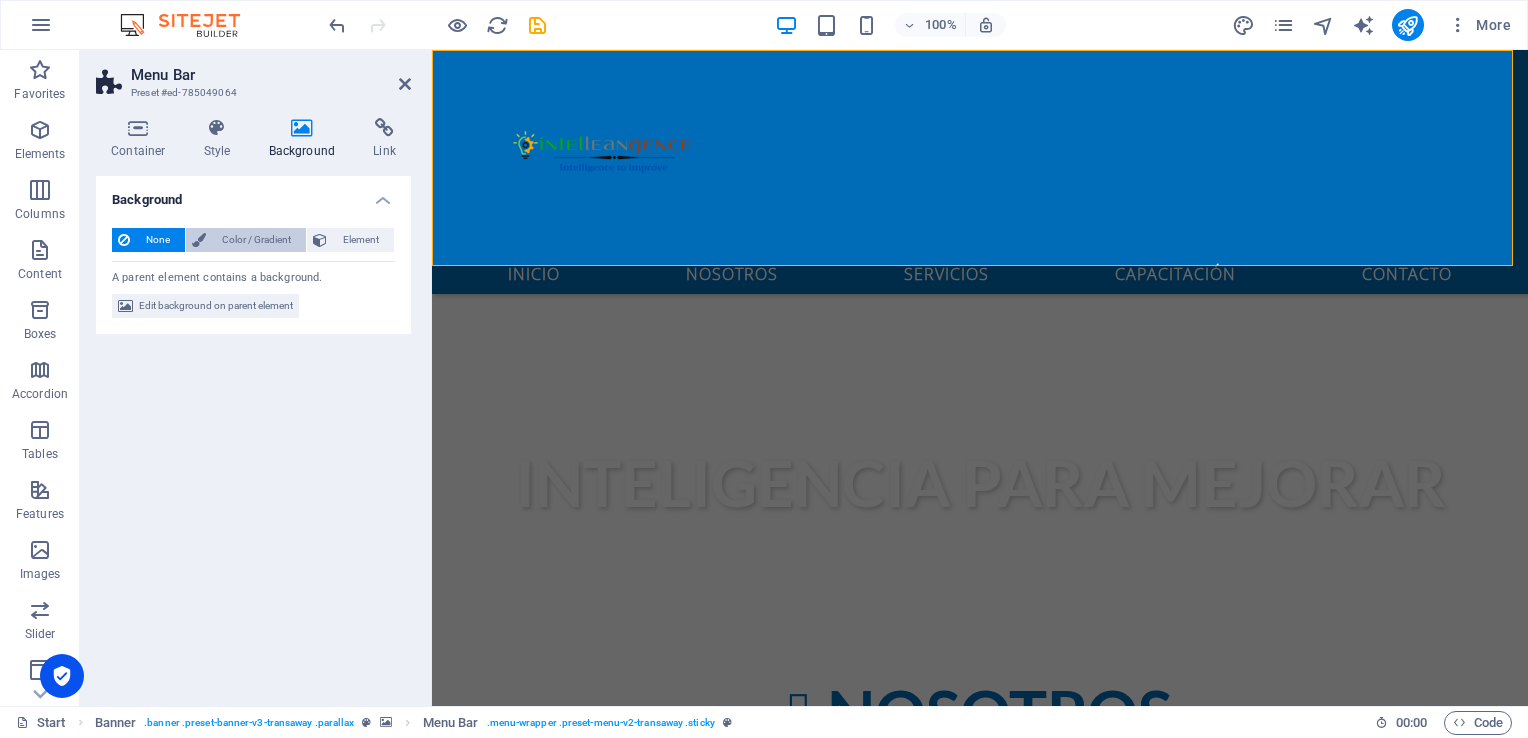 click on "Color / Gradient" at bounding box center (256, 240) 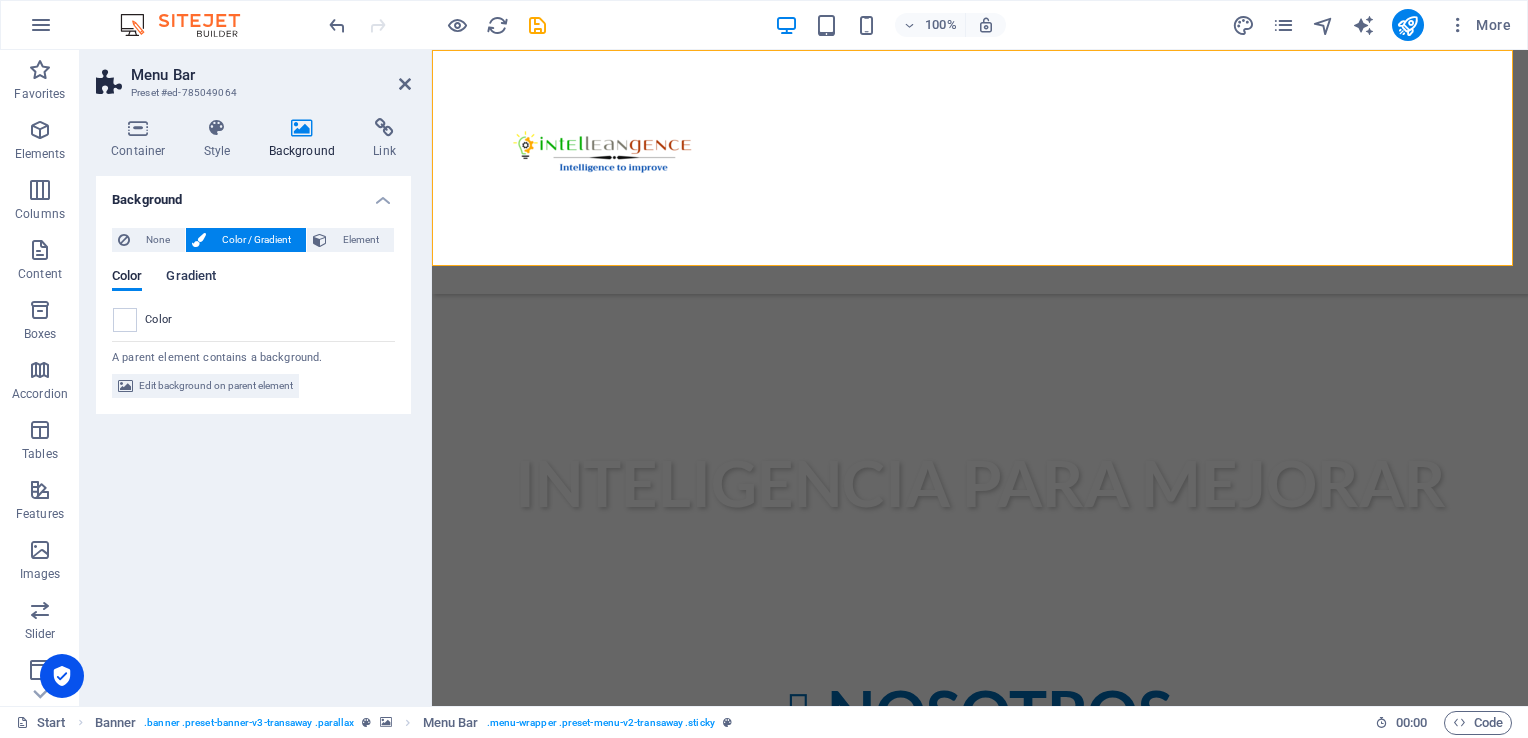 click on "Gradient" at bounding box center (191, 278) 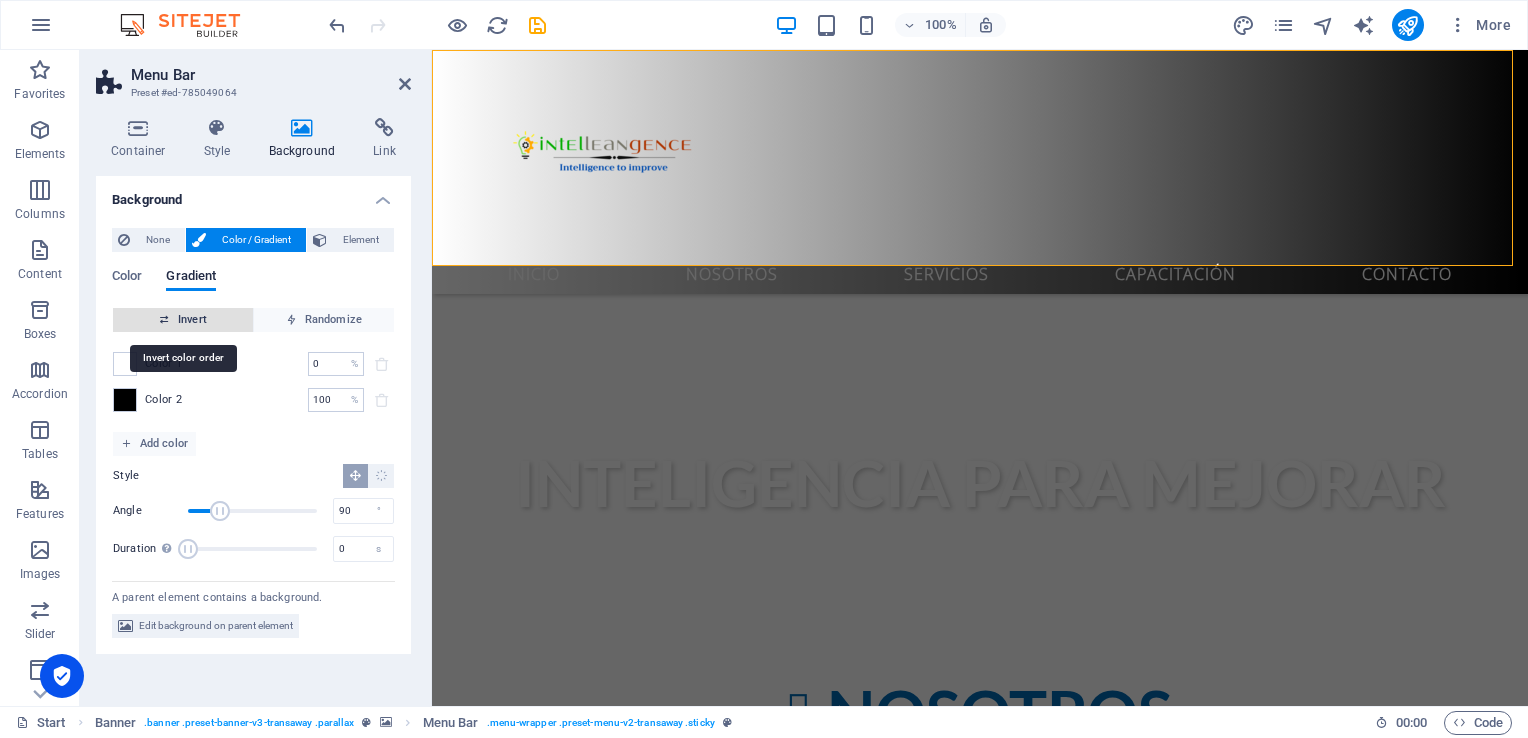 click on "Invert" at bounding box center [183, 320] 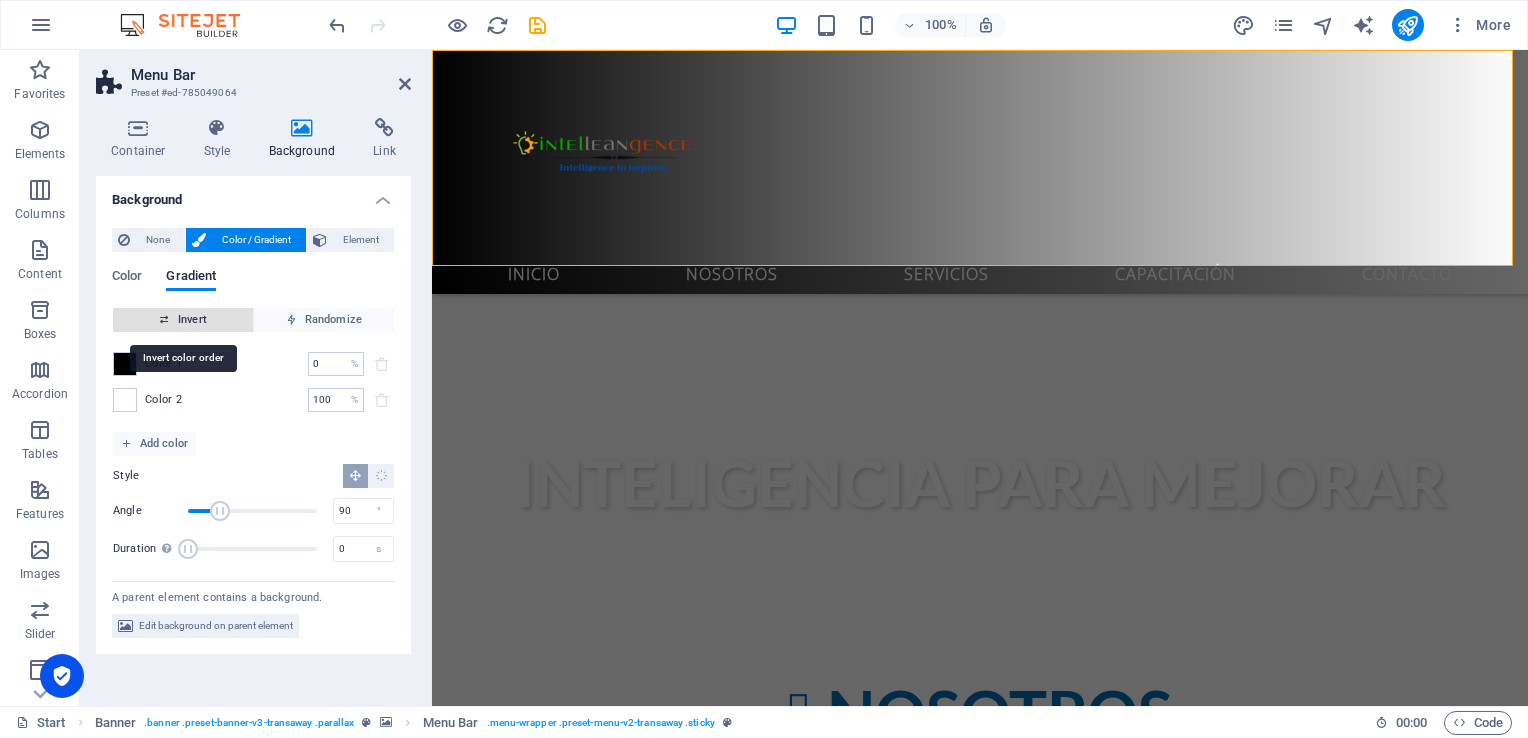 click on "Invert" at bounding box center [183, 320] 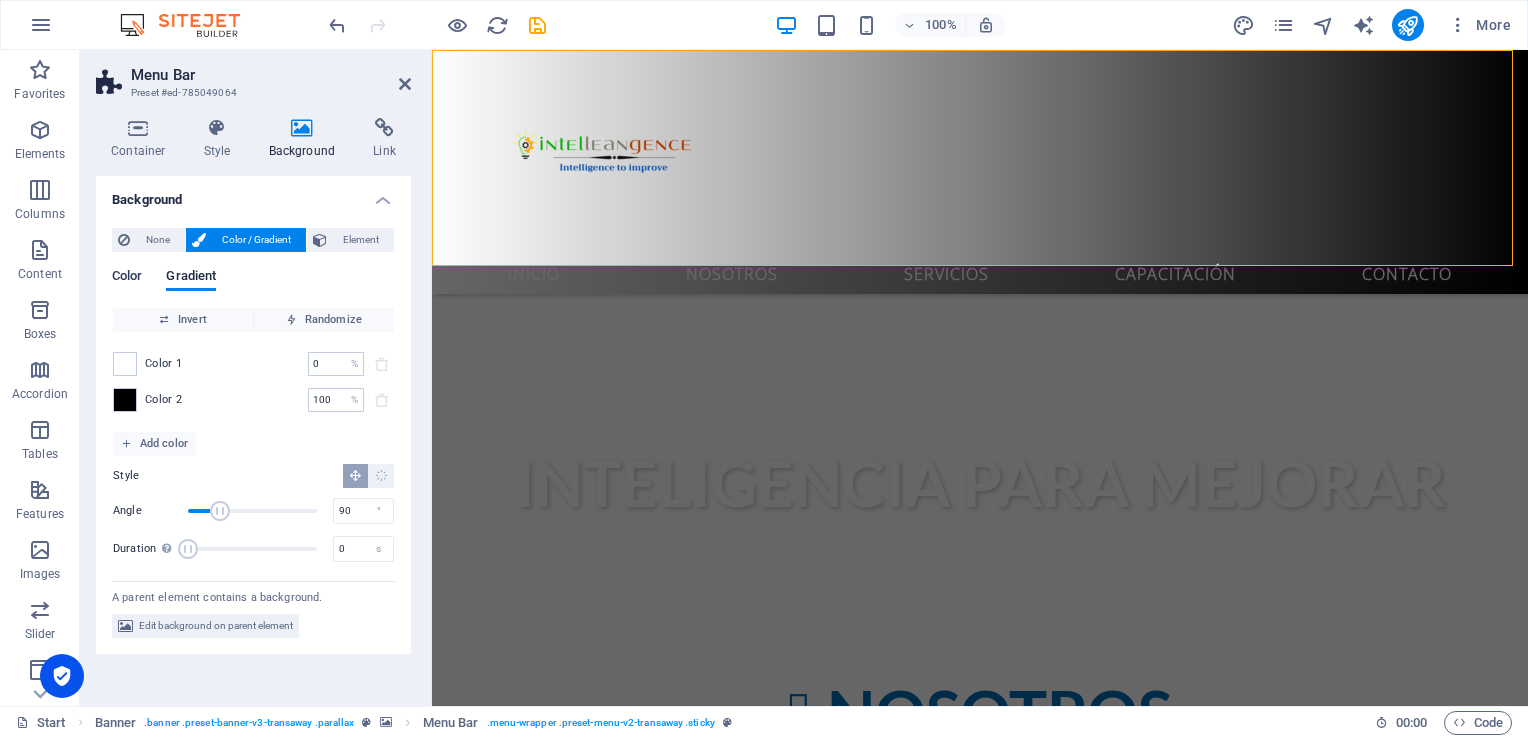 click on "Color" at bounding box center (127, 278) 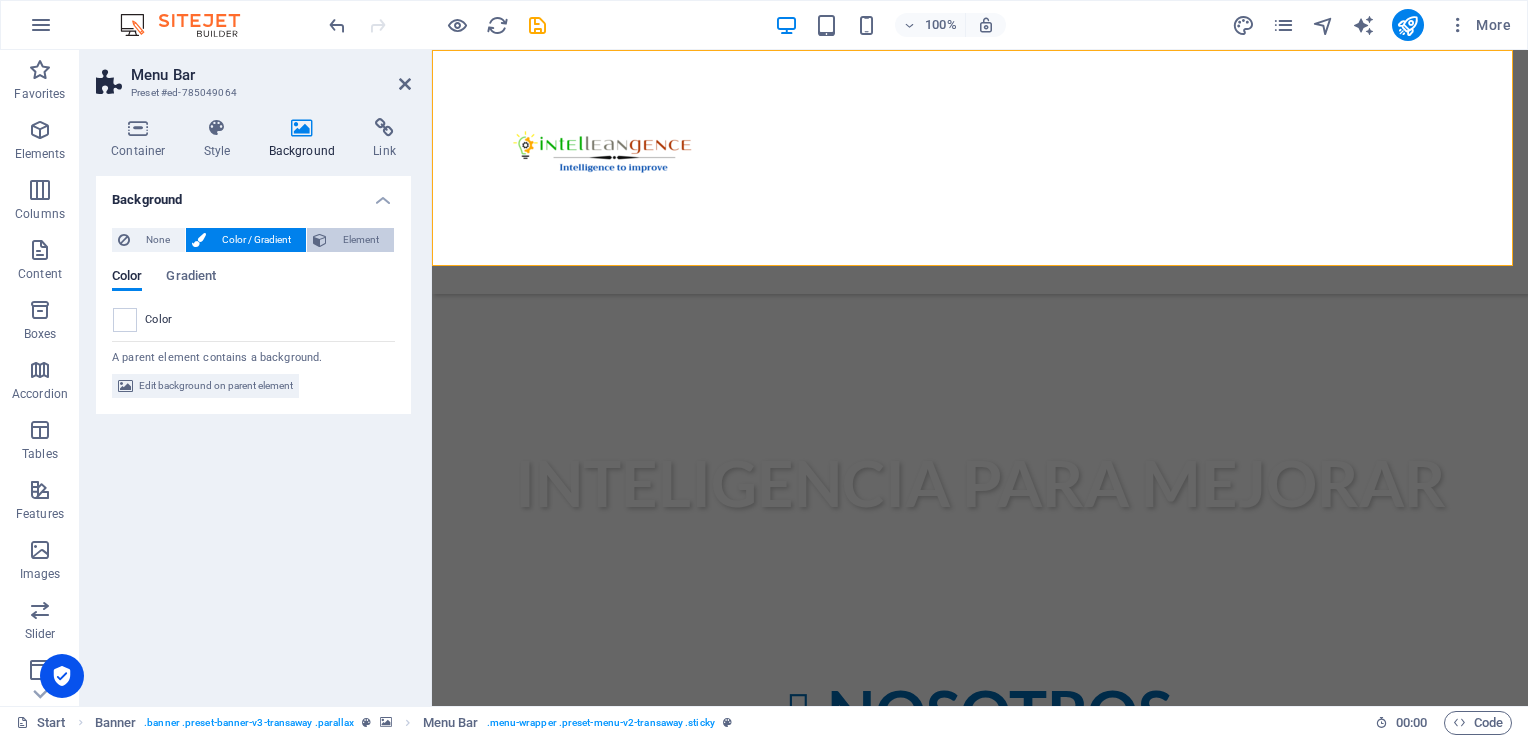 click on "Element" at bounding box center (360, 240) 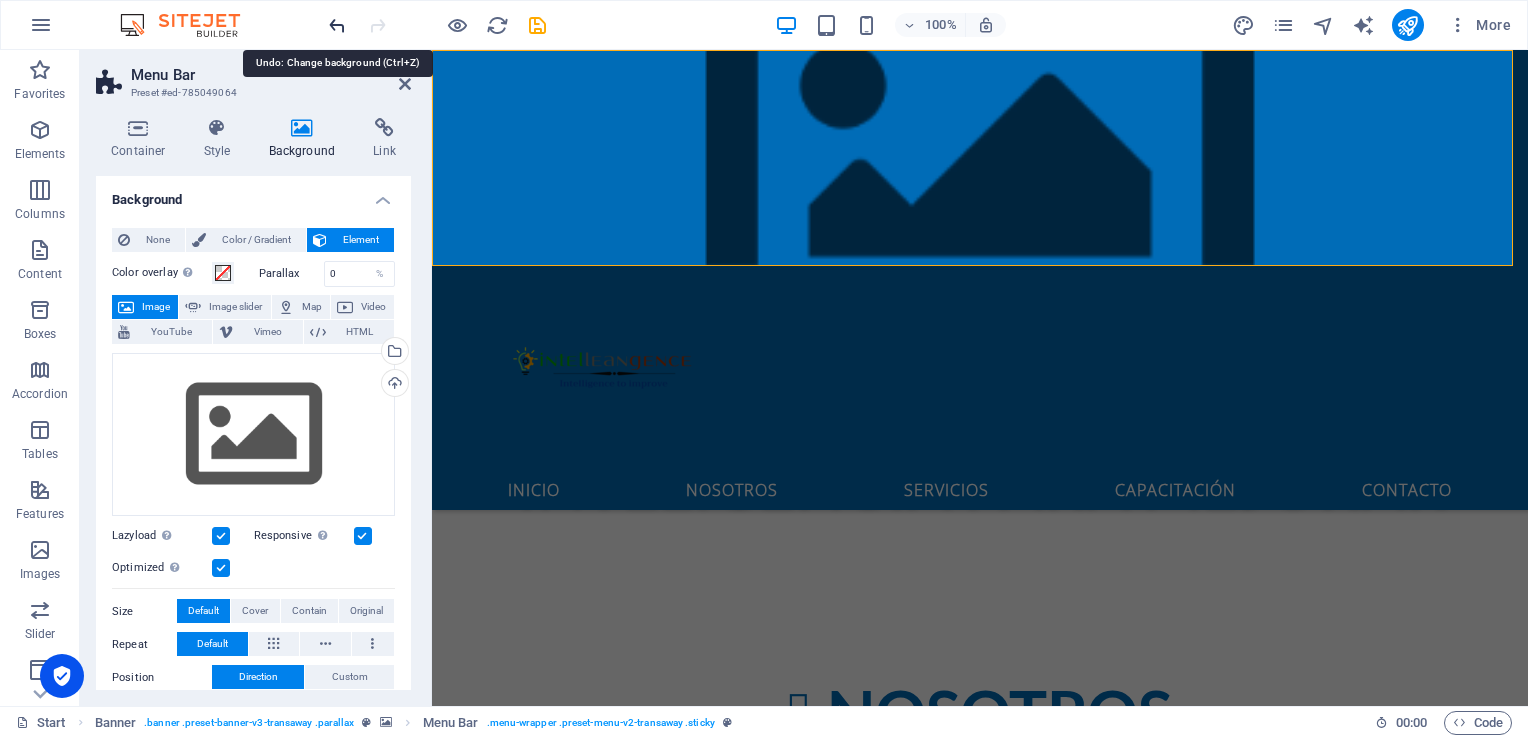 click at bounding box center (337, 25) 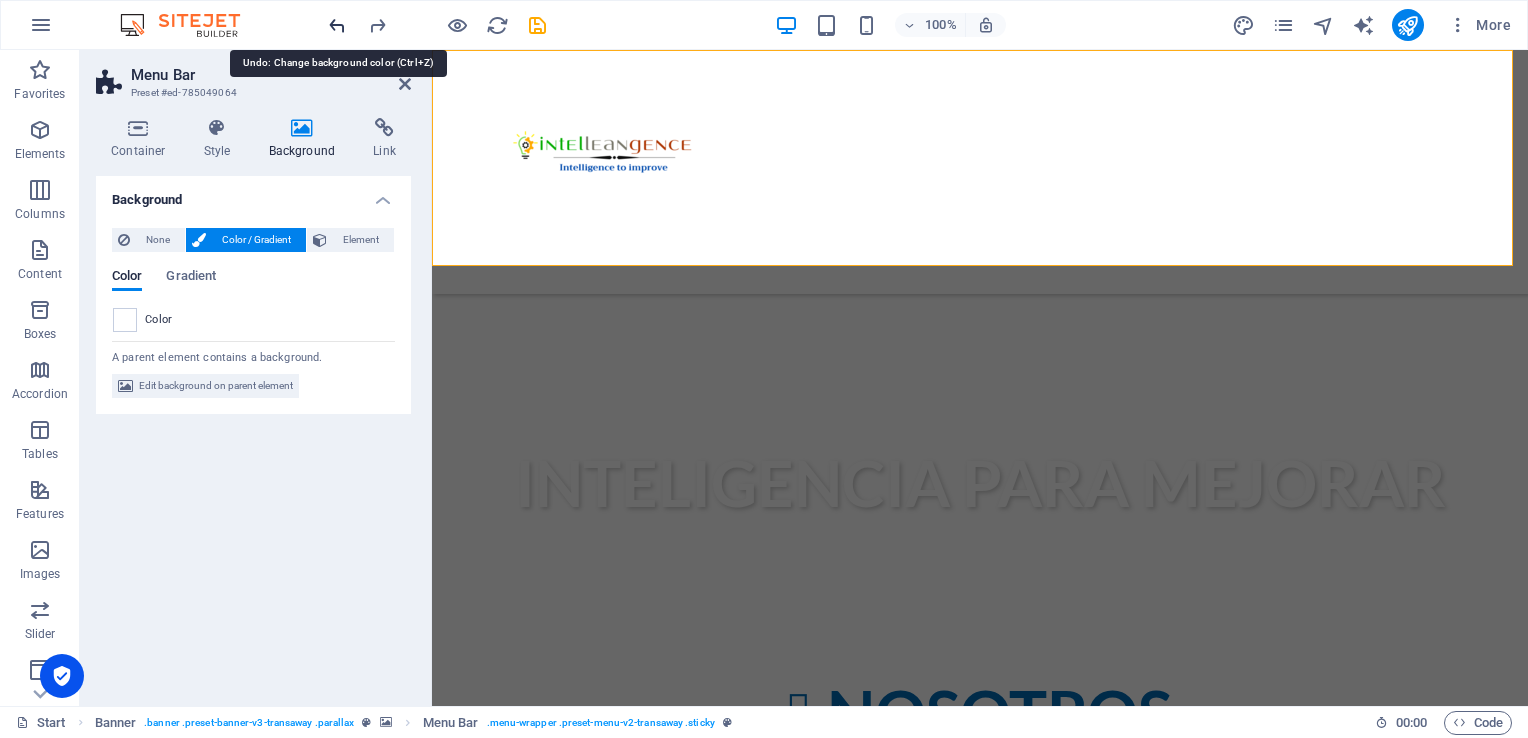 click at bounding box center (337, 25) 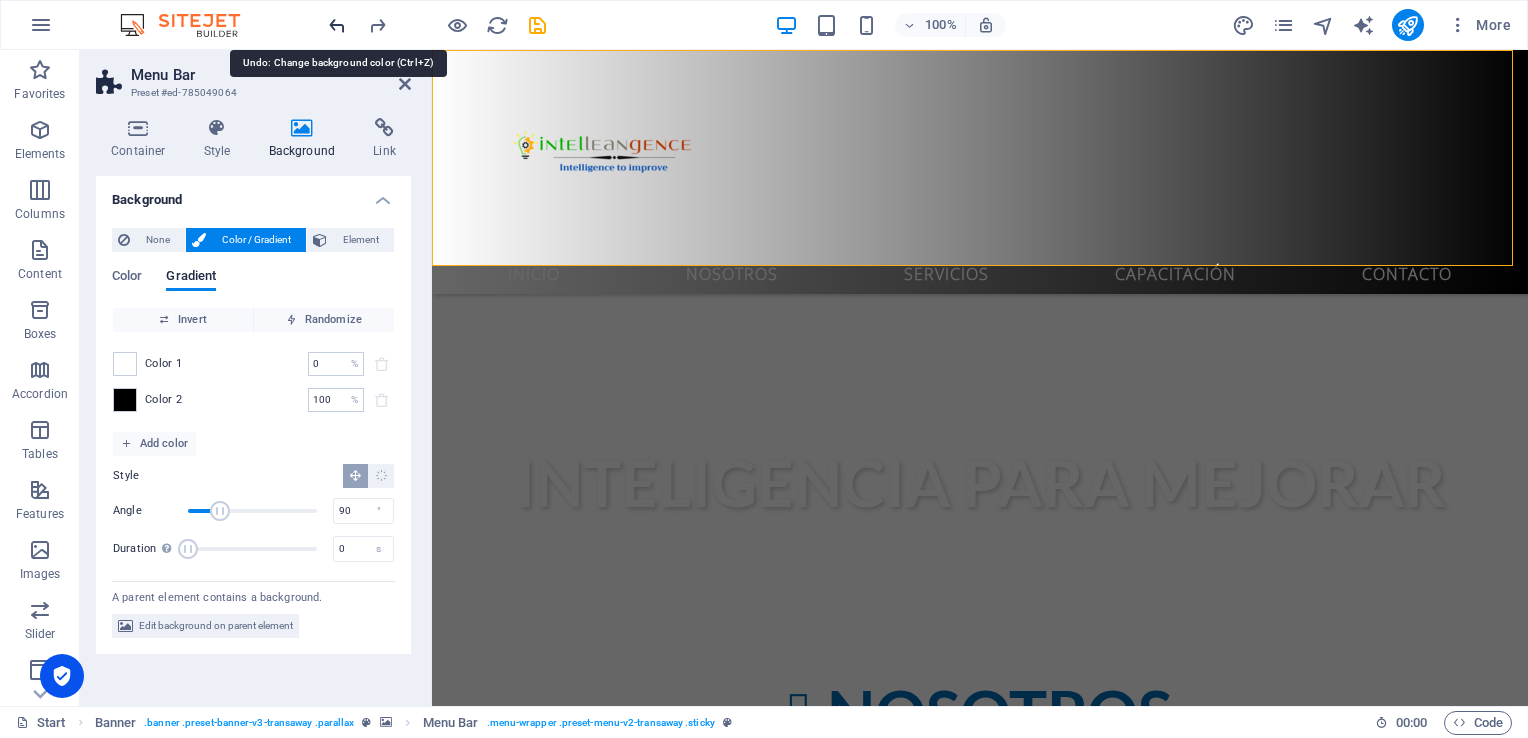 click at bounding box center (337, 25) 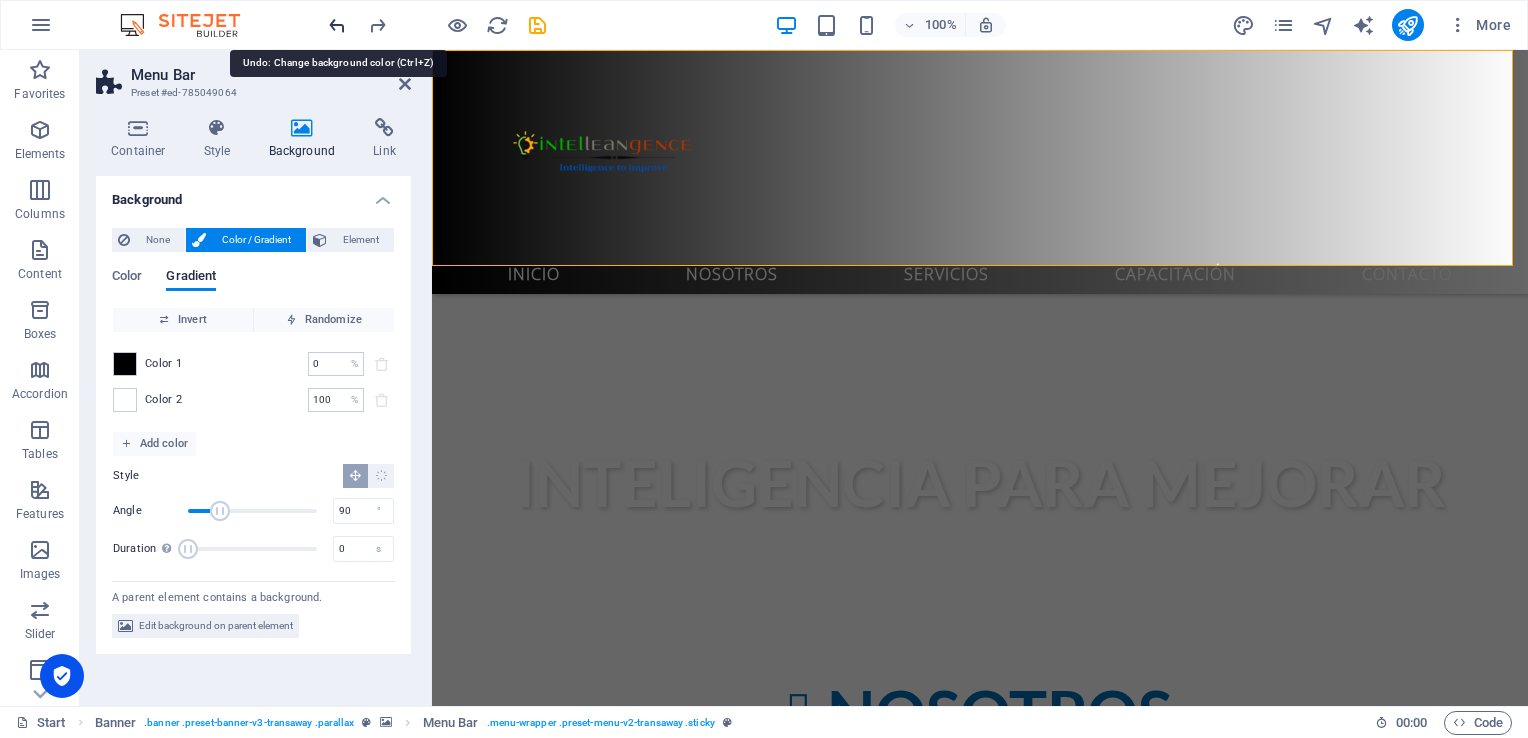 click at bounding box center (337, 25) 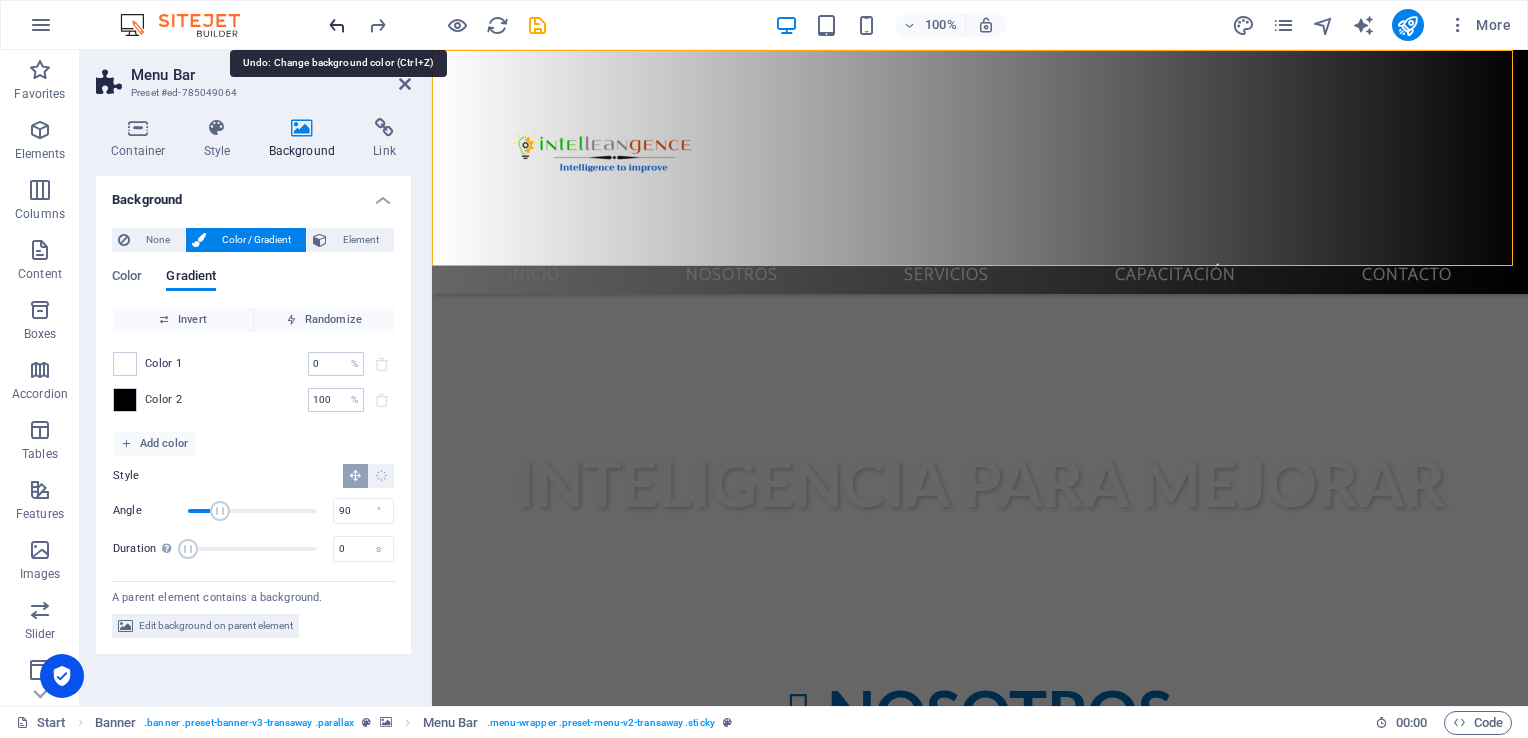 click at bounding box center [337, 25] 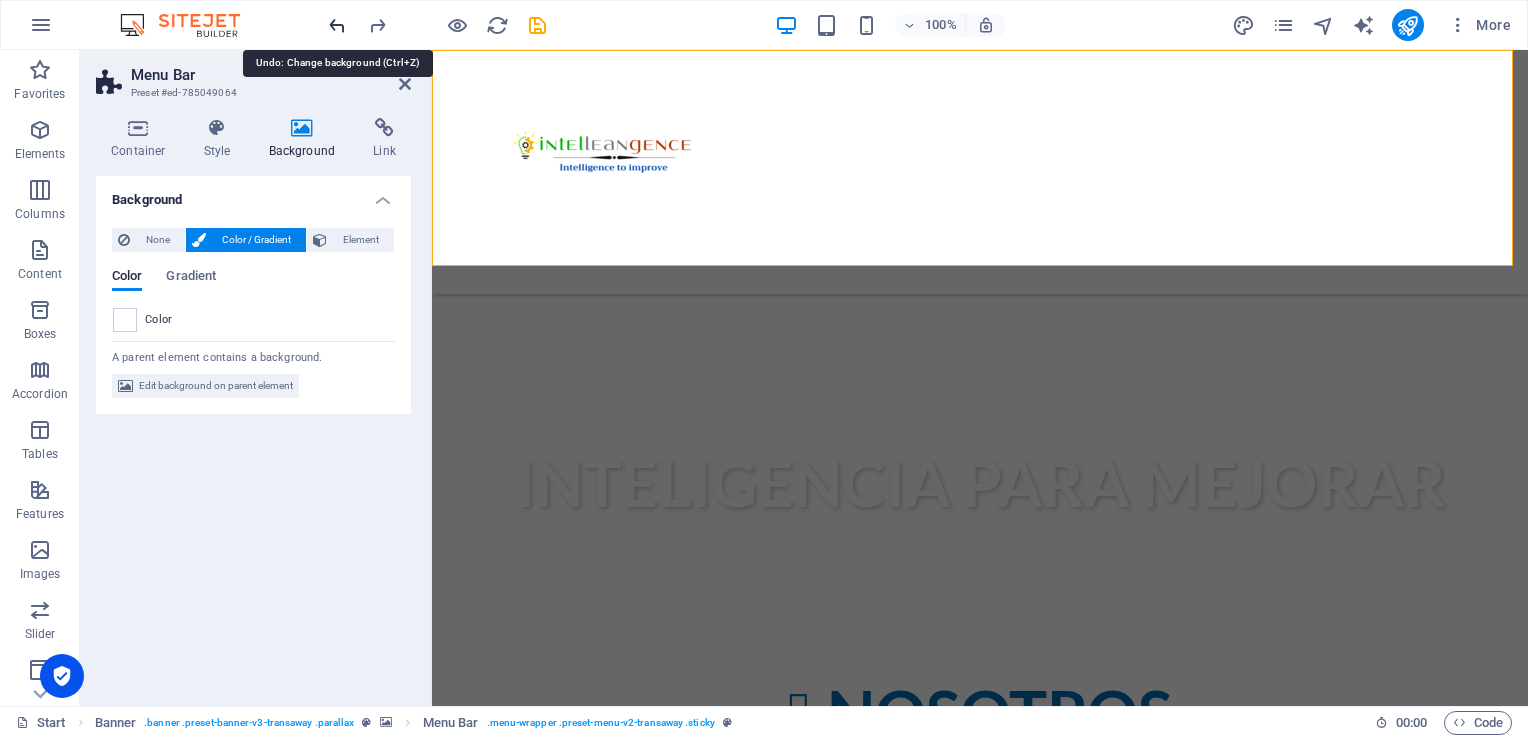 click at bounding box center [337, 25] 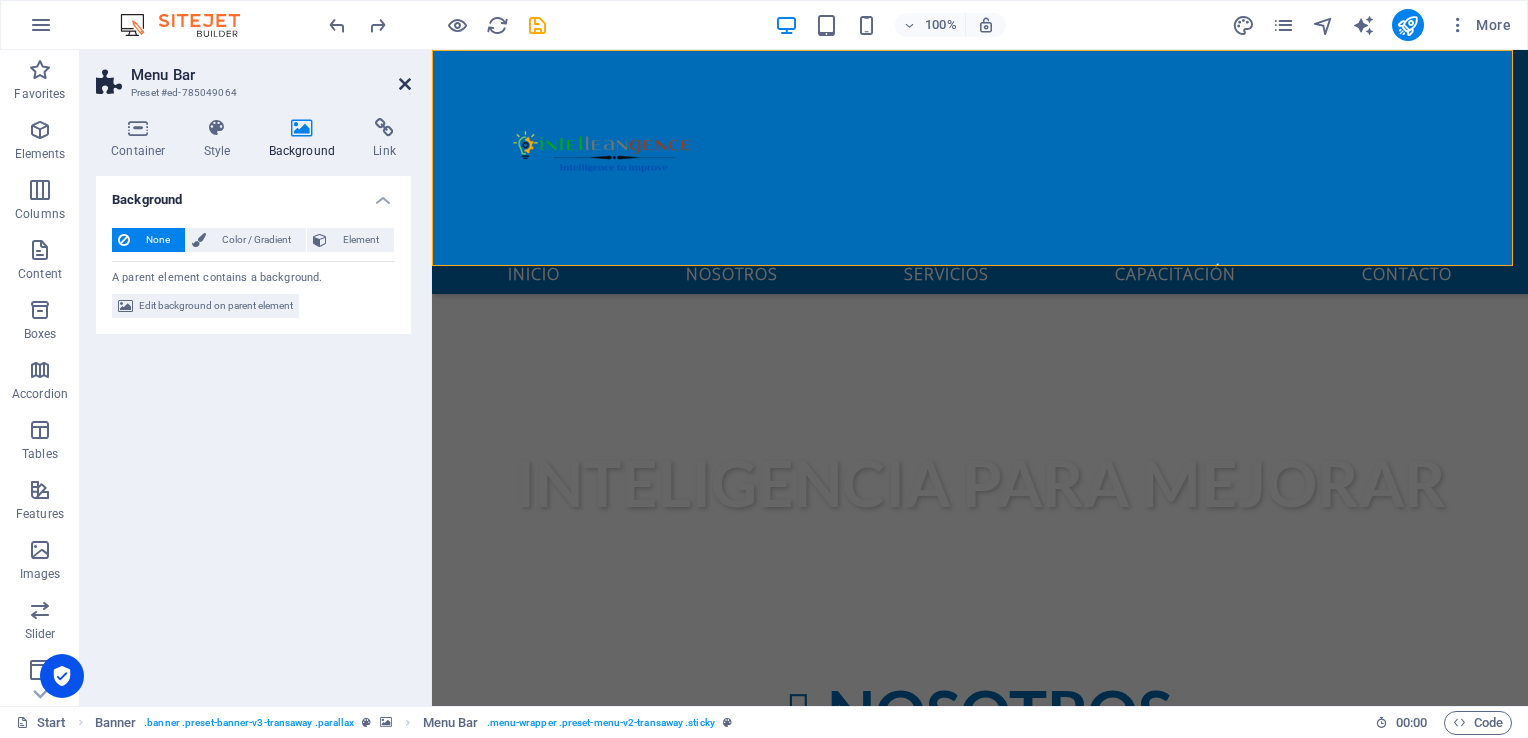 click at bounding box center (405, 84) 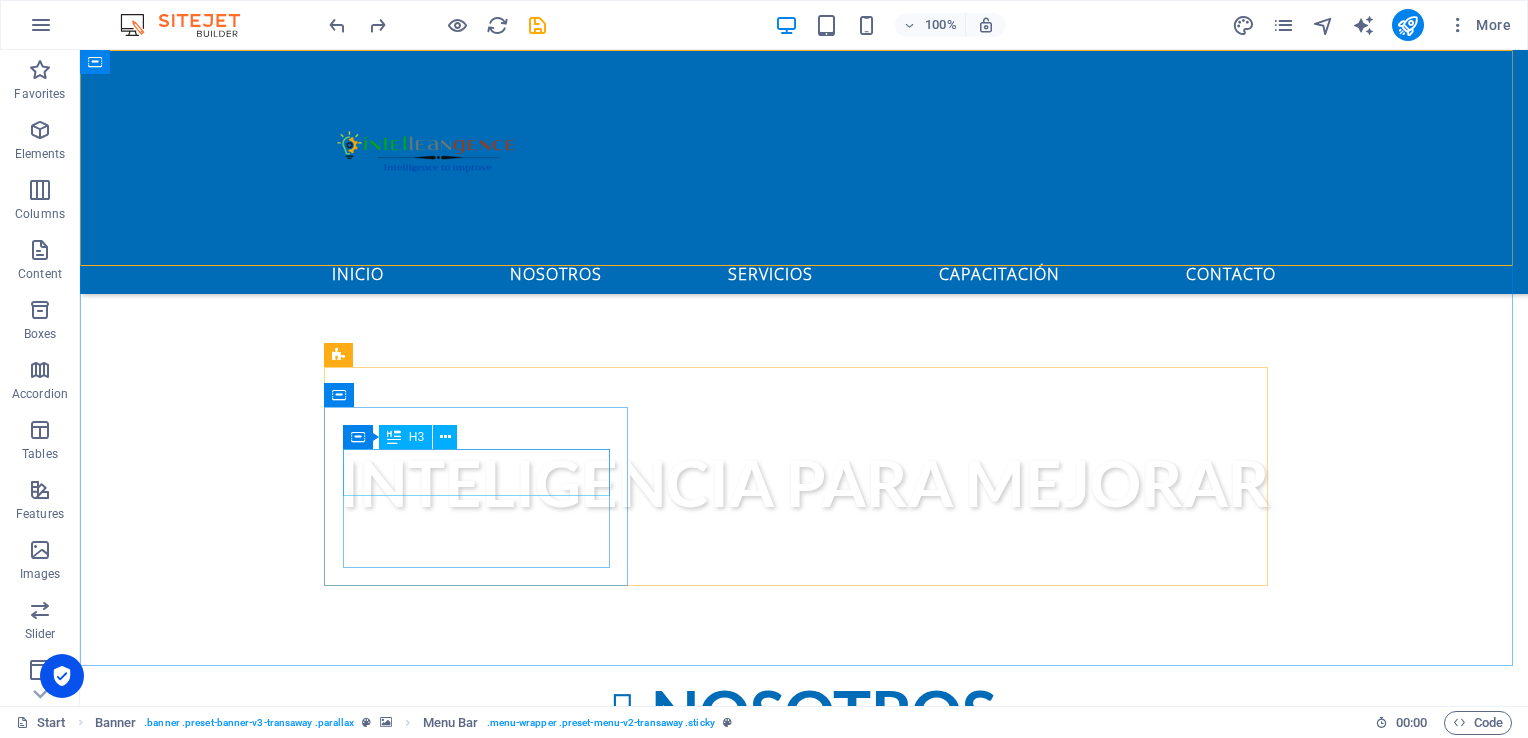 click on "Timely Delivery" at bounding box center (804, 1166) 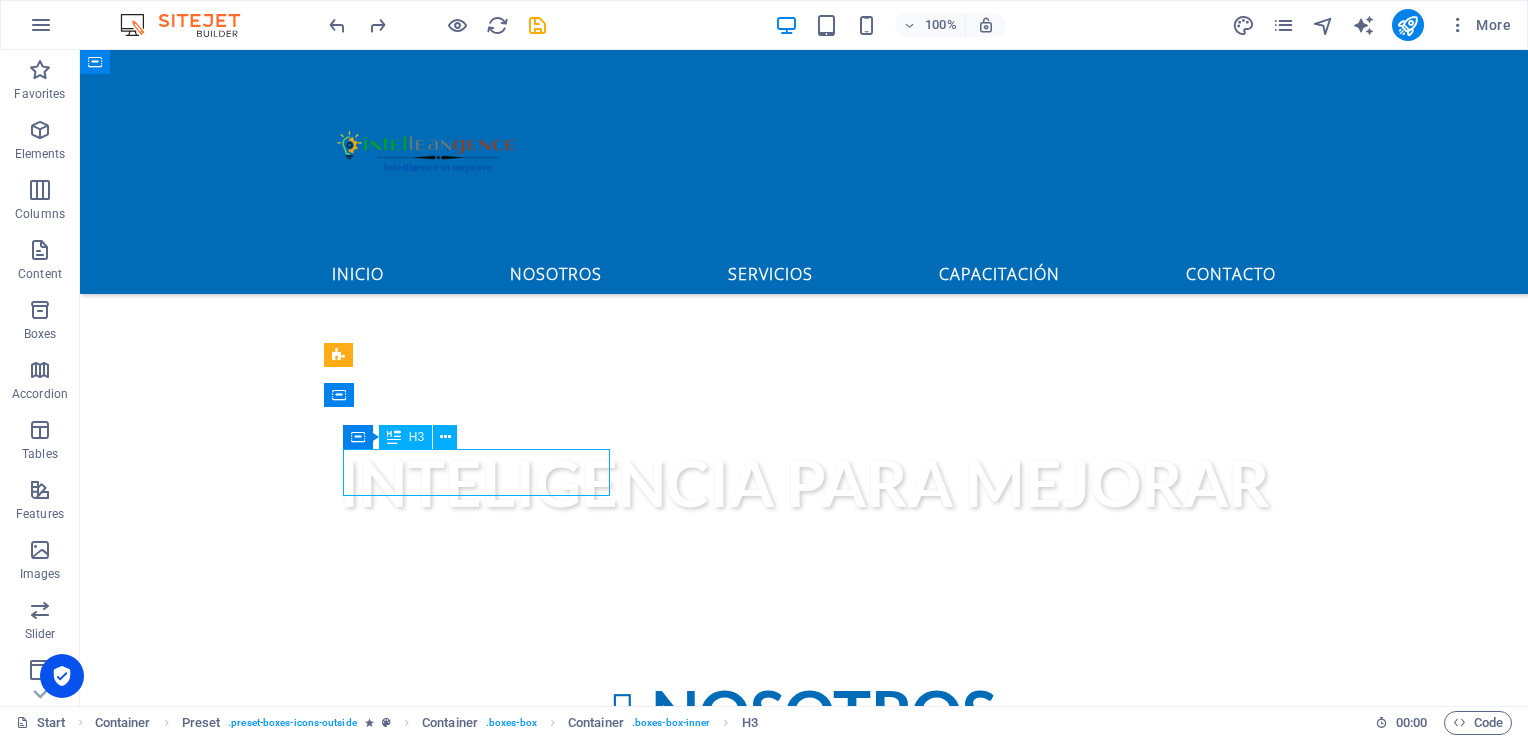 click on "Timely Delivery" at bounding box center (804, 1166) 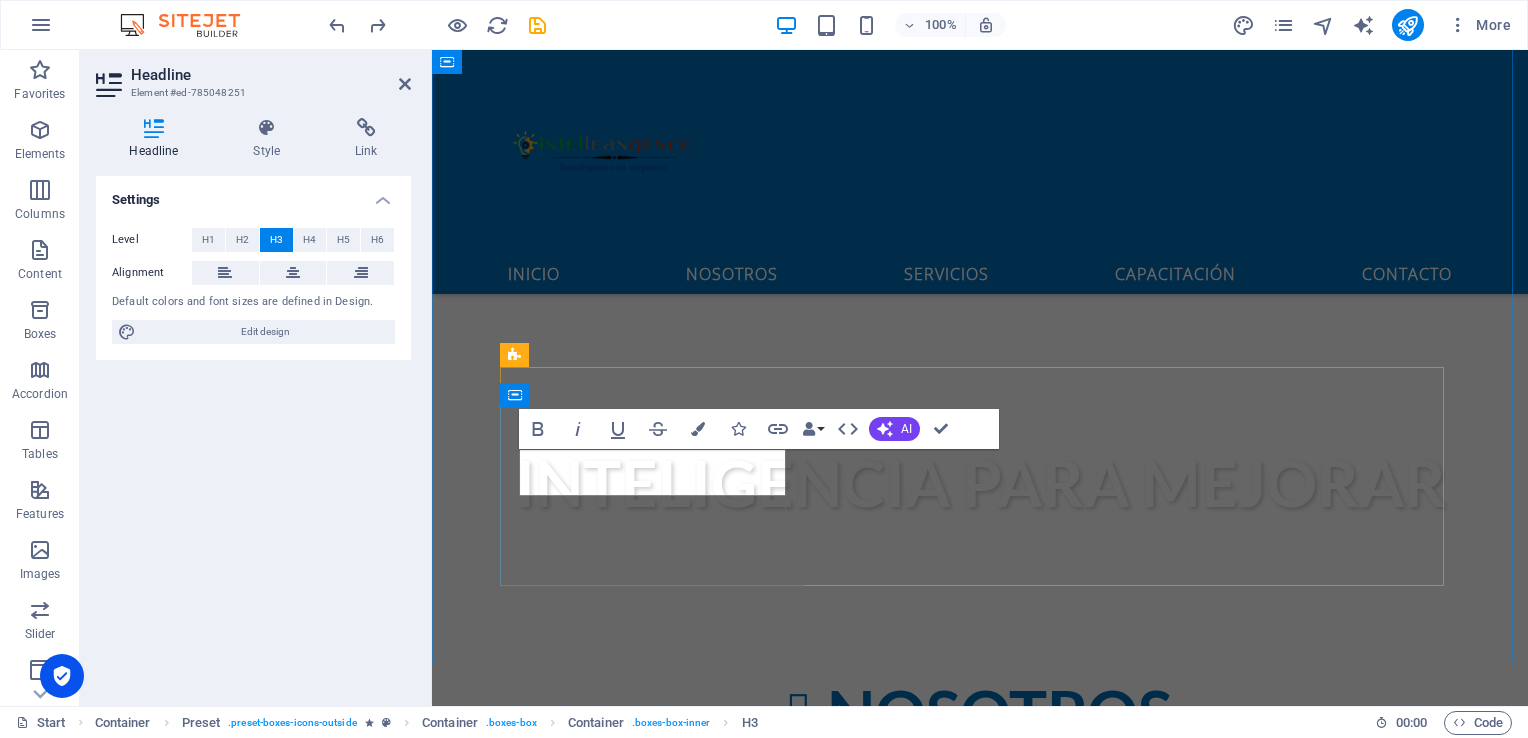 type 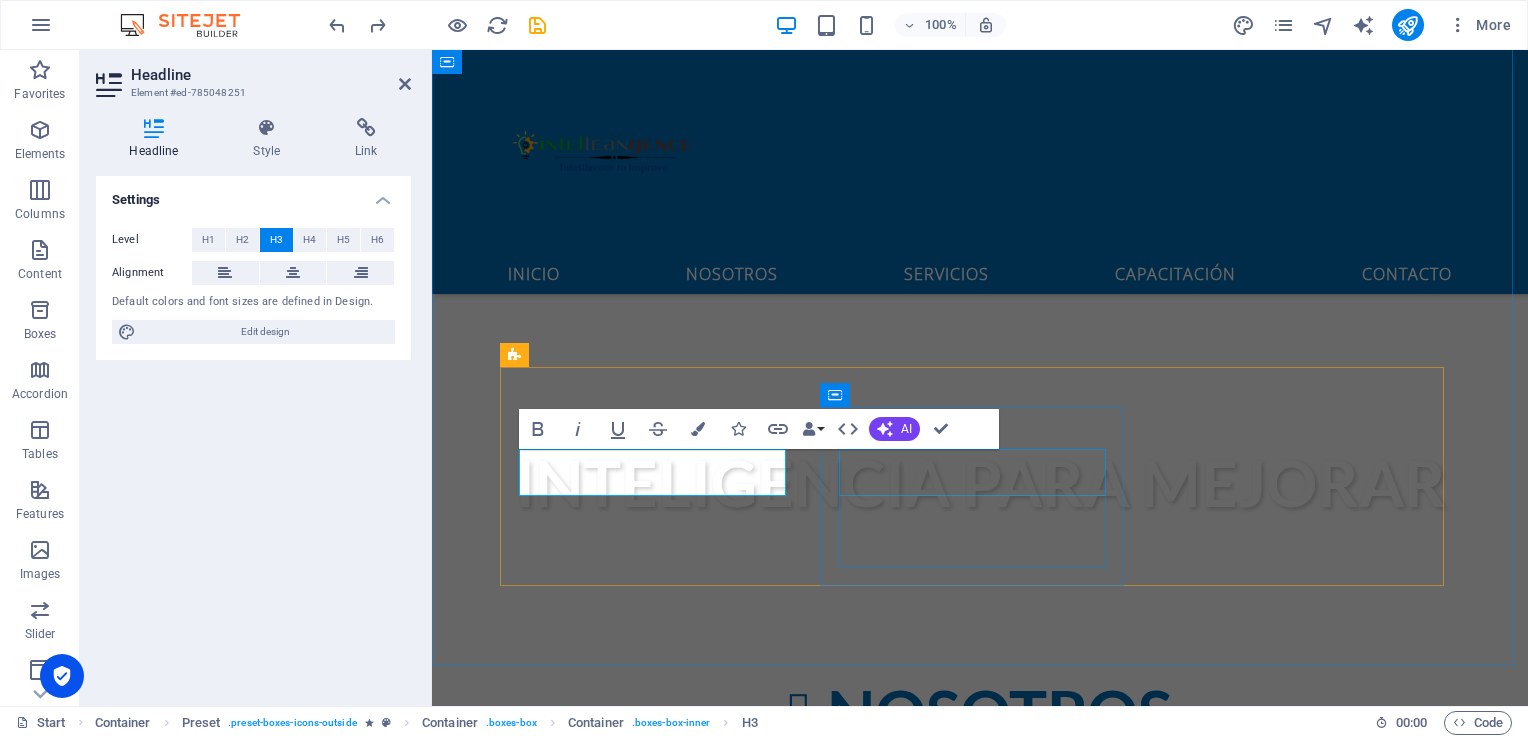 click on "Global delivery" at bounding box center (980, 1371) 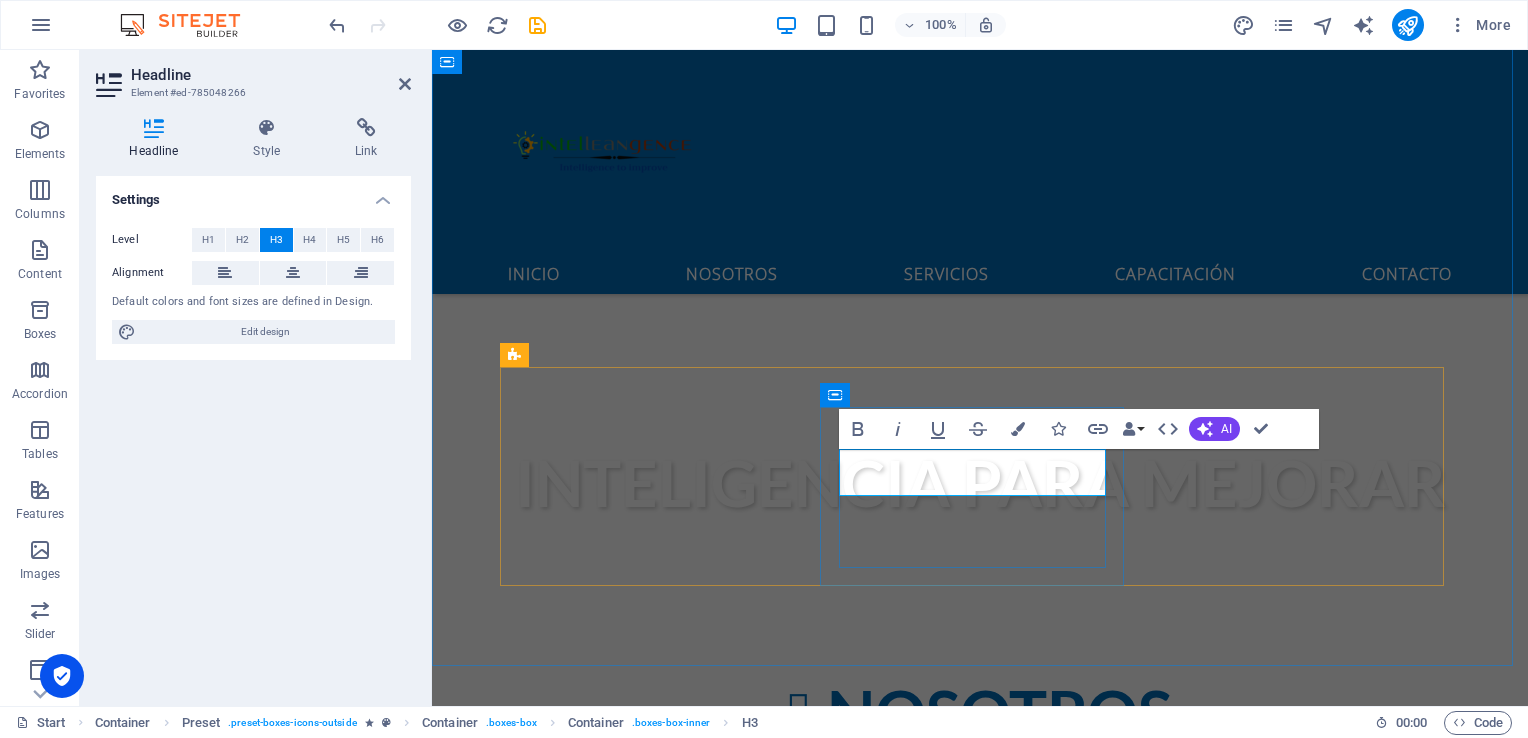 type 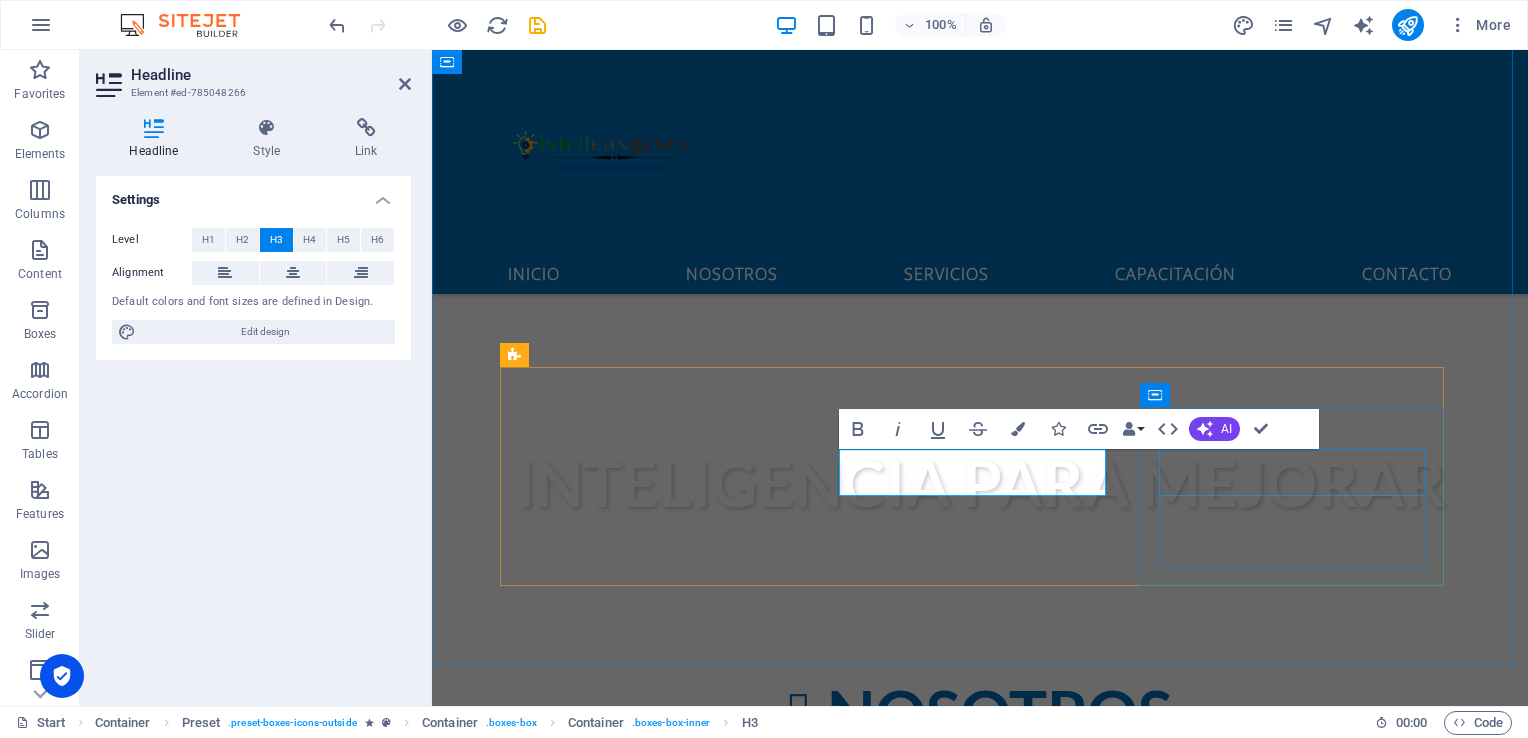 click on "24/7  Support" at bounding box center [980, 1575] 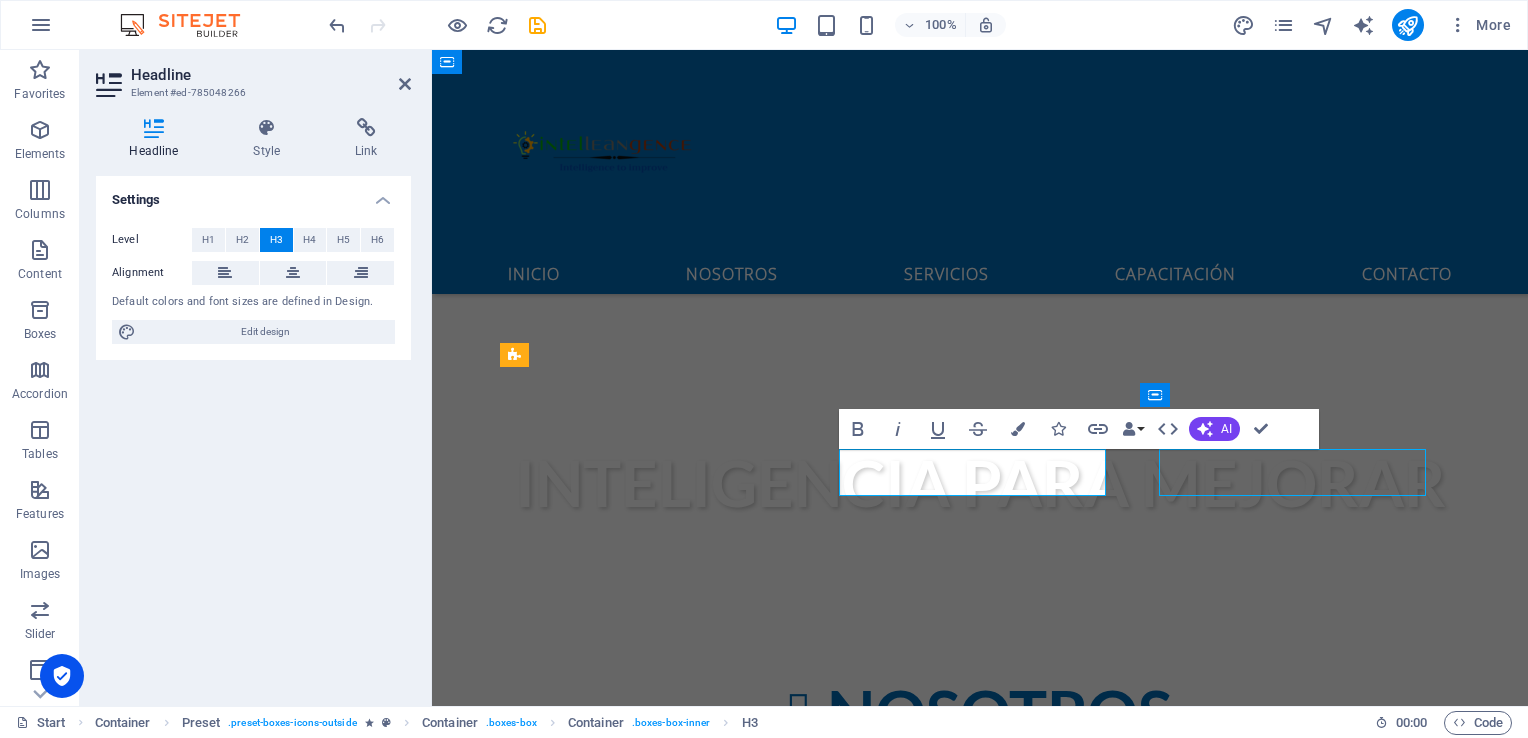 click on "24/7  Support" at bounding box center (980, 1575) 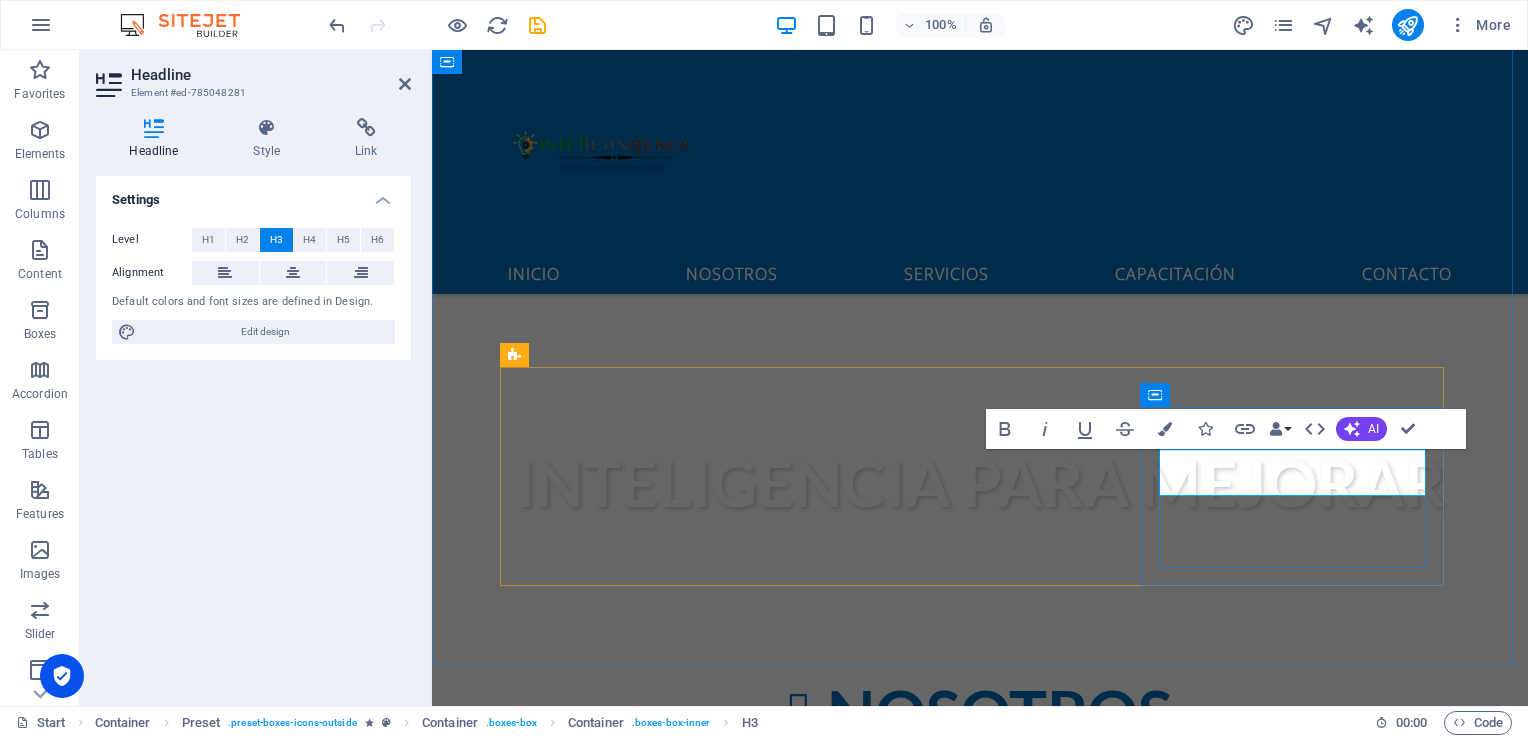 type 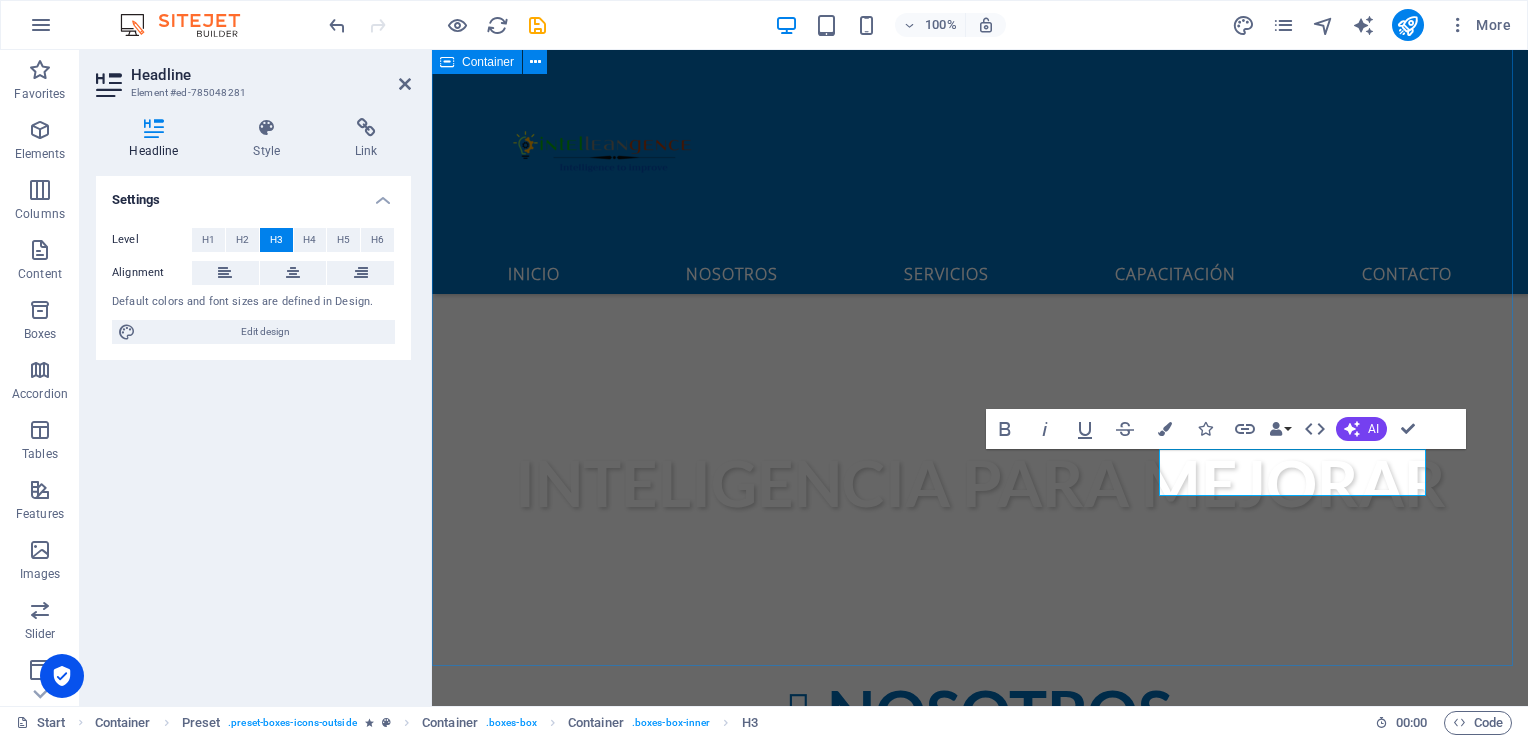 click on "NOSOTROS MISIÓN Ser la mejor empresa mexicana de consultoría y capacitación que impulse la competitividad de empresas y personas. VISIÓN Tener presencia y cobertura a nivel internacional en servicios de consultoría y capacitación NUESTROS VALORES PROFESIONALISMO Lorem ipsum dolor sit amet, consectetur adipisicing elit. Veritatis, dolorem! CALIDAD Lorem ipsum dolor sit amet, consectetur adipisicing elit. Veritatis, dolorem! RESPONSABILIDAD Lorem ipsum dolor sit amet, consectetur adipisicing elit. Veritatis, dolorem!" at bounding box center (980, 1172) 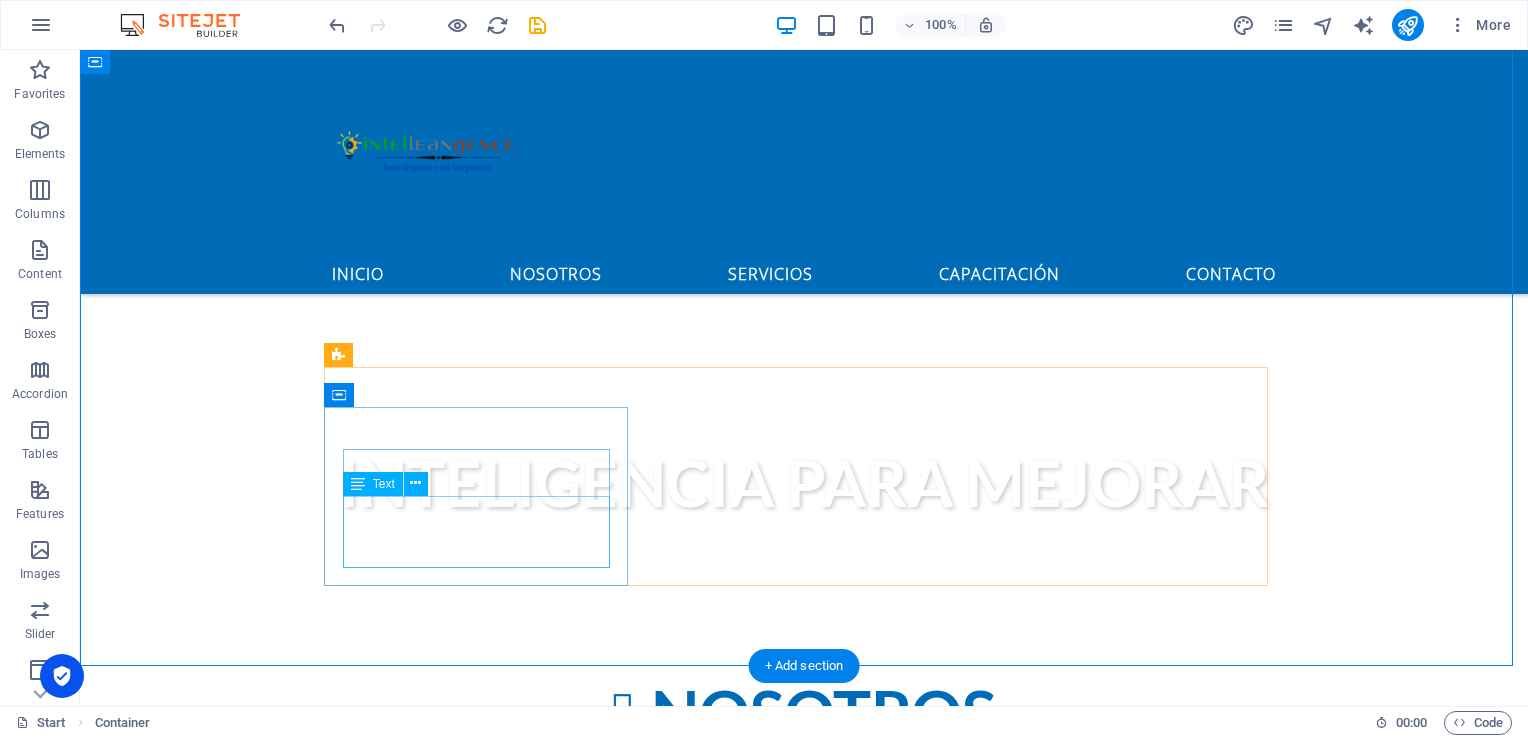 click on "Lorem ipsum dolor sit amet, consectetur adipisicing elit. Veritatis, dolorem!" at bounding box center [804, 1214] 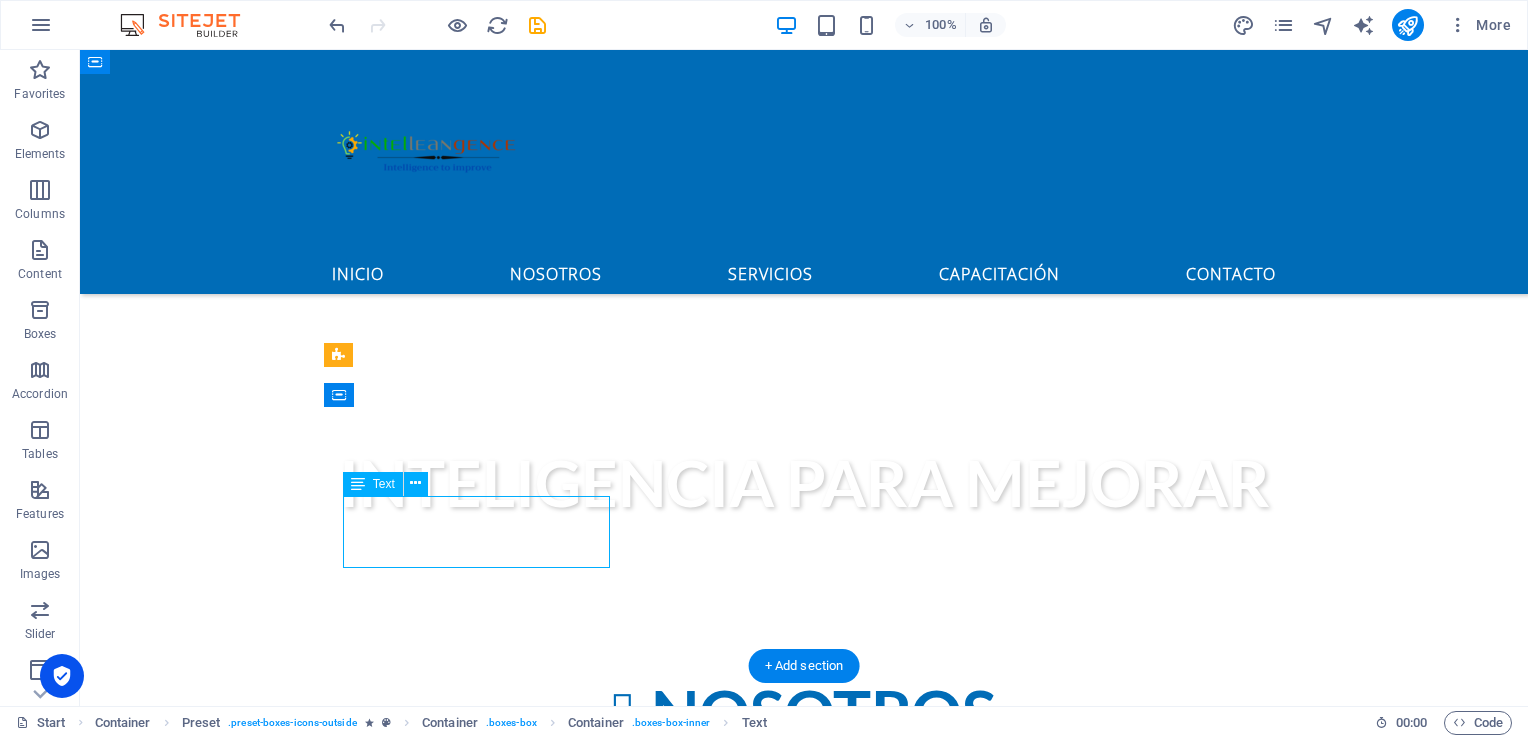 click on "Lorem ipsum dolor sit amet, consectetur adipisicing elit. Veritatis, dolorem!" at bounding box center (804, 1214) 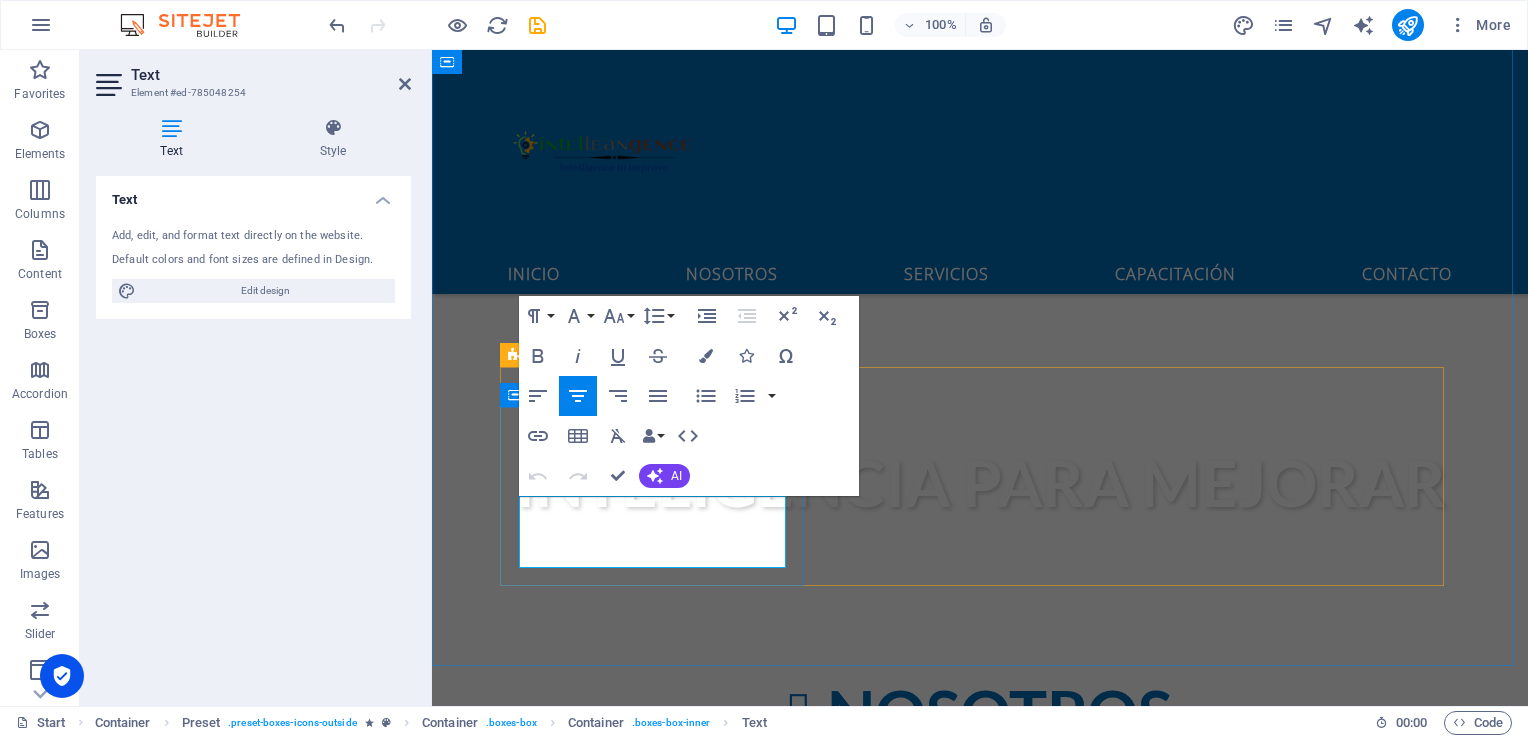 drag, startPoint x: 732, startPoint y: 556, endPoint x: 544, endPoint y: 512, distance: 193.08029 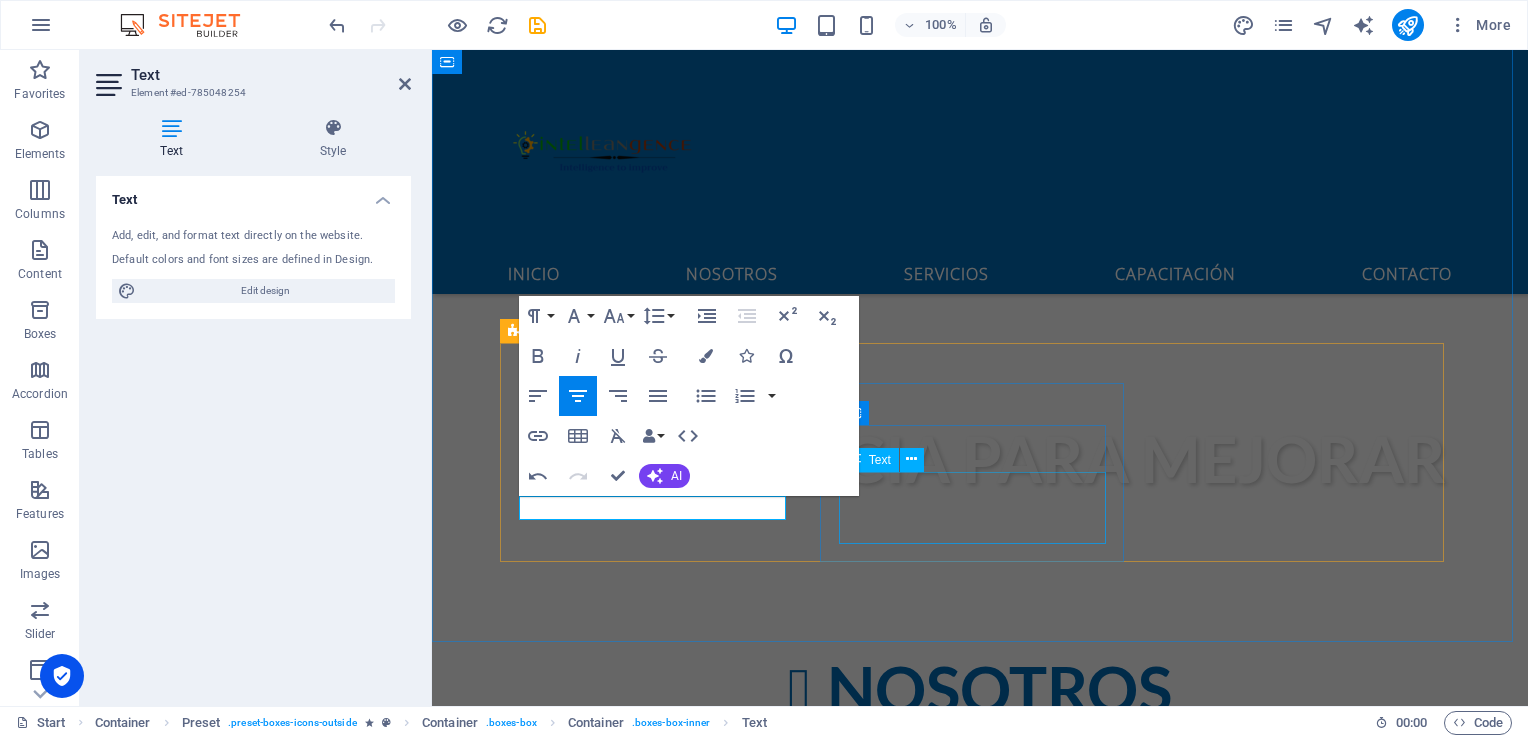 click on "Lorem ipsum dolor sit amet, consectetur adipisicing elit. Veritatis, dolorem!" at bounding box center [980, 1370] 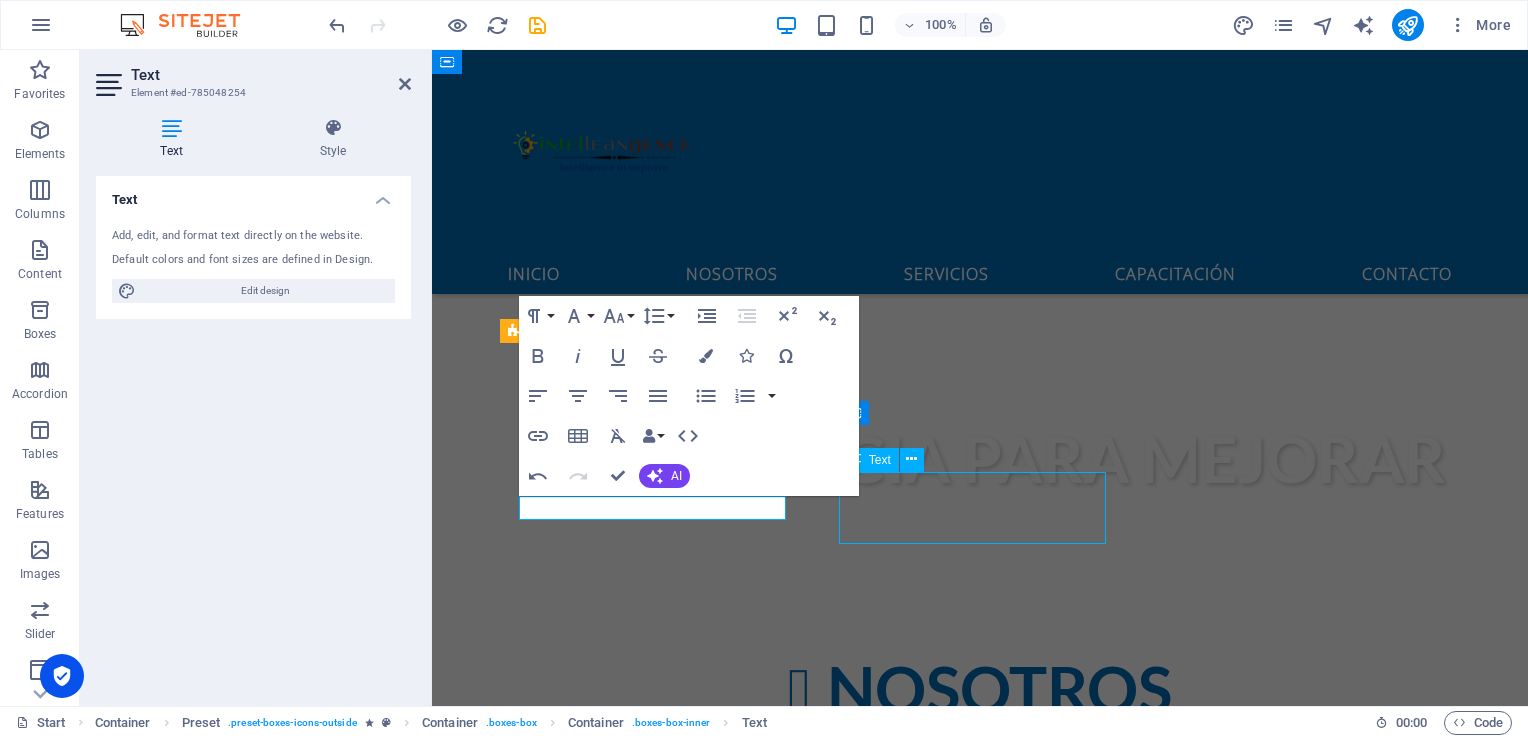 click on "Lorem ipsum dolor sit amet, consectetur adipisicing elit. Veritatis, dolorem!" at bounding box center (980, 1370) 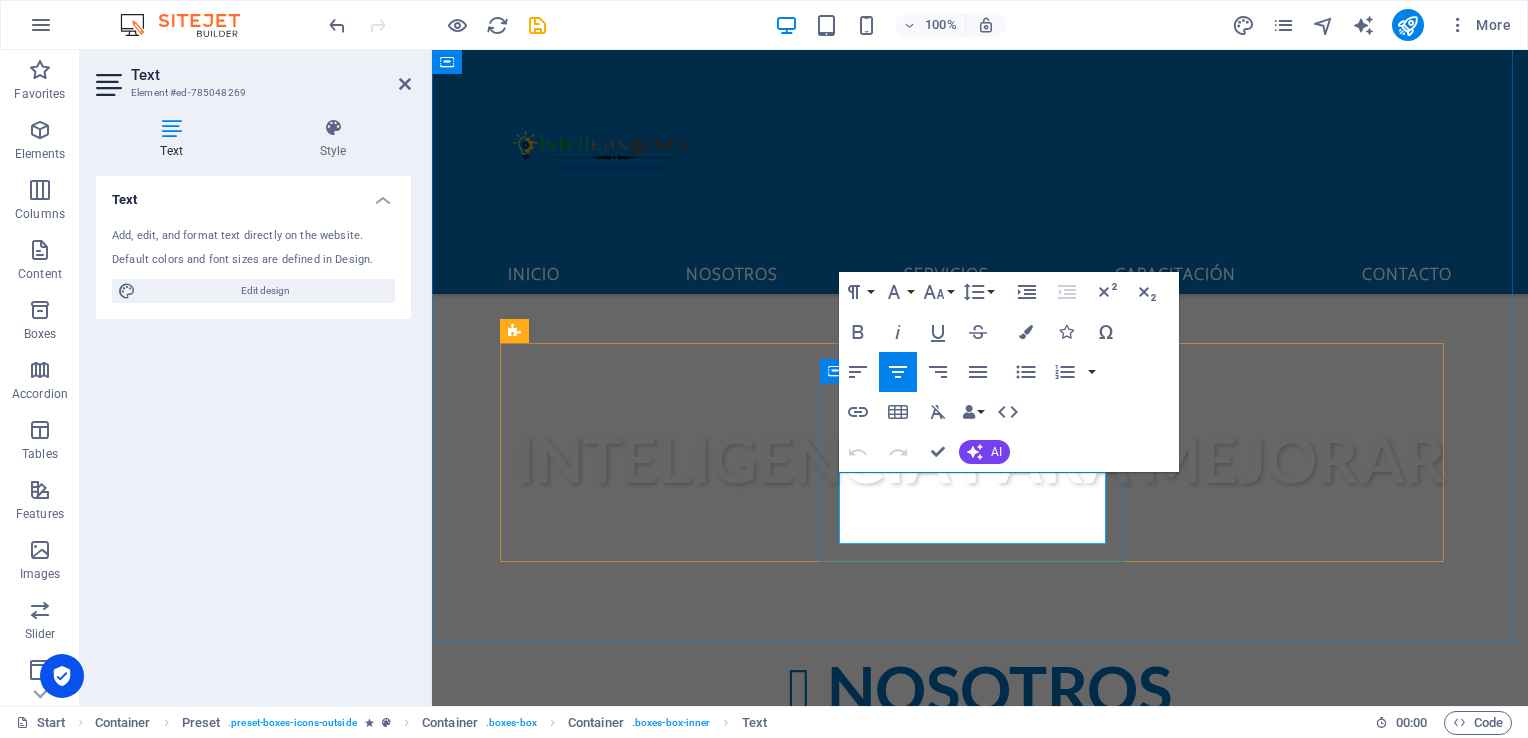 drag, startPoint x: 1059, startPoint y: 530, endPoint x: 832, endPoint y: 487, distance: 231.03679 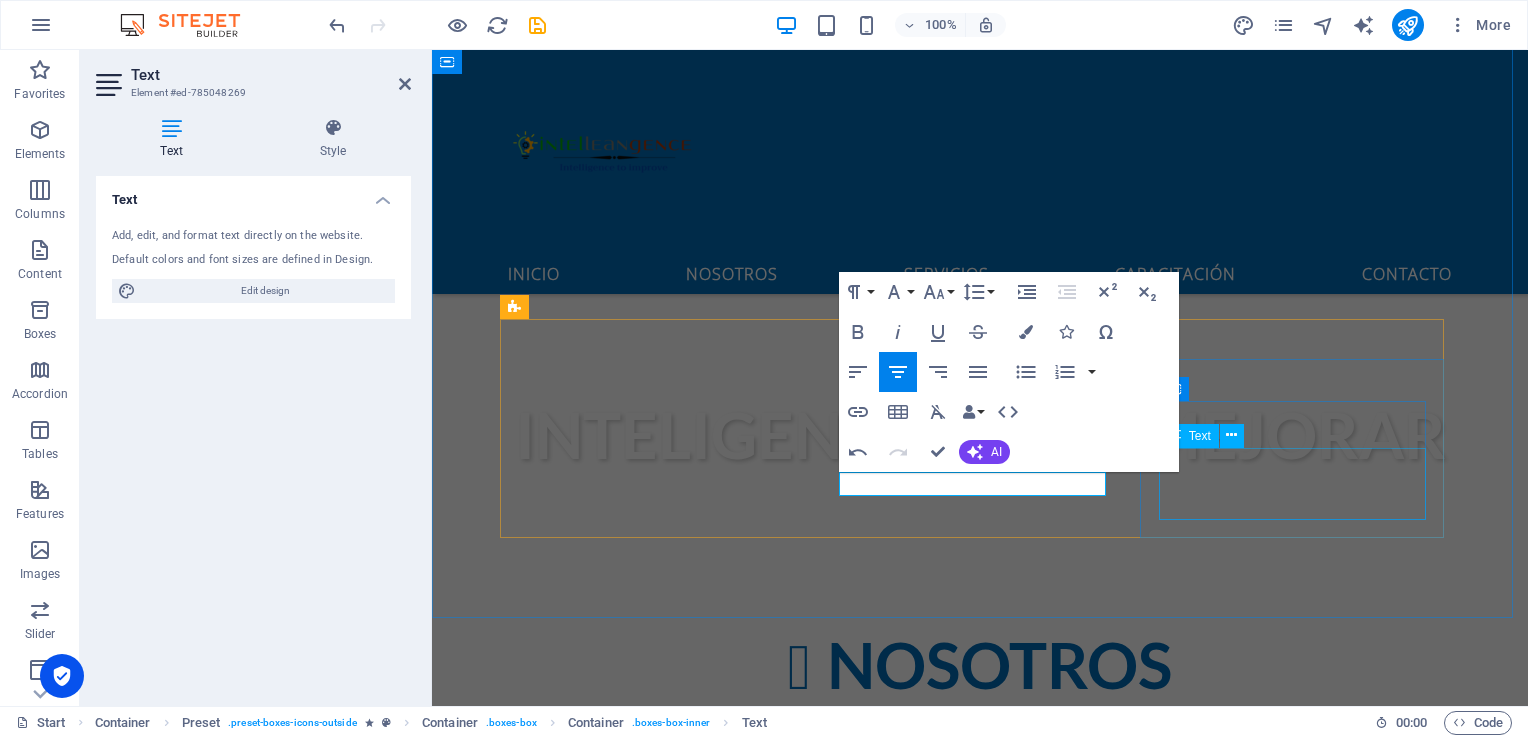 click on "Lorem ipsum dolor sit amet, consectetur adipisicing elit. Veritatis, dolorem!" at bounding box center [980, 1495] 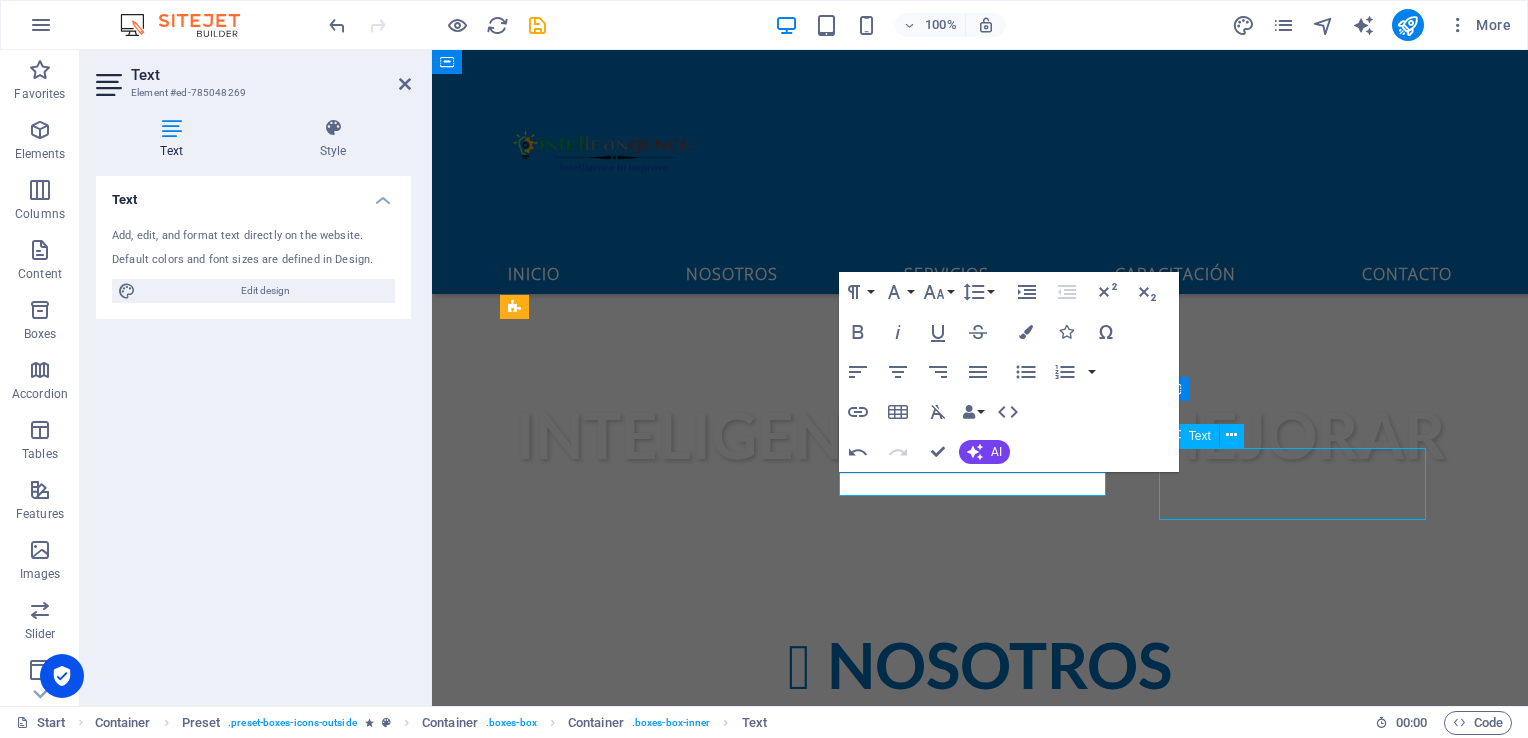 click on "Lorem ipsum dolor sit amet, consectetur adipisicing elit. Veritatis, dolorem!" at bounding box center (980, 1495) 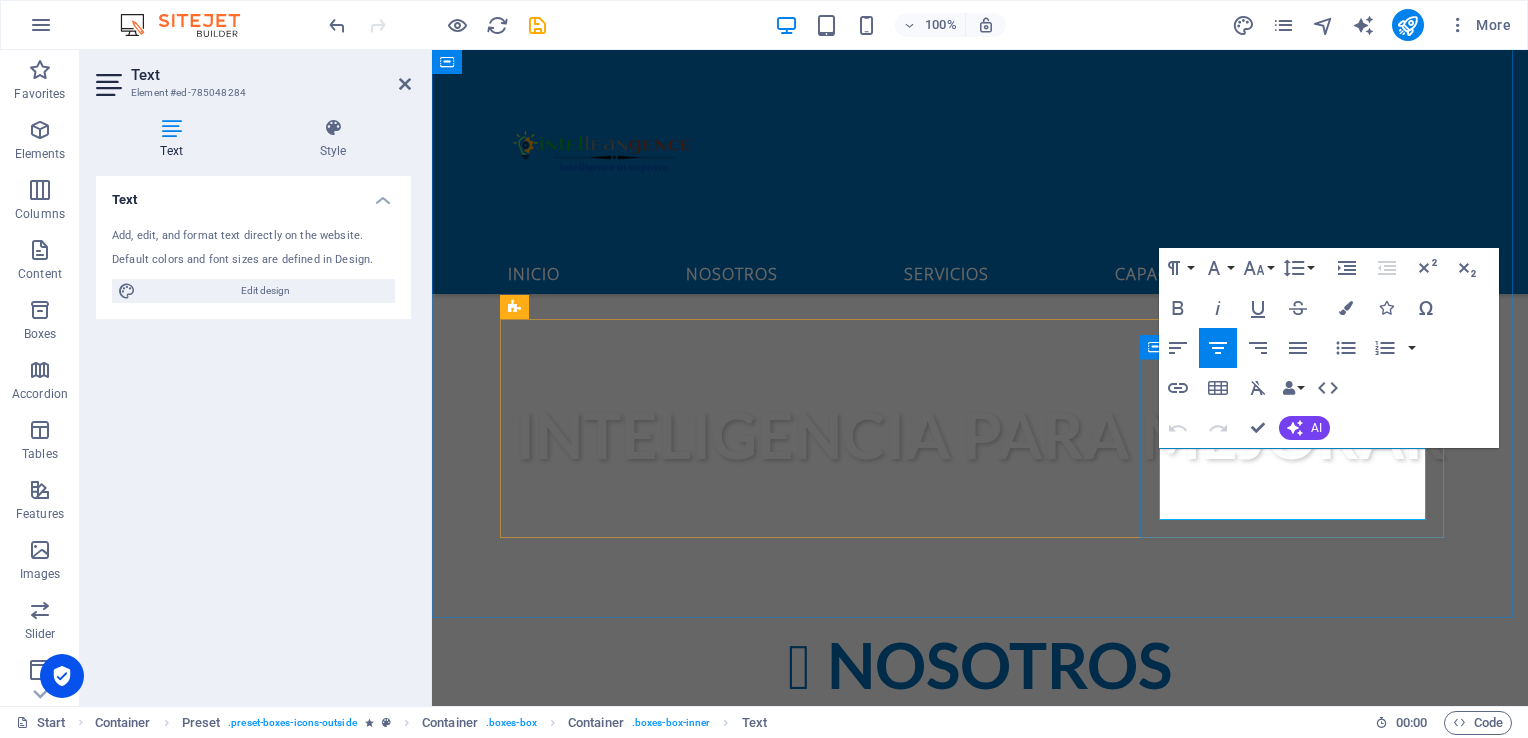 drag, startPoint x: 1380, startPoint y: 506, endPoint x: 1169, endPoint y: 464, distance: 215.1395 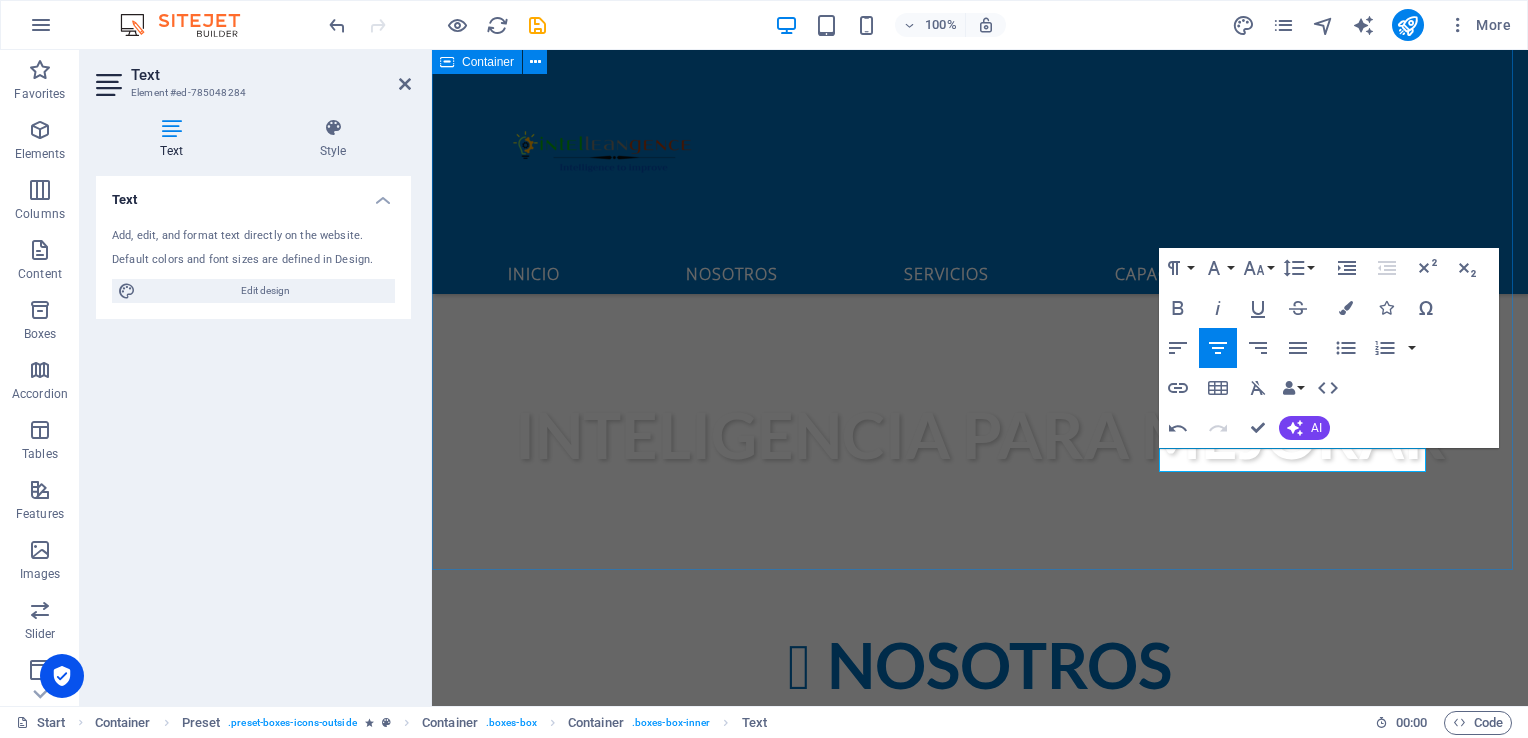 click on "NOSOTROS MISIÓN Ser la mejor empresa mexicana de consultoría y capacitación que impulse la competitividad de empresas y personas. VISIÓN Tener presencia y cobertura a nivel internacional en servicios de consultoría y capacitación NUESTROS VALORES PROFESIONALISMO CALIDAD RESPONSABILIDAD" at bounding box center (980, 1056) 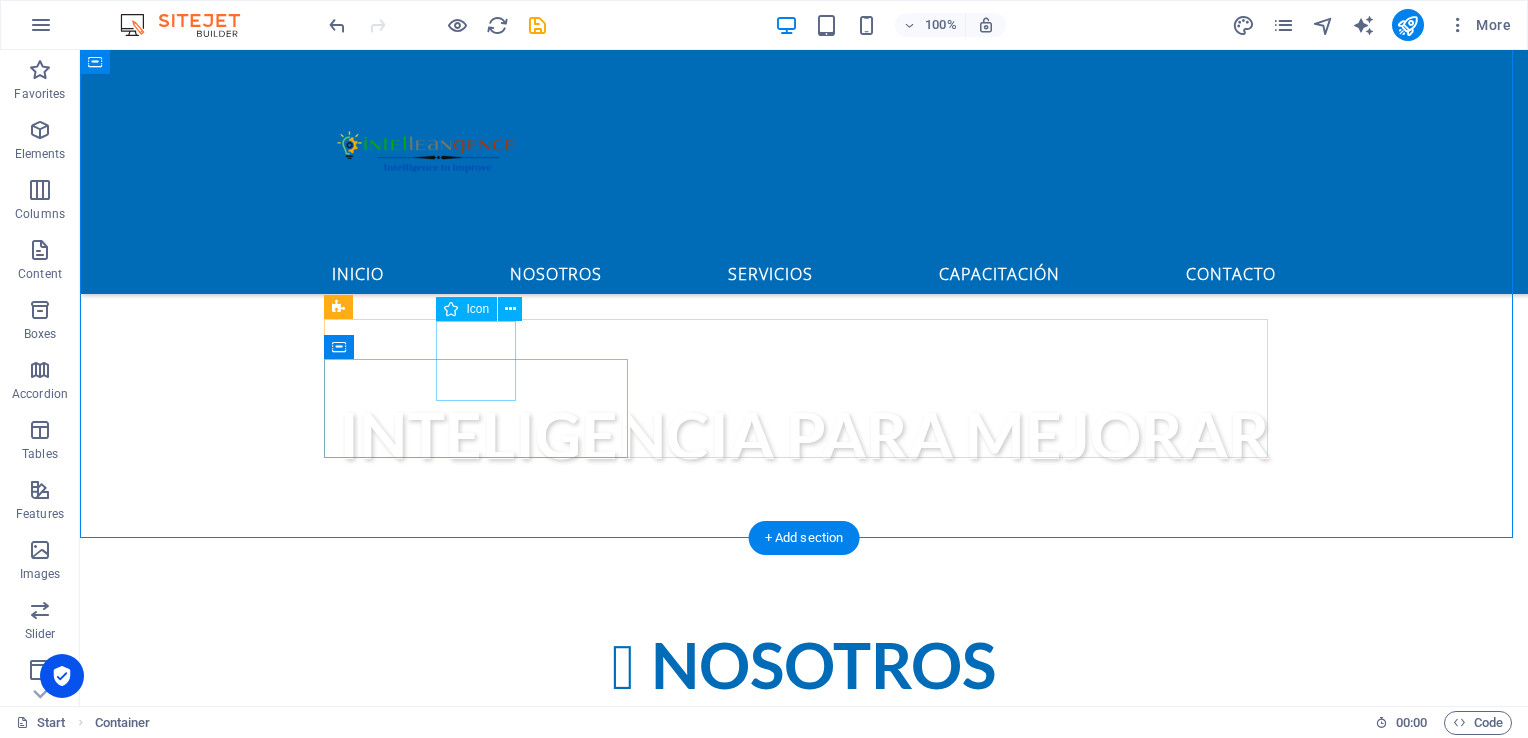click at bounding box center (804, 1055) 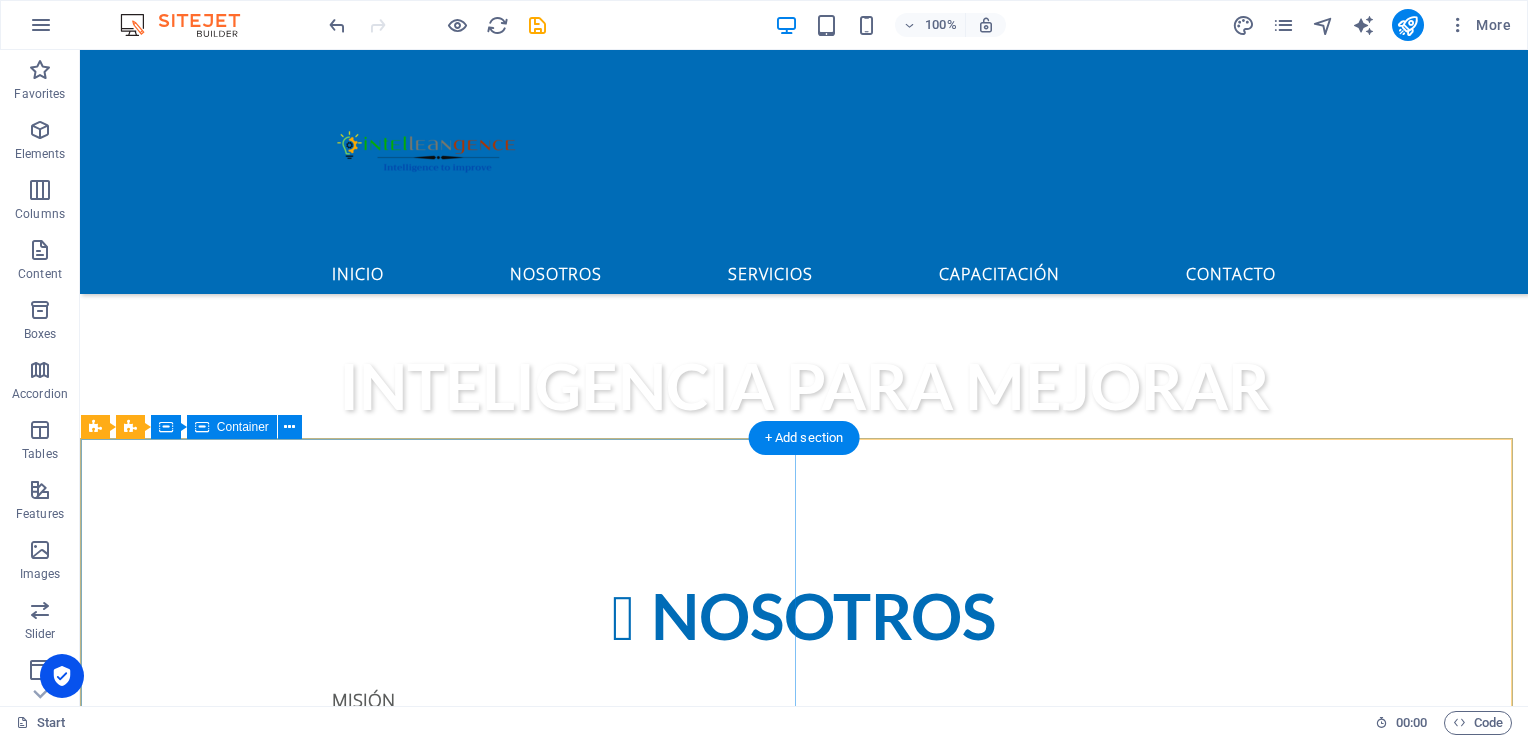 scroll, scrollTop: 848, scrollLeft: 0, axis: vertical 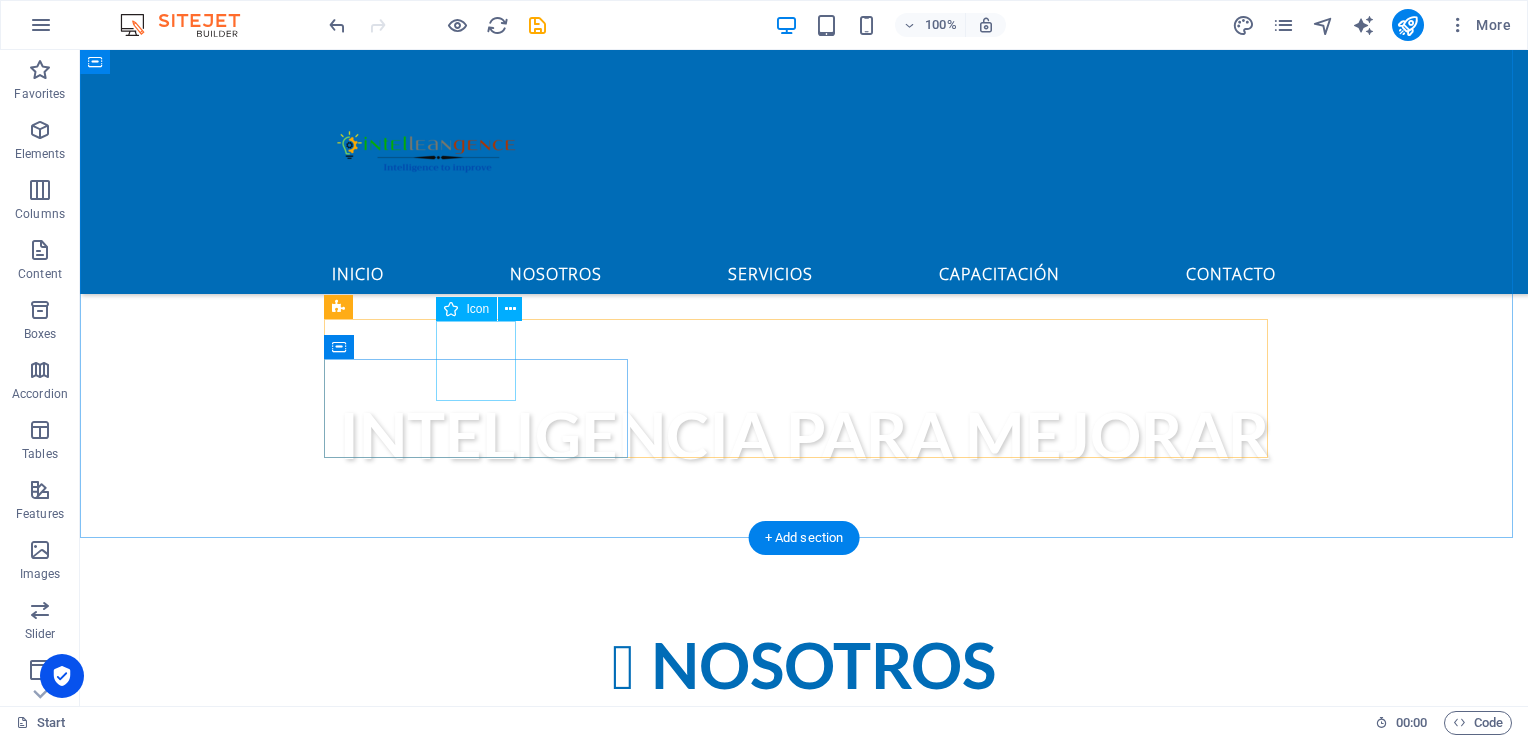 click at bounding box center [804, 1055] 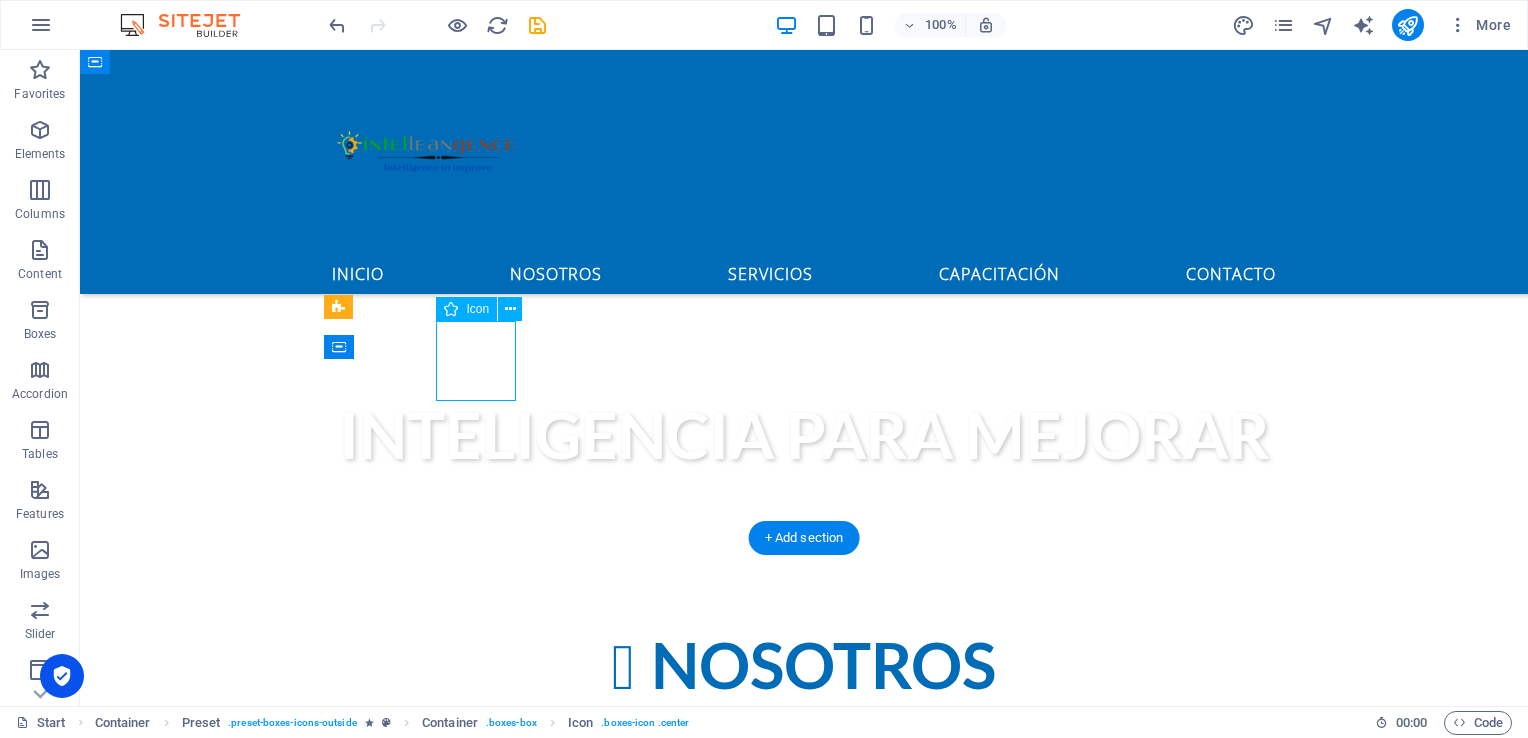 click at bounding box center (804, 1055) 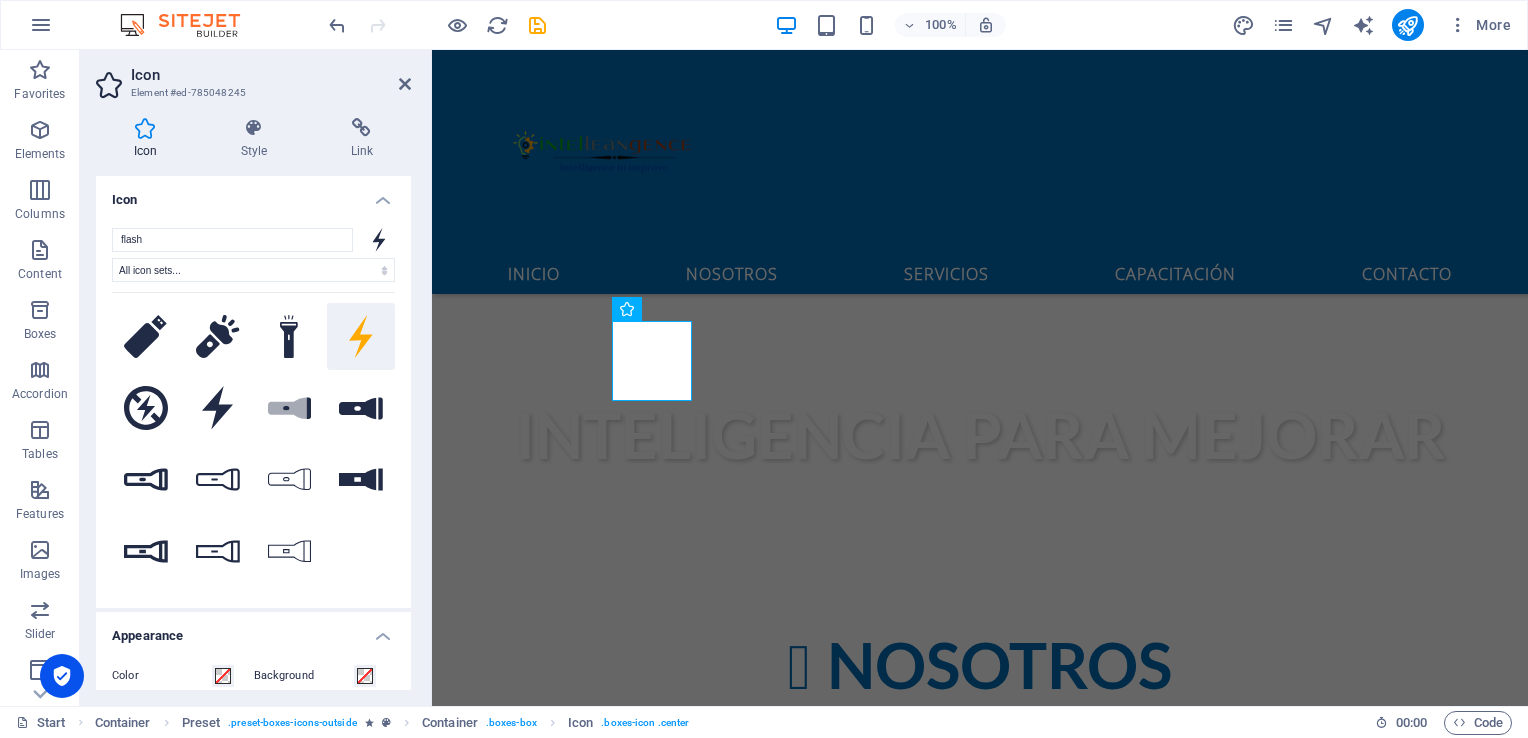 scroll, scrollTop: 0, scrollLeft: 0, axis: both 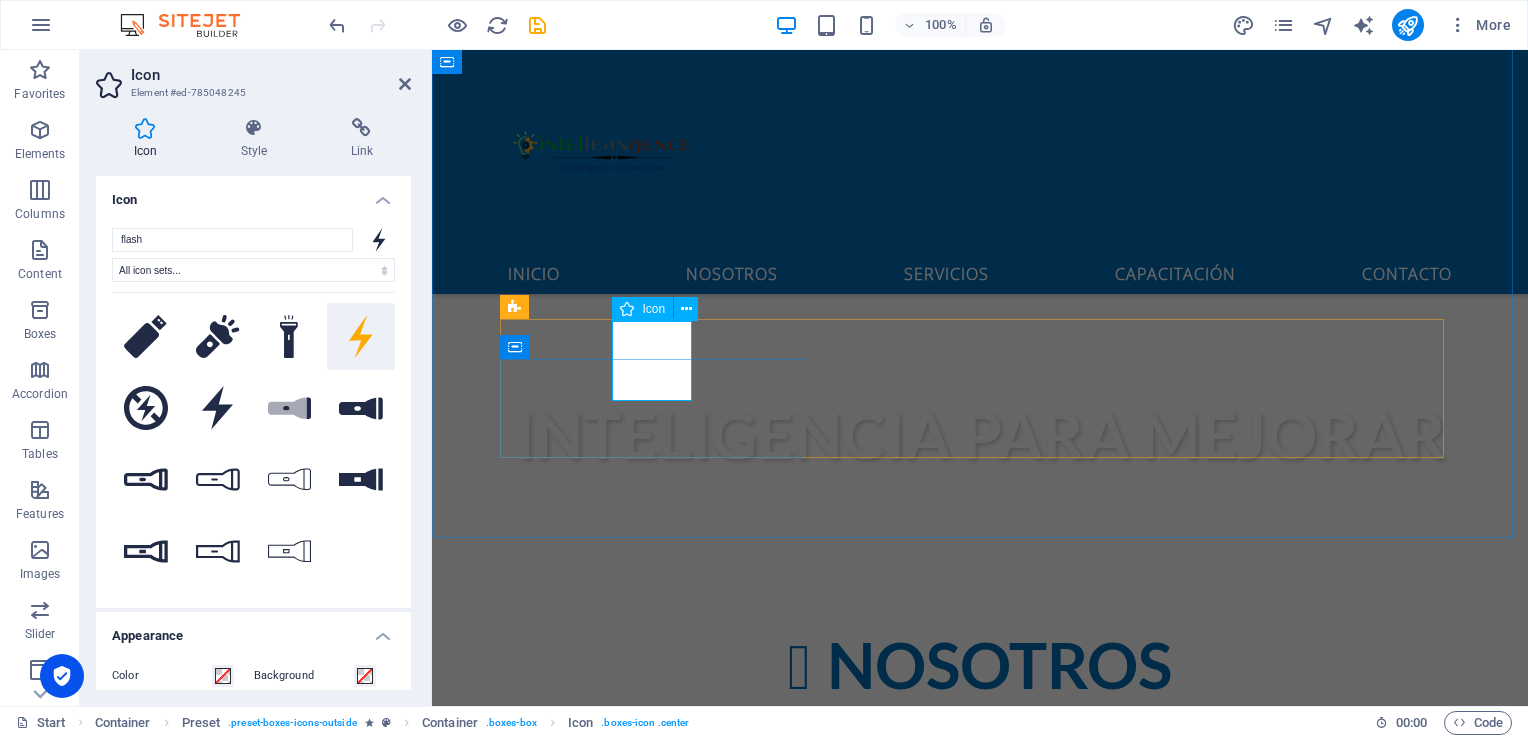 click at bounding box center (980, 1055) 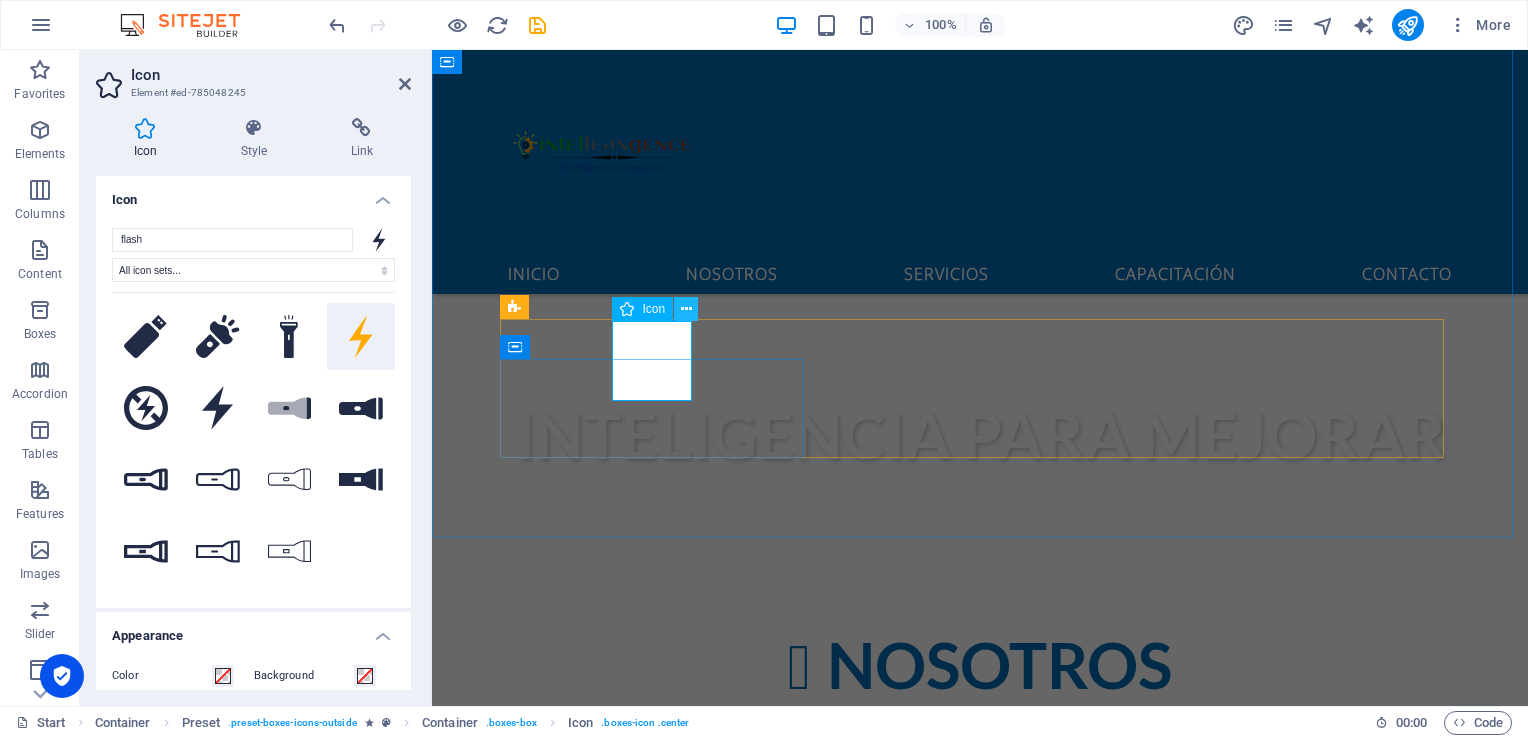 click at bounding box center (686, 309) 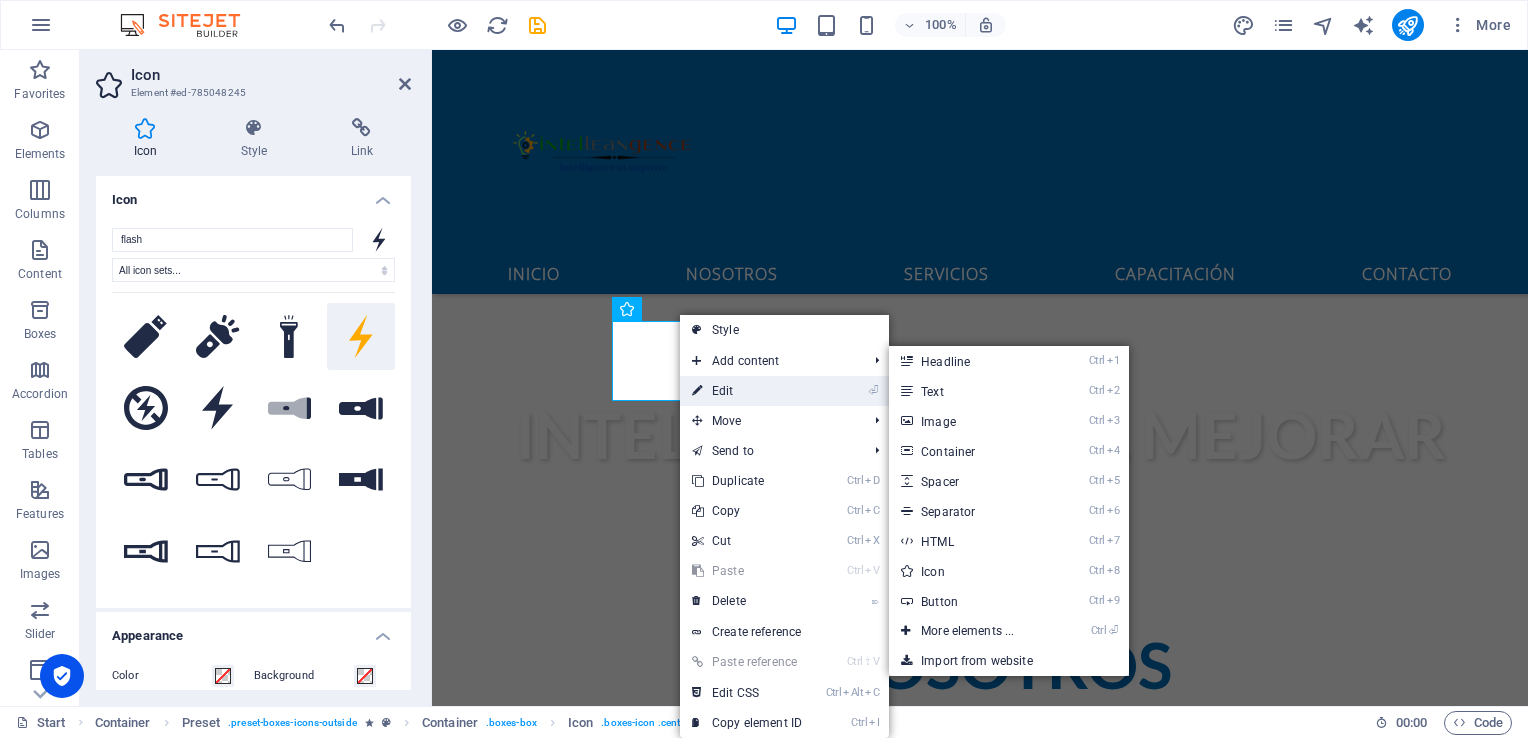 click at bounding box center [697, 391] 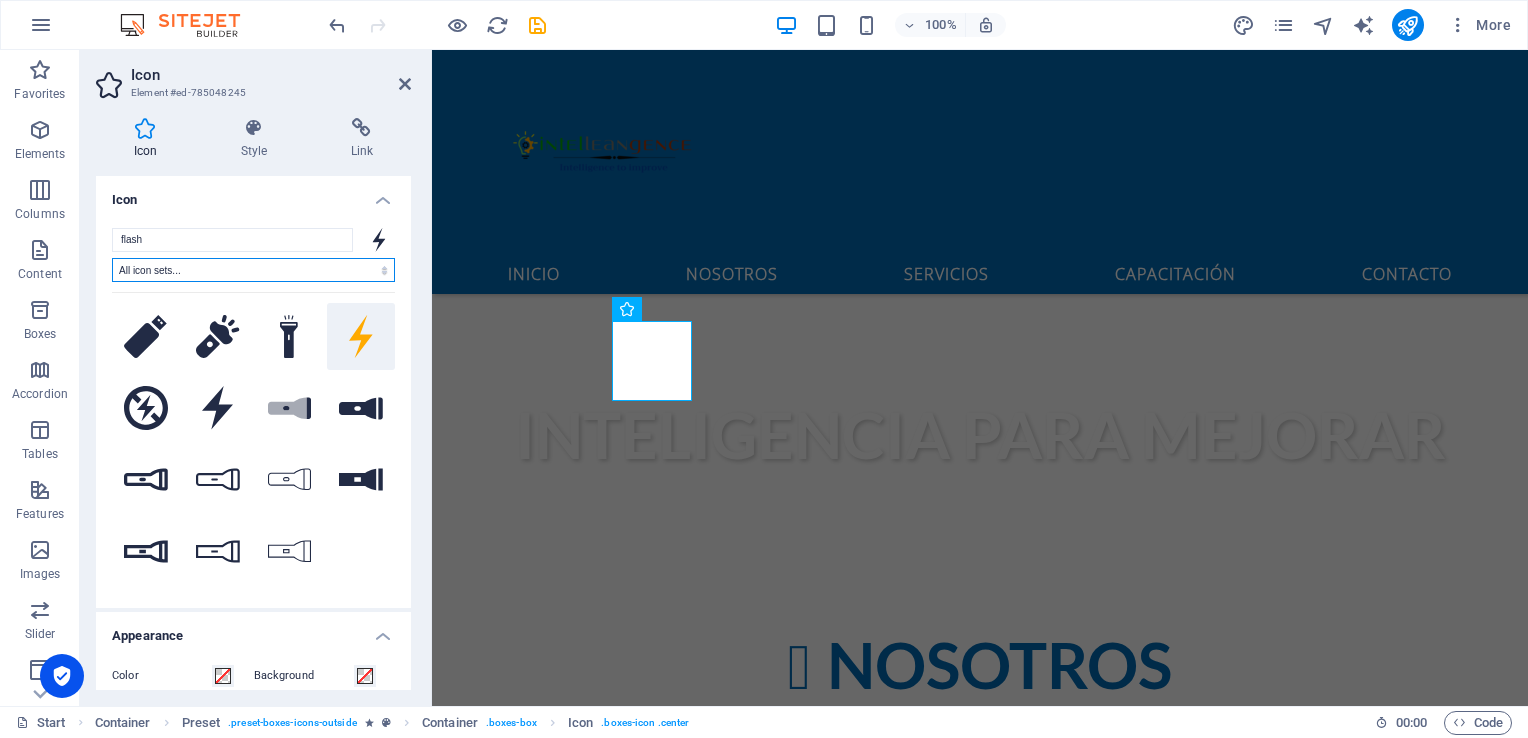 click on "All icon sets... IcoFont Ionicons FontAwesome Brands FontAwesome Duotone FontAwesome Solid FontAwesome Regular FontAwesome Light FontAwesome Thin FontAwesome Sharp Solid FontAwesome Sharp Regular FontAwesome Sharp Light FontAwesome Sharp Thin" at bounding box center (253, 270) 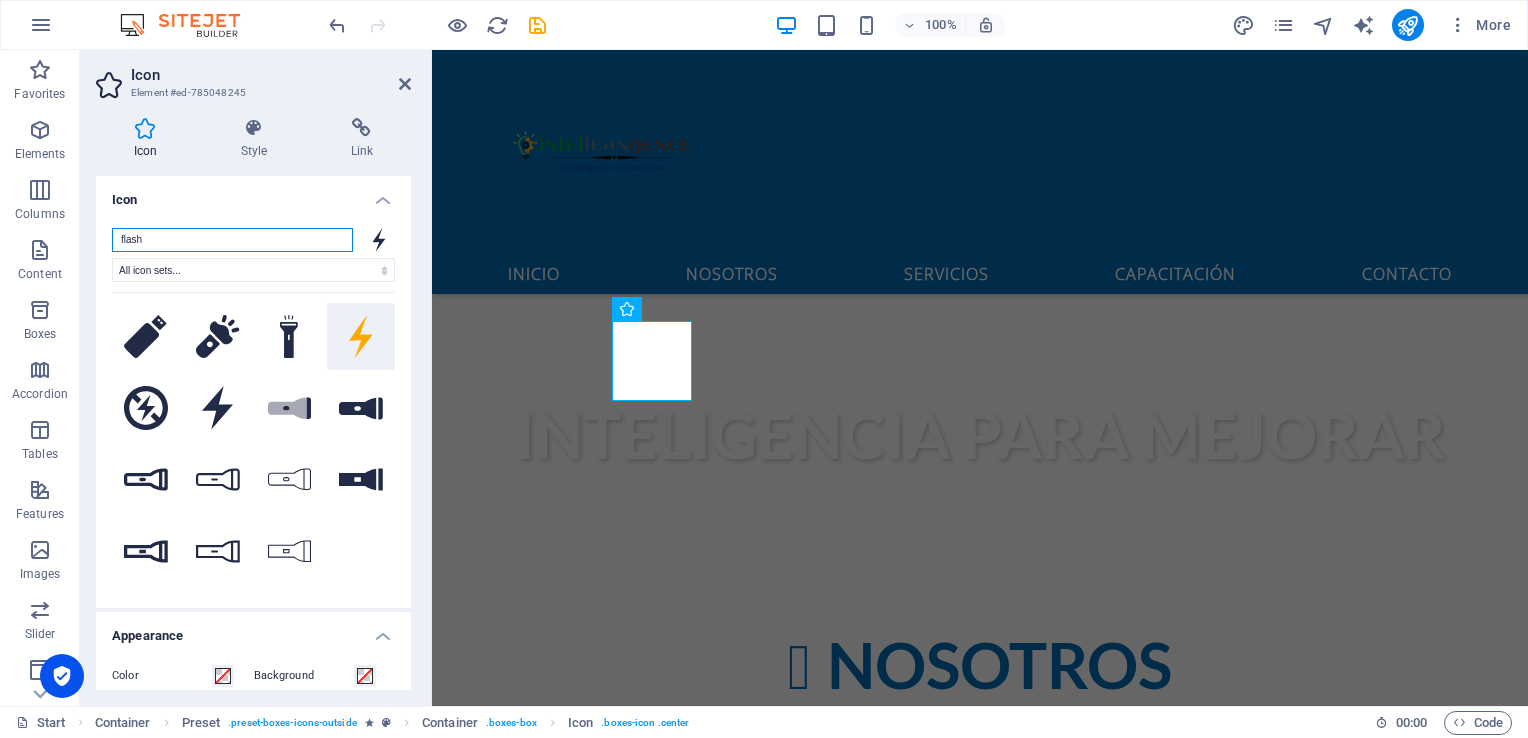 click on "flash" at bounding box center (232, 240) 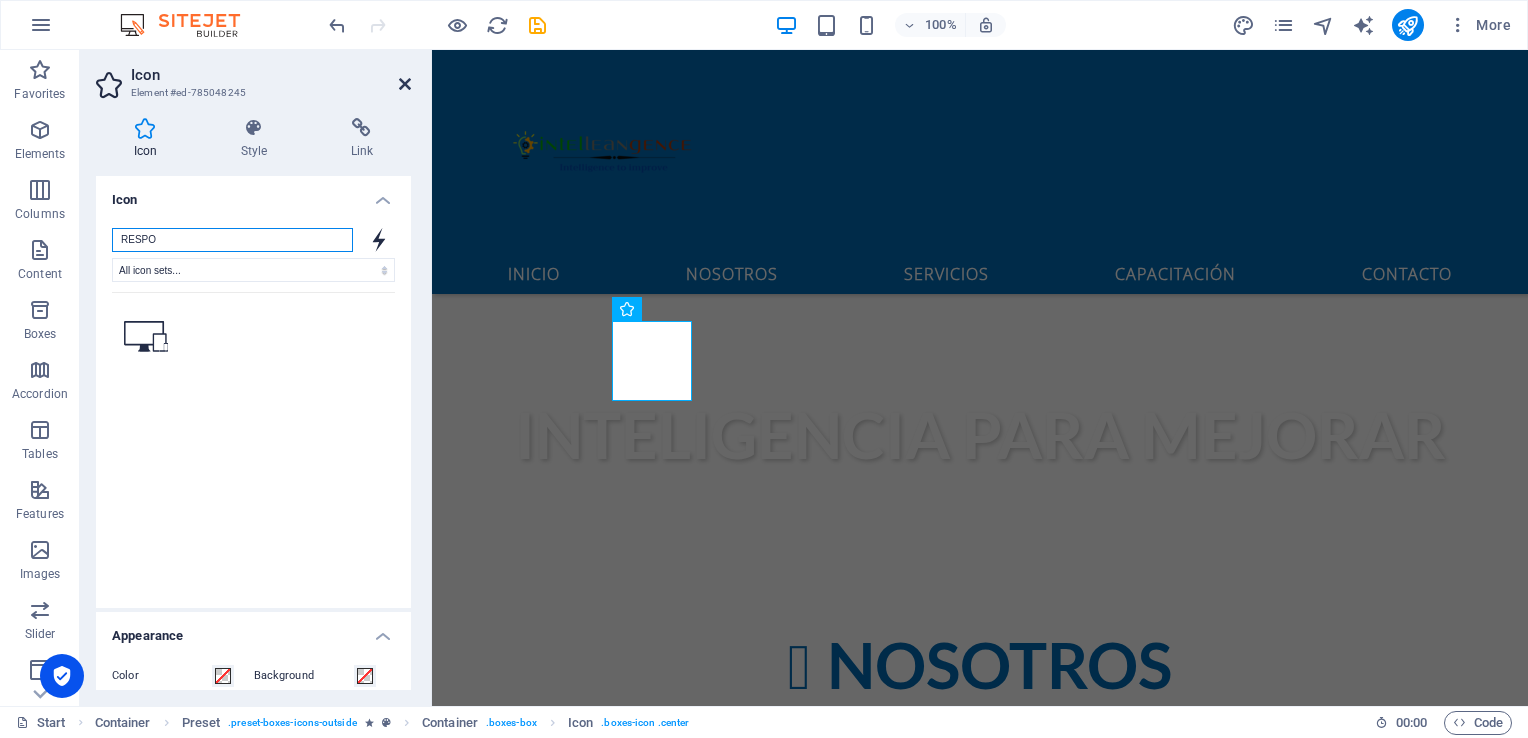 type on "RESPO" 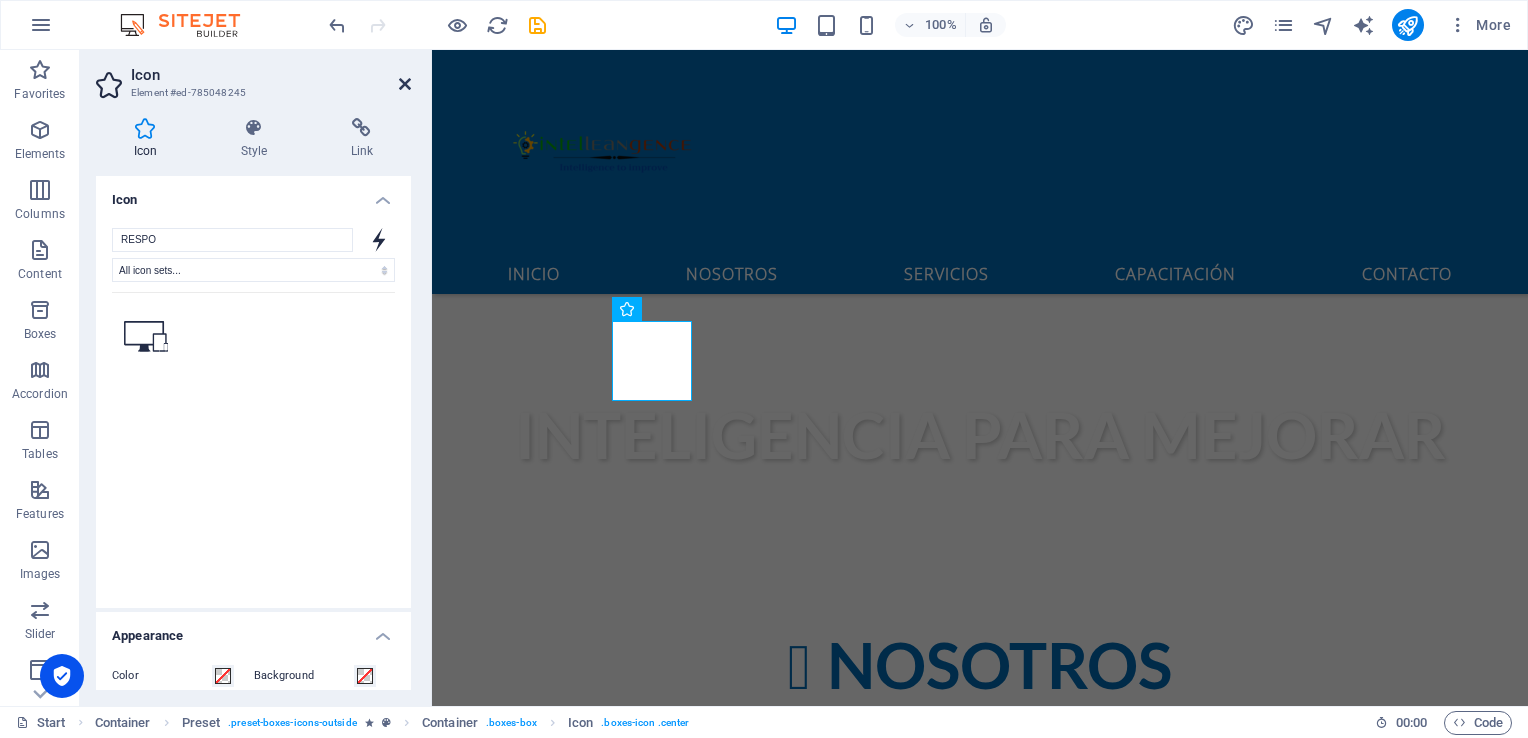 click at bounding box center [405, 84] 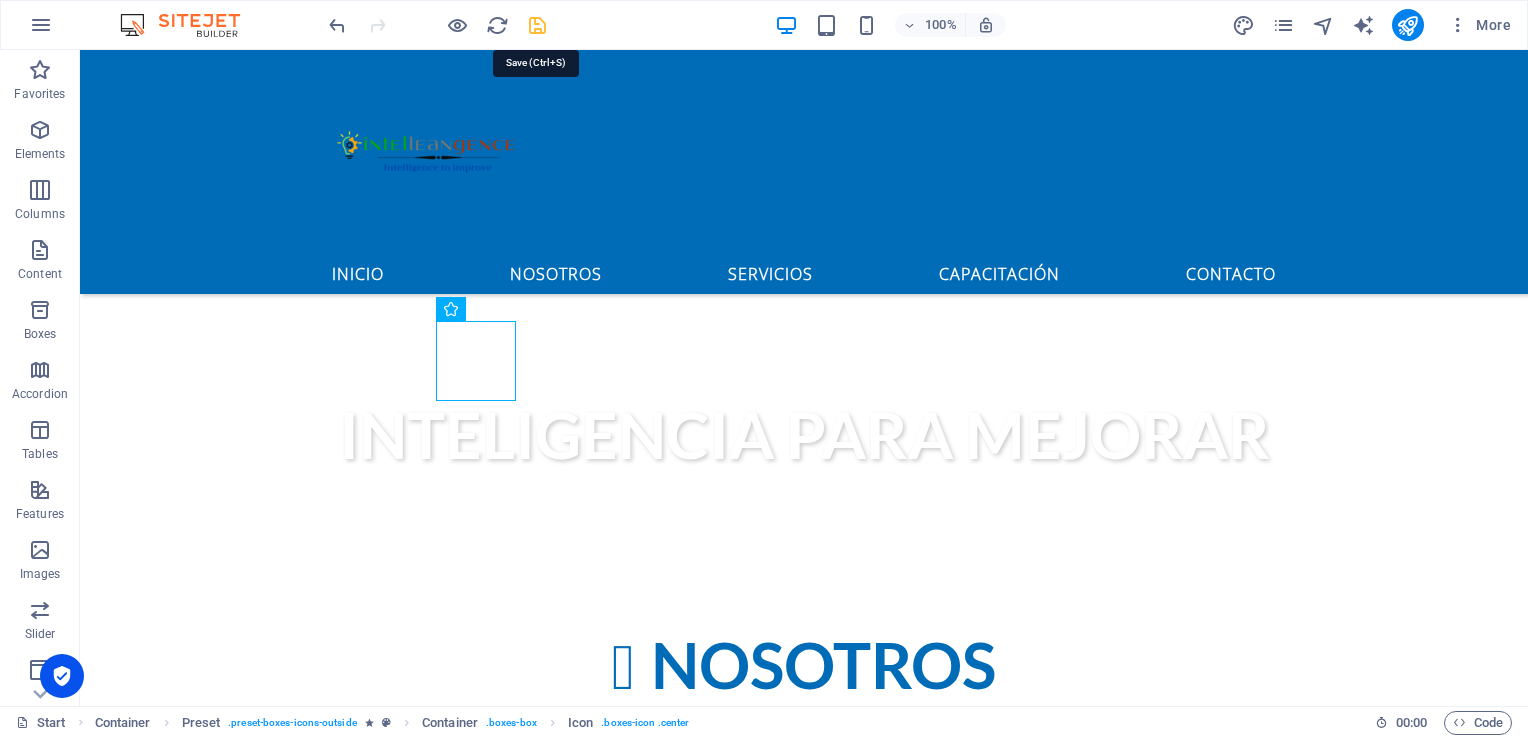 click at bounding box center [537, 25] 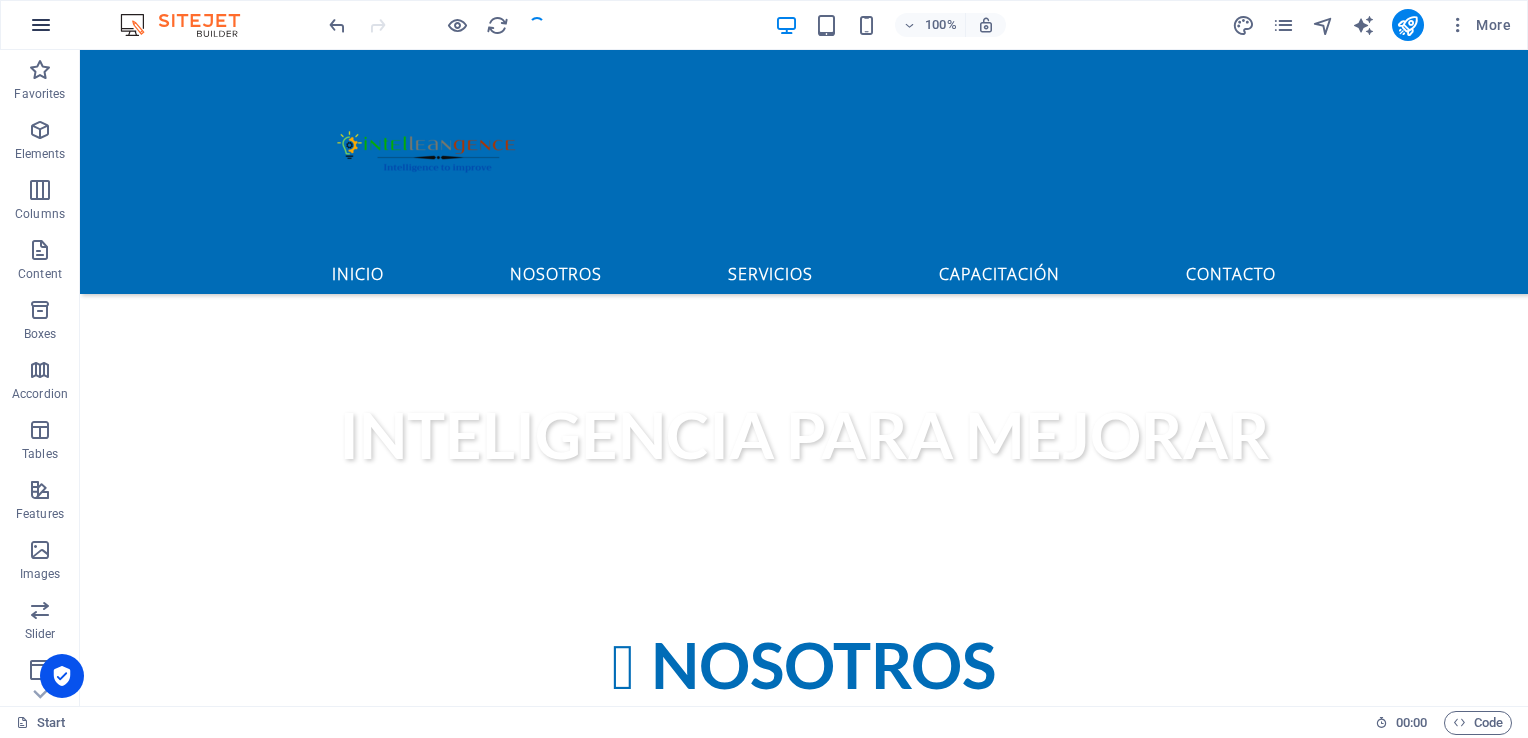 click at bounding box center [41, 25] 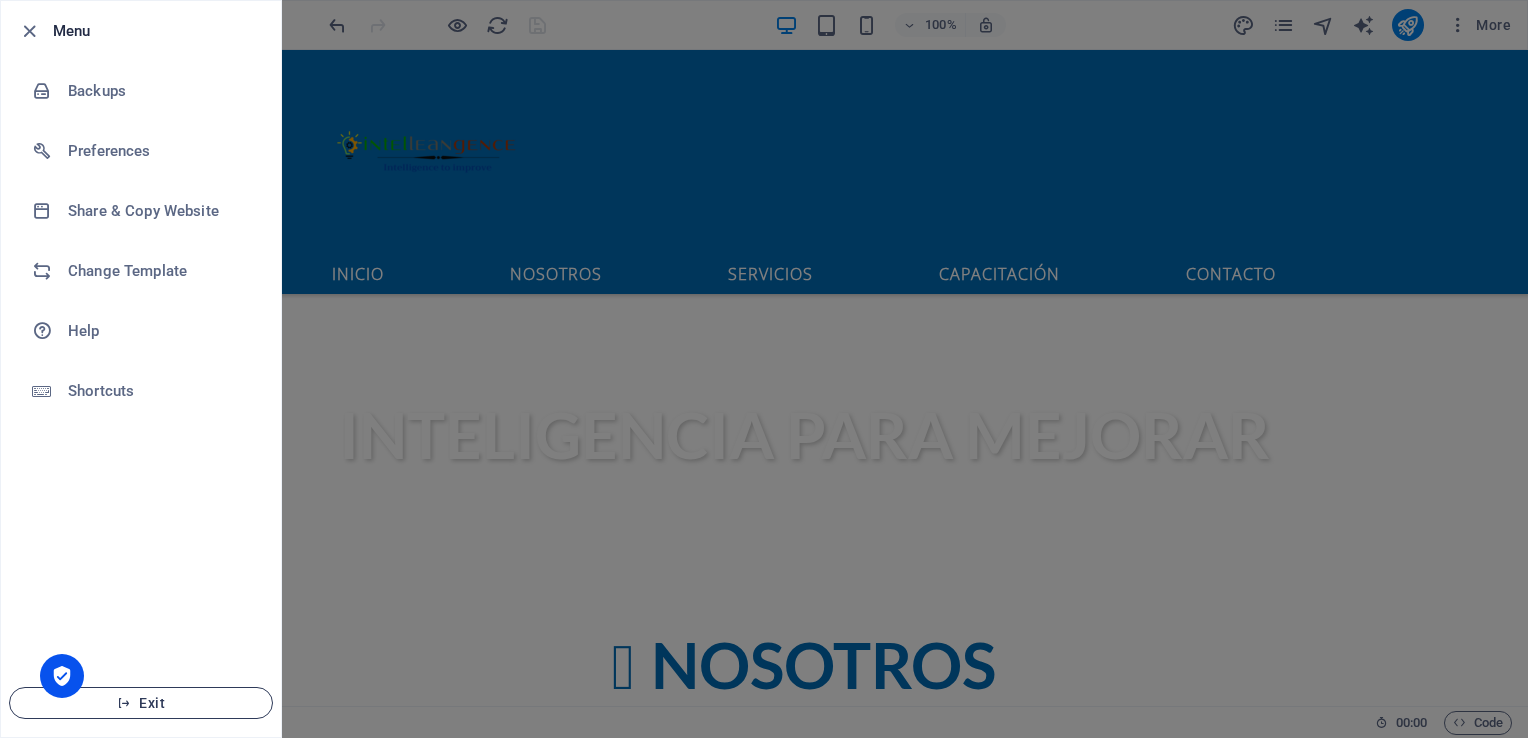 click on "Exit" at bounding box center [141, 703] 